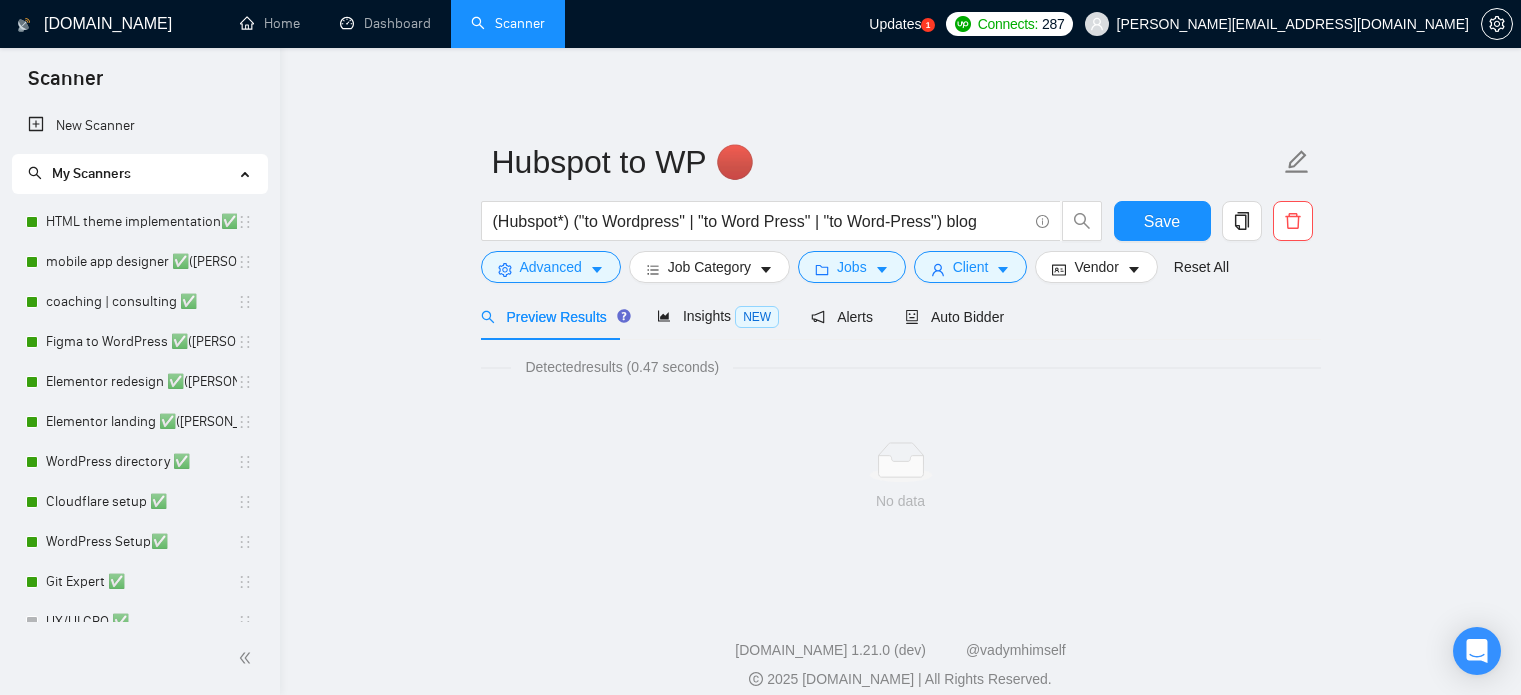 scroll, scrollTop: 0, scrollLeft: 0, axis: both 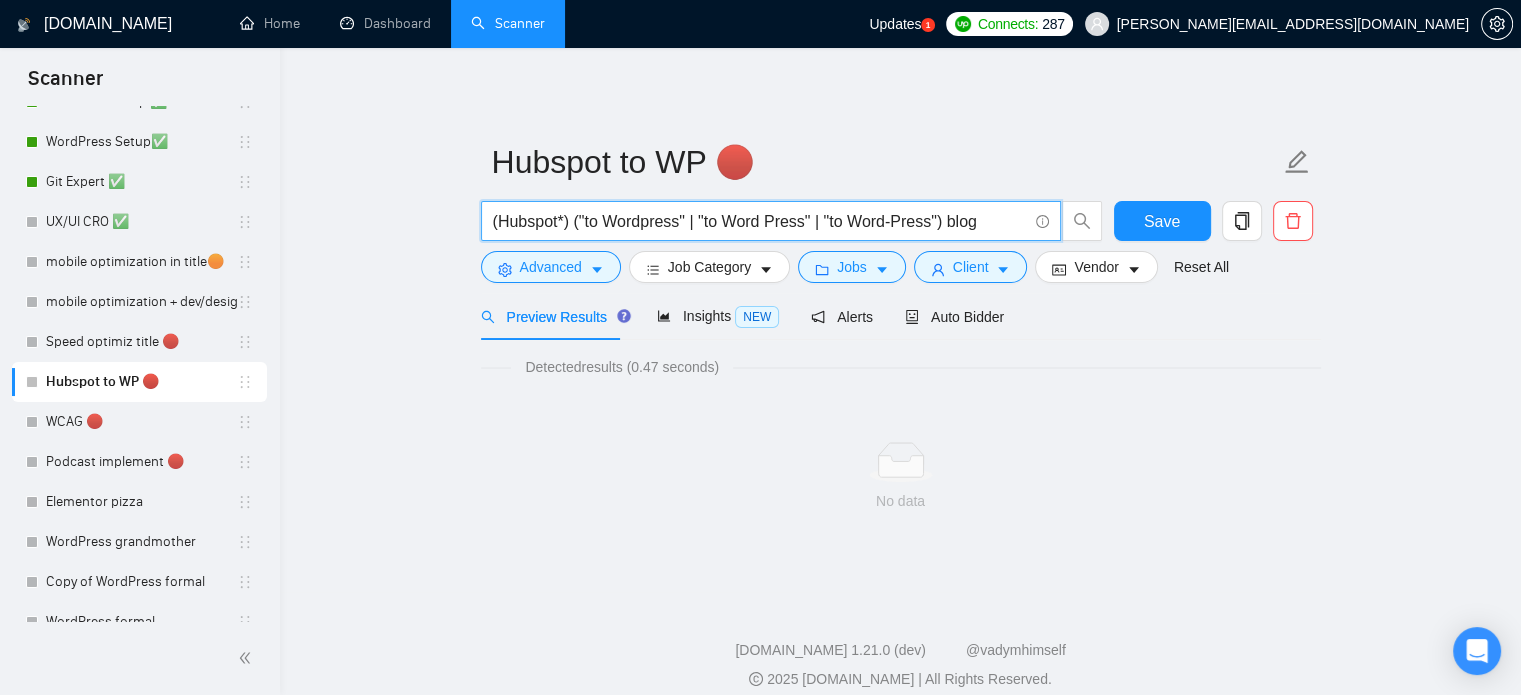 drag, startPoint x: 906, startPoint y: 219, endPoint x: 745, endPoint y: 223, distance: 161.04968 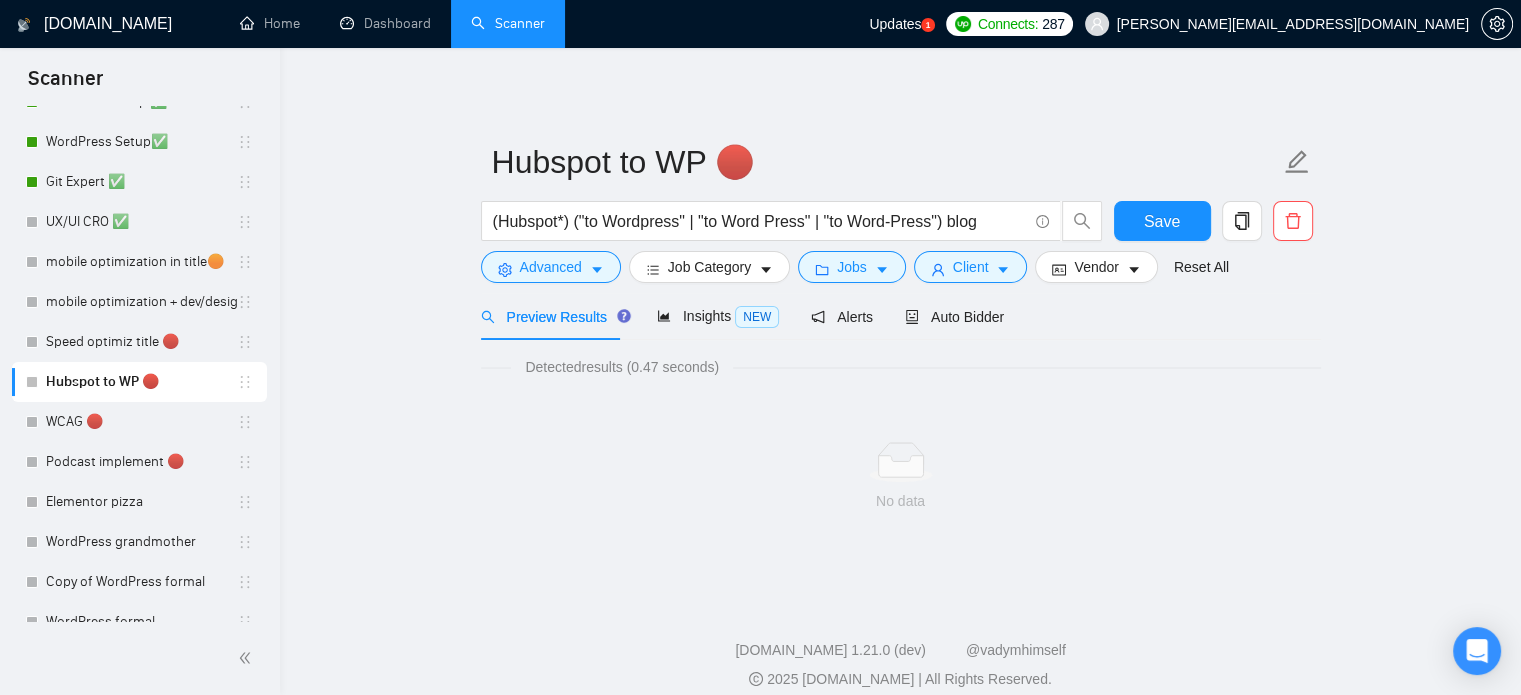 drag, startPoint x: 417, startPoint y: 143, endPoint x: 404, endPoint y: 77, distance: 67.26812 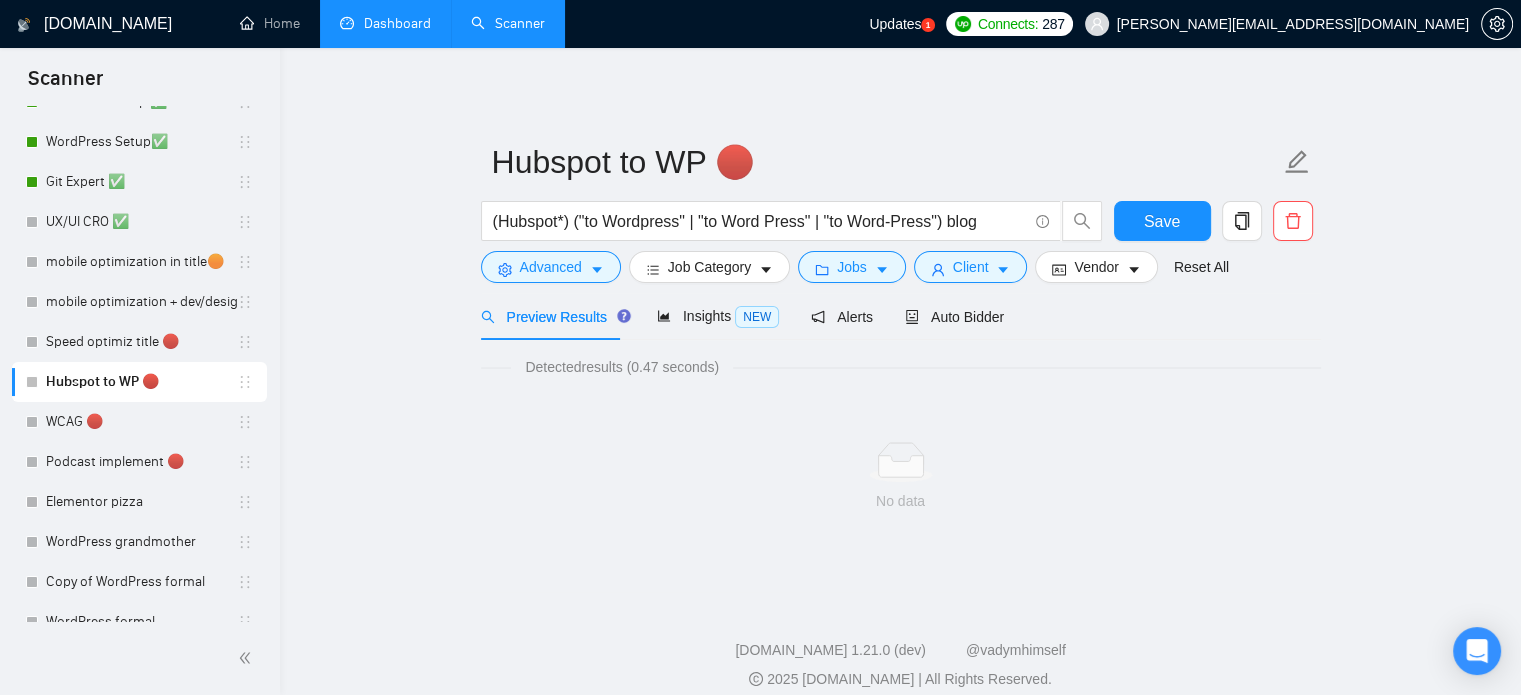 click on "Dashboard" at bounding box center (385, 23) 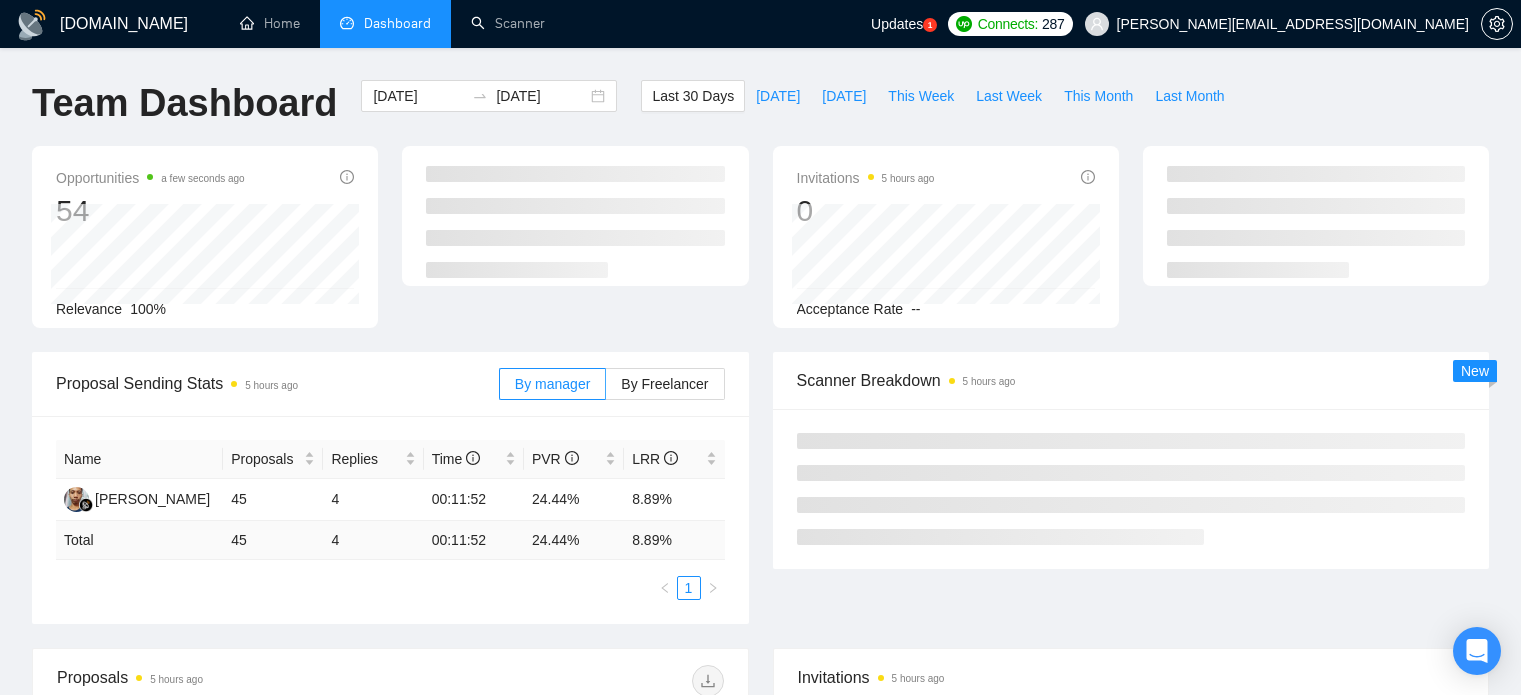 scroll, scrollTop: 0, scrollLeft: 0, axis: both 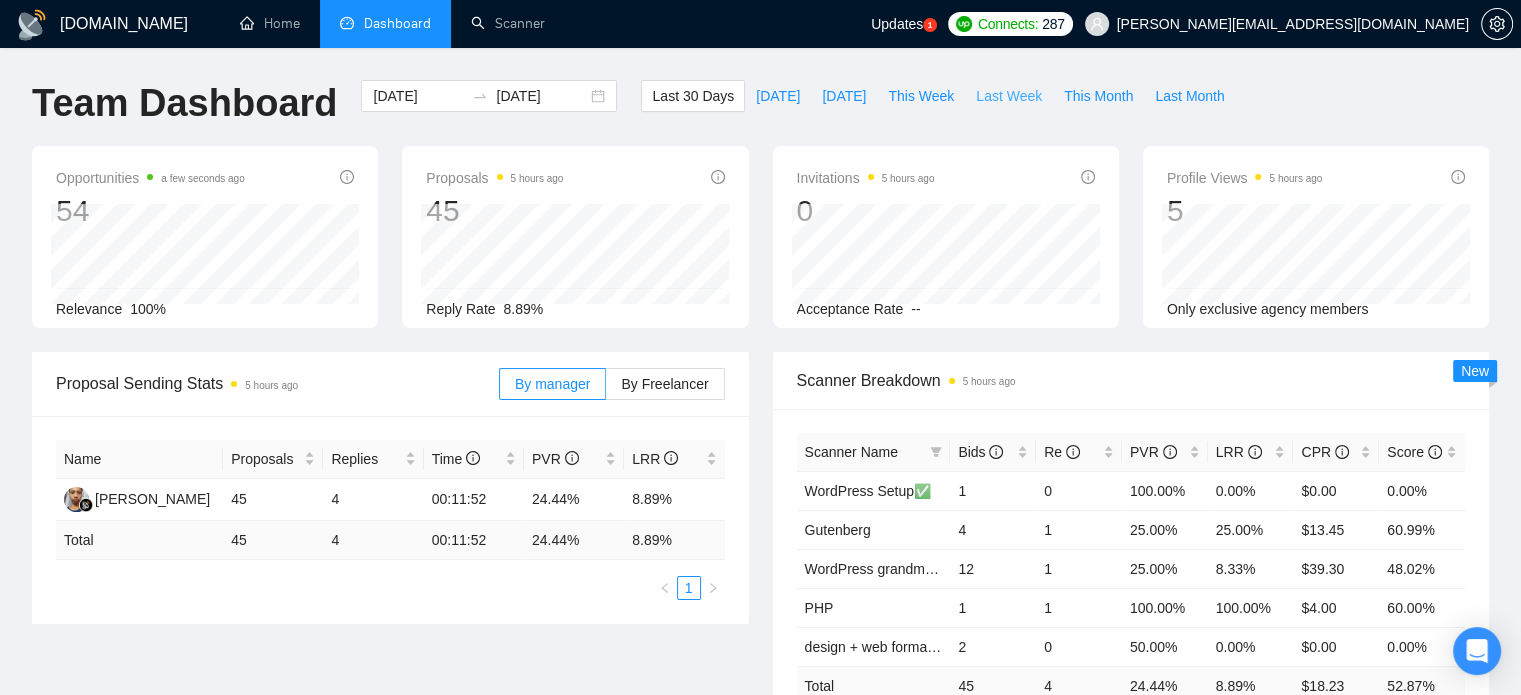 click on "Last Week" at bounding box center [1009, 96] 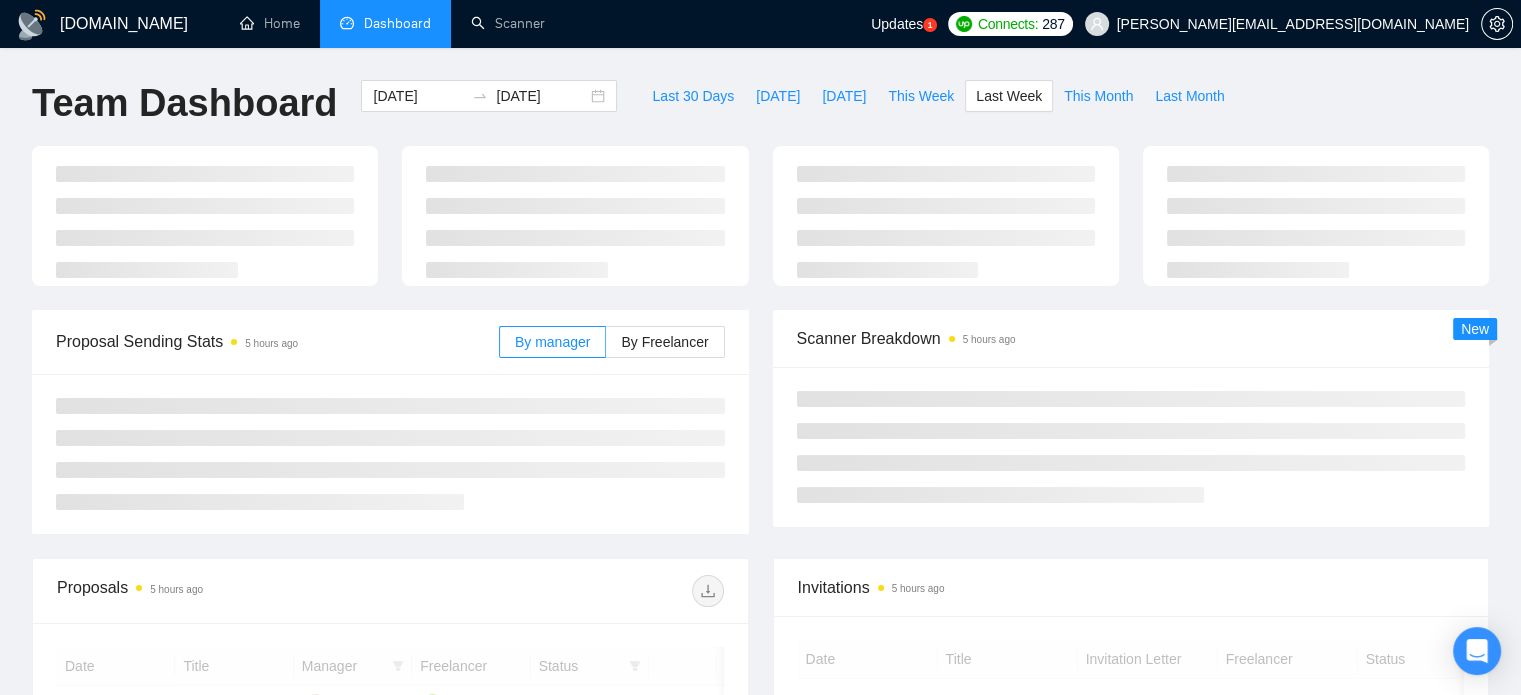 type on "[DATE]" 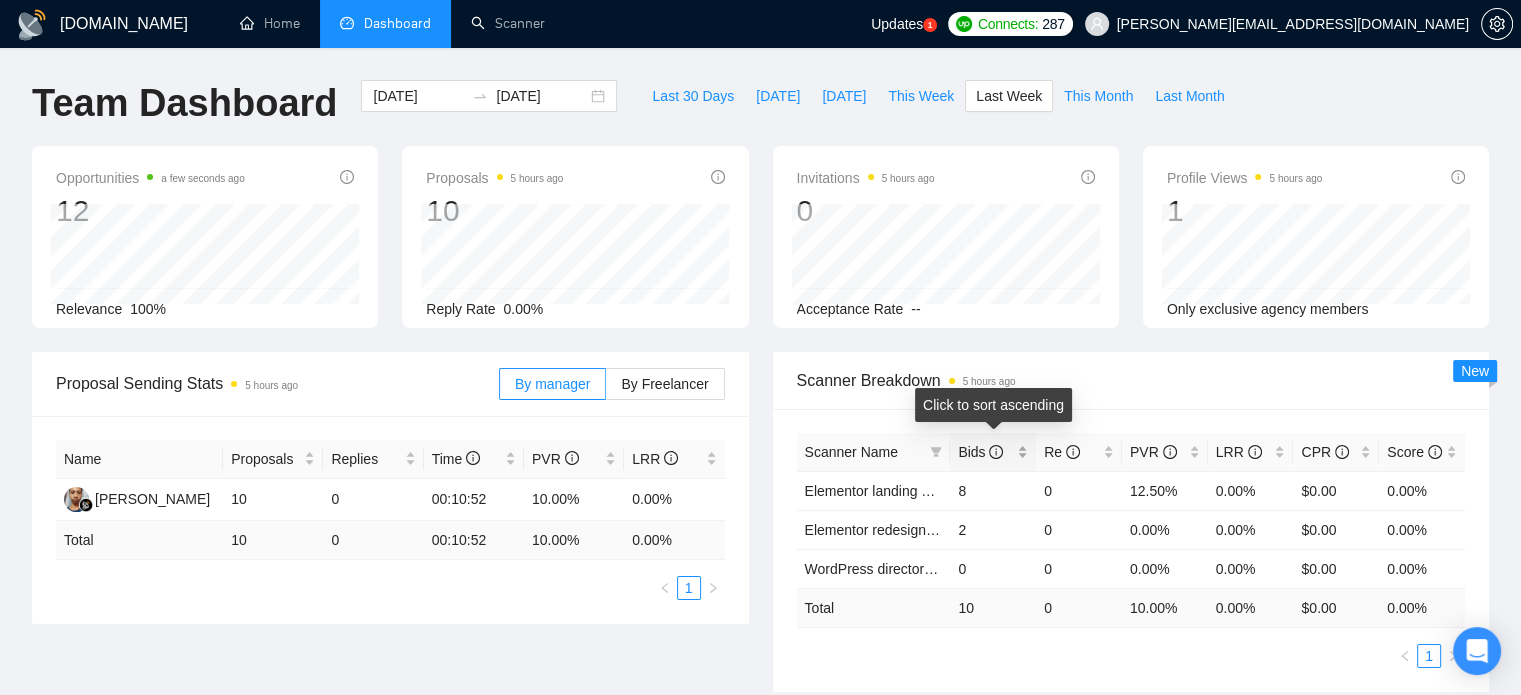 click on "Bids" at bounding box center [980, 452] 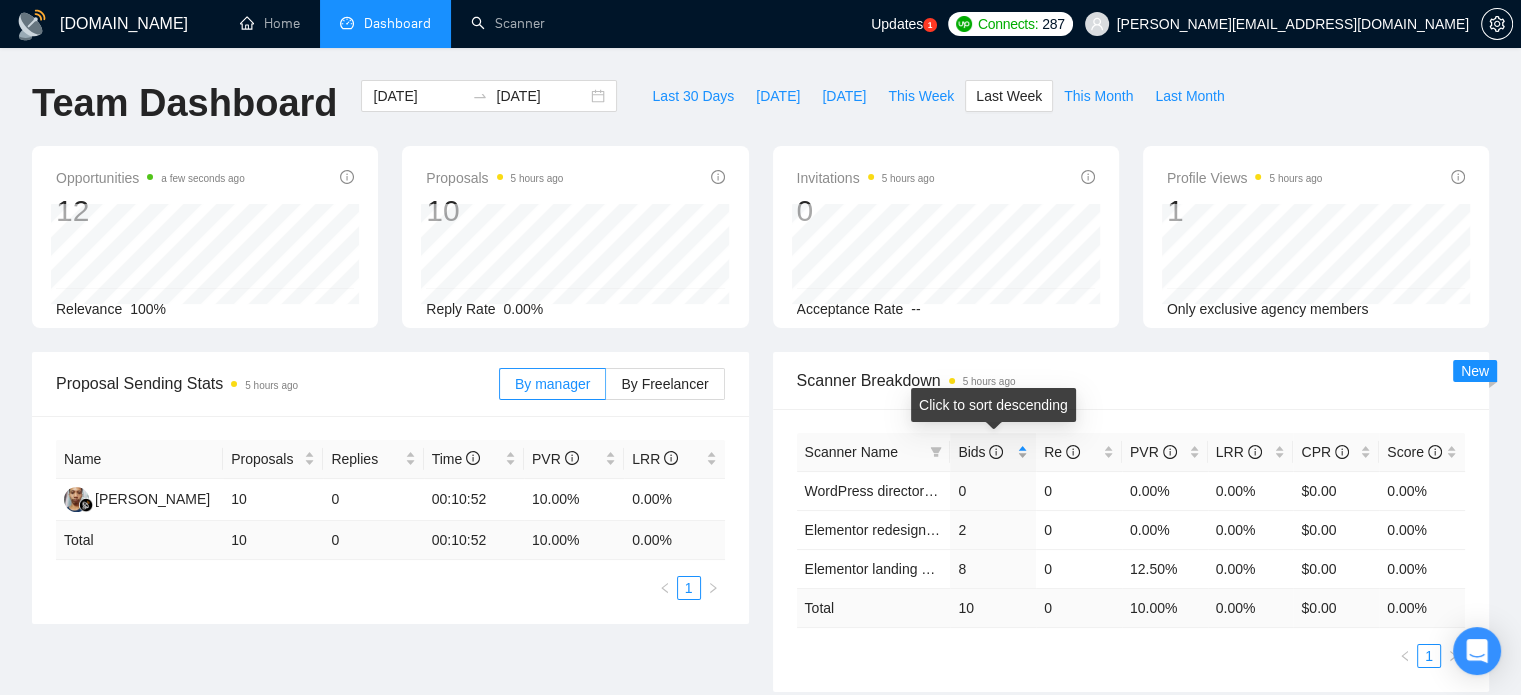 click on "Bids" at bounding box center [980, 452] 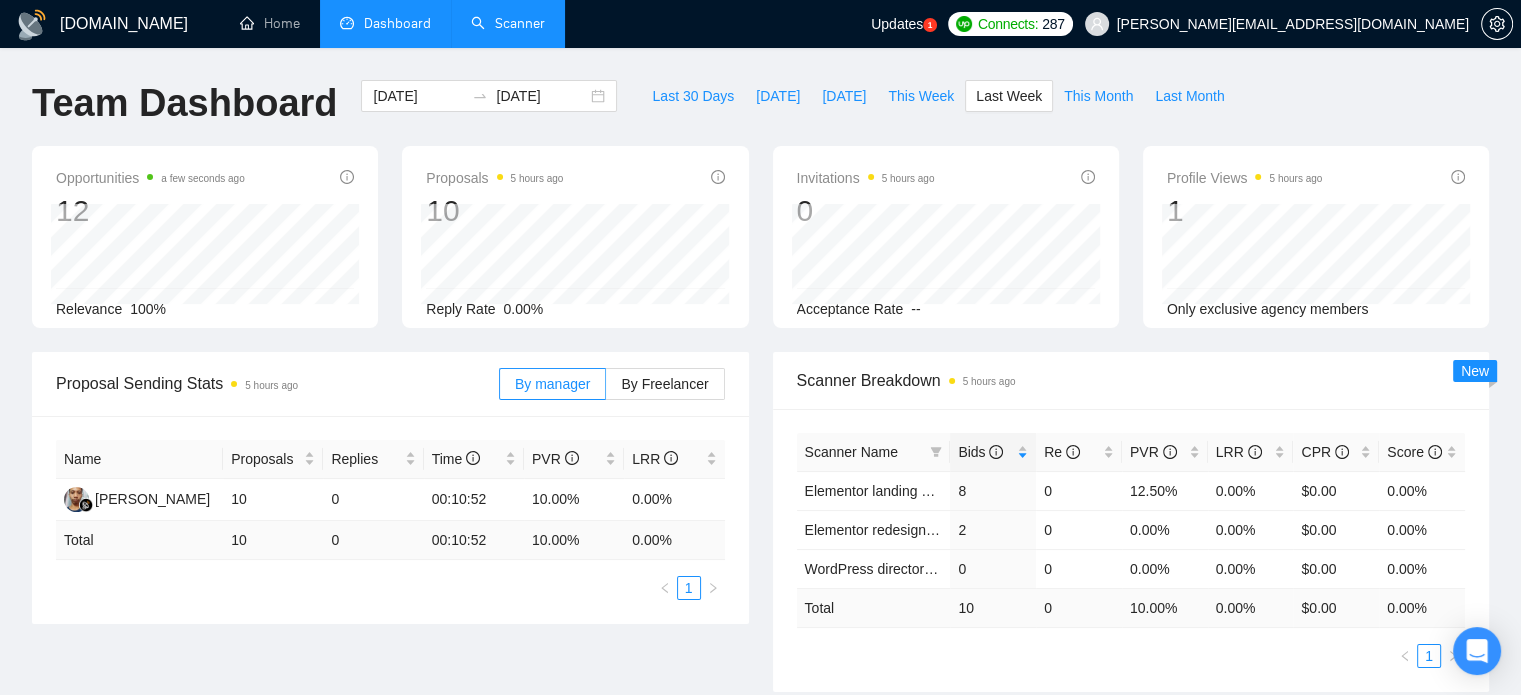 click on "Scanner" at bounding box center (508, 23) 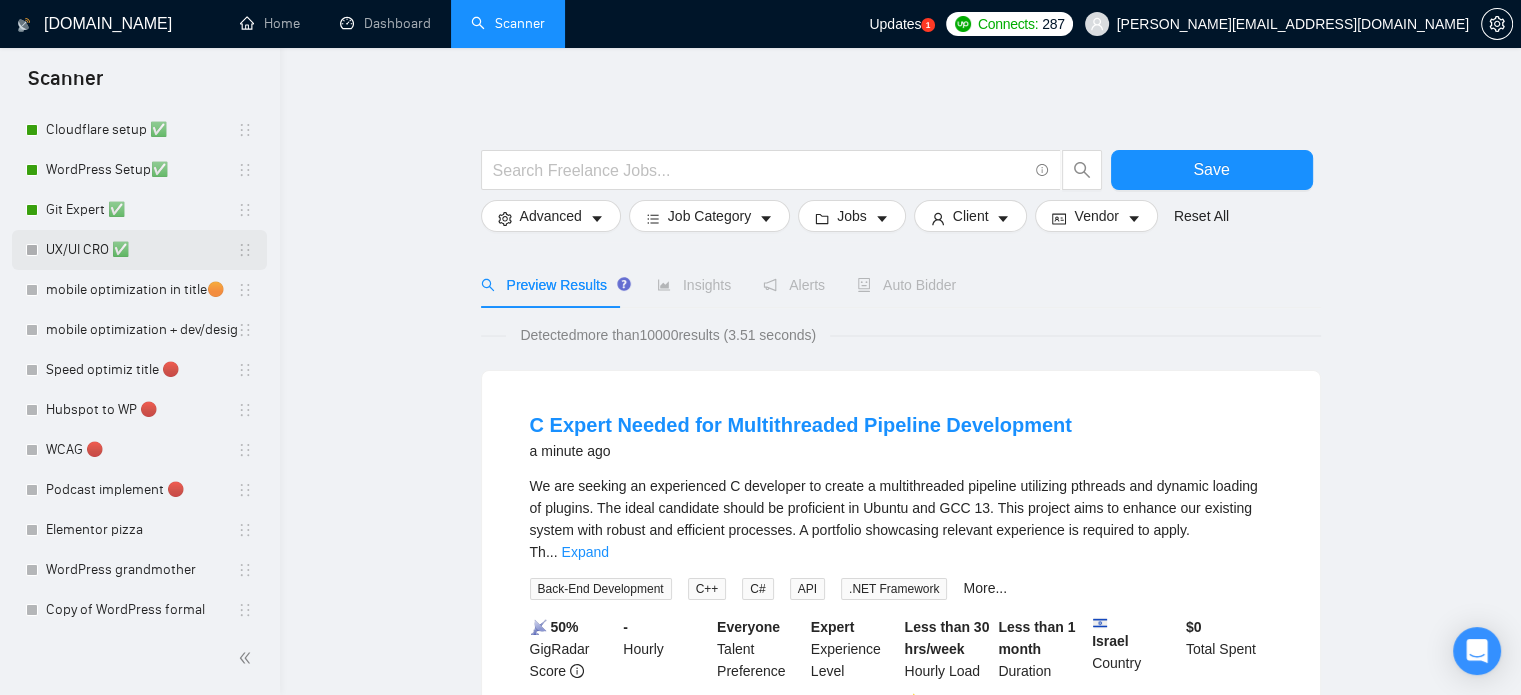 scroll, scrollTop: 400, scrollLeft: 0, axis: vertical 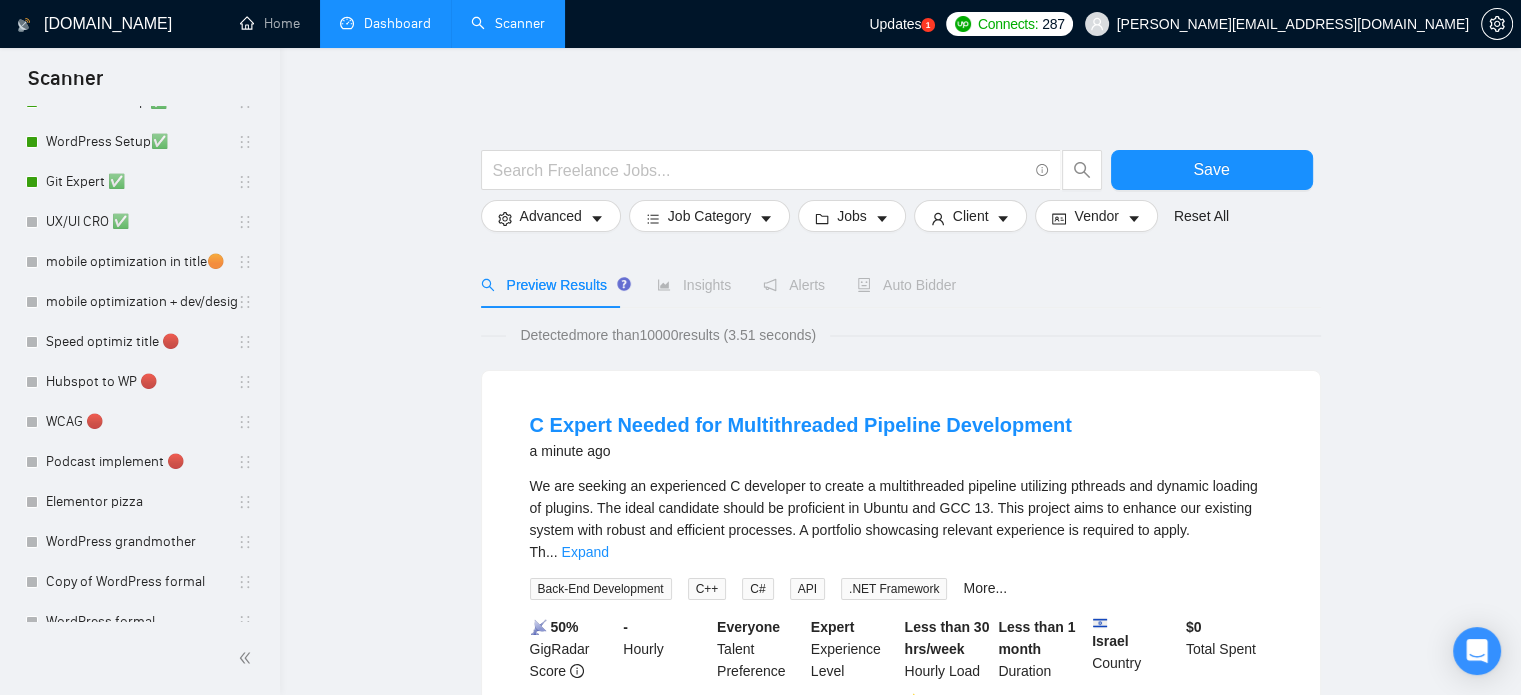 click on "Dashboard" at bounding box center (385, 23) 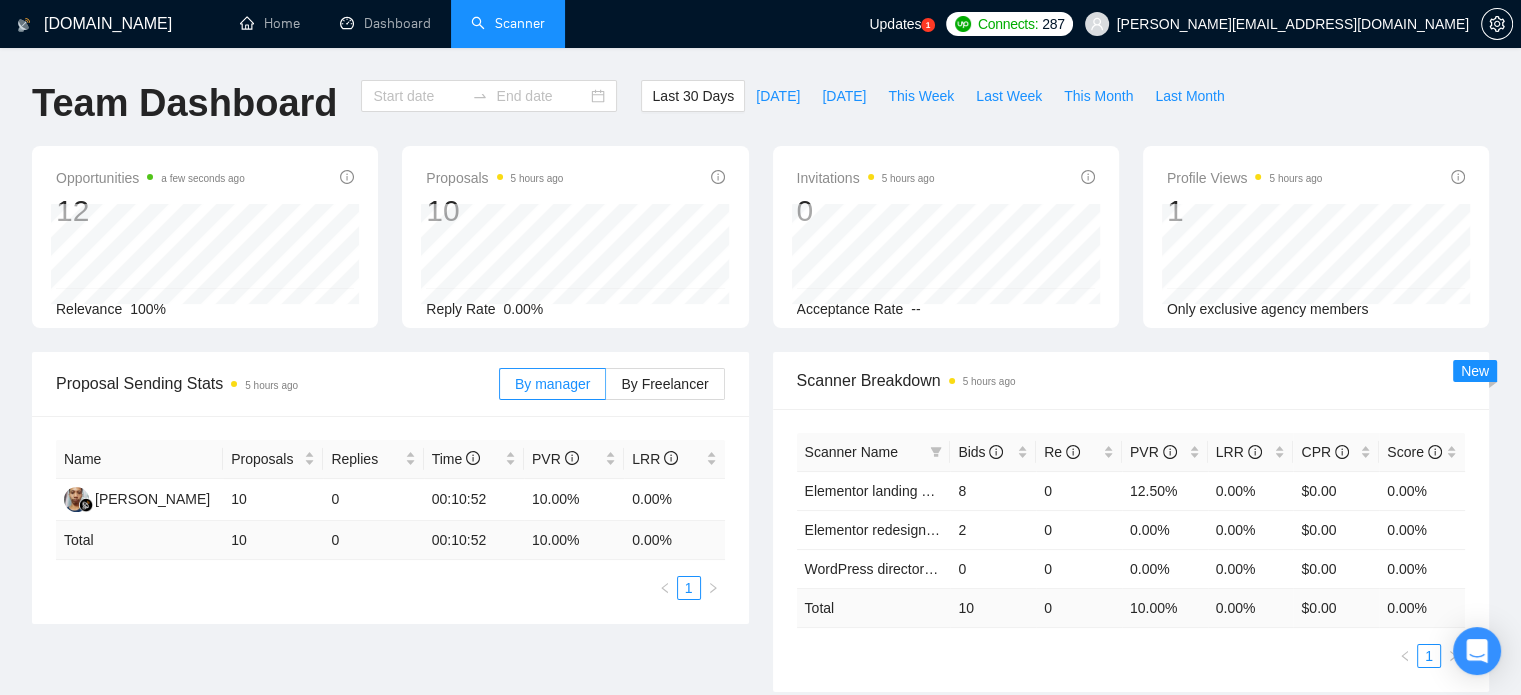 type on "[DATE]" 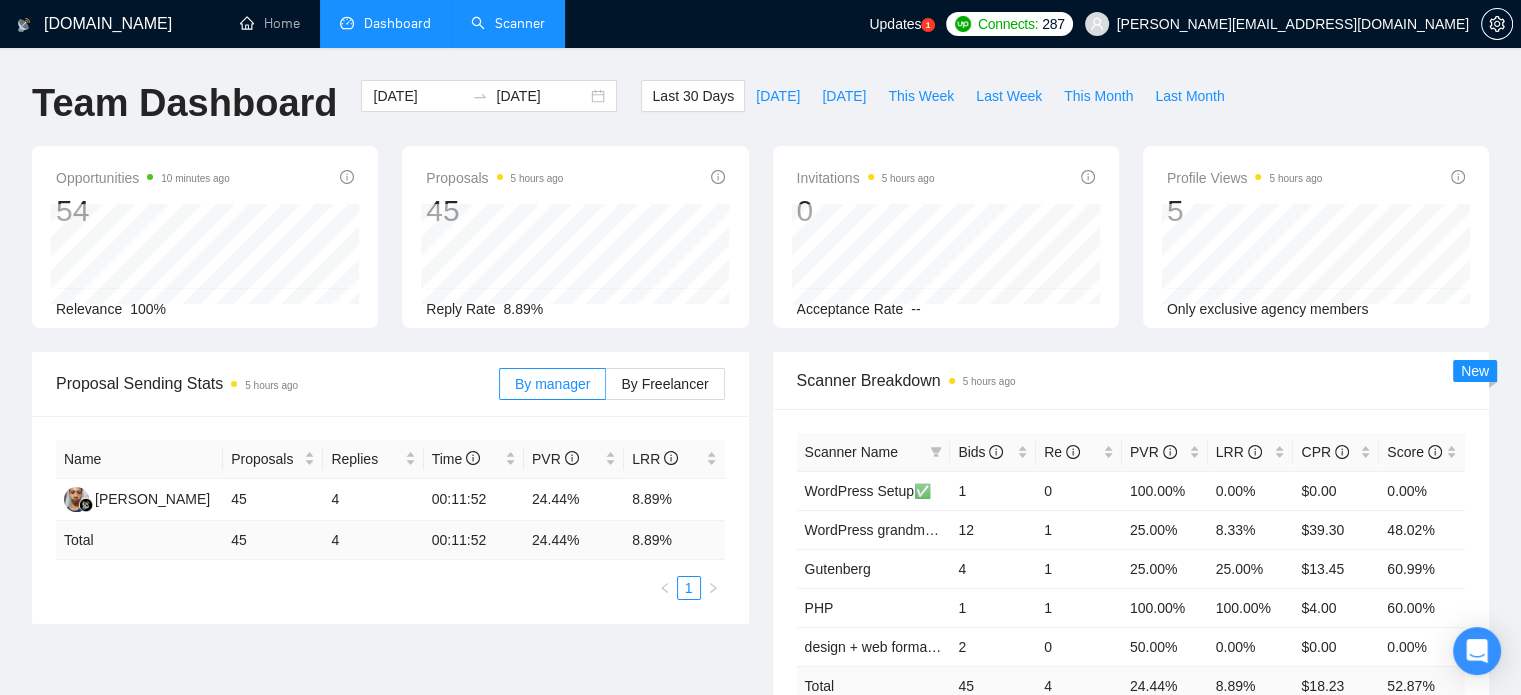 click on "Scanner" at bounding box center (508, 23) 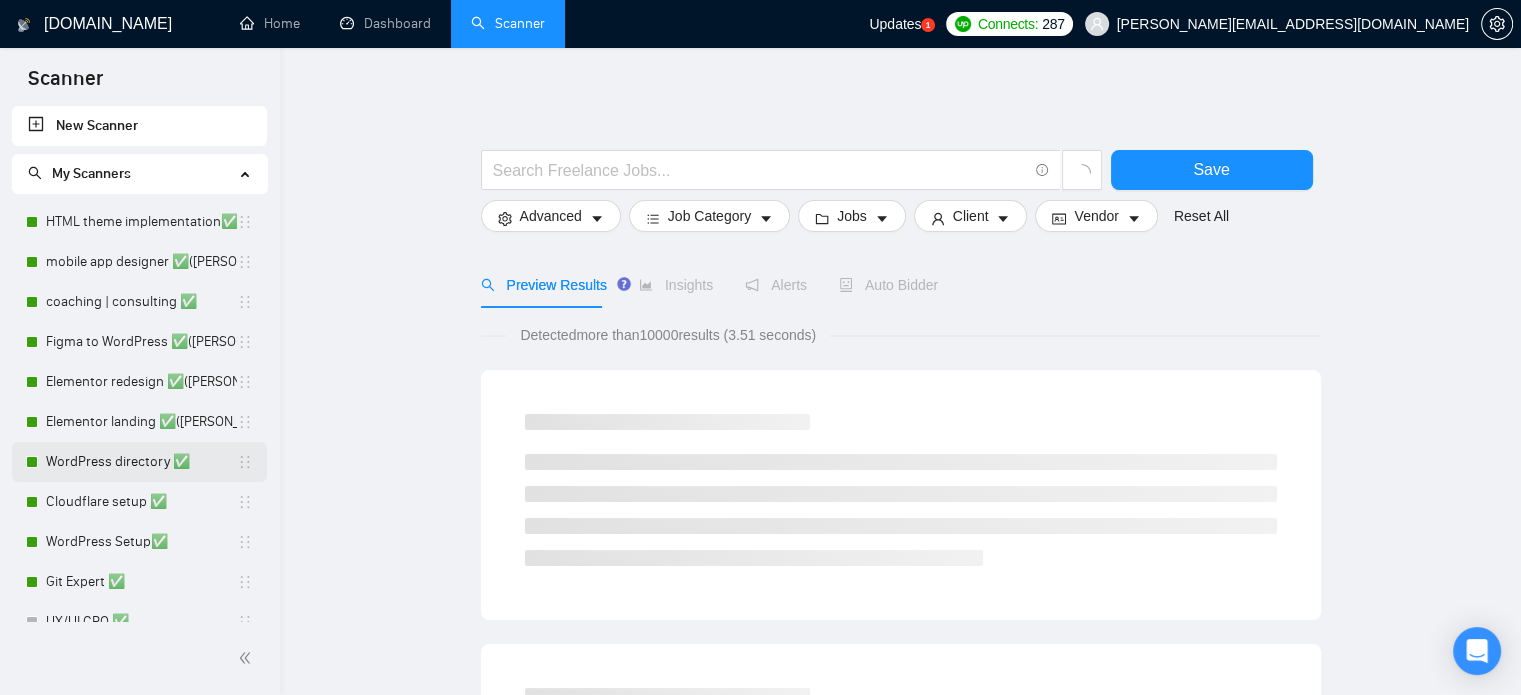 scroll, scrollTop: 200, scrollLeft: 0, axis: vertical 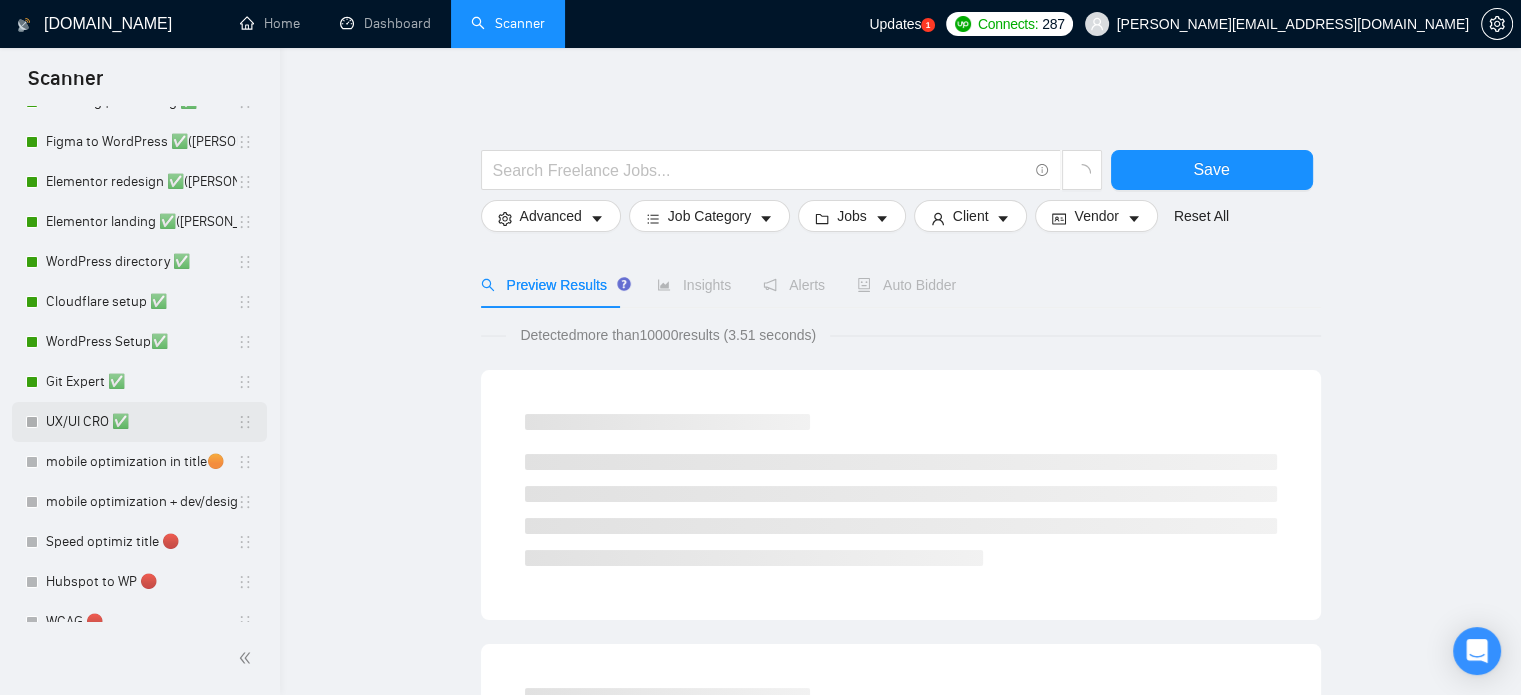 click on "UX/UI CRO ✅" at bounding box center (141, 422) 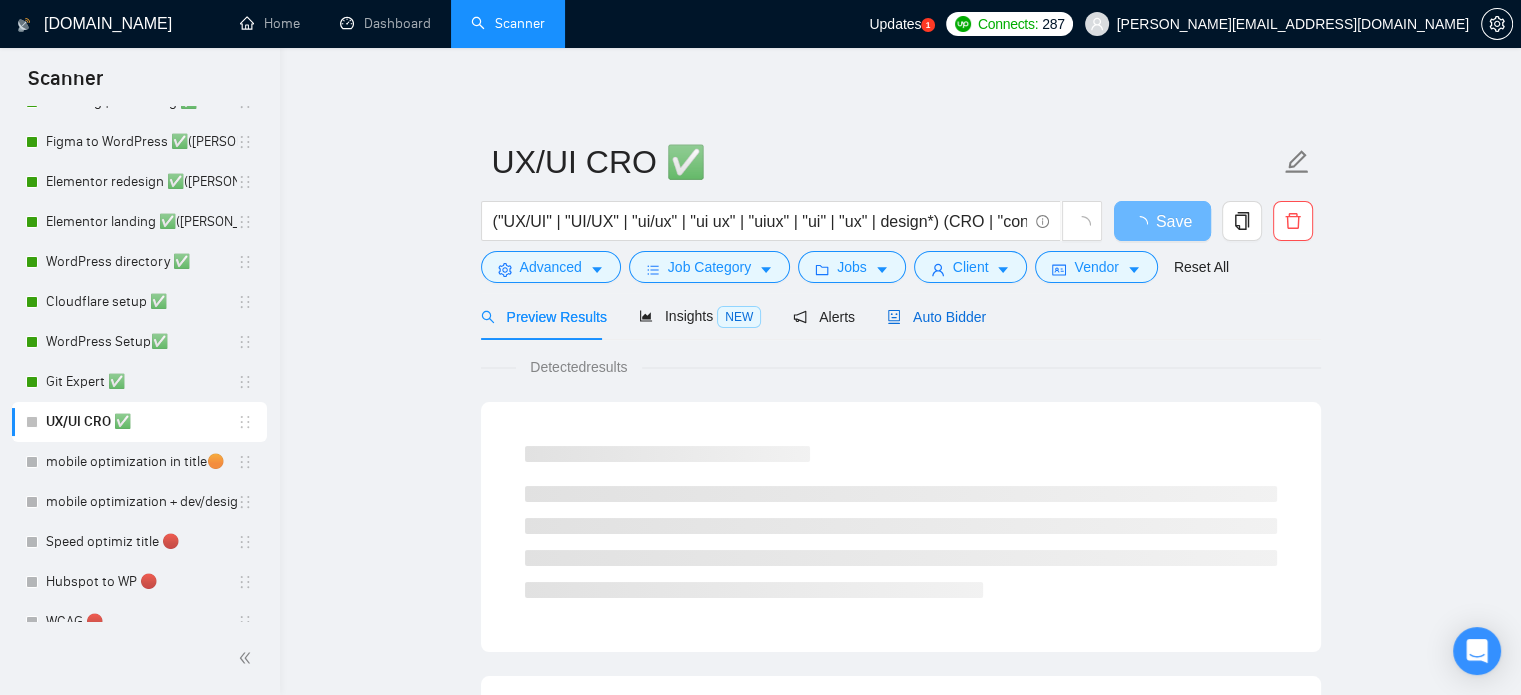 click on "Auto Bidder" at bounding box center [936, 317] 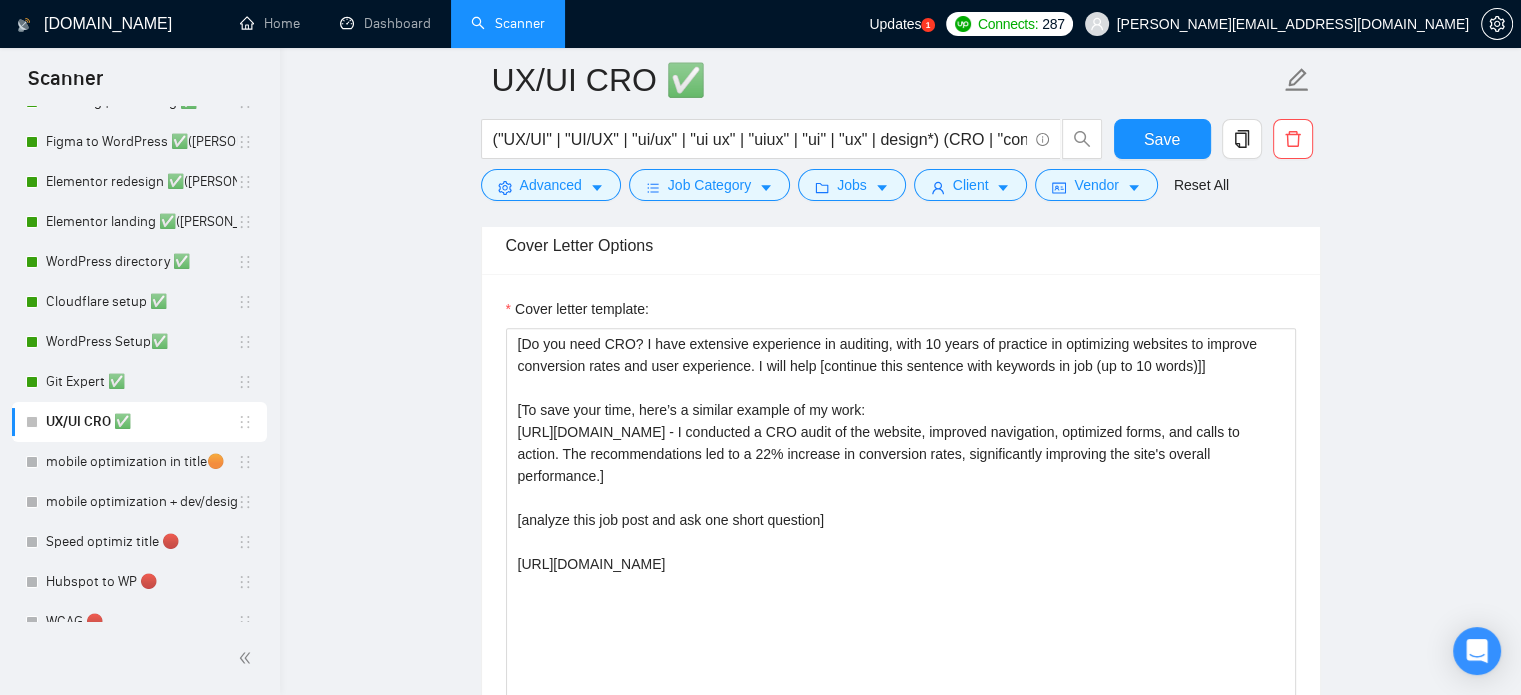 scroll, scrollTop: 1300, scrollLeft: 0, axis: vertical 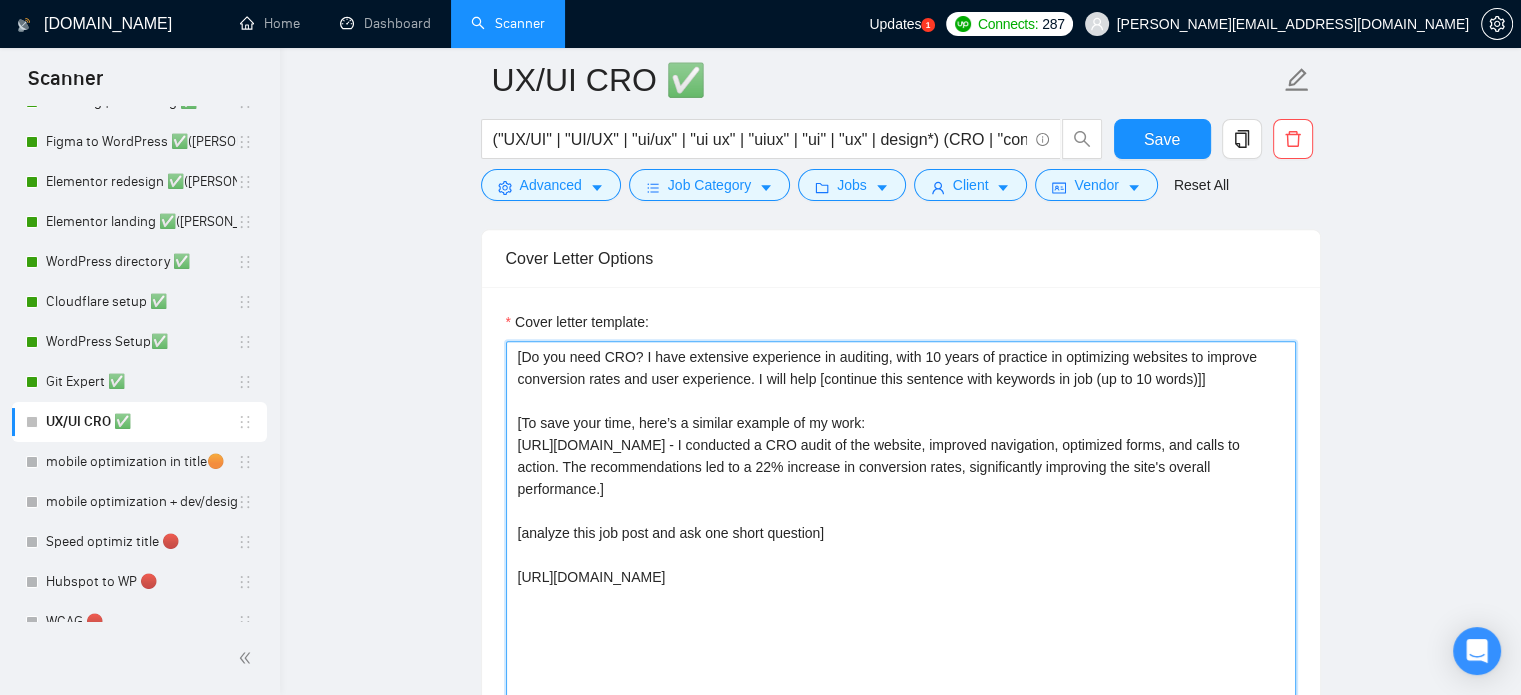 click on "[Do you need CRO? I have extensive experience in auditing, with 10 years of practice in optimizing websites to improve conversion rates and user experience. I will help [continue this sentence with keywords in job (up to 10 words)]]
[To save your time, here’s a similar example of my work:
[URL][DOMAIN_NAME] - I conducted a CRO audit of the website, improved navigation, optimized forms, and calls to action. The recommendations led to a 22% increase in conversion rates, significantly improving the site's overall performance.]
[analyze this job post and ask one short question]
[URL][DOMAIN_NAME]" at bounding box center [901, 566] 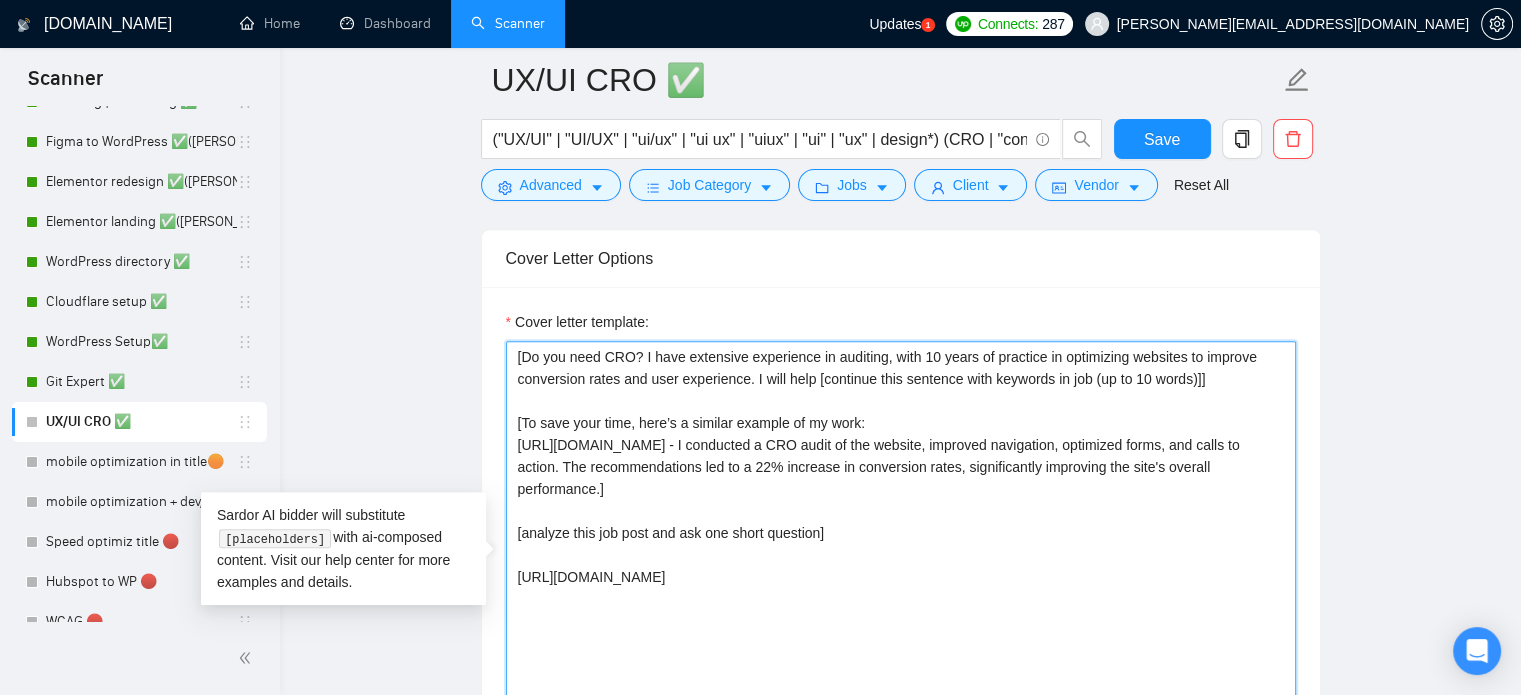 drag, startPoint x: 530, startPoint y: 420, endPoint x: 852, endPoint y: 416, distance: 322.02484 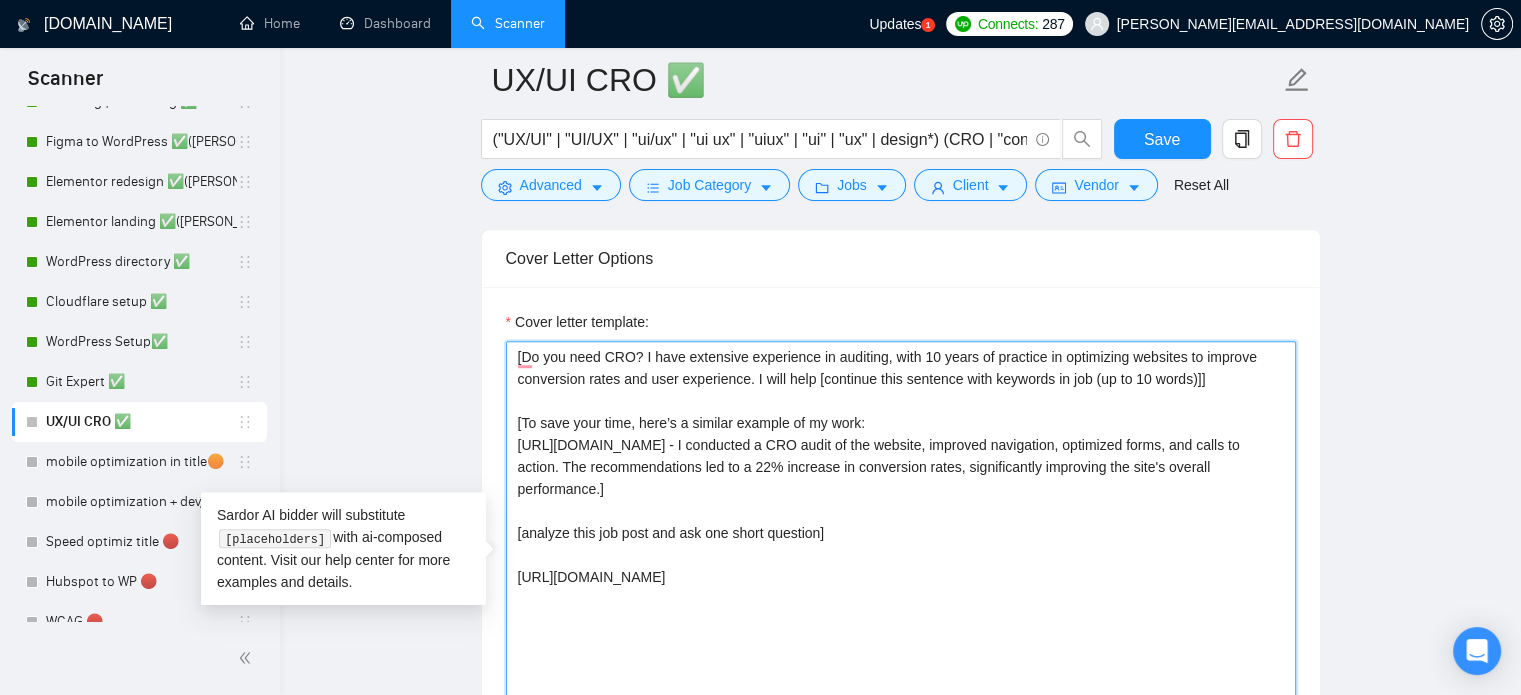 click on "[Do you need CRO? I have extensive experience in auditing, with 10 years of practice in optimizing websites to improve conversion rates and user experience. I will help [continue this sentence with keywords in job (up to 10 words)]]
[To save your time, here’s a similar example of my work:
[URL][DOMAIN_NAME] - I conducted a CRO audit of the website, improved navigation, optimized forms, and calls to action. The recommendations led to a 22% increase in conversion rates, significantly improving the site's overall performance.]
[analyze this job post and ask one short question]
[URL][DOMAIN_NAME]" at bounding box center [901, 566] 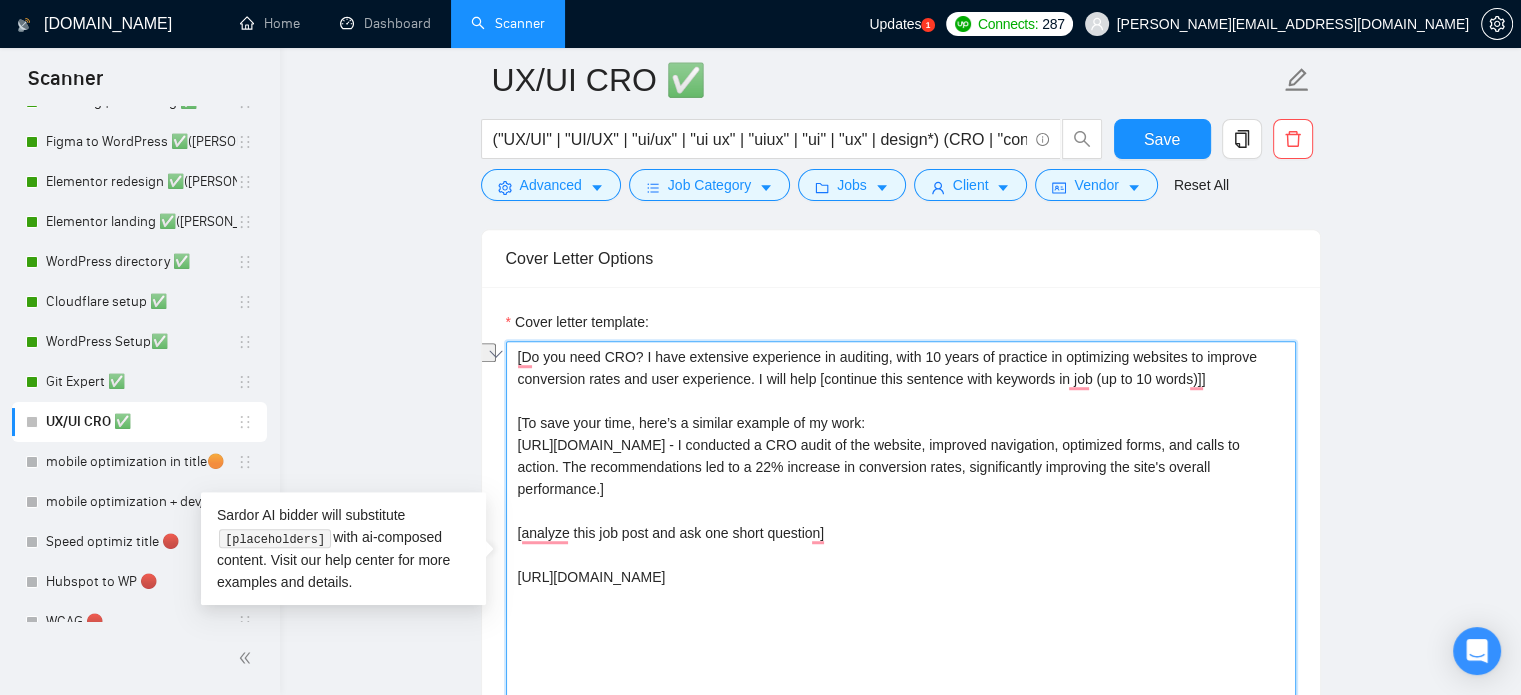 drag, startPoint x: 852, startPoint y: 416, endPoint x: 523, endPoint y: 418, distance: 329.00607 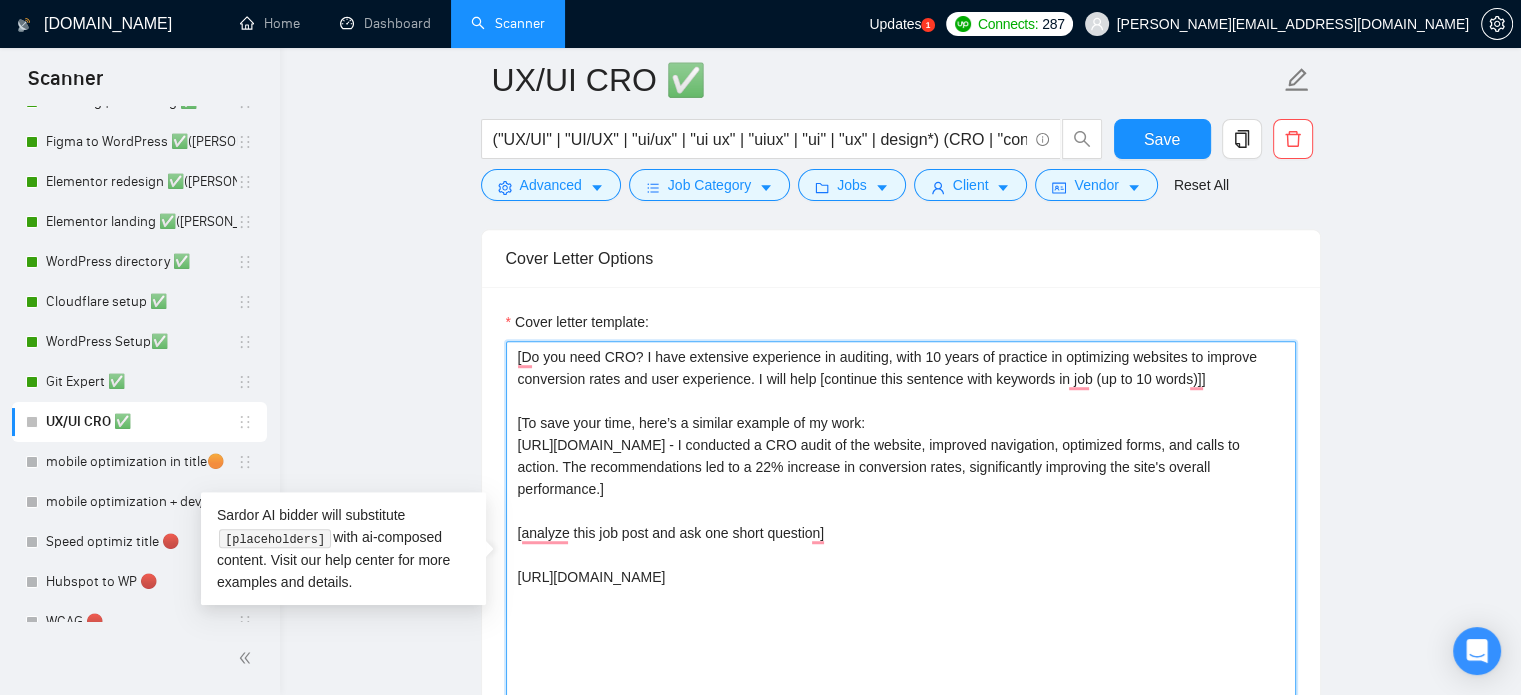 click on "[Do you need CRO? I have extensive experience in auditing, with 10 years of practice in optimizing websites to improve conversion rates and user experience. I will help [continue this sentence with keywords in job (up to 10 words)]]
[To save your time, here’s a similar example of my work:
[URL][DOMAIN_NAME] - I conducted a CRO audit of the website, improved navigation, optimized forms, and calls to action. The recommendations led to a 22% increase in conversion rates, significantly improving the site's overall performance.]
[analyze this job post and ask one short question]
[URL][DOMAIN_NAME]" at bounding box center (901, 566) 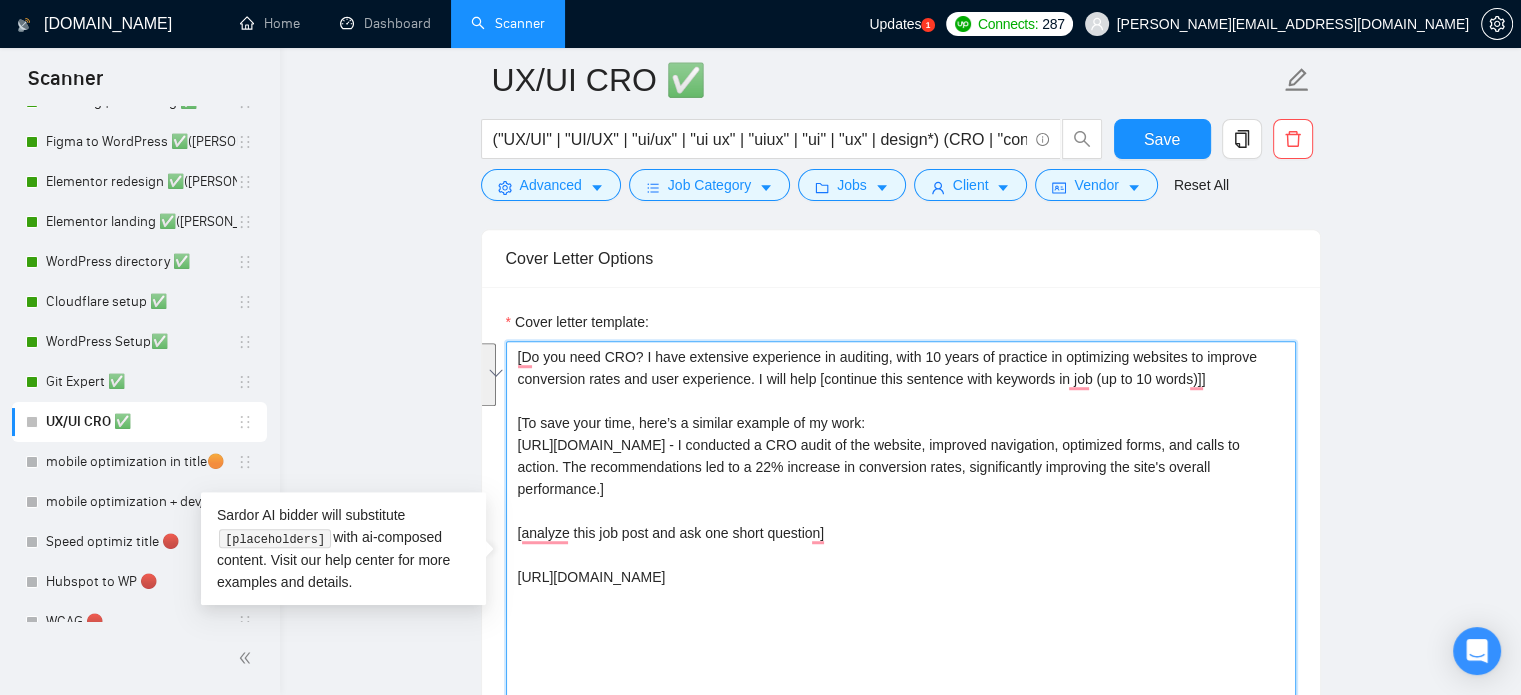 click on "[Do you need CRO? I have extensive experience in auditing, with 10 years of practice in optimizing websites to improve conversion rates and user experience. I will help [continue this sentence with keywords in job (up to 10 words)]]
[To save your time, here’s a similar example of my work:
[URL][DOMAIN_NAME] - I conducted a CRO audit of the website, improved navigation, optimized forms, and calls to action. The recommendations led to a 22% increase in conversion rates, significantly improving the site's overall performance.]
[analyze this job post and ask one short question]
[URL][DOMAIN_NAME]" at bounding box center [901, 566] 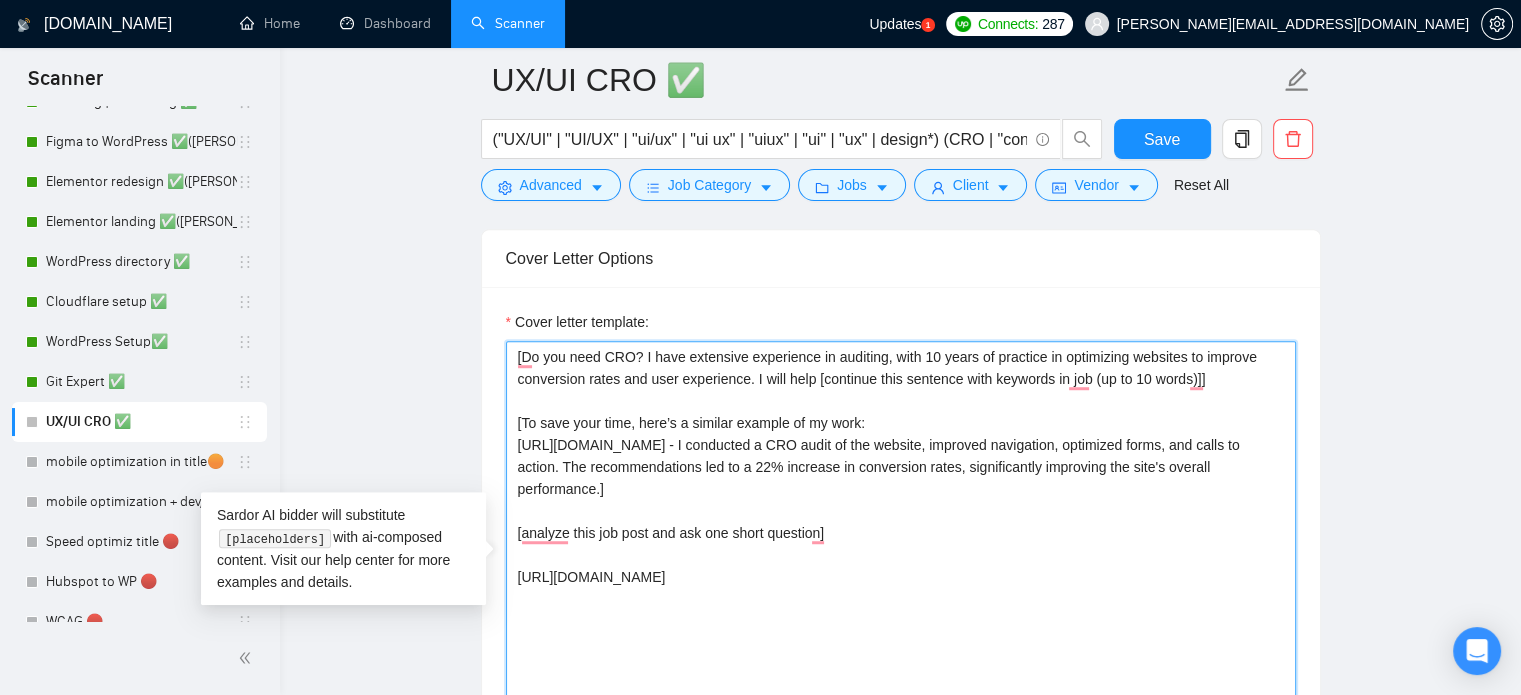 click on "[Do you need CRO? I have extensive experience in auditing, with 10 years of practice in optimizing websites to improve conversion rates and user experience. I will help [continue this sentence with keywords in job (up to 10 words)]]
[To save your time, here’s a similar example of my work:
[URL][DOMAIN_NAME] - I conducted a CRO audit of the website, improved navigation, optimized forms, and calls to action. The recommendations led to a 22% increase in conversion rates, significantly improving the site's overall performance.]
[analyze this job post and ask one short question]
[URL][DOMAIN_NAME]" at bounding box center (901, 566) 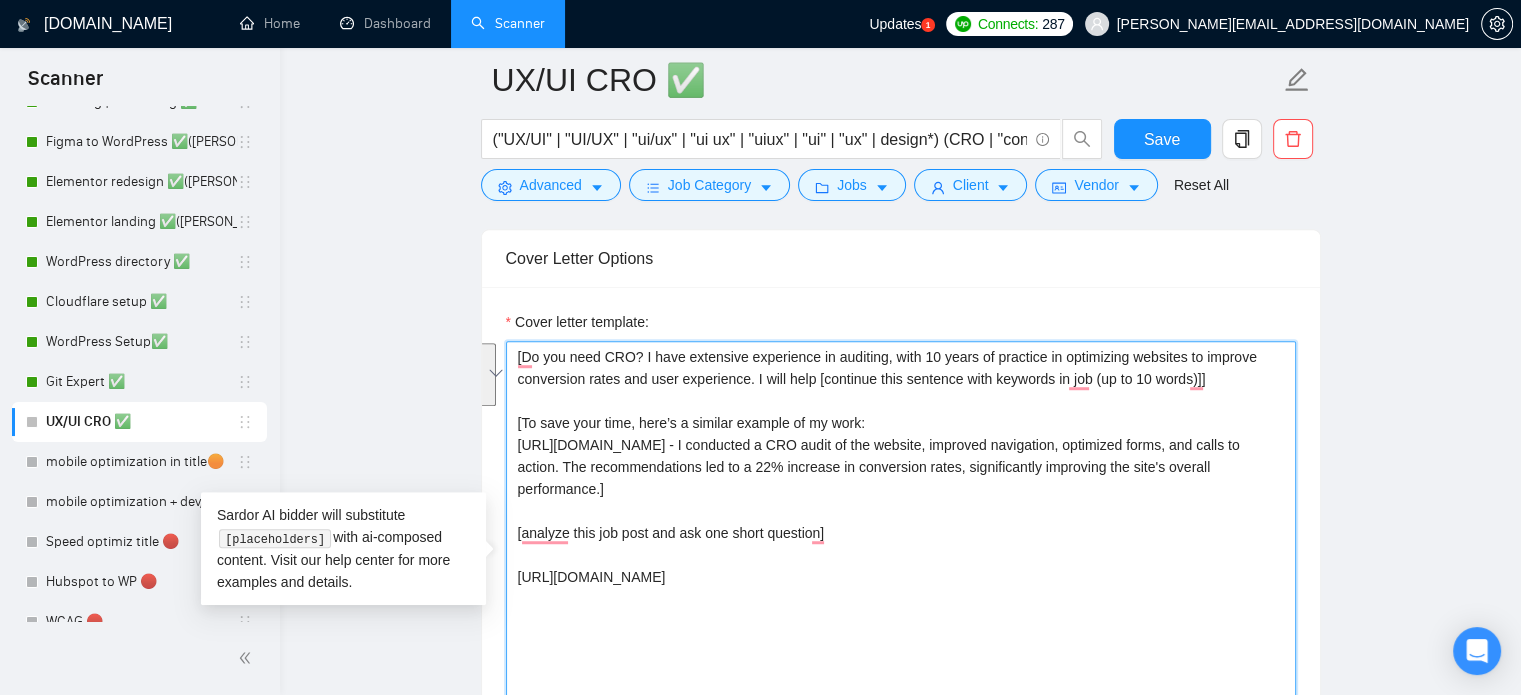 click on "[Do you need CRO? I have extensive experience in auditing, with 10 years of practice in optimizing websites to improve conversion rates and user experience. I will help [continue this sentence with keywords in job (up to 10 words)]]
[To save your time, here’s a similar example of my work:
[URL][DOMAIN_NAME] - I conducted a CRO audit of the website, improved navigation, optimized forms, and calls to action. The recommendations led to a 22% increase in conversion rates, significantly improving the site's overall performance.]
[analyze this job post and ask one short question]
[URL][DOMAIN_NAME]" at bounding box center (901, 566) 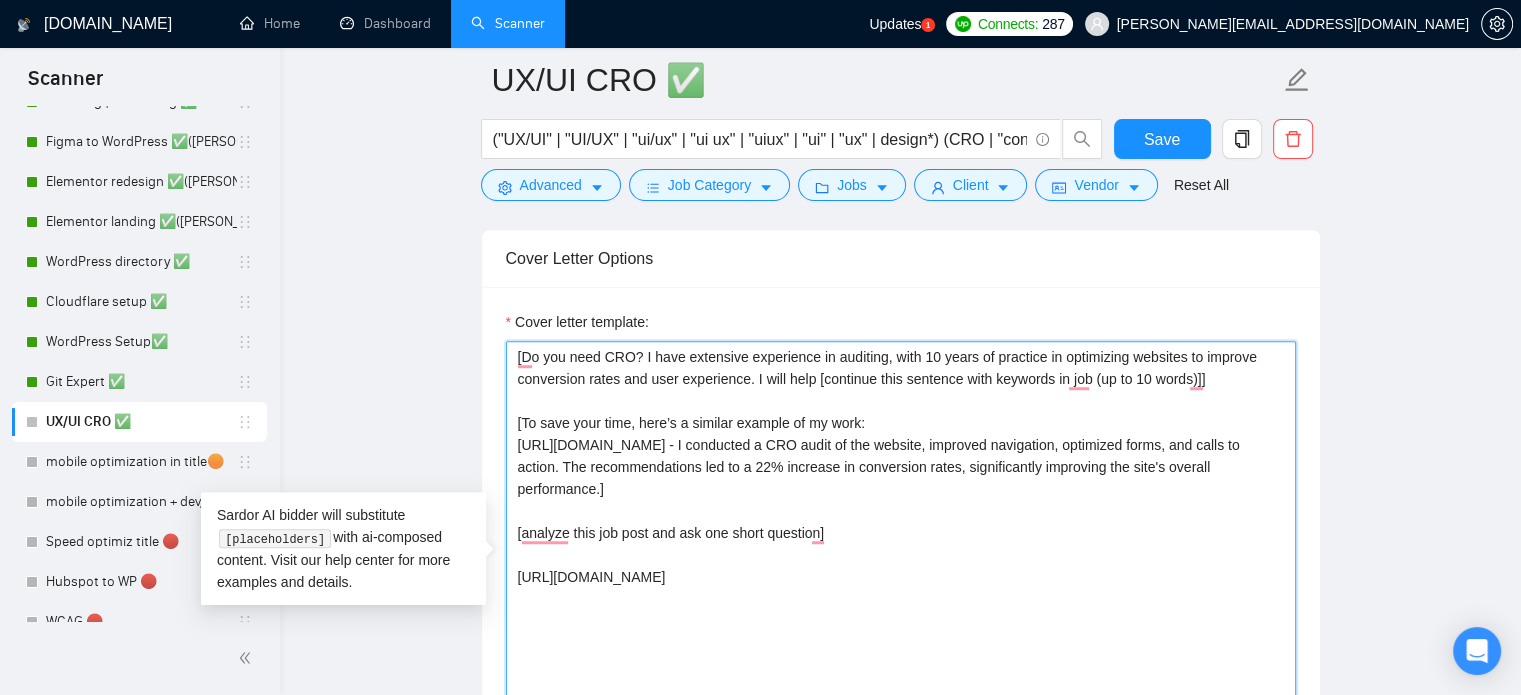 click on "[Do you need CRO? I have extensive experience in auditing, with 10 years of practice in optimizing websites to improve conversion rates and user experience. I will help [continue this sentence with keywords in job (up to 10 words)]]
[To save your time, here’s a similar example of my work:
[URL][DOMAIN_NAME] - I conducted a CRO audit of the website, improved navigation, optimized forms, and calls to action. The recommendations led to a 22% increase in conversion rates, significantly improving the site's overall performance.]
[analyze this job post and ask one short question]
[URL][DOMAIN_NAME]" at bounding box center (901, 566) 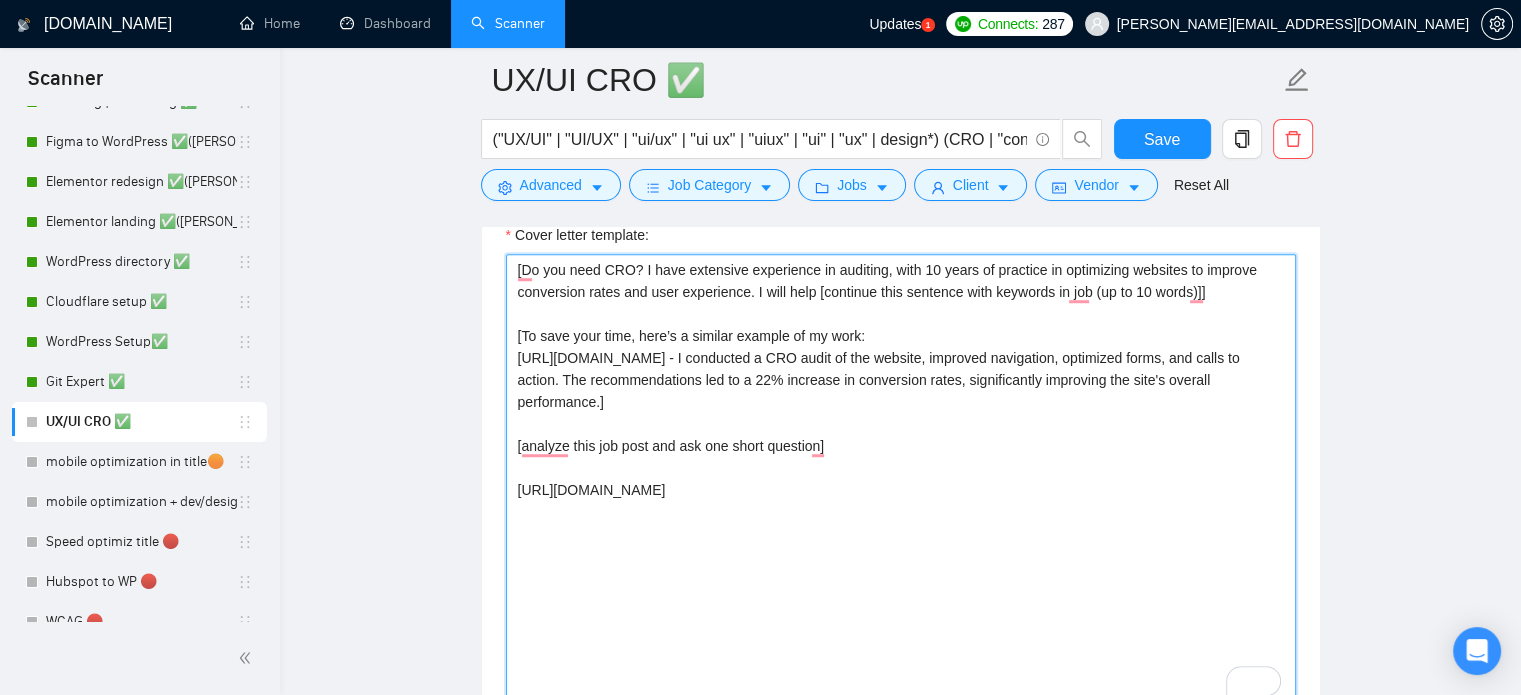 scroll, scrollTop: 1400, scrollLeft: 0, axis: vertical 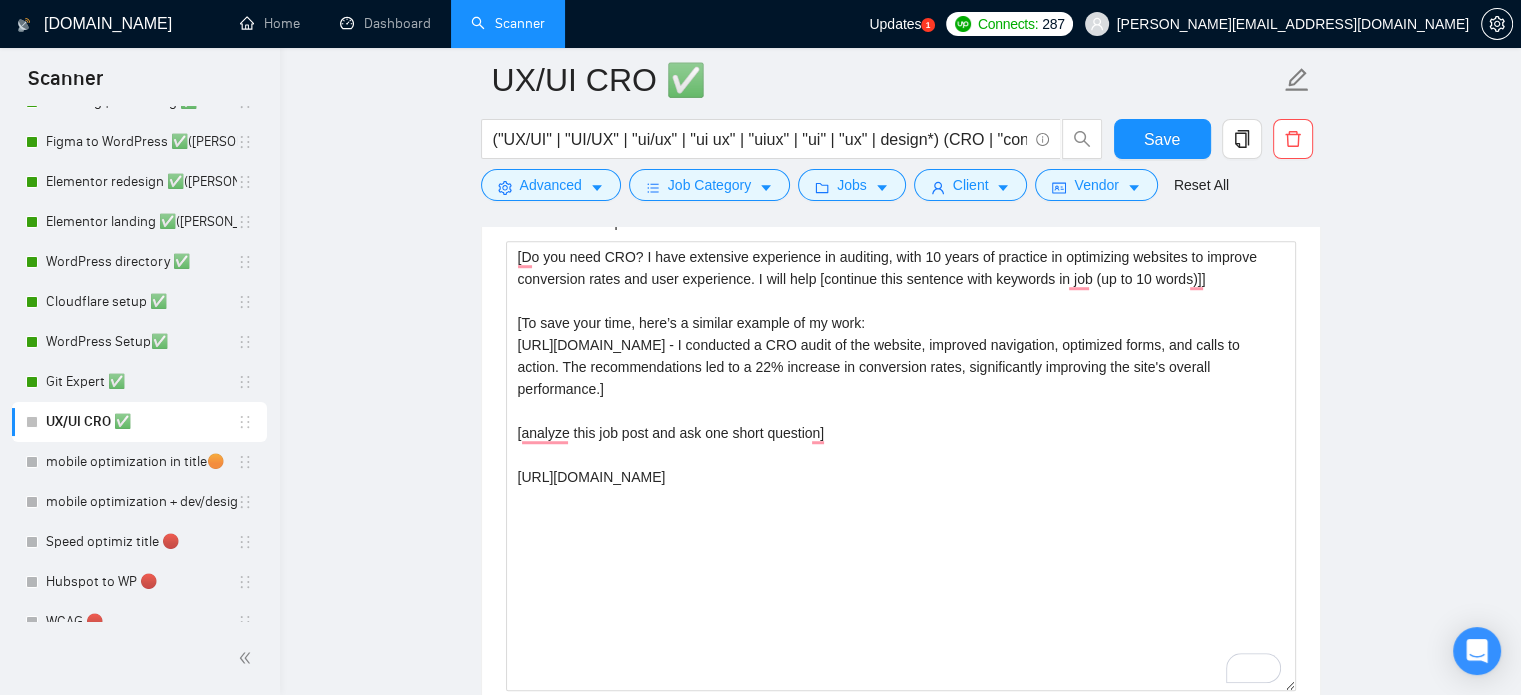 click on "UX/UI CRO ✅ ("UX/UI" | "UI/UX" | "ui/ux" | "ui ux" | "uiux" | "ui" | "ux" | design*) (CRO | "conversion rate optimization") Save Advanced   Job Category   Jobs   Client   Vendor   Reset All Preview Results Insights NEW Alerts Auto Bidder Auto Bidding Enabled Auto Bidding Enabled: OFF Auto Bidder Schedule Auto Bidding Type: Automated (recommended) Semi-automated Auto Bidding Schedule: 24/7 Custom Custom Auto Bidder Schedule Repeat every week [DATE] [DATE] [DATE] [DATE] [DATE] [DATE] [DATE] Active Hours ( [GEOGRAPHIC_DATA]/[GEOGRAPHIC_DATA] ): From: To: ( 24  hours) [GEOGRAPHIC_DATA]/[GEOGRAPHIC_DATA] Auto Bidding Type Select your bidding algorithm: Choose the algorithm for you bidding. The price per proposal does not include your connects expenditure. Template Bidder Works great for narrow segments and short cover letters that don't change. 0.50  credits / proposal Sardor AI 🤖 Personalise your cover letter with ai [placeholders] 1.00  credits / proposal Experimental Laziza AI  👑   NEW   Learn more 2.00  credits / proposal Select team:" at bounding box center (900, 938) 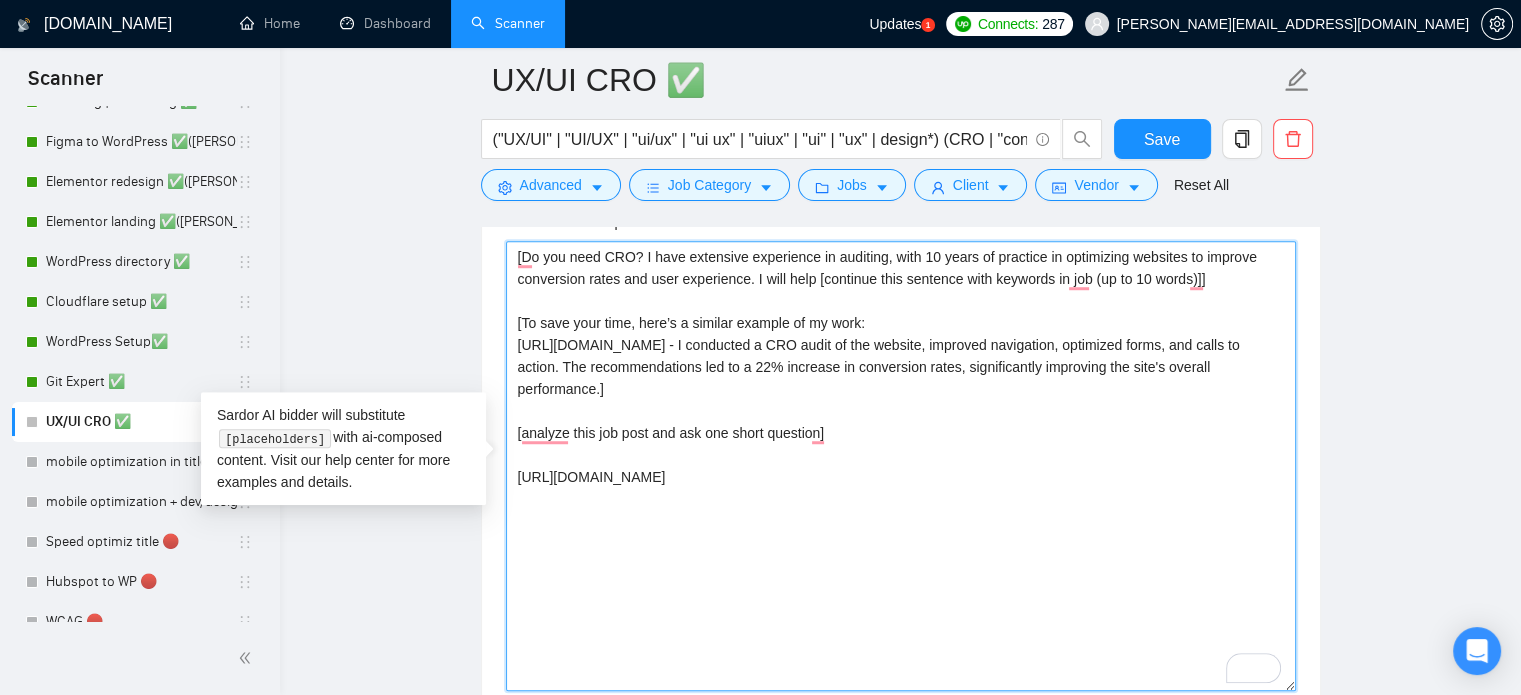 drag, startPoint x: 824, startPoint y: 431, endPoint x: 902, endPoint y: 425, distance: 78.23043 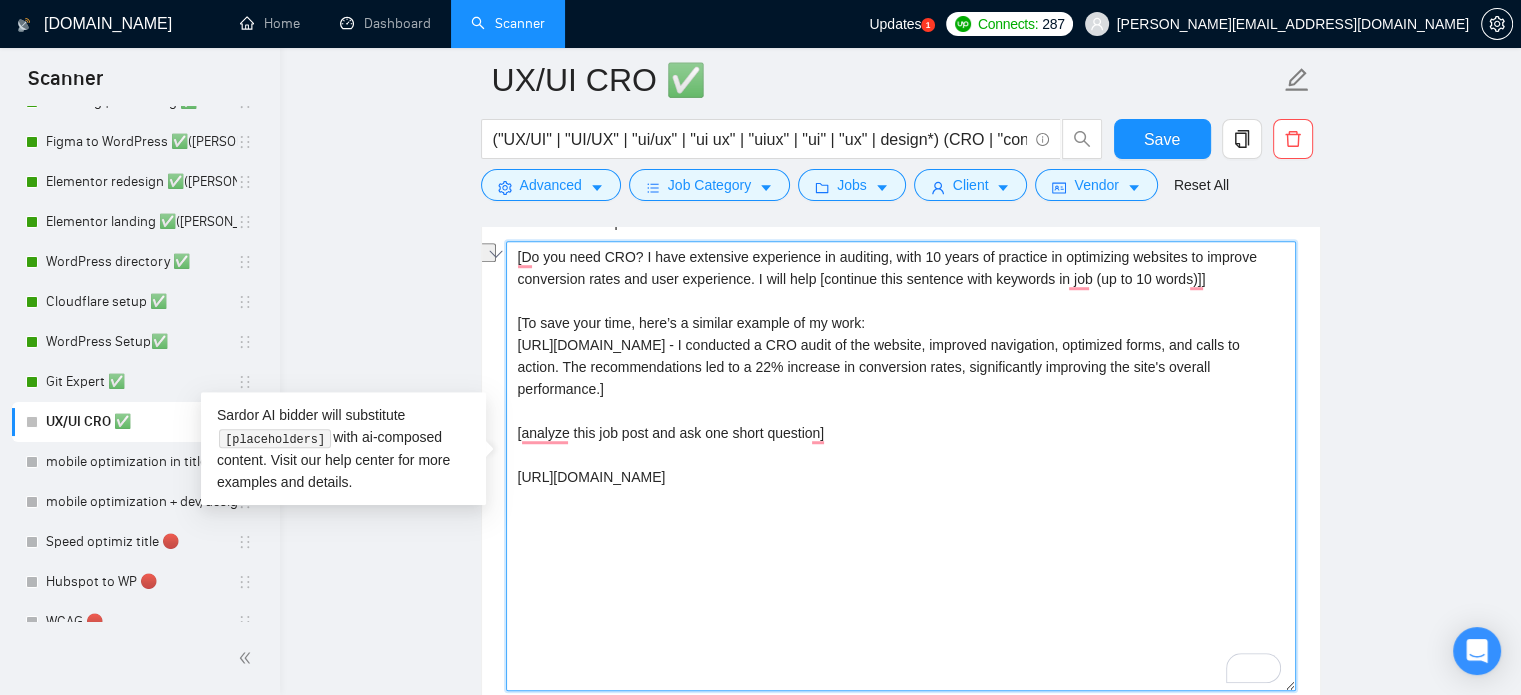 drag, startPoint x: 517, startPoint y: 430, endPoint x: 848, endPoint y: 437, distance: 331.074 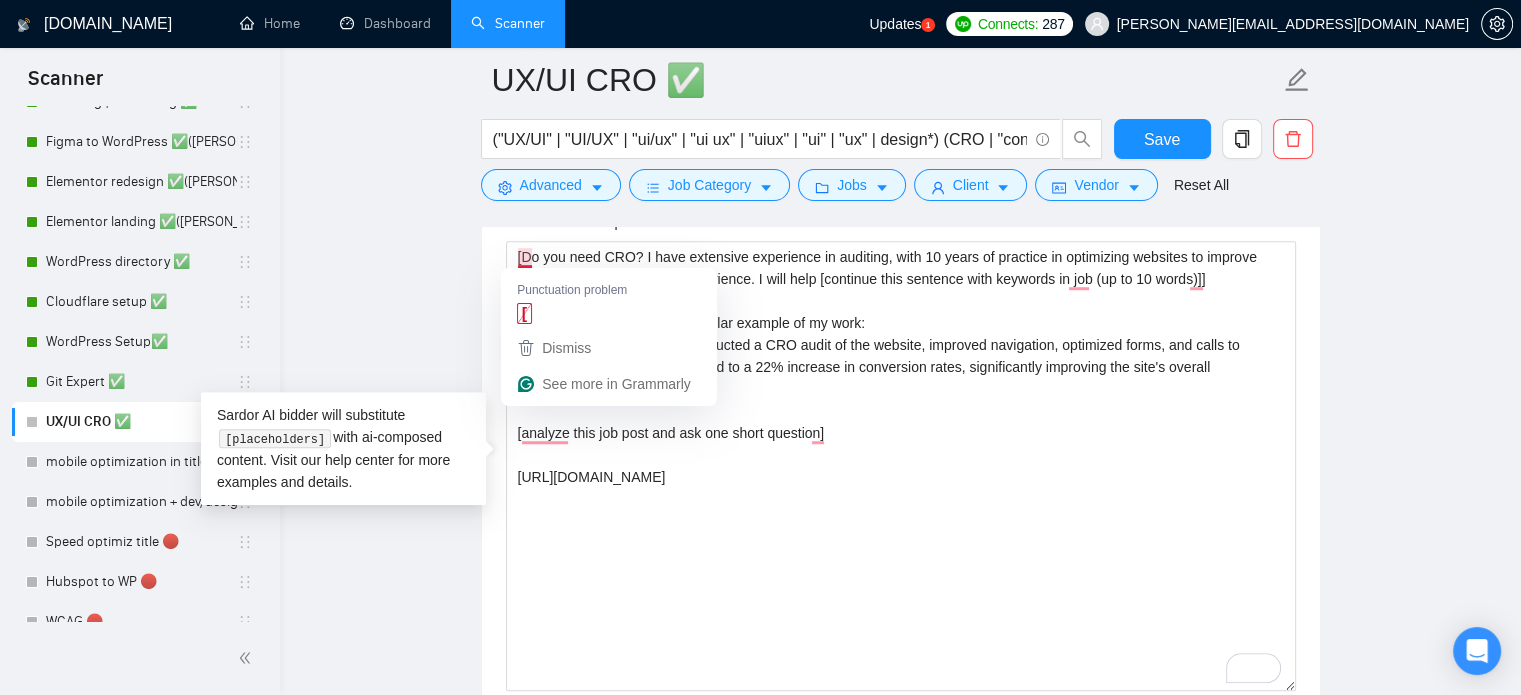 click on "UX/UI CRO ✅ ("UX/UI" | "UI/UX" | "ui/ux" | "ui ux" | "uiux" | "ui" | "ux" | design*) (CRO | "conversion rate optimization") Save Advanced   Job Category   Jobs   Client   Vendor   Reset All Preview Results Insights NEW Alerts Auto Bidder Auto Bidding Enabled Auto Bidding Enabled: OFF Auto Bidder Schedule Auto Bidding Type: Automated (recommended) Semi-automated Auto Bidding Schedule: 24/7 Custom Custom Auto Bidder Schedule Repeat every week [DATE] [DATE] [DATE] [DATE] [DATE] [DATE] [DATE] Active Hours ( [GEOGRAPHIC_DATA]/[GEOGRAPHIC_DATA] ): From: To: ( 24  hours) [GEOGRAPHIC_DATA]/[GEOGRAPHIC_DATA] Auto Bidding Type Select your bidding algorithm: Choose the algorithm for you bidding. The price per proposal does not include your connects expenditure. Template Bidder Works great for narrow segments and short cover letters that don't change. 0.50  credits / proposal Sardor AI 🤖 Personalise your cover letter with ai [placeholders] 1.00  credits / proposal Experimental Laziza AI  👑   NEW   Learn more 2.00  credits / proposal Select team:" at bounding box center (900, 938) 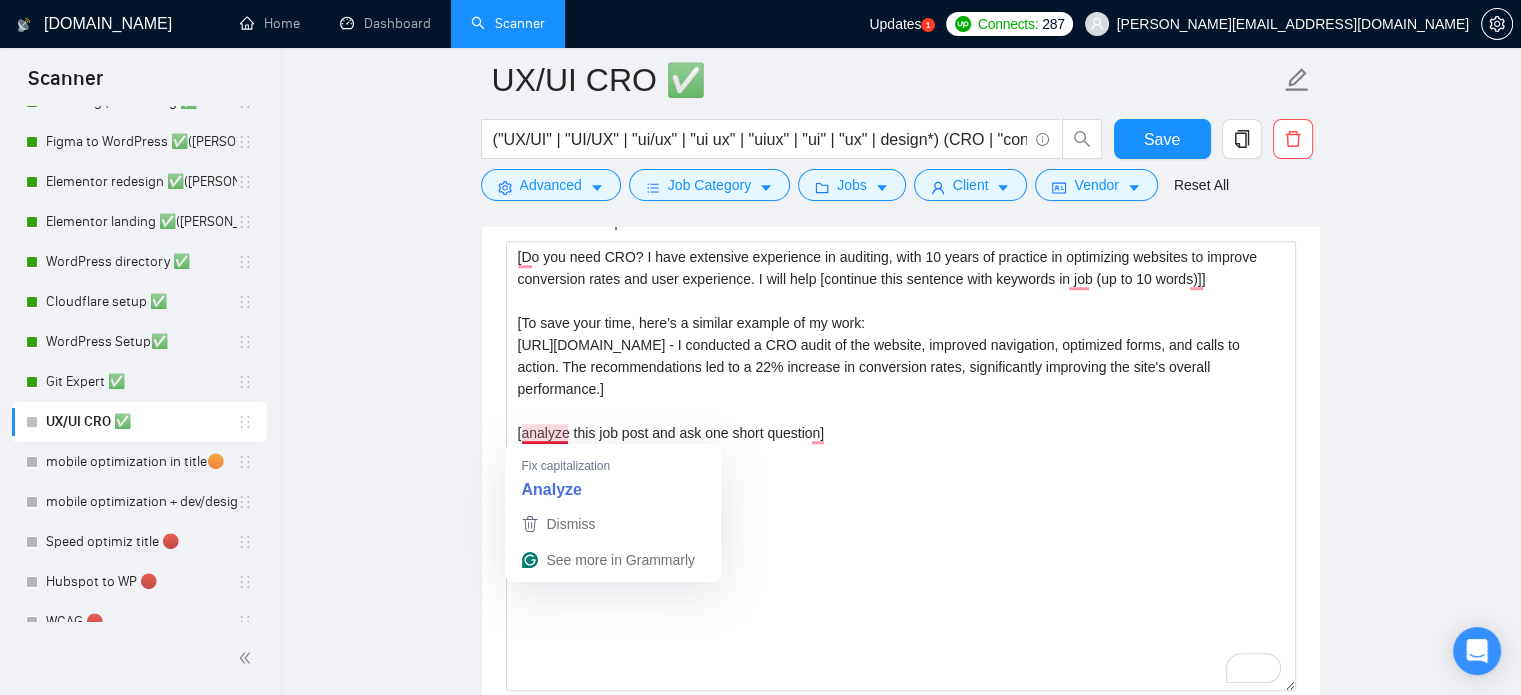click on "UX/UI CRO ✅ ("UX/UI" | "UI/UX" | "ui/ux" | "ui ux" | "uiux" | "ui" | "ux" | design*) (CRO | "conversion rate optimization") Save Advanced   Job Category   Jobs   Client   Vendor   Reset All Preview Results Insights NEW Alerts Auto Bidder Auto Bidding Enabled Auto Bidding Enabled: OFF Auto Bidder Schedule Auto Bidding Type: Automated (recommended) Semi-automated Auto Bidding Schedule: 24/7 Custom Custom Auto Bidder Schedule Repeat every week [DATE] [DATE] [DATE] [DATE] [DATE] [DATE] [DATE] Active Hours ( [GEOGRAPHIC_DATA]/[GEOGRAPHIC_DATA] ): From: To: ( 24  hours) [GEOGRAPHIC_DATA]/[GEOGRAPHIC_DATA] Auto Bidding Type Select your bidding algorithm: Choose the algorithm for you bidding. The price per proposal does not include your connects expenditure. Template Bidder Works great for narrow segments and short cover letters that don't change. 0.50  credits / proposal Sardor AI 🤖 Personalise your cover letter with ai [placeholders] 1.00  credits / proposal Experimental Laziza AI  👑   NEW   Learn more 2.00  credits / proposal Select team:" at bounding box center (900, 938) 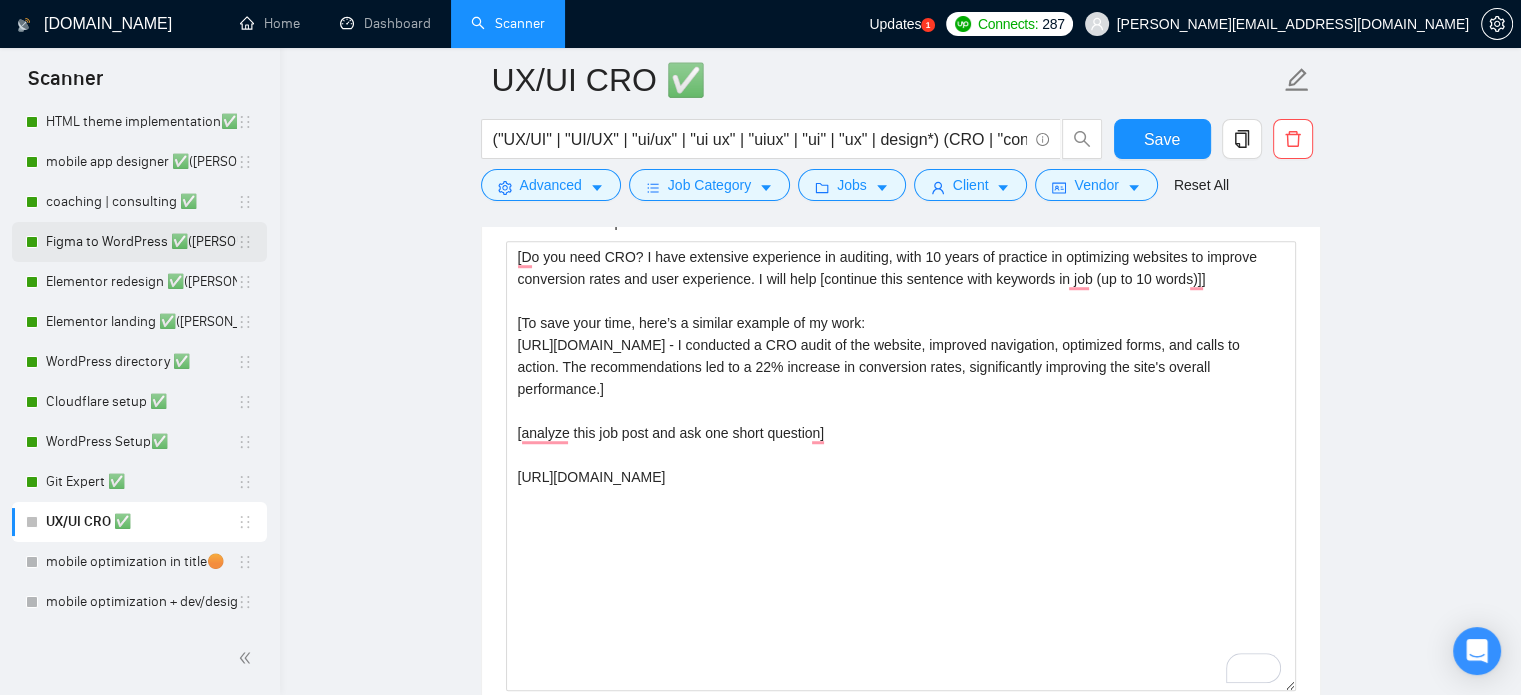 scroll, scrollTop: 0, scrollLeft: 0, axis: both 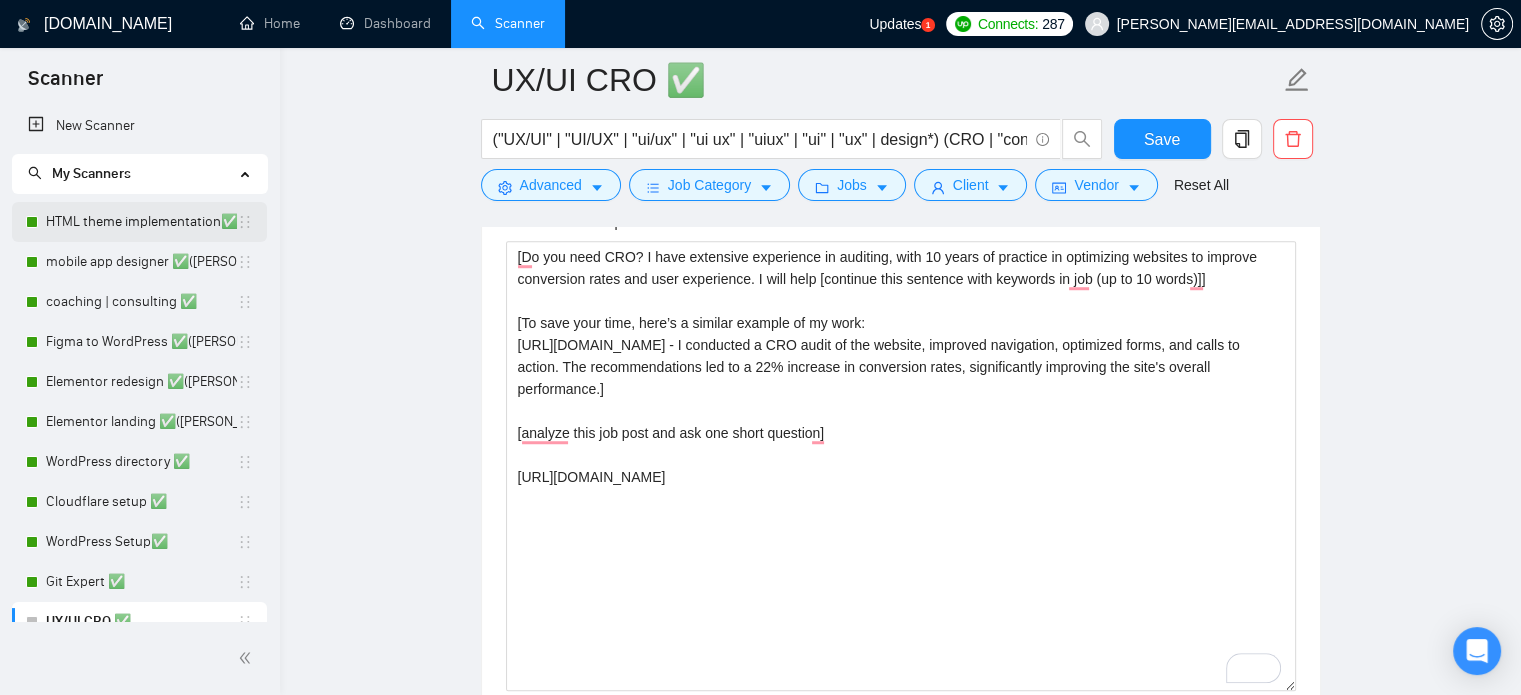 click on "HTML theme implementation✅" at bounding box center [141, 222] 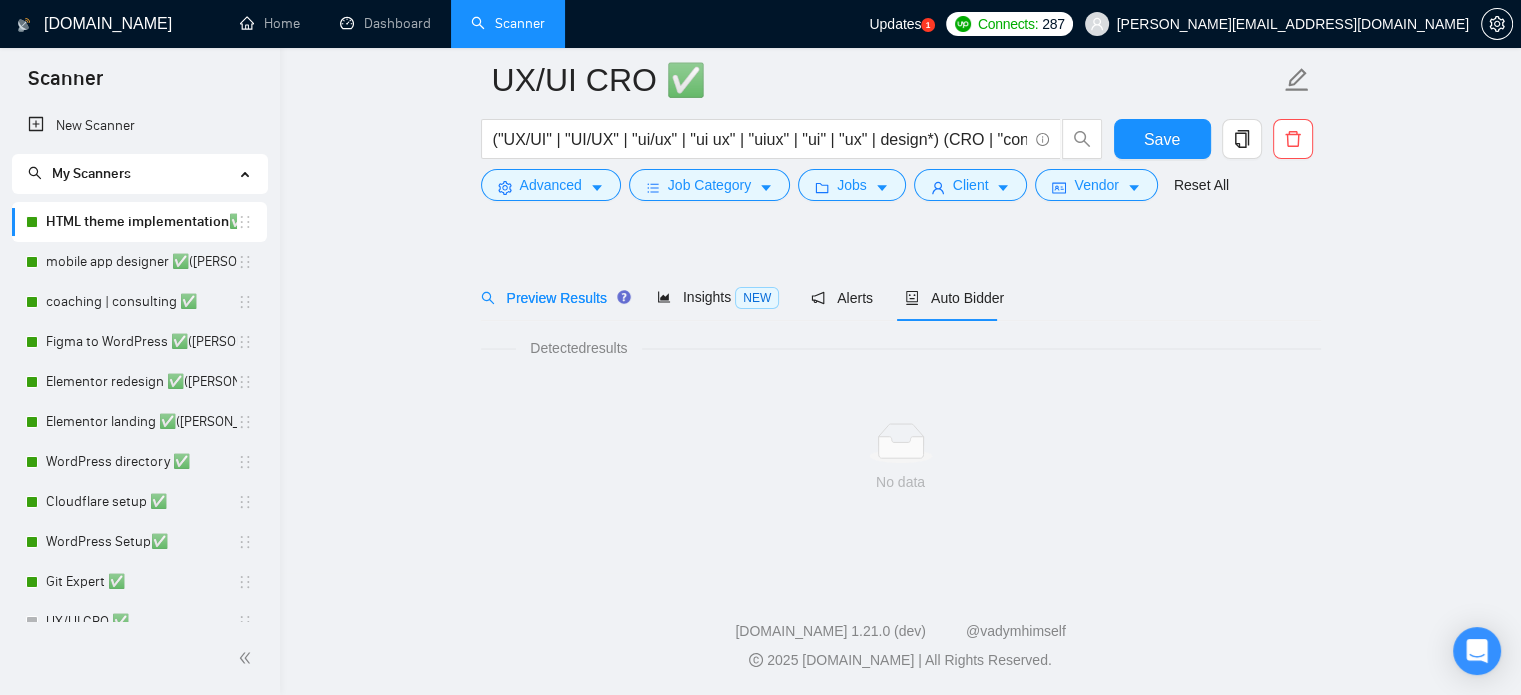 scroll, scrollTop: 35, scrollLeft: 0, axis: vertical 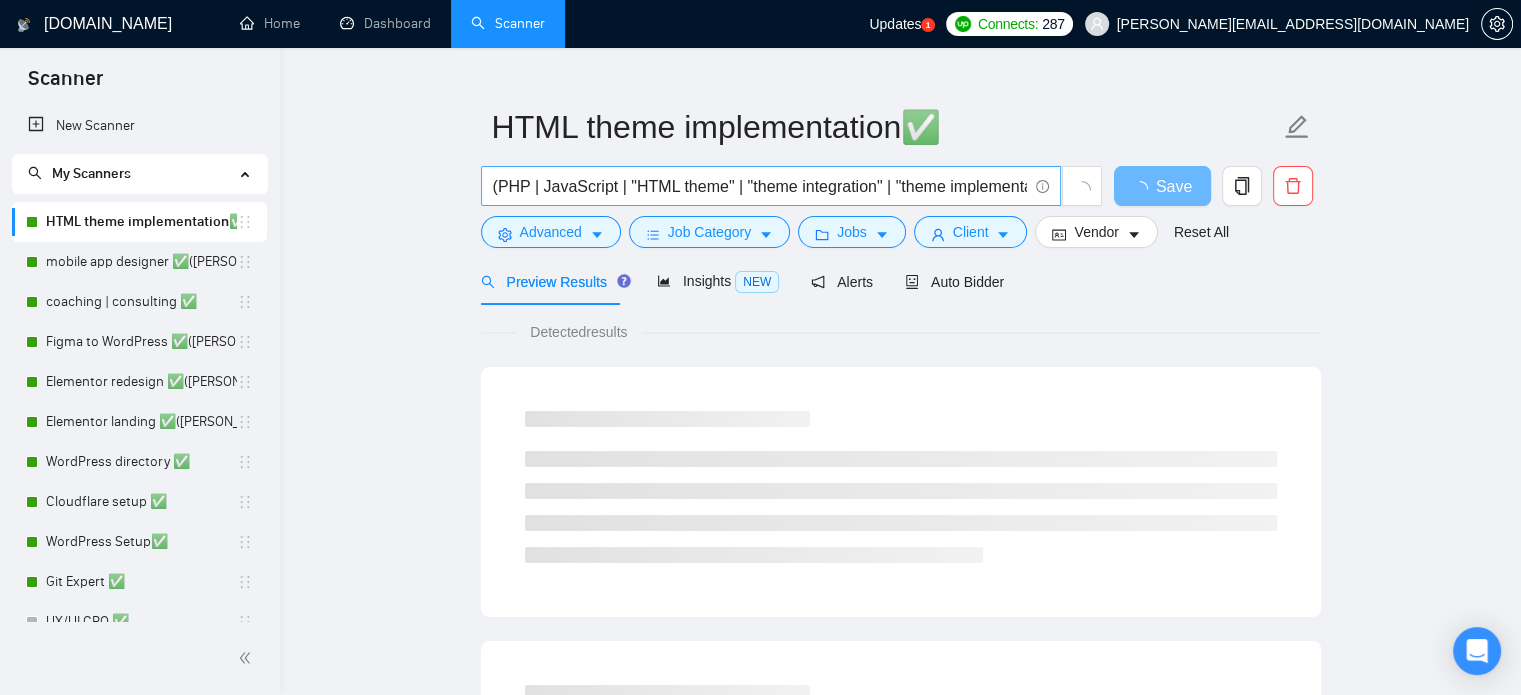click on "(PHP | JavaScript | "HTML theme" | "theme integration" | "theme implementation") ("existing website" | "existing site")" at bounding box center (760, 186) 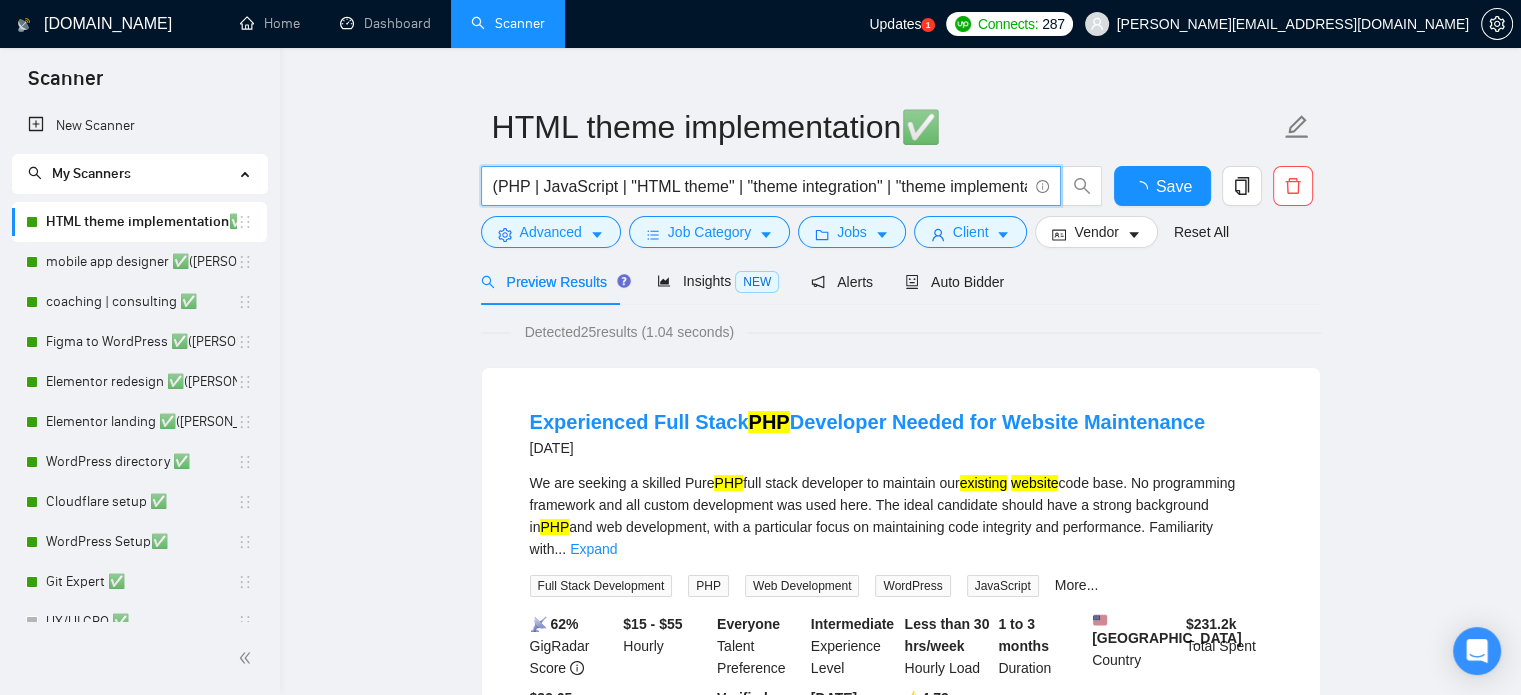 scroll, scrollTop: 0, scrollLeft: 292, axis: horizontal 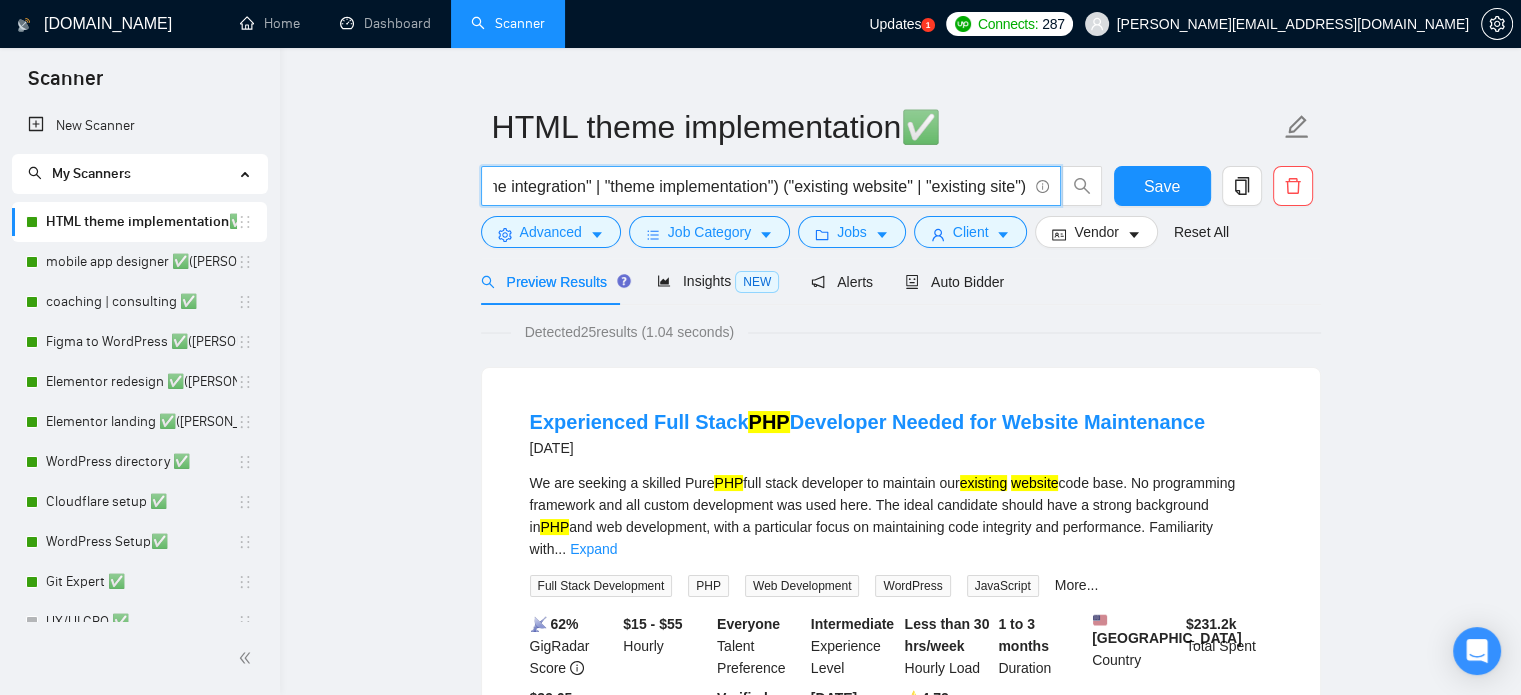 drag, startPoint x: 499, startPoint y: 184, endPoint x: 1080, endPoint y: 196, distance: 581.1239 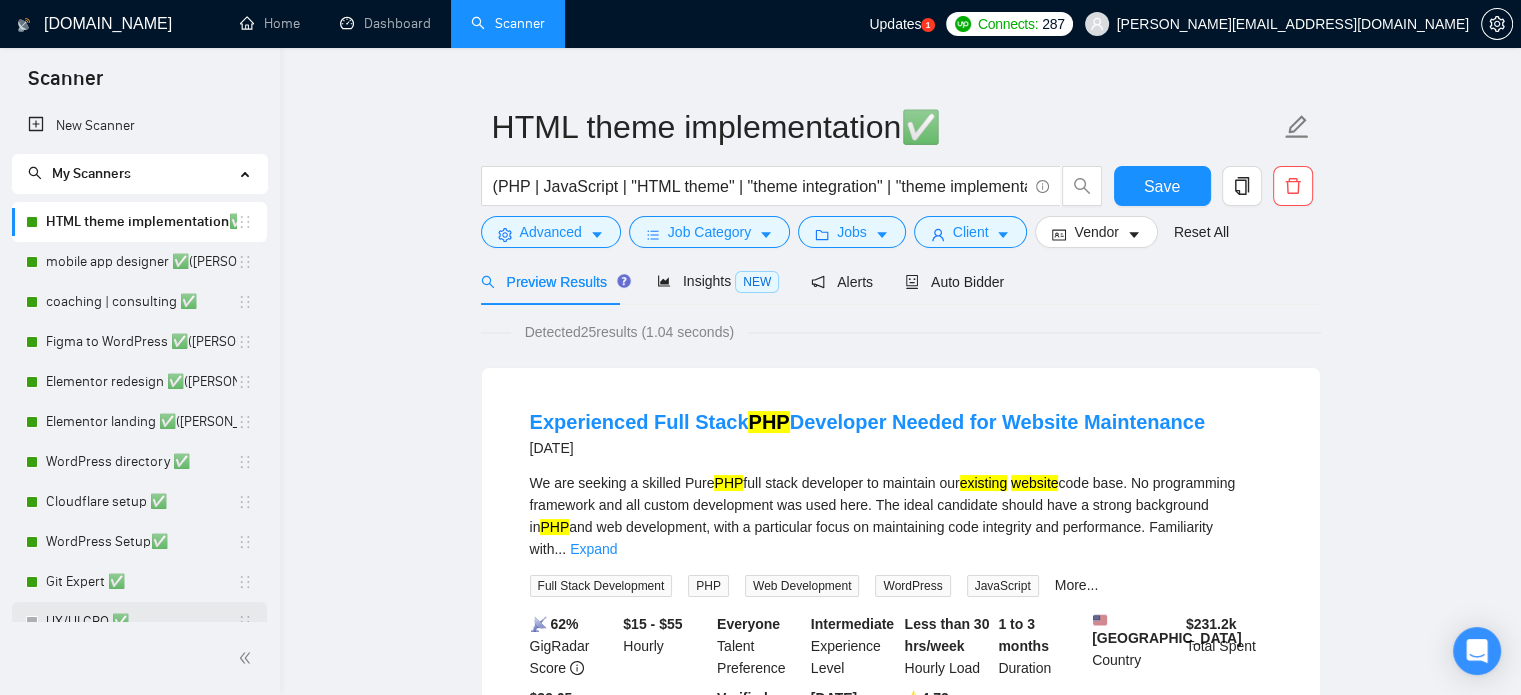 scroll, scrollTop: 200, scrollLeft: 0, axis: vertical 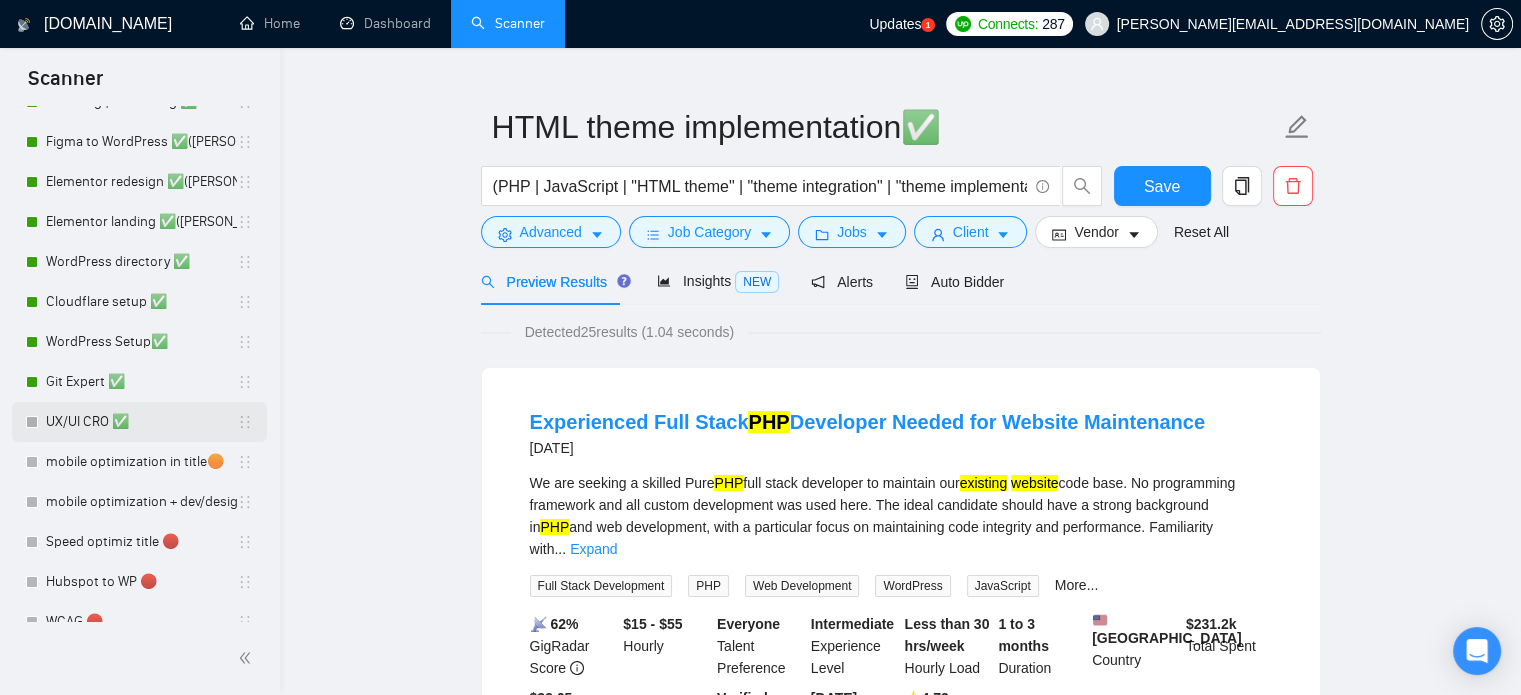 click on "UX/UI CRO ✅" at bounding box center (141, 422) 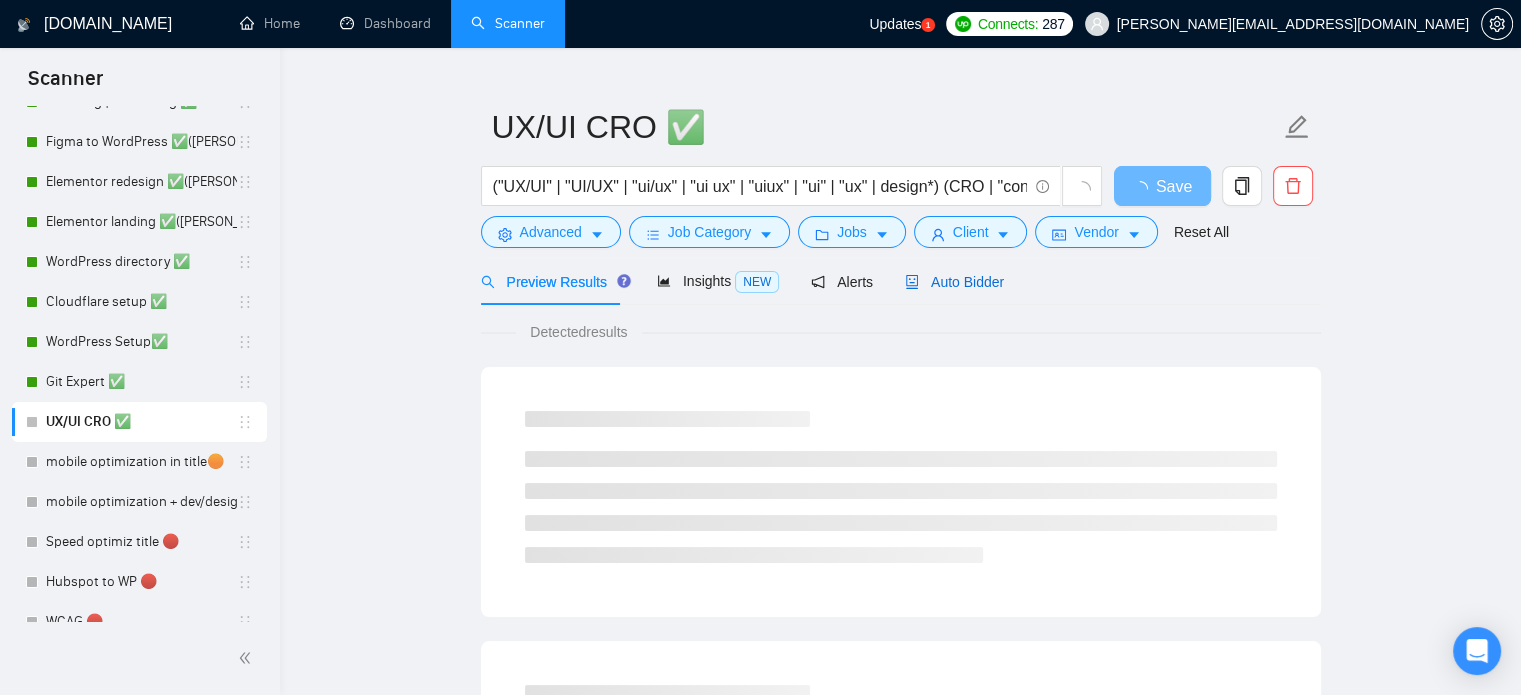 click on "Auto Bidder" at bounding box center (954, 282) 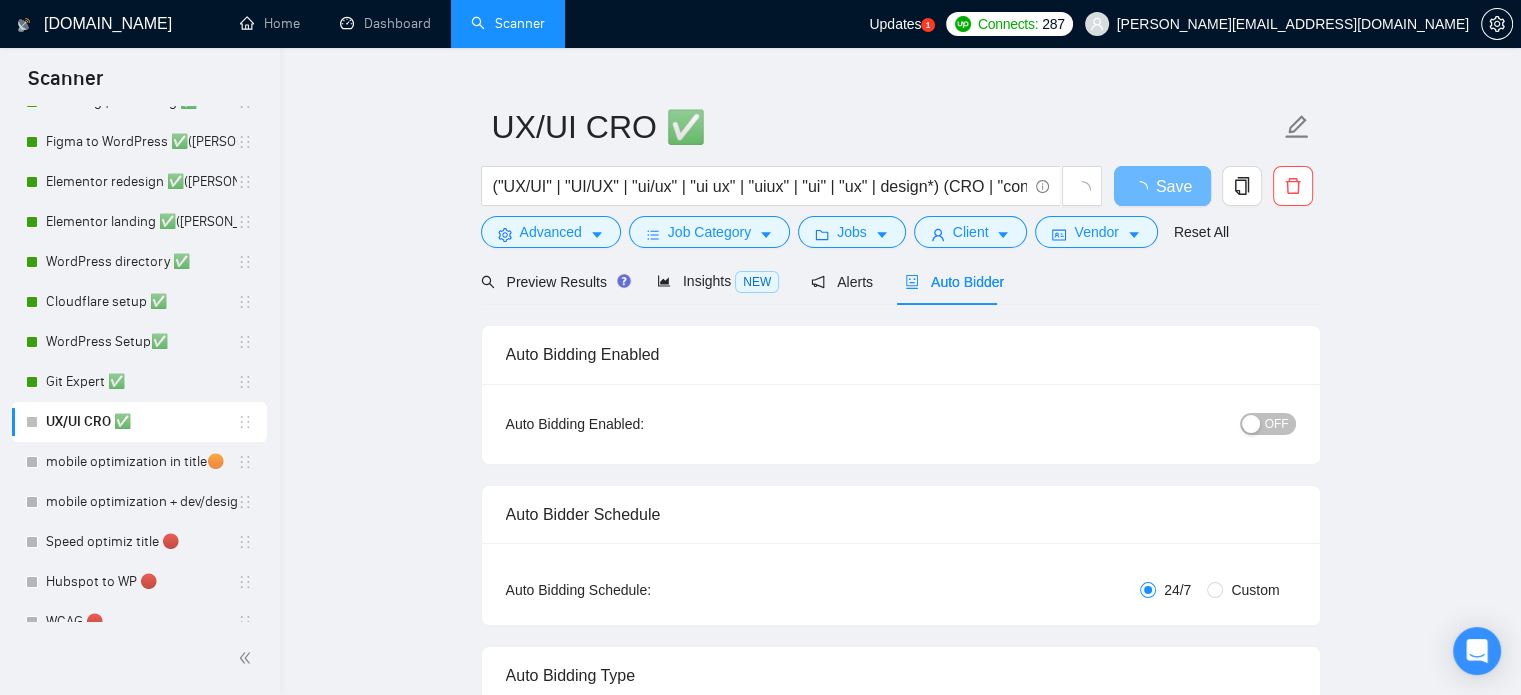 type 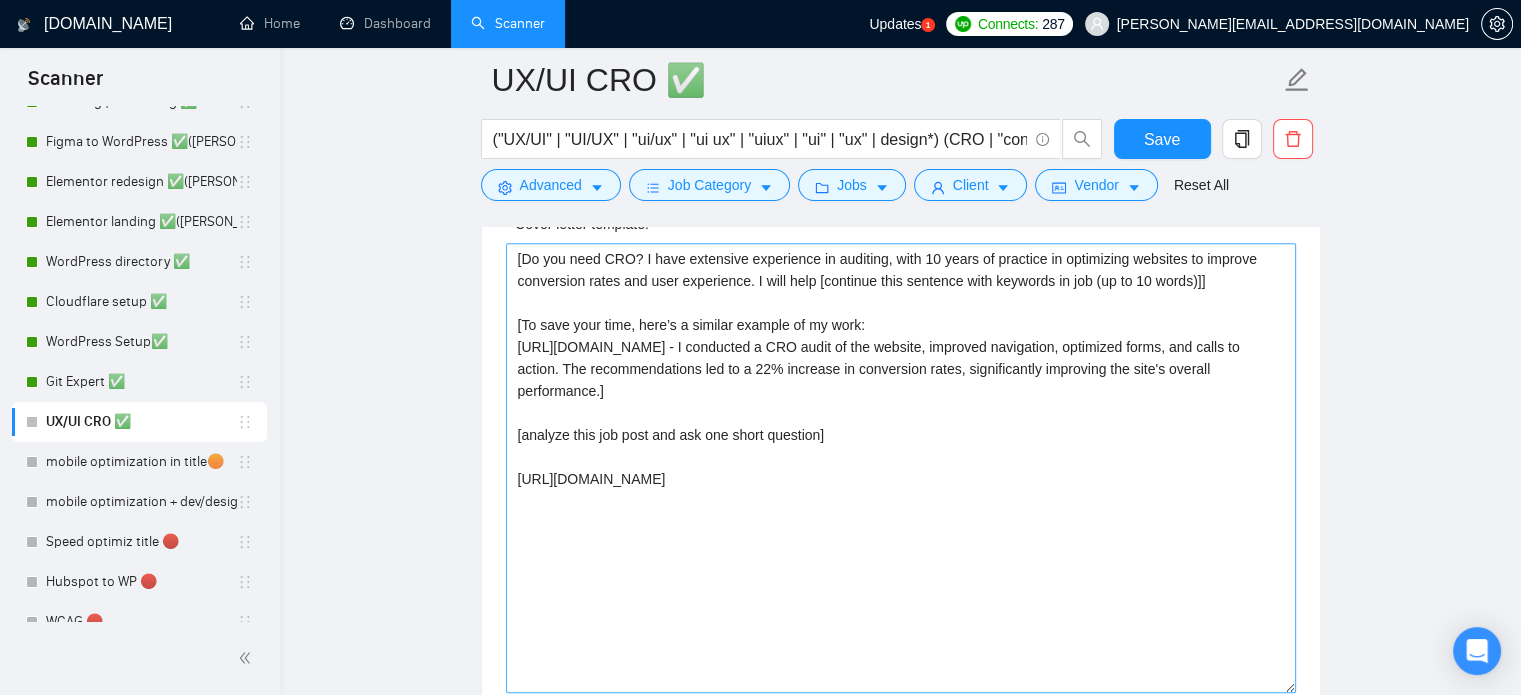 scroll, scrollTop: 1335, scrollLeft: 0, axis: vertical 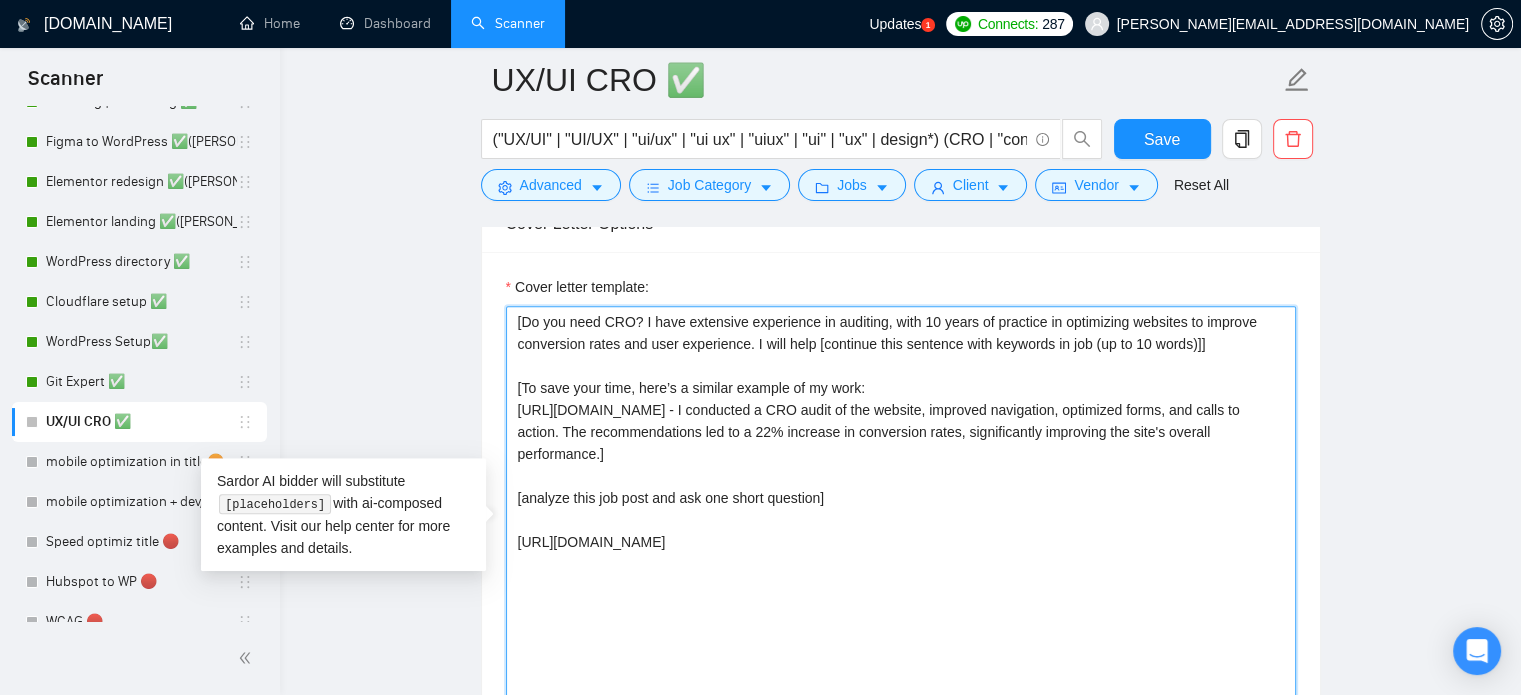 drag, startPoint x: 837, startPoint y: 493, endPoint x: 893, endPoint y: 495, distance: 56.0357 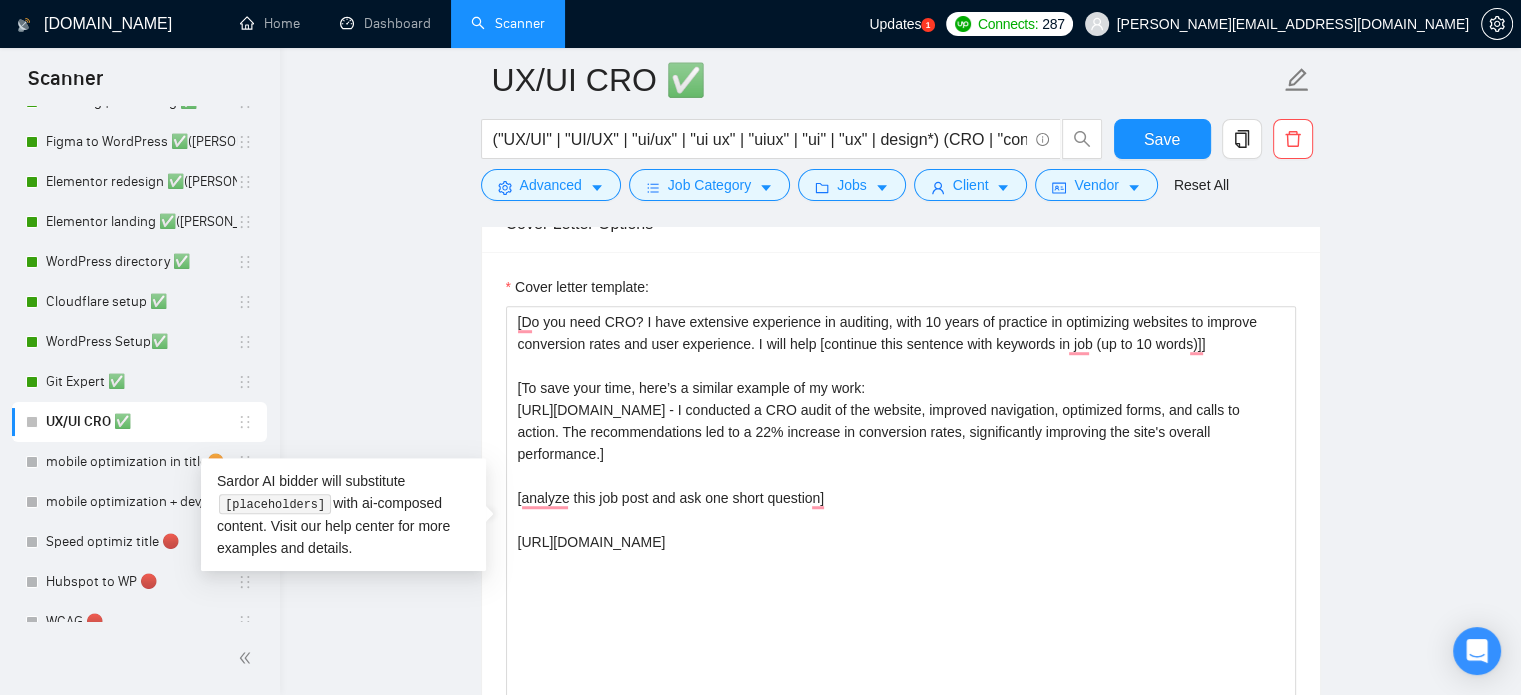 click on "UX/UI CRO ✅ ("UX/UI" | "UI/UX" | "ui/ux" | "ui ux" | "uiux" | "ui" | "ux" | design*) (CRO | "conversion rate optimization") Save Advanced   Job Category   Jobs   Client   Vendor   Reset All Preview Results Insights NEW Alerts Auto Bidder Auto Bidding Enabled Auto Bidding Enabled: OFF Auto Bidder Schedule Auto Bidding Type: Automated (recommended) Semi-automated Auto Bidding Schedule: 24/7 Custom Custom Auto Bidder Schedule Repeat every week [DATE] [DATE] [DATE] [DATE] [DATE] [DATE] [DATE] Active Hours ( [GEOGRAPHIC_DATA]/[GEOGRAPHIC_DATA] ): From: To: ( 24  hours) [GEOGRAPHIC_DATA]/[GEOGRAPHIC_DATA] Auto Bidding Type Select your bidding algorithm: Choose the algorithm for you bidding. The price per proposal does not include your connects expenditure. Template Bidder Works great for narrow segments and short cover letters that don't change. 0.50  credits / proposal Sardor AI 🤖 Personalise your cover letter with ai [placeholders] 1.00  credits / proposal Experimental Laziza AI  👑   NEW   Learn more 2.00  credits / proposal Select team:" at bounding box center [900, 1003] 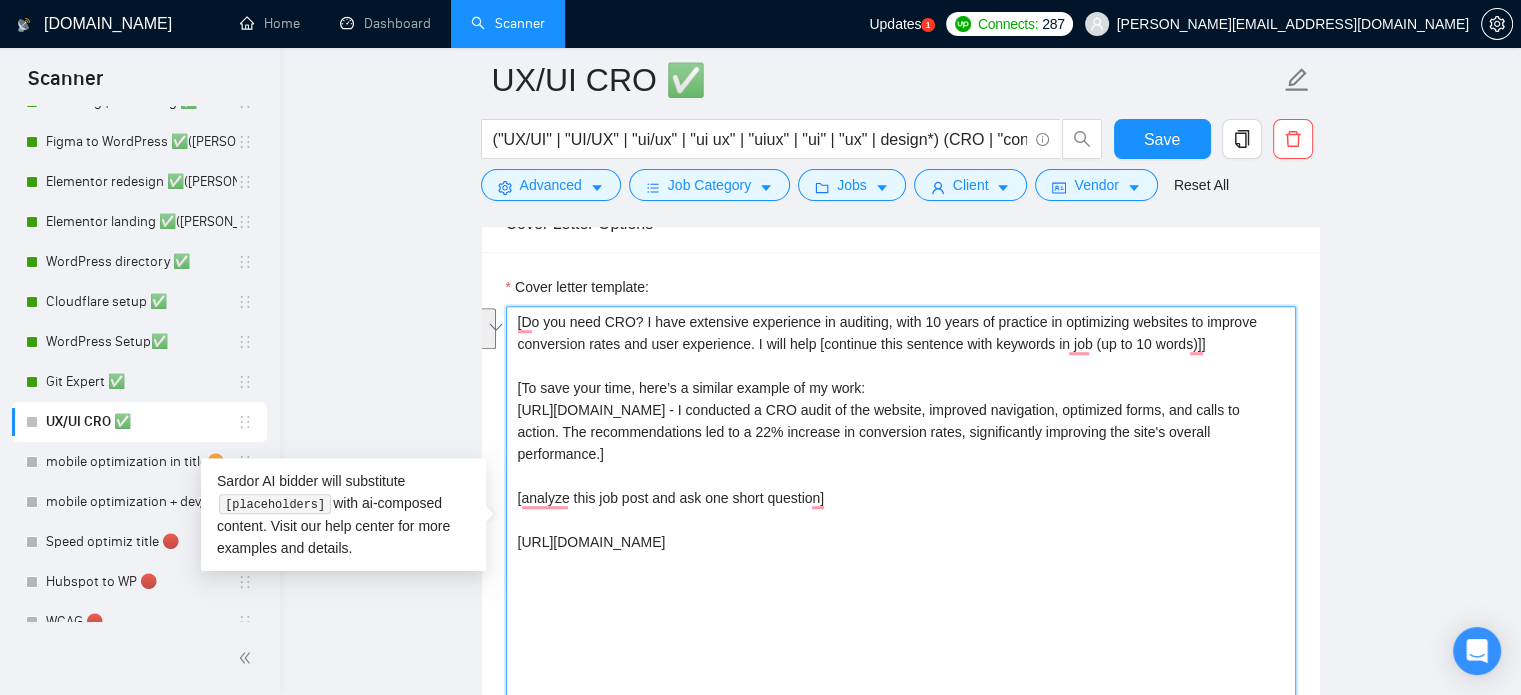 drag, startPoint x: 1220, startPoint y: 340, endPoint x: 475, endPoint y: 295, distance: 746.35785 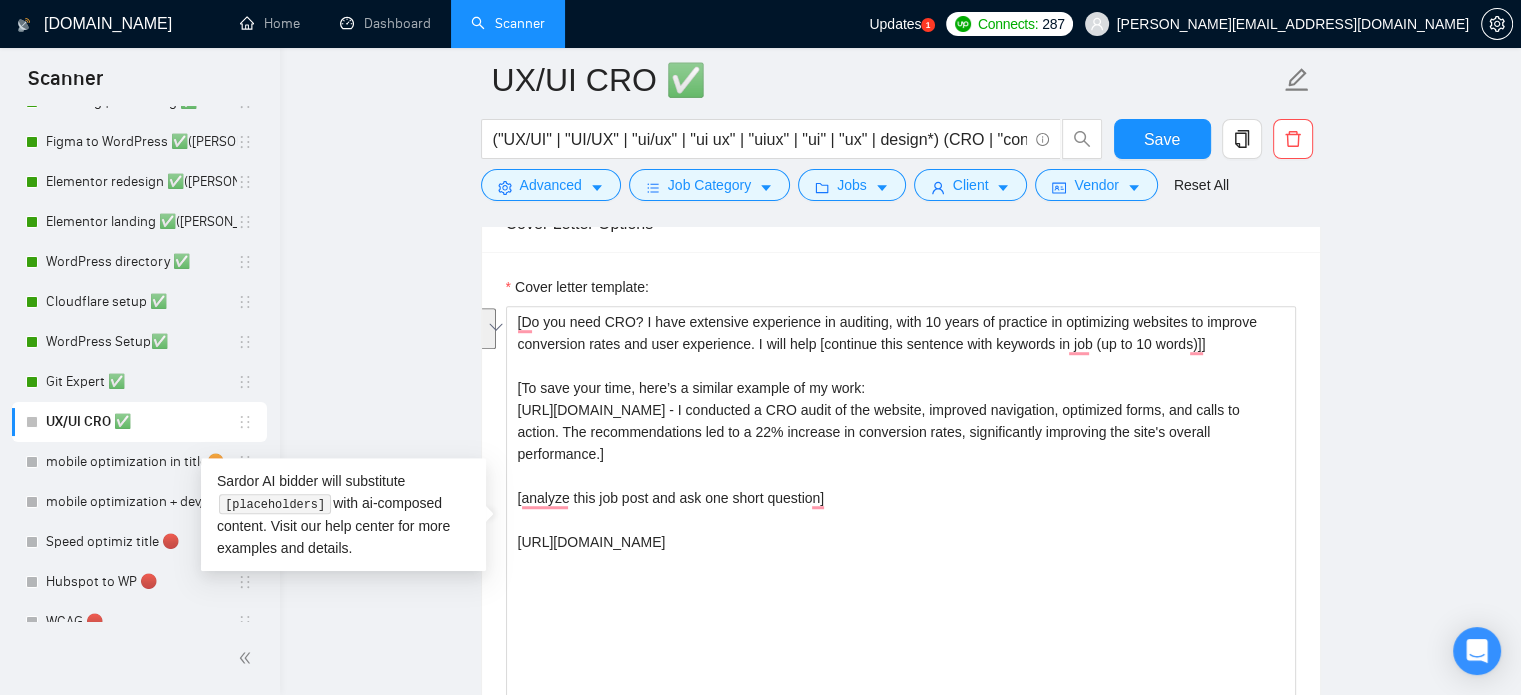 click on "UX/UI CRO ✅ ("UX/UI" | "UI/UX" | "ui/ux" | "ui ux" | "uiux" | "ui" | "ux" | design*) (CRO | "conversion rate optimization") Save Advanced   Job Category   Jobs   Client   Vendor   Reset All Preview Results Insights NEW Alerts Auto Bidder Auto Bidding Enabled Auto Bidding Enabled: OFF Auto Bidder Schedule Auto Bidding Type: Automated (recommended) Semi-automated Auto Bidding Schedule: 24/7 Custom Custom Auto Bidder Schedule Repeat every week [DATE] [DATE] [DATE] [DATE] [DATE] [DATE] [DATE] Active Hours ( [GEOGRAPHIC_DATA]/[GEOGRAPHIC_DATA] ): From: To: ( 24  hours) [GEOGRAPHIC_DATA]/[GEOGRAPHIC_DATA] Auto Bidding Type Select your bidding algorithm: Choose the algorithm for you bidding. The price per proposal does not include your connects expenditure. Template Bidder Works great for narrow segments and short cover letters that don't change. 0.50  credits / proposal Sardor AI 🤖 Personalise your cover letter with ai [placeholders] 1.00  credits / proposal Experimental Laziza AI  👑   NEW   Learn more 2.00  credits / proposal Select team:" at bounding box center [900, 1003] 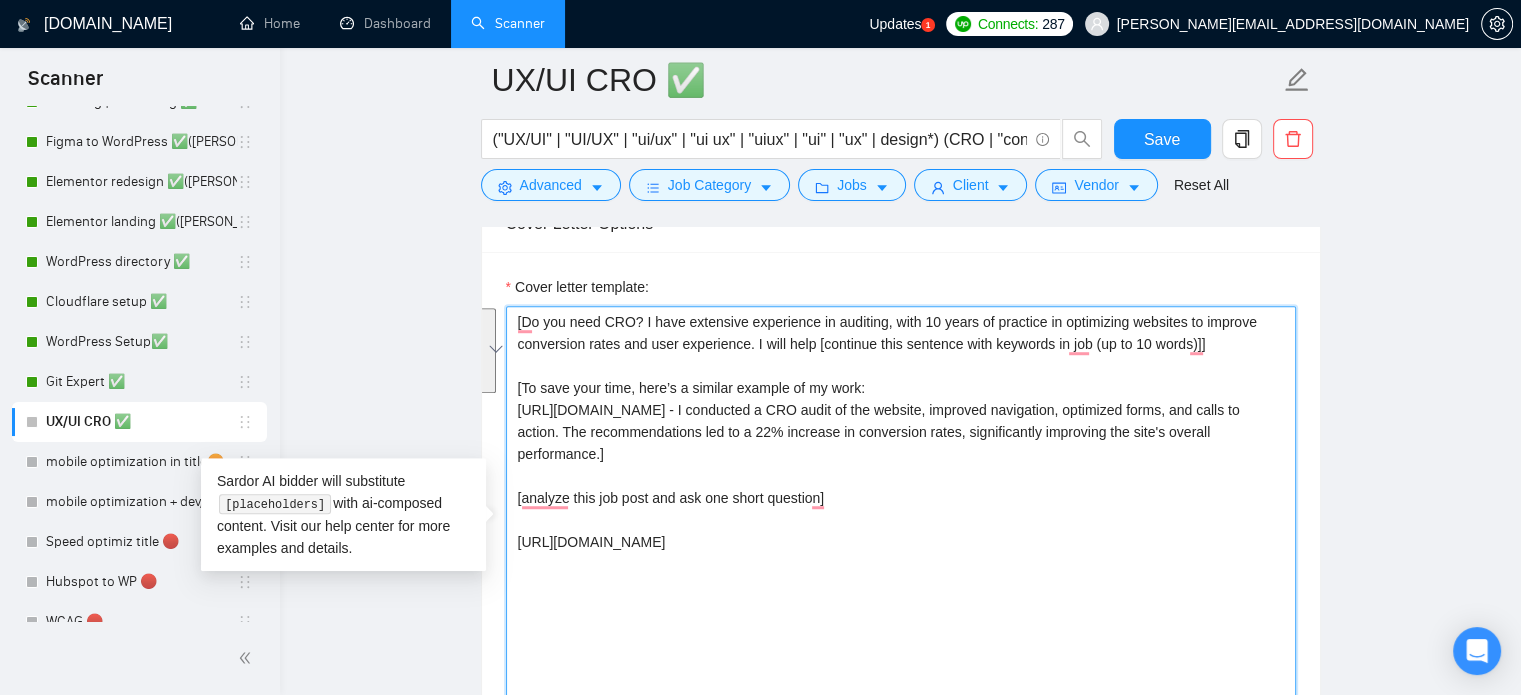 drag, startPoint x: 855, startPoint y: 460, endPoint x: 497, endPoint y: 383, distance: 366.1871 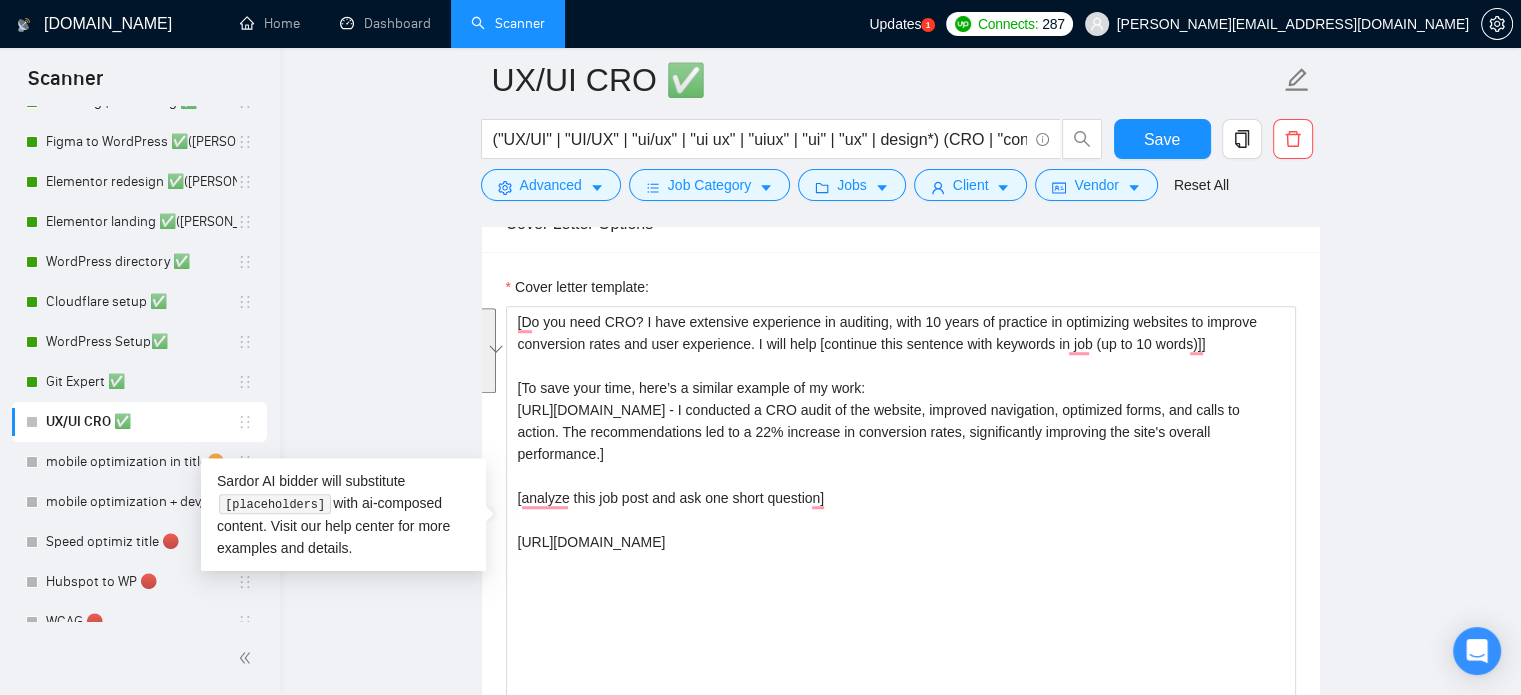 click on "UX/UI CRO ✅ ("UX/UI" | "UI/UX" | "ui/ux" | "ui ux" | "uiux" | "ui" | "ux" | design*) (CRO | "conversion rate optimization") Save Advanced   Job Category   Jobs   Client   Vendor   Reset All Preview Results Insights NEW Alerts Auto Bidder Auto Bidding Enabled Auto Bidding Enabled: OFF Auto Bidder Schedule Auto Bidding Type: Automated (recommended) Semi-automated Auto Bidding Schedule: 24/7 Custom Custom Auto Bidder Schedule Repeat every week [DATE] [DATE] [DATE] [DATE] [DATE] [DATE] [DATE] Active Hours ( [GEOGRAPHIC_DATA]/[GEOGRAPHIC_DATA] ): From: To: ( 24  hours) [GEOGRAPHIC_DATA]/[GEOGRAPHIC_DATA] Auto Bidding Type Select your bidding algorithm: Choose the algorithm for you bidding. The price per proposal does not include your connects expenditure. Template Bidder Works great for narrow segments and short cover letters that don't change. 0.50  credits / proposal Sardor AI 🤖 Personalise your cover letter with ai [placeholders] 1.00  credits / proposal Experimental Laziza AI  👑   NEW   Learn more 2.00  credits / proposal Select team:" at bounding box center (900, 1003) 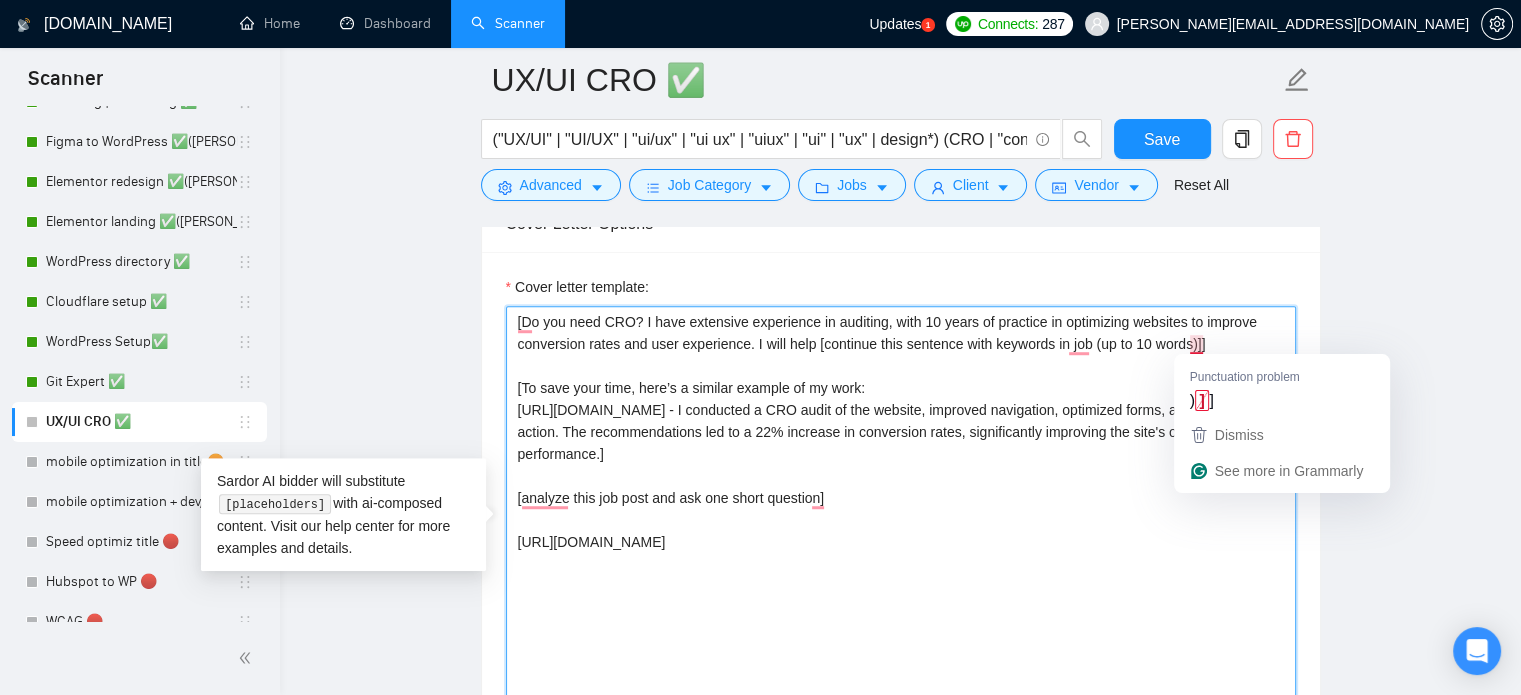 drag, startPoint x: 1218, startPoint y: 345, endPoint x: 1202, endPoint y: 345, distance: 16 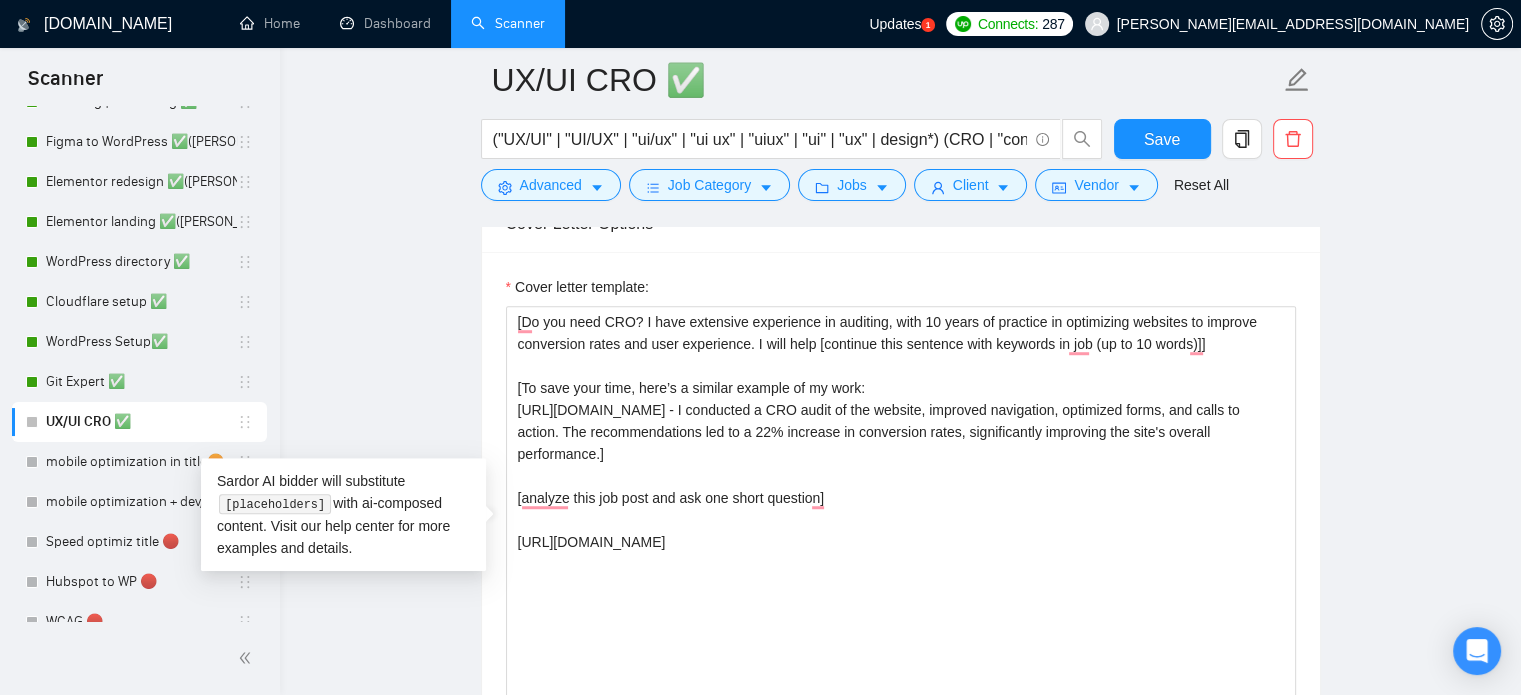 click on "UX/UI CRO ✅ ("UX/UI" | "UI/UX" | "ui/ux" | "ui ux" | "uiux" | "ui" | "ux" | design*) (CRO | "conversion rate optimization") Save Advanced   Job Category   Jobs   Client   Vendor   Reset All Preview Results Insights NEW Alerts Auto Bidder Auto Bidding Enabled Auto Bidding Enabled: OFF Auto Bidder Schedule Auto Bidding Type: Automated (recommended) Semi-automated Auto Bidding Schedule: 24/7 Custom Custom Auto Bidder Schedule Repeat every week [DATE] [DATE] [DATE] [DATE] [DATE] [DATE] [DATE] Active Hours ( [GEOGRAPHIC_DATA]/[GEOGRAPHIC_DATA] ): From: To: ( 24  hours) [GEOGRAPHIC_DATA]/[GEOGRAPHIC_DATA] Auto Bidding Type Select your bidding algorithm: Choose the algorithm for you bidding. The price per proposal does not include your connects expenditure. Template Bidder Works great for narrow segments and short cover letters that don't change. 0.50  credits / proposal Sardor AI 🤖 Personalise your cover letter with ai [placeholders] 1.00  credits / proposal Experimental Laziza AI  👑   NEW   Learn more 2.00  credits / proposal Select team:" at bounding box center (900, 1003) 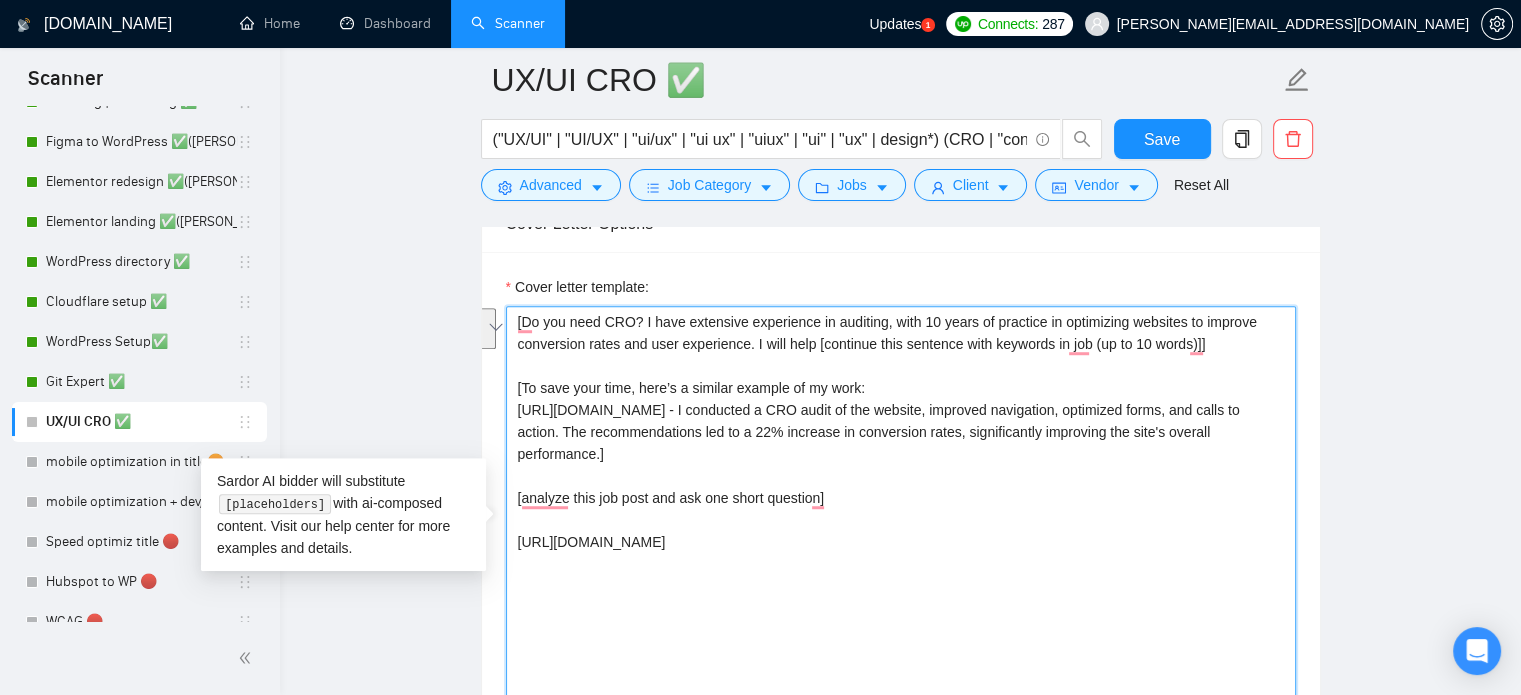 drag, startPoint x: 516, startPoint y: 312, endPoint x: 1237, endPoint y: 335, distance: 721.36676 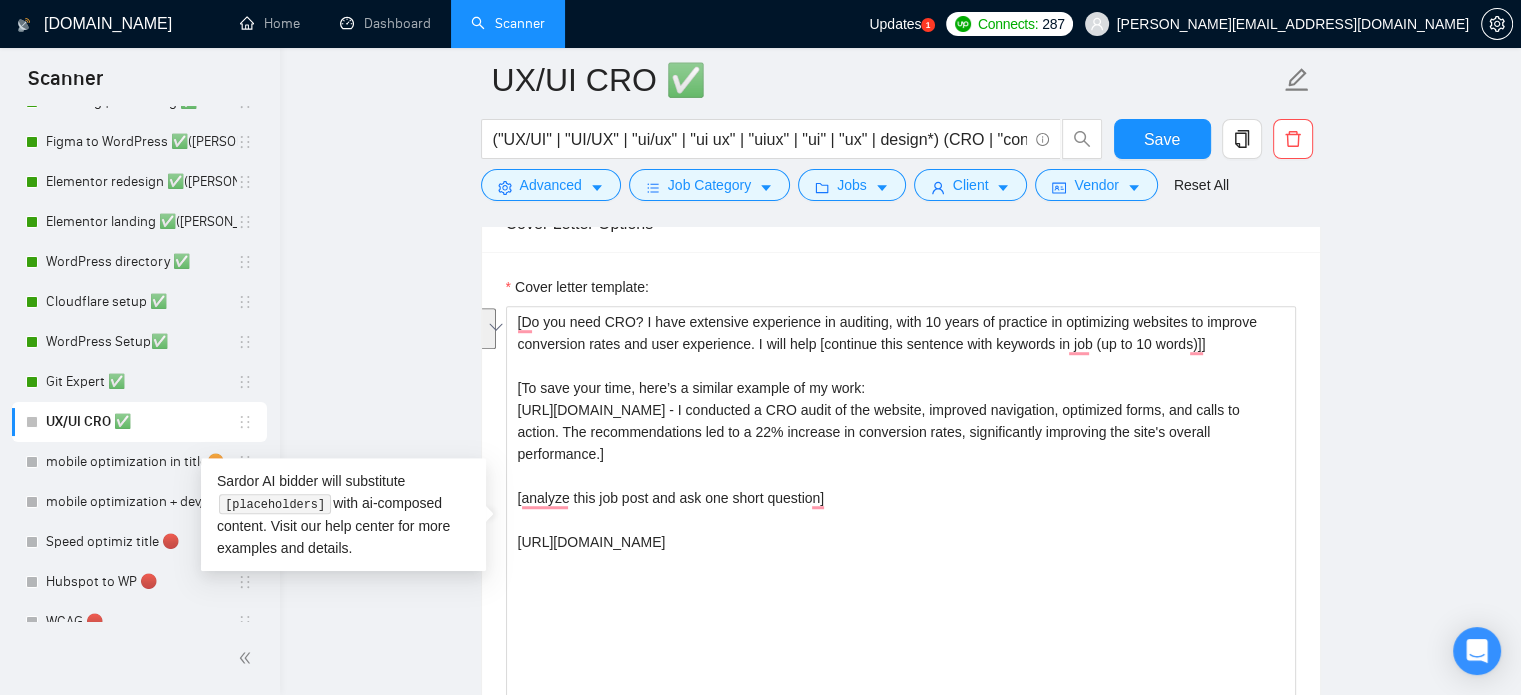 click on "UX/UI CRO ✅ ("UX/UI" | "UI/UX" | "ui/ux" | "ui ux" | "uiux" | "ui" | "ux" | design*) (CRO | "conversion rate optimization") Save Advanced   Job Category   Jobs   Client   Vendor   Reset All Preview Results Insights NEW Alerts Auto Bidder Auto Bidding Enabled Auto Bidding Enabled: OFF Auto Bidder Schedule Auto Bidding Type: Automated (recommended) Semi-automated Auto Bidding Schedule: 24/7 Custom Custom Auto Bidder Schedule Repeat every week [DATE] [DATE] [DATE] [DATE] [DATE] [DATE] [DATE] Active Hours ( [GEOGRAPHIC_DATA]/[GEOGRAPHIC_DATA] ): From: To: ( 24  hours) [GEOGRAPHIC_DATA]/[GEOGRAPHIC_DATA] Auto Bidding Type Select your bidding algorithm: Choose the algorithm for you bidding. The price per proposal does not include your connects expenditure. Template Bidder Works great for narrow segments and short cover letters that don't change. 0.50  credits / proposal Sardor AI 🤖 Personalise your cover letter with ai [placeholders] 1.00  credits / proposal Experimental Laziza AI  👑   NEW   Learn more 2.00  credits / proposal Select team:" at bounding box center (900, 1003) 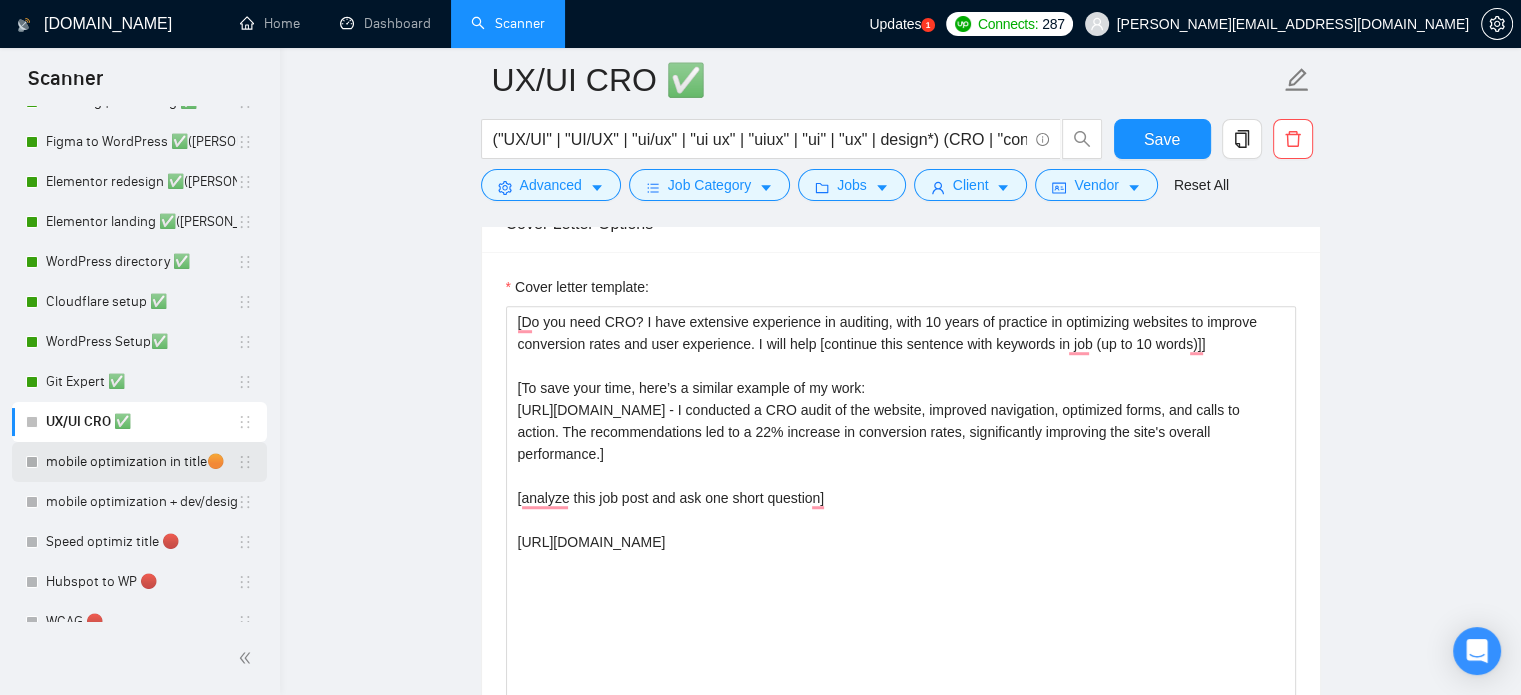 click on "mobile optimization in title🟠" at bounding box center (141, 462) 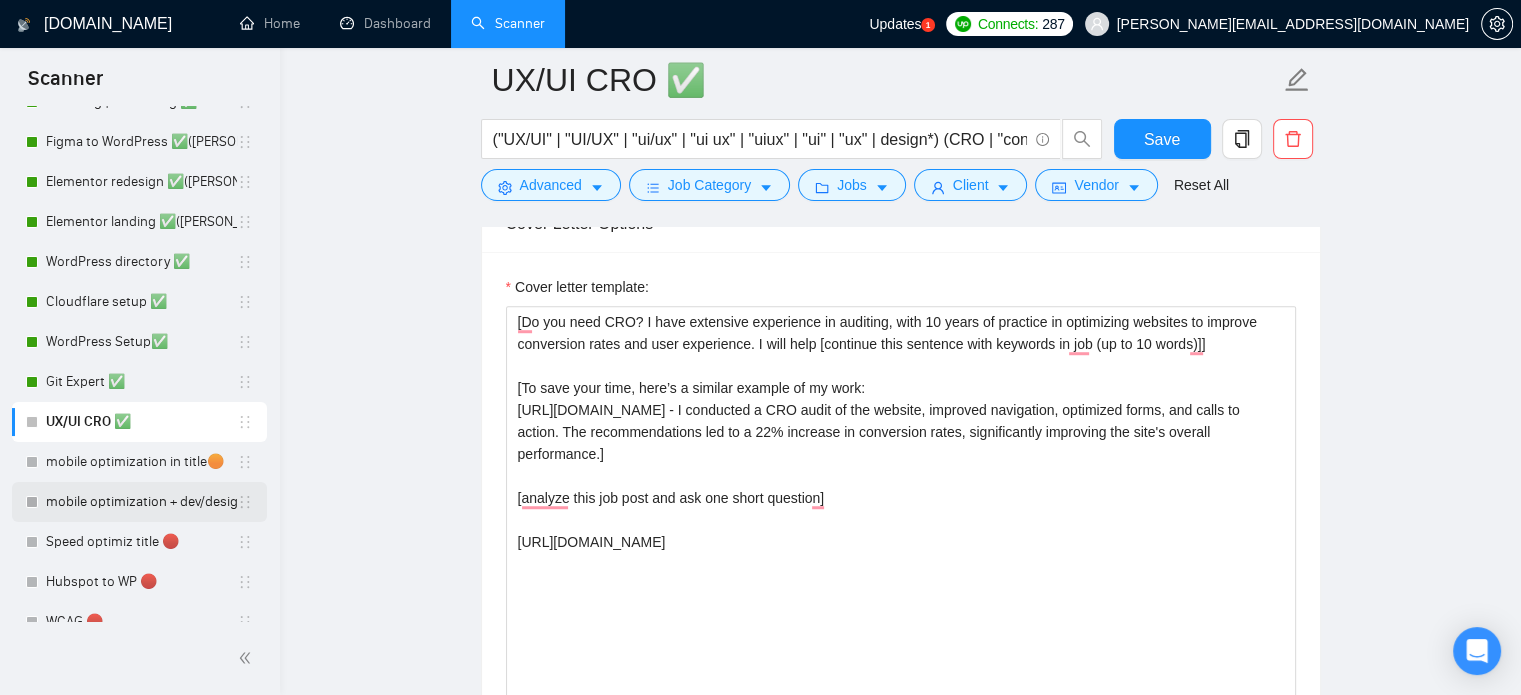 scroll, scrollTop: 35, scrollLeft: 0, axis: vertical 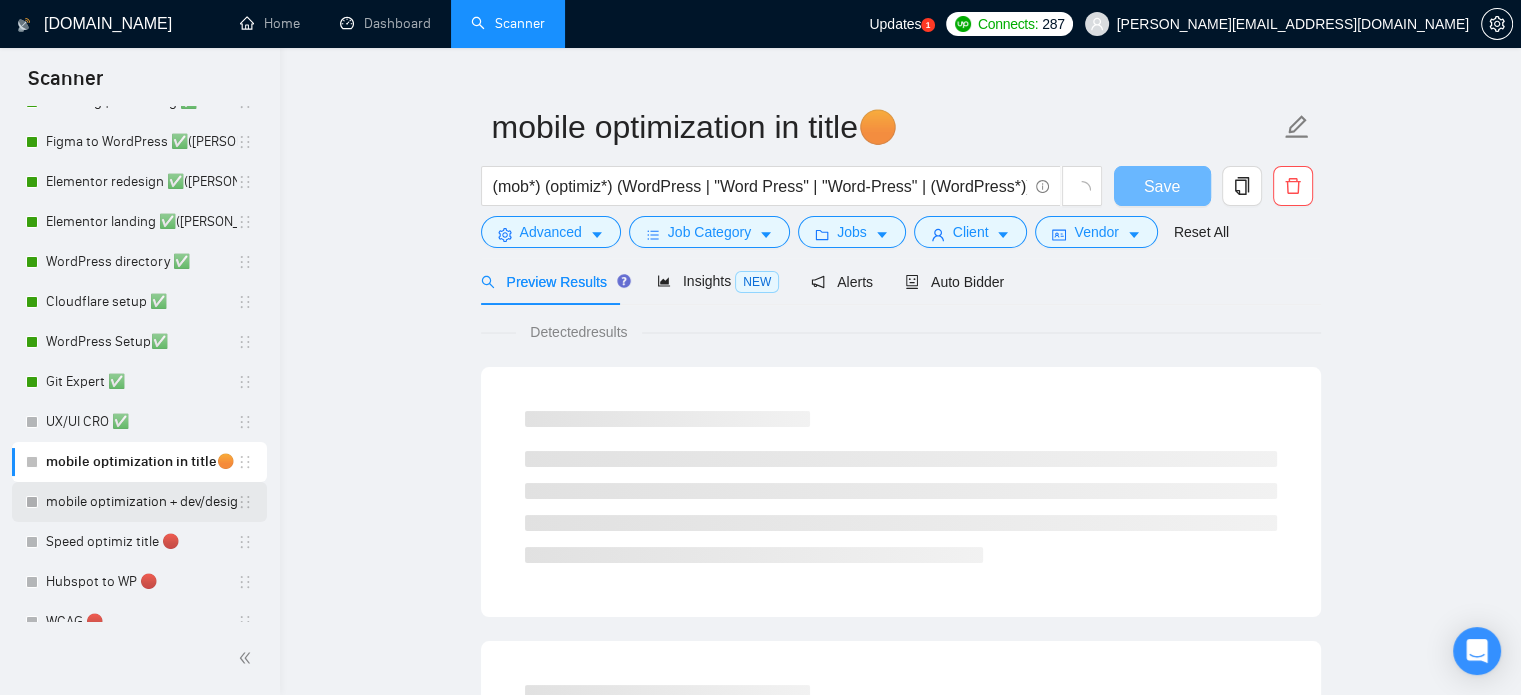 drag, startPoint x: 146, startPoint y: 508, endPoint x: 153, endPoint y: 500, distance: 10.630146 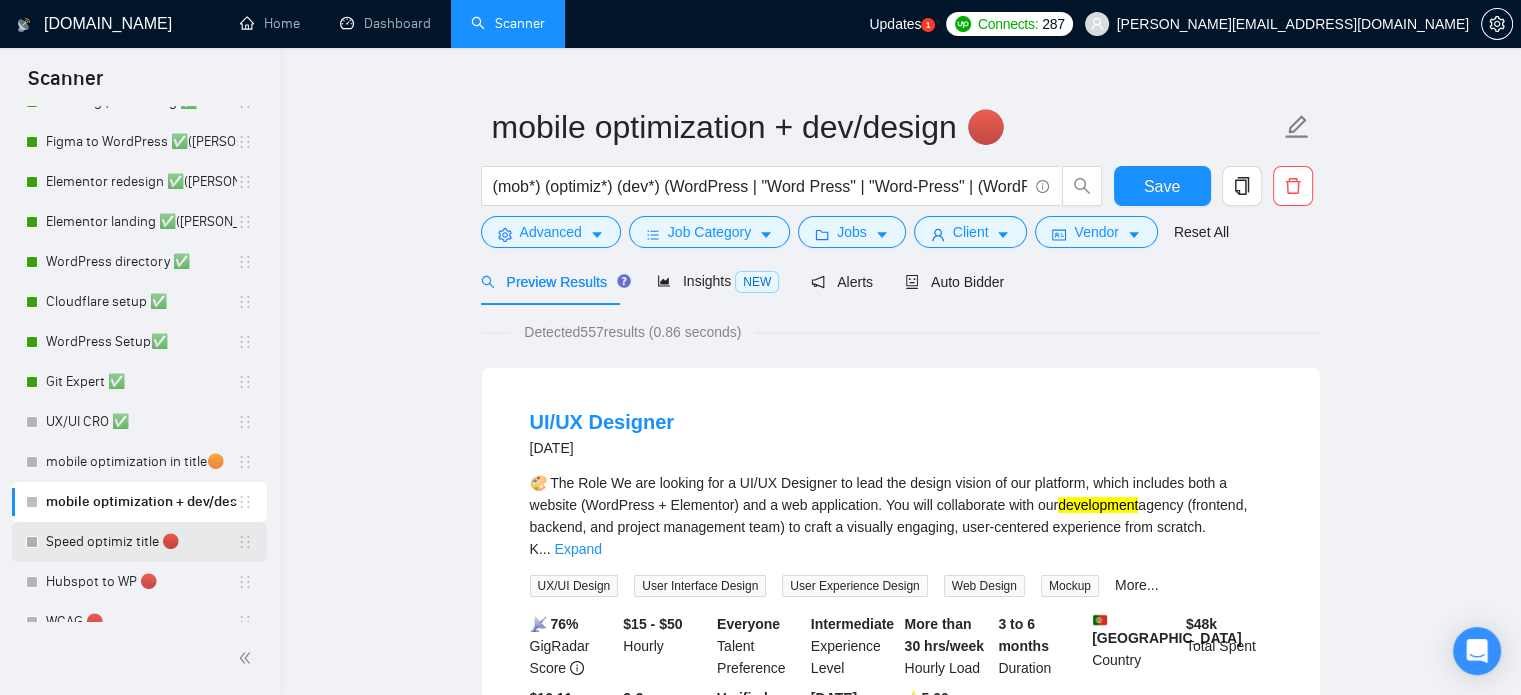 scroll, scrollTop: 300, scrollLeft: 0, axis: vertical 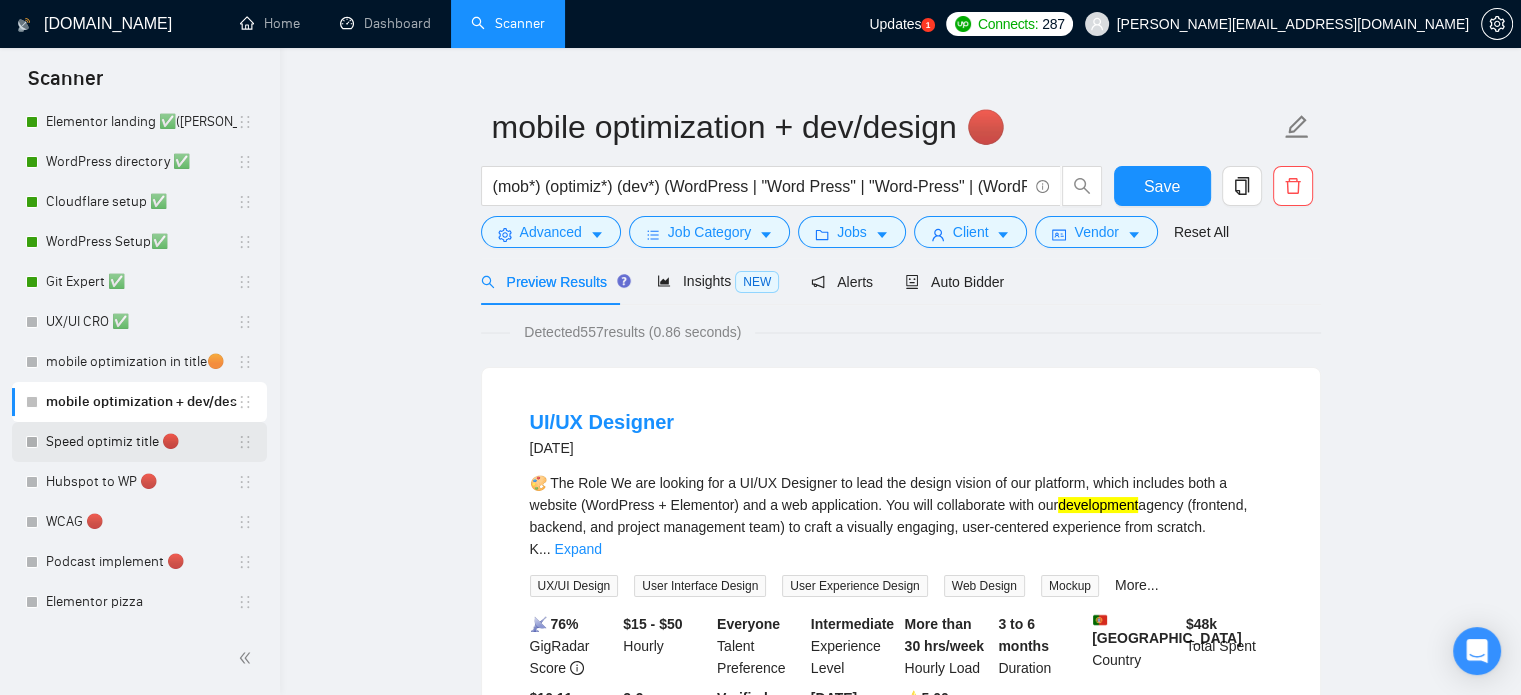 click on "Speed optimiz title 🔴" at bounding box center (141, 442) 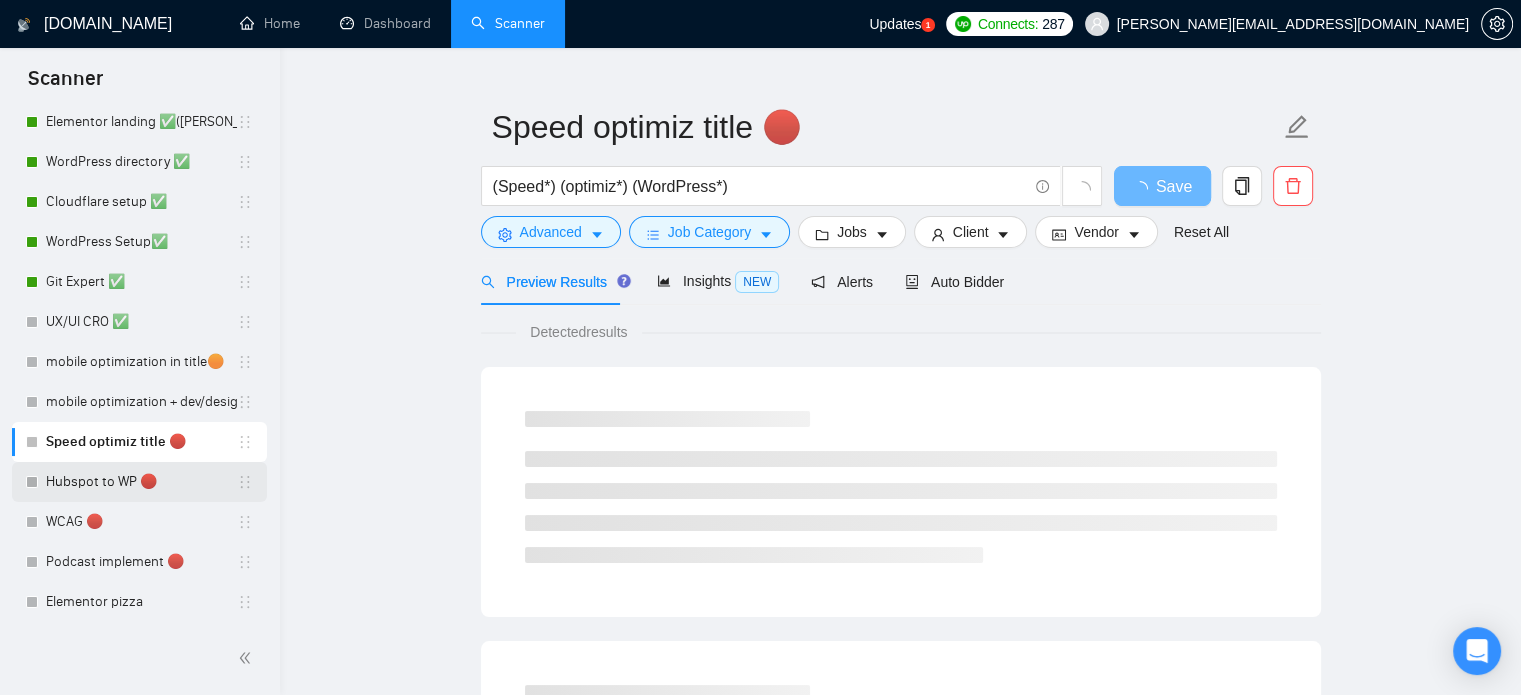 click on "Hubspot to WP 🔴" at bounding box center [141, 482] 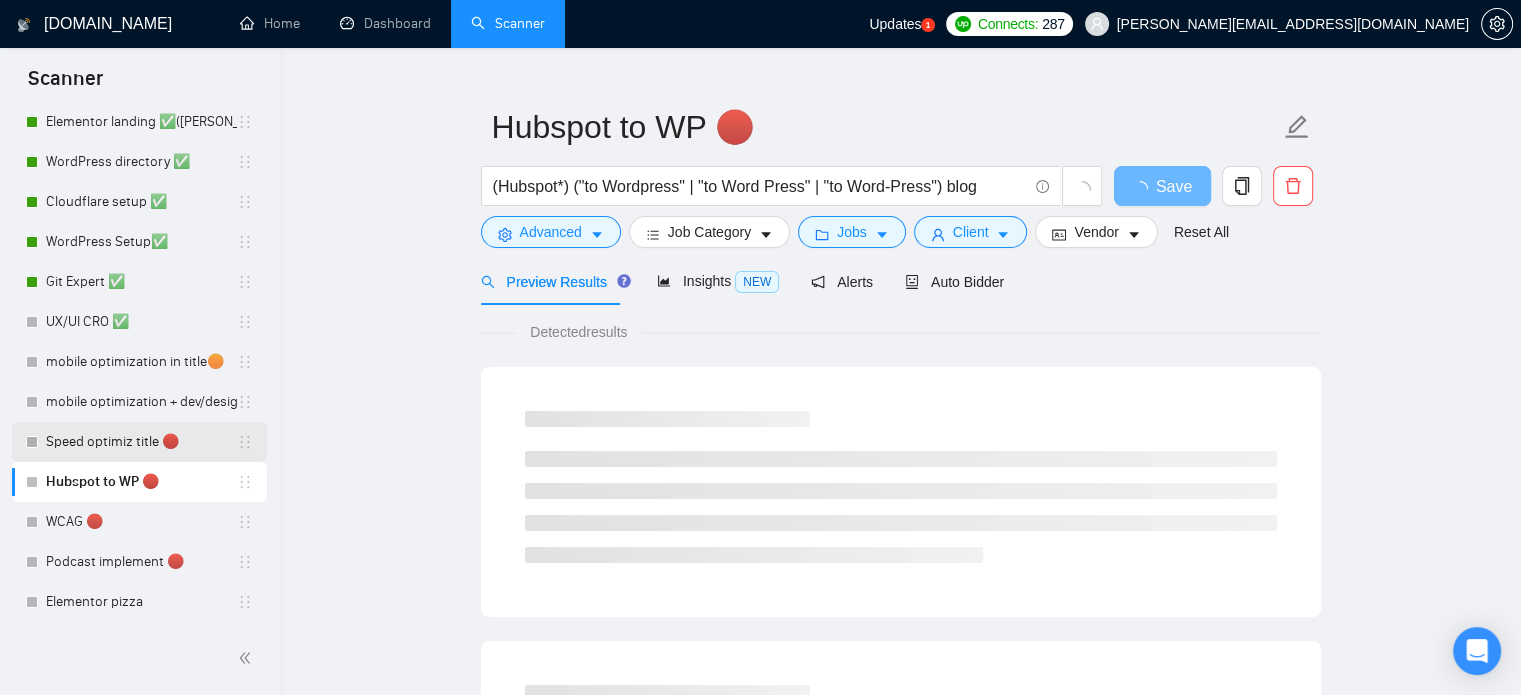 click on "Speed optimiz title 🔴" at bounding box center (141, 442) 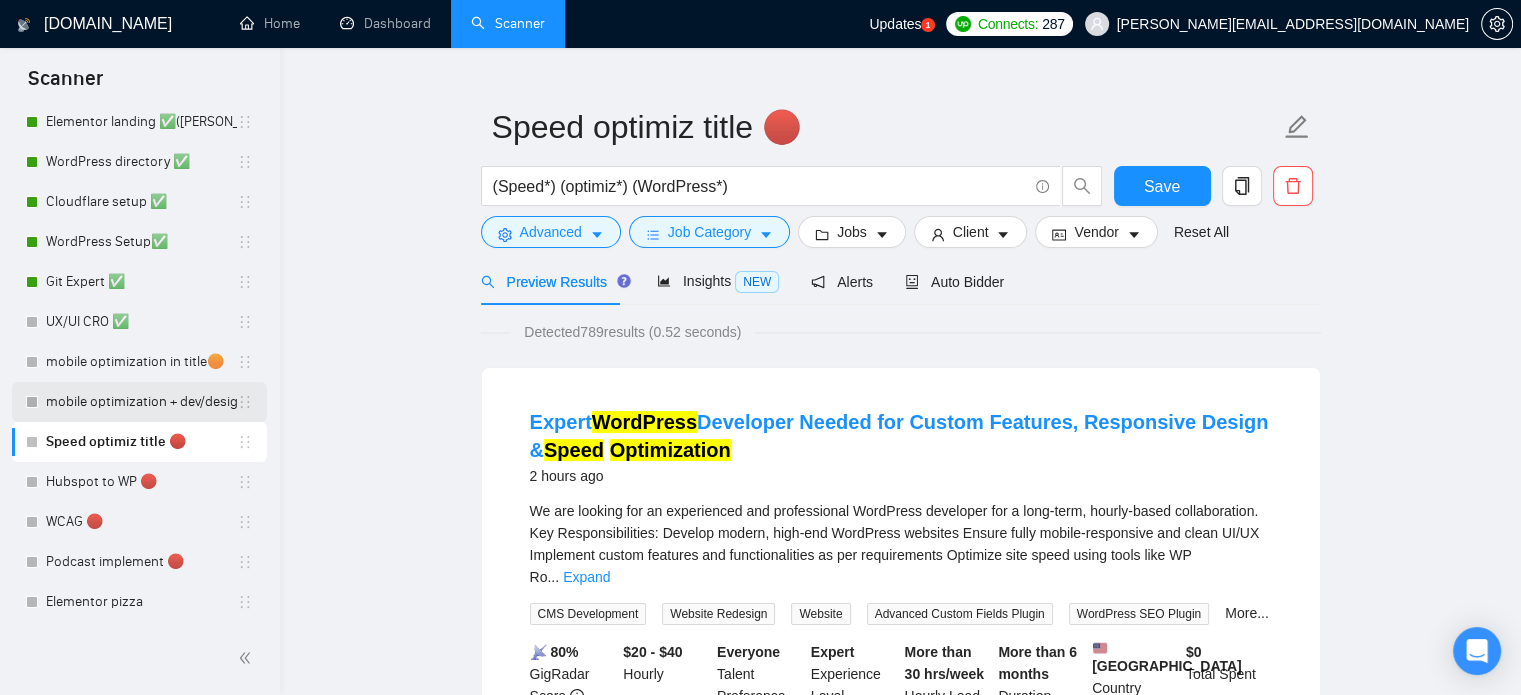 click on "mobile optimization + dev/design 🔴" at bounding box center [141, 402] 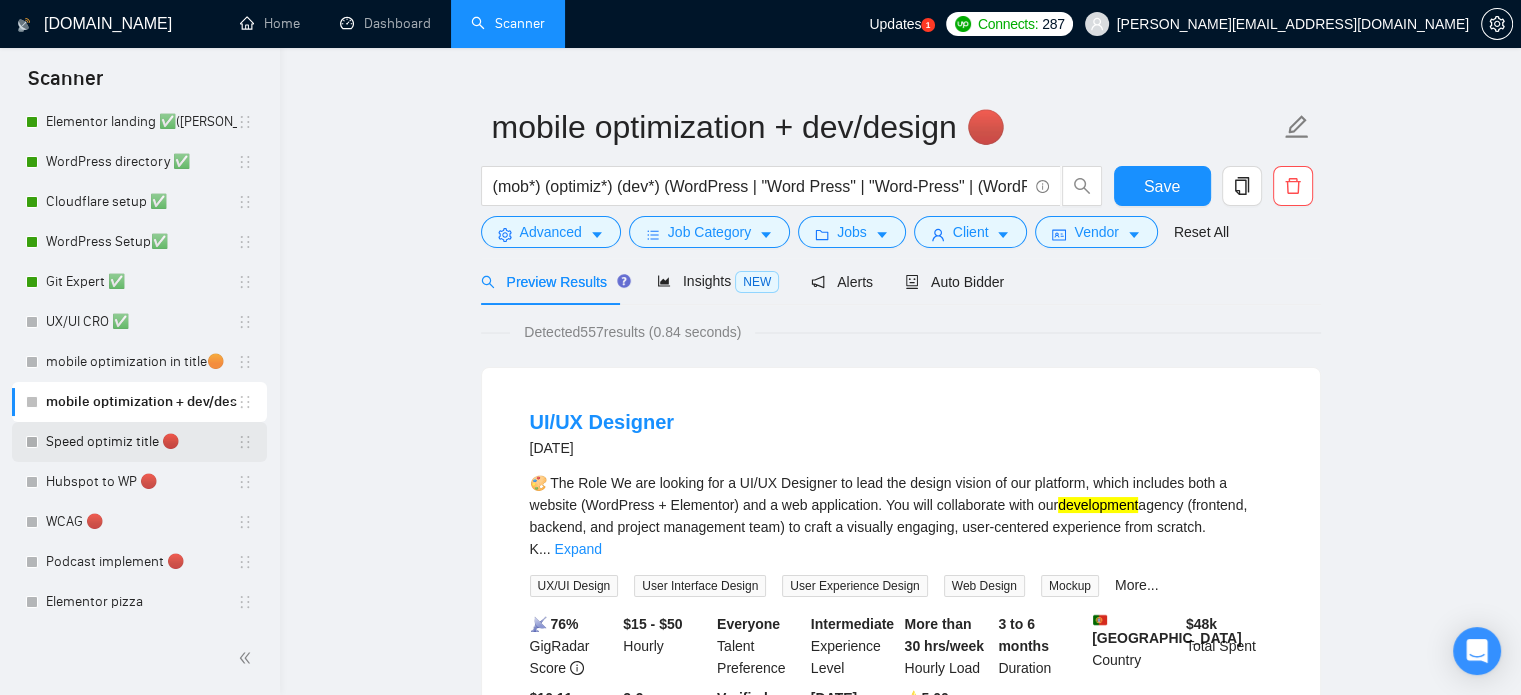 click on "Speed optimiz title 🔴" at bounding box center [141, 442] 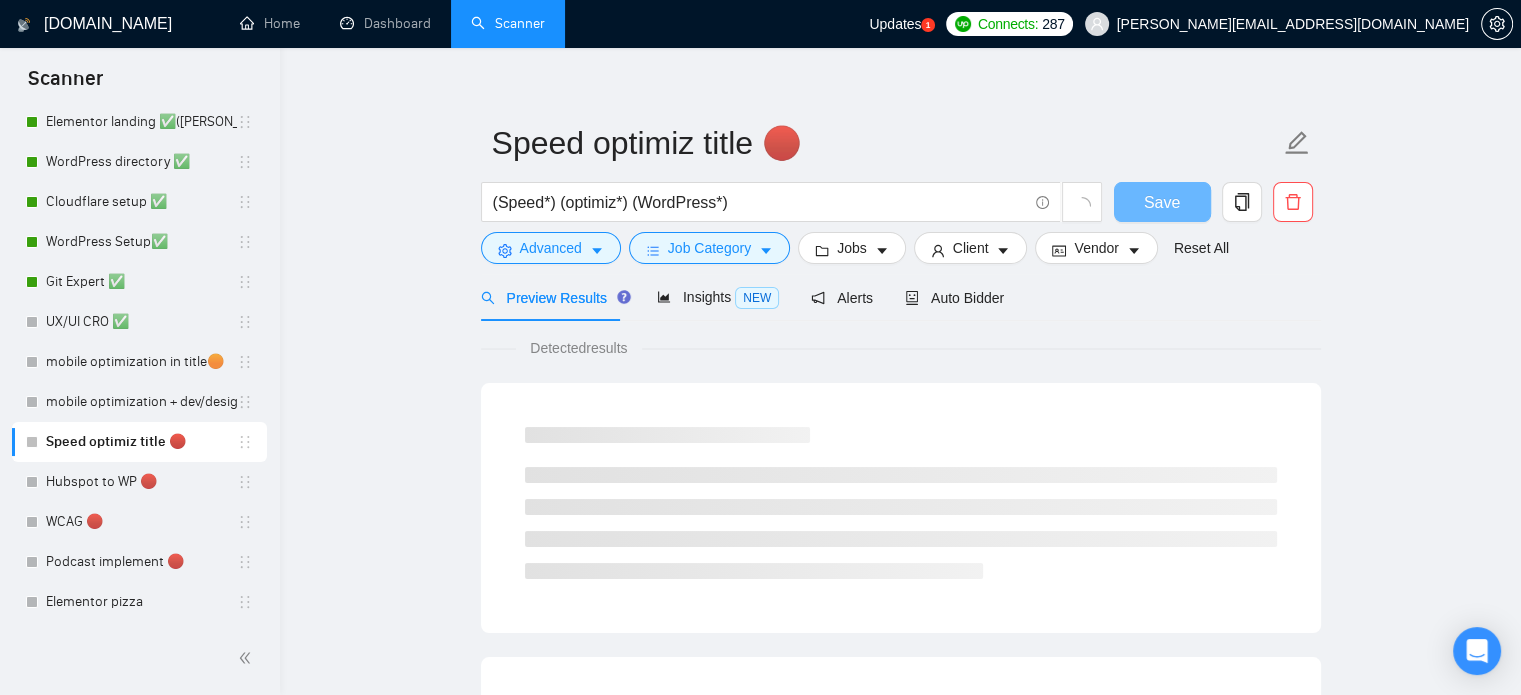 scroll, scrollTop: 35, scrollLeft: 0, axis: vertical 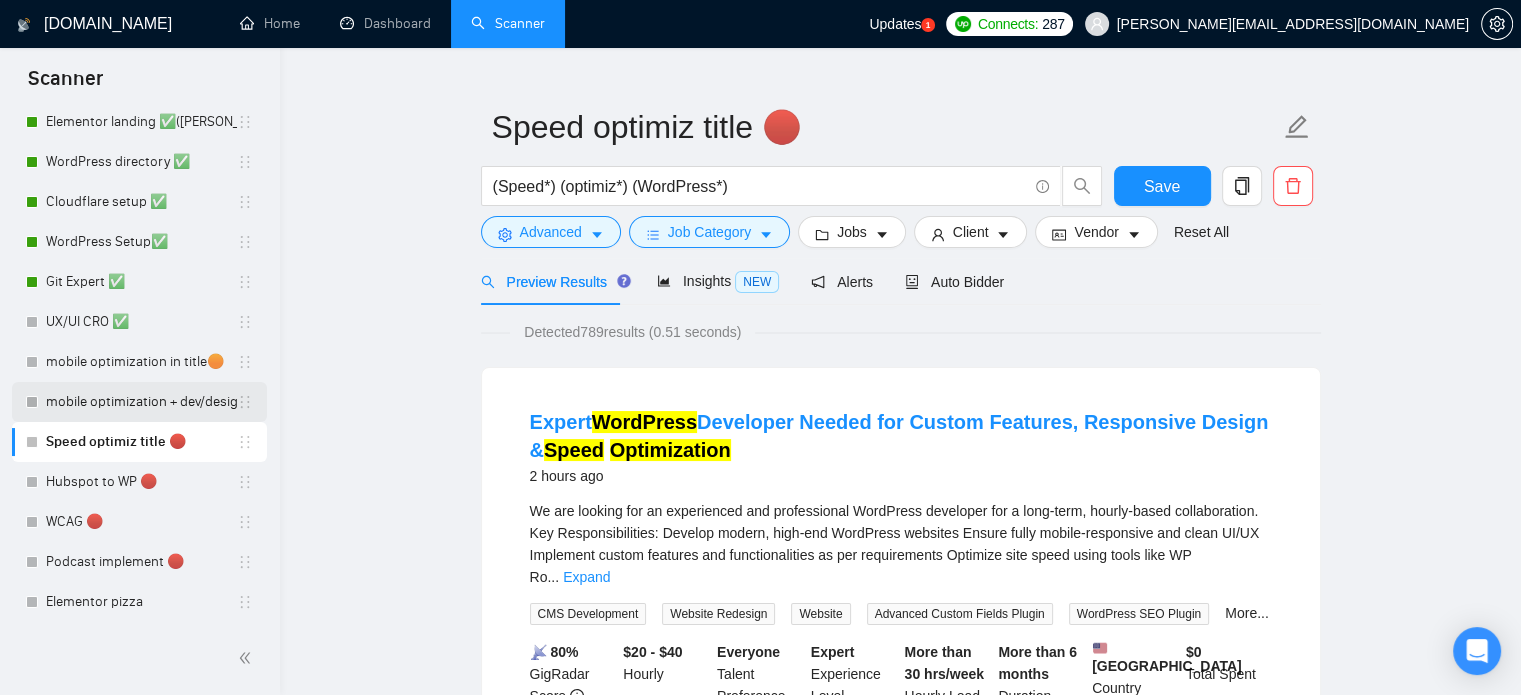 click on "mobile optimization + dev/design 🔴" at bounding box center [141, 402] 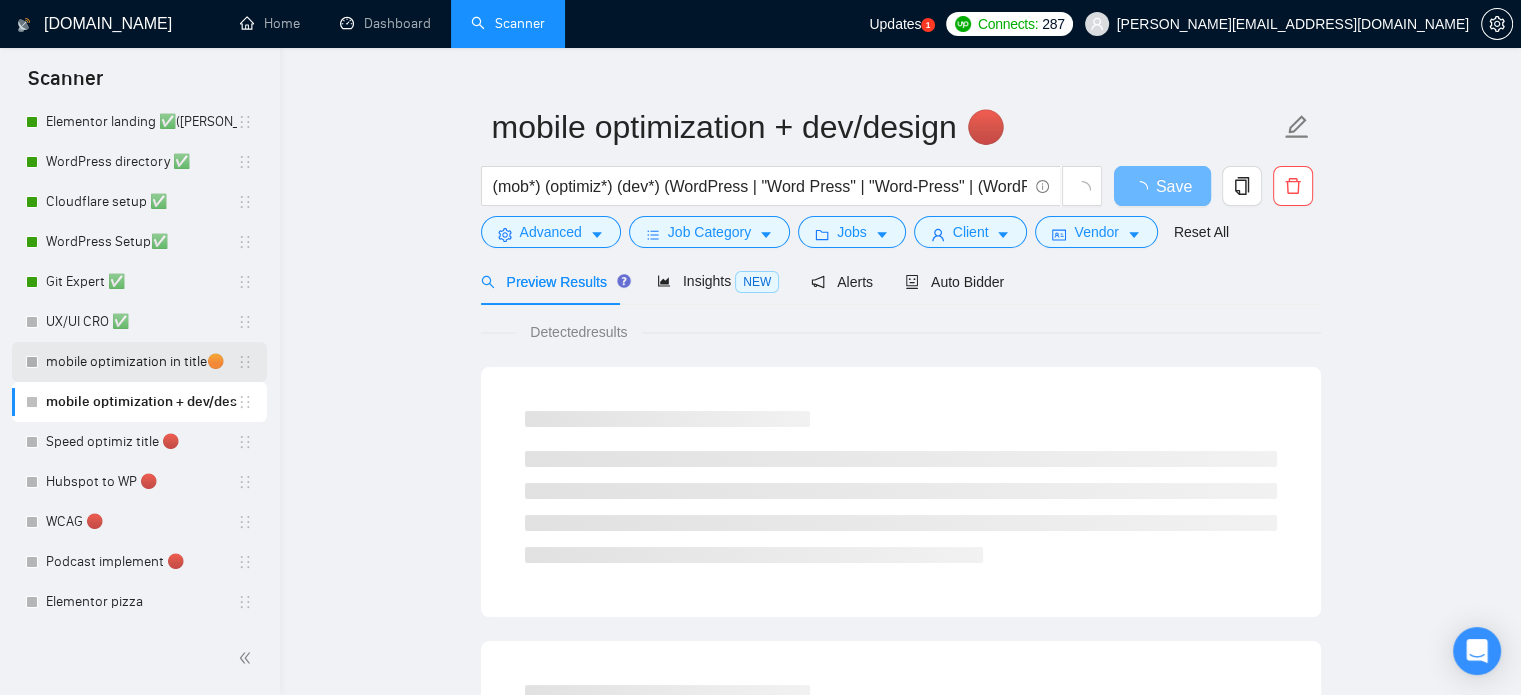 click on "mobile optimization in title🟠" at bounding box center [141, 362] 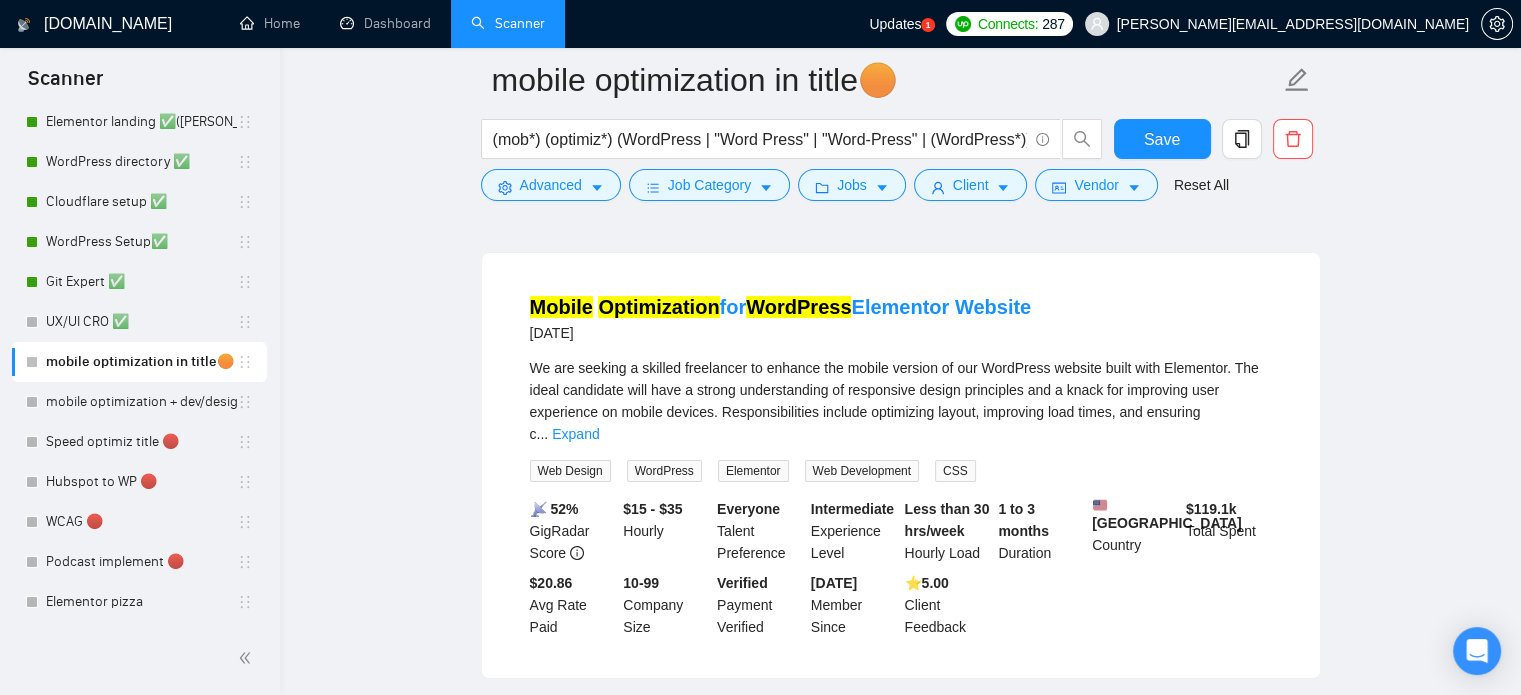 scroll, scrollTop: 0, scrollLeft: 0, axis: both 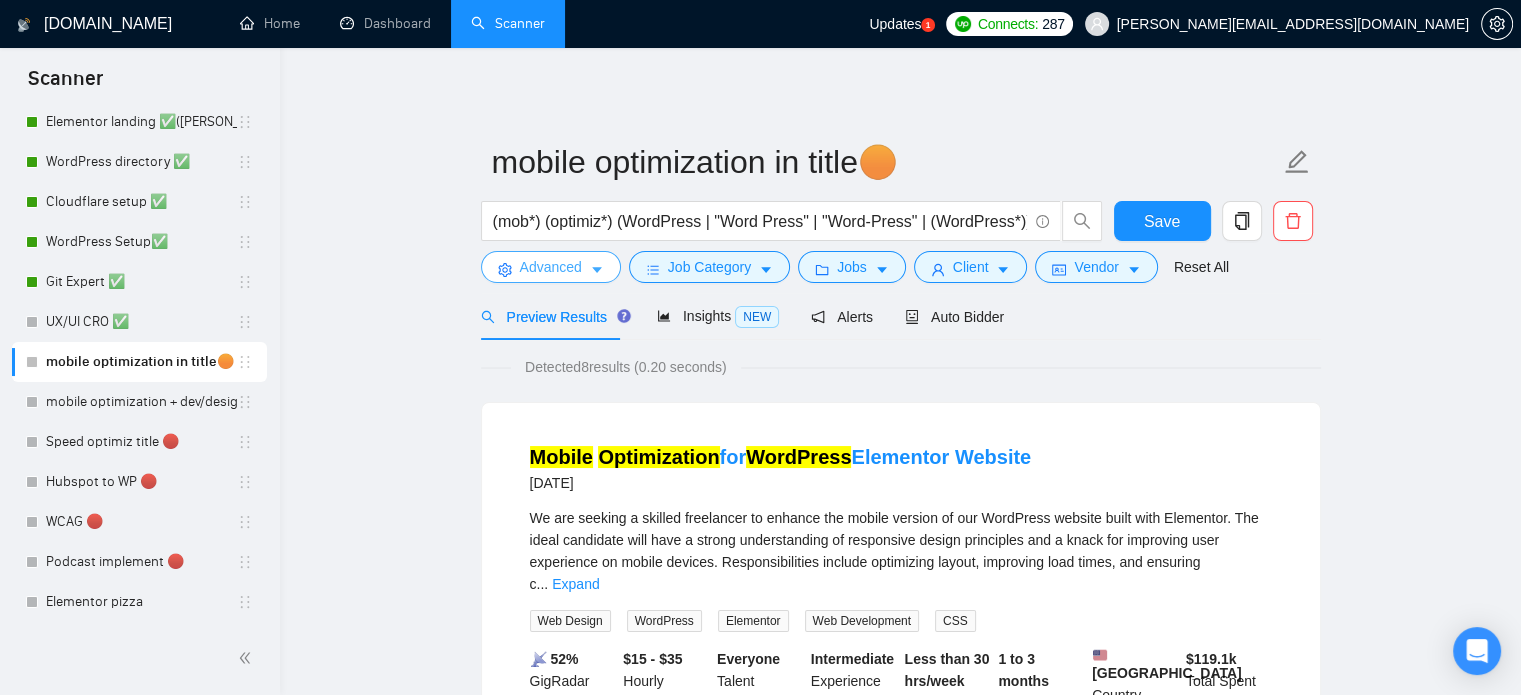 click on "Advanced" at bounding box center [551, 267] 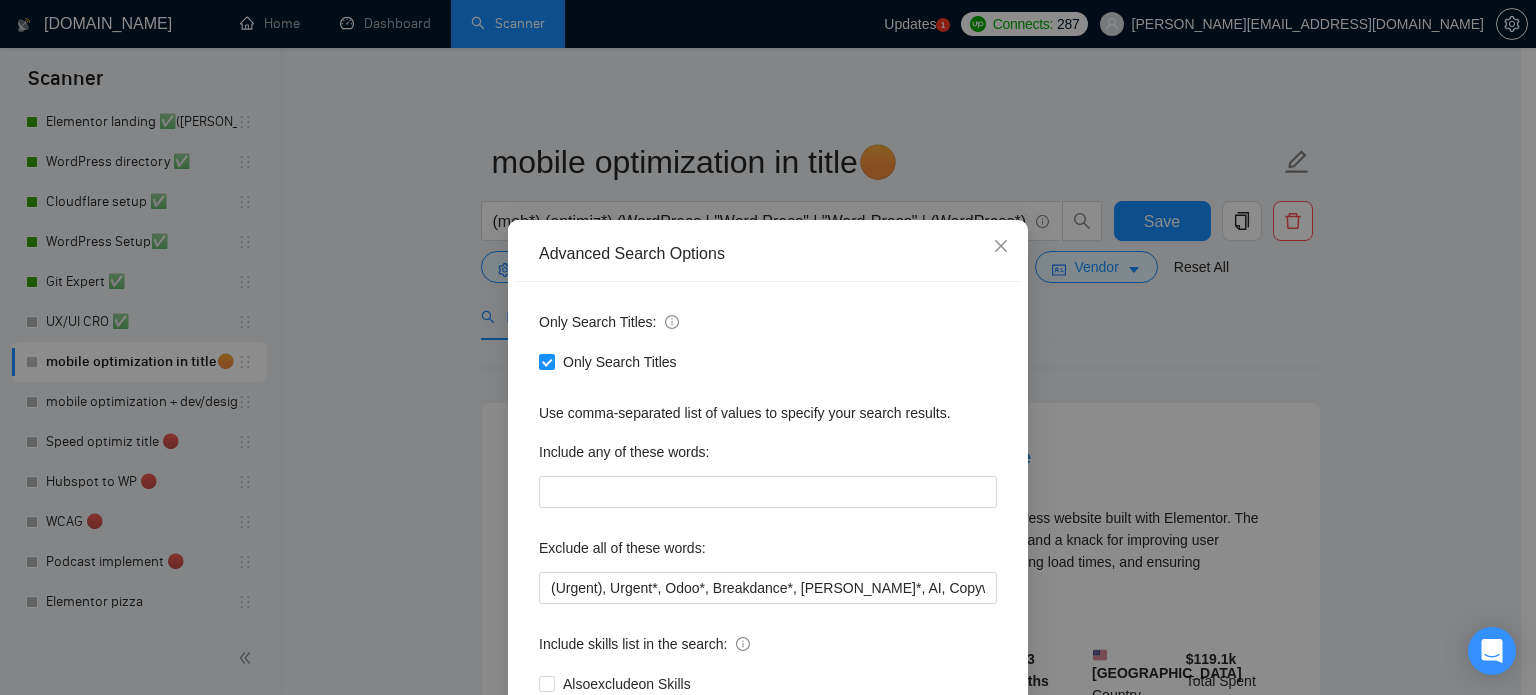 click on "Advanced Search Options Only Search Titles:   Only Search Titles Use comma-separated list of values to specify your search results. Include any of these words: Exclude all of these words: (Urgent), Urgent*, Odoo*, Breakdance*, [PERSON_NAME]*, AI, Copywriter*, DevOps*, fix, adult*, webflow*, "web flow", (Wix*), Framer*, (Shopify*), Squarespace*, wpbakery*, Kajabi*, ClickFunnels*,  "Click Funnels", "Hub Spot", HubSpot*, "Bricks Builder", GoHighLevel*, (bug*), "short term", asap*, [DATE]*, [DATE]*, tutor*, coach*, "teach me", "no agency", "BigCommerce", "Big Commerce", python*,  react*, django*, zoho*, "join our team", "Oxygen Builder", no agencies, Funnelish*, und, die,Custom illustration, "Progressive Web App", (PWA), PWA*, Angular*,  Facebook ad,  Facebook ads, Speed* Include skills list in the search:   Also  exclude  on Skills Reset OK" at bounding box center [768, 347] 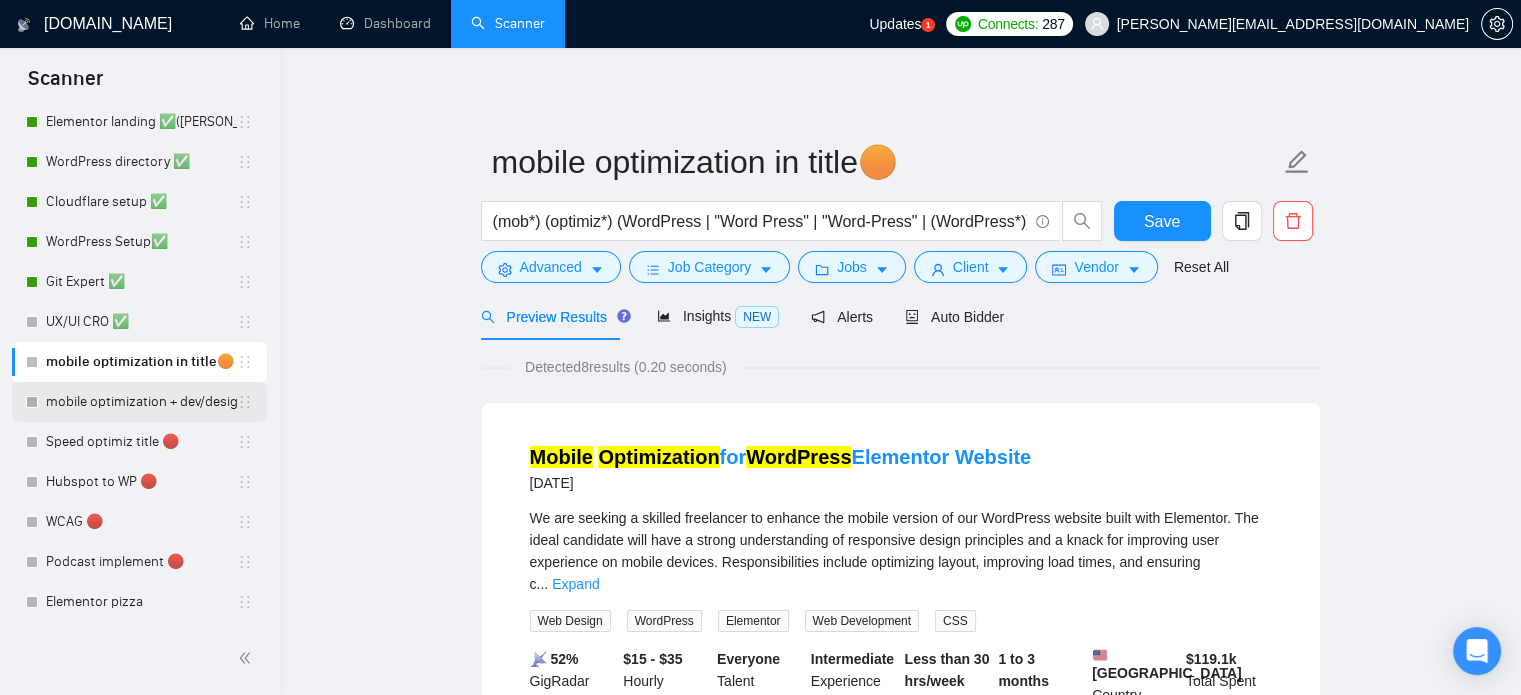 click on "mobile optimization + dev/design 🔴" at bounding box center (141, 402) 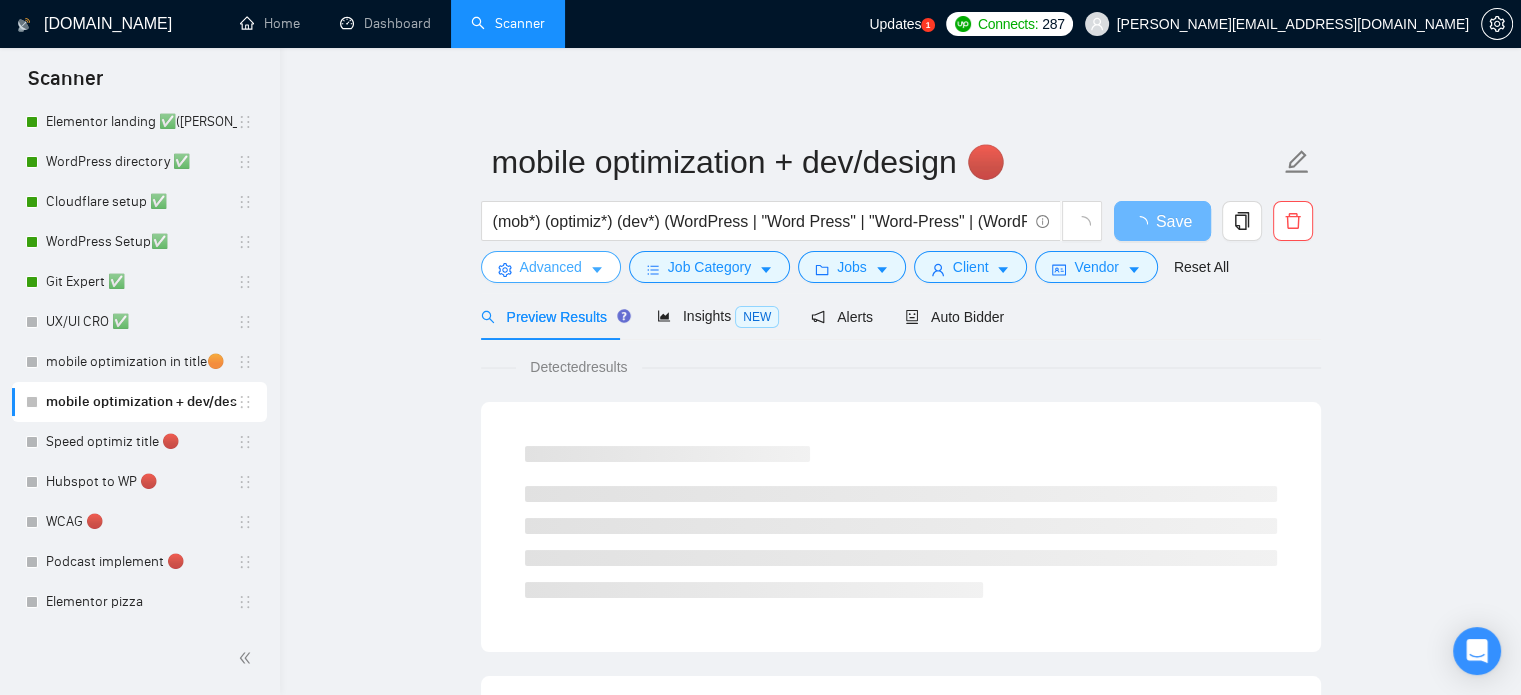 click on "Advanced" at bounding box center [551, 267] 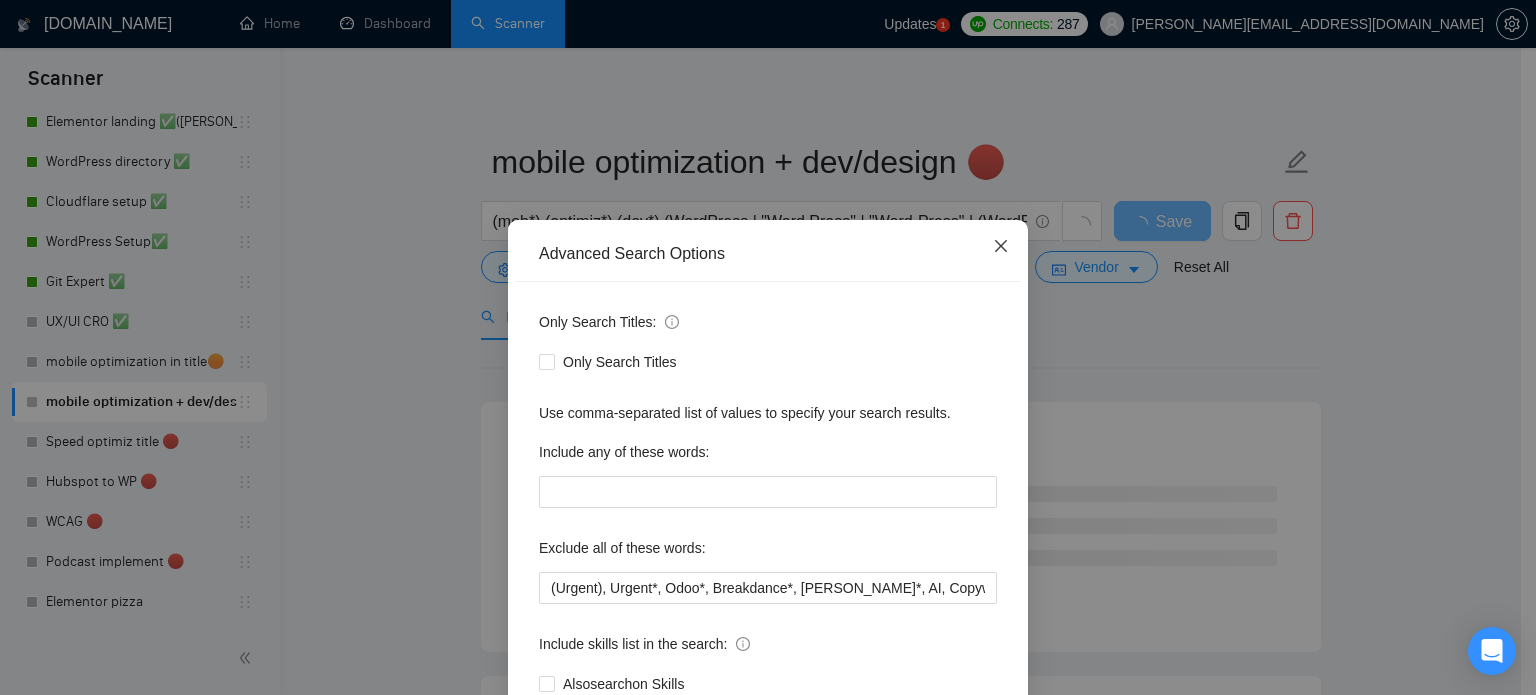 click 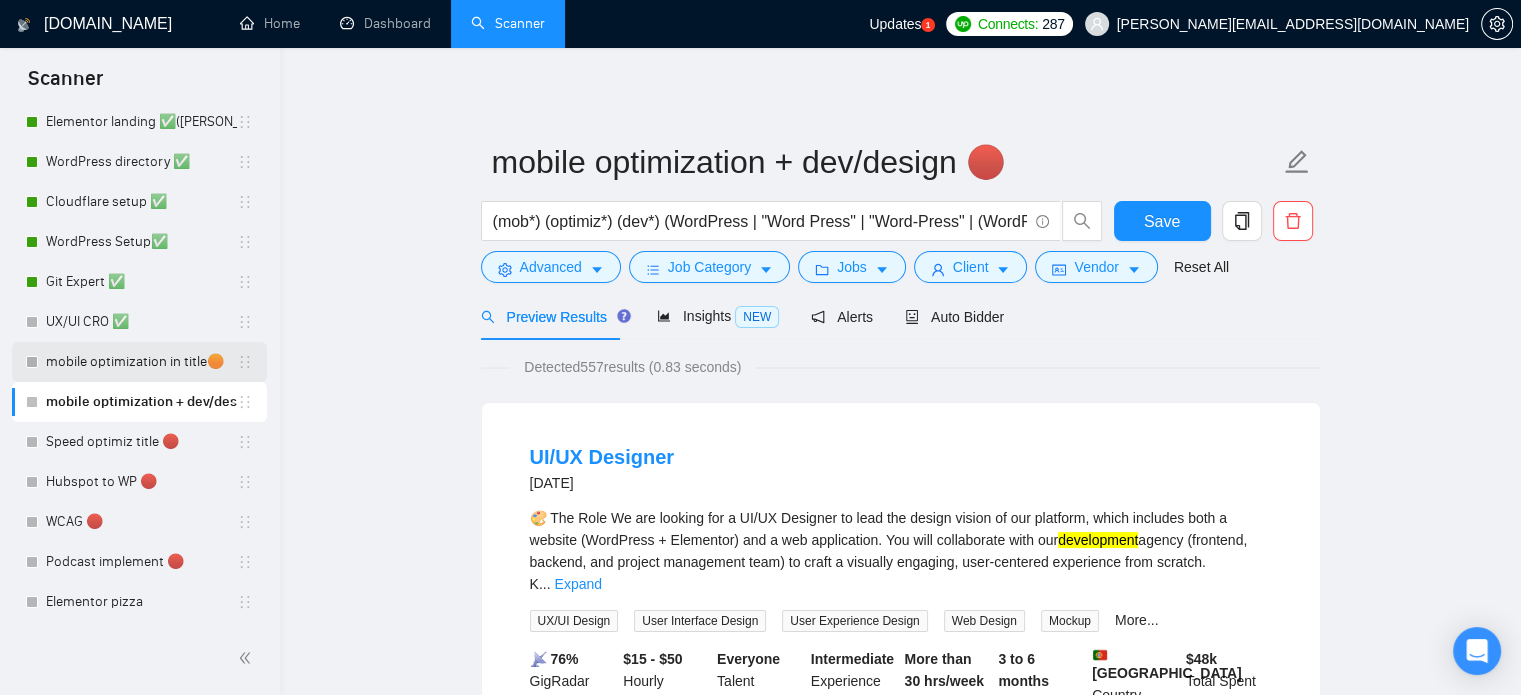 click on "mobile optimization in title🟠" at bounding box center [141, 362] 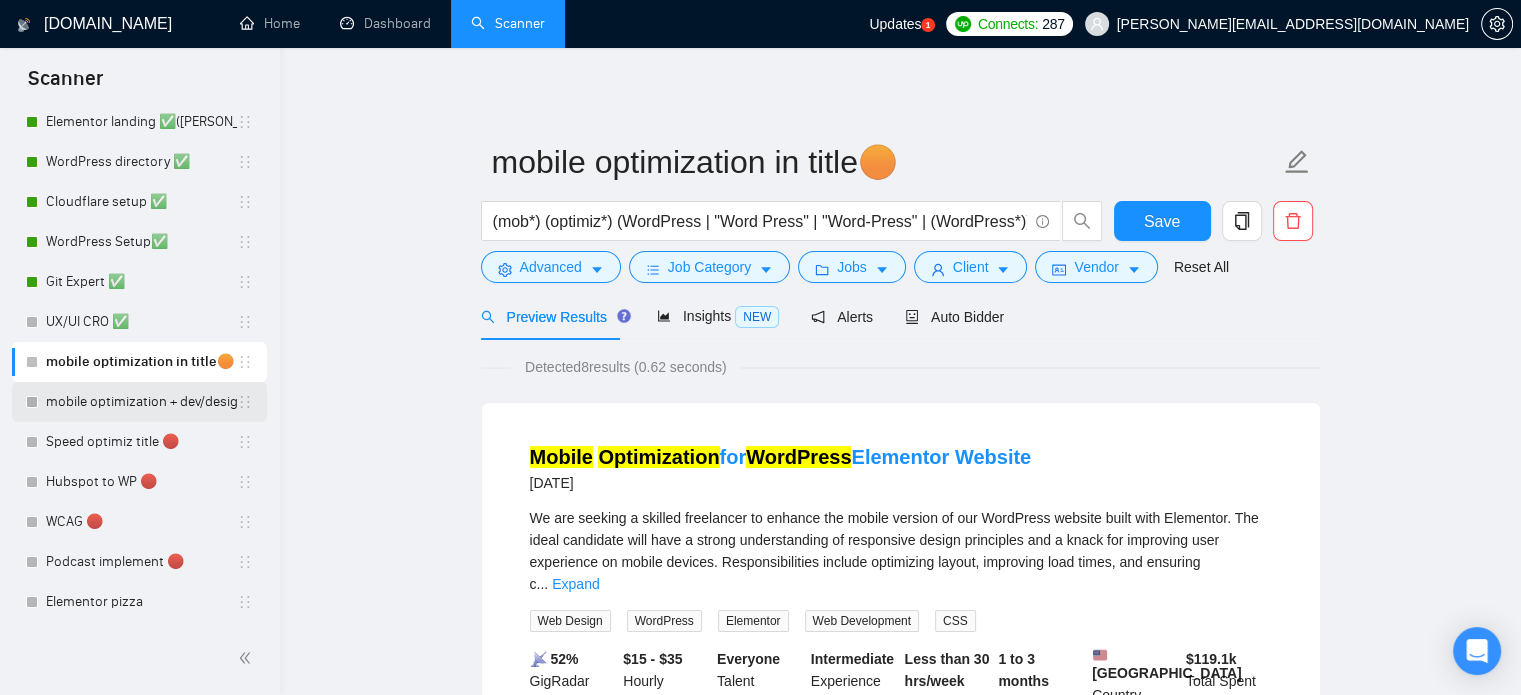 click on "mobile optimization + dev/design 🔴" at bounding box center [141, 402] 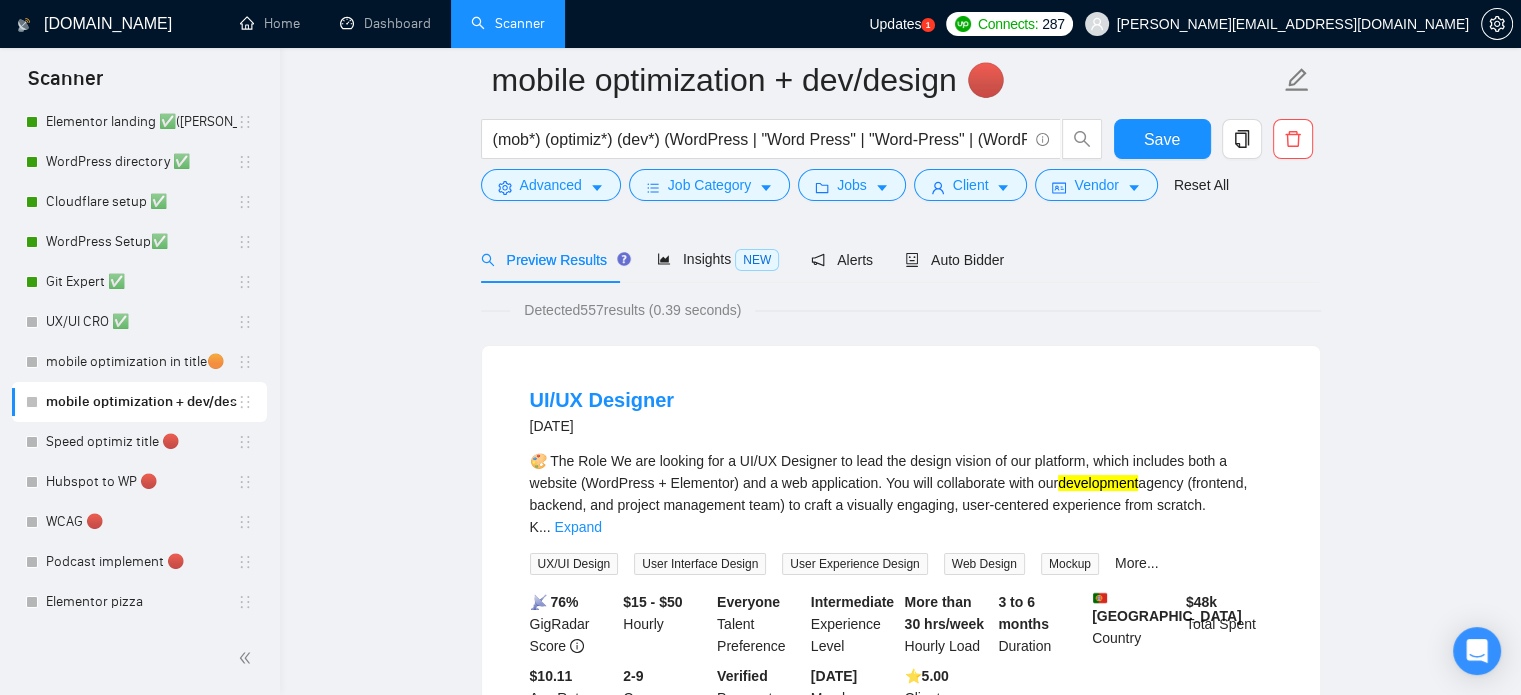scroll, scrollTop: 200, scrollLeft: 0, axis: vertical 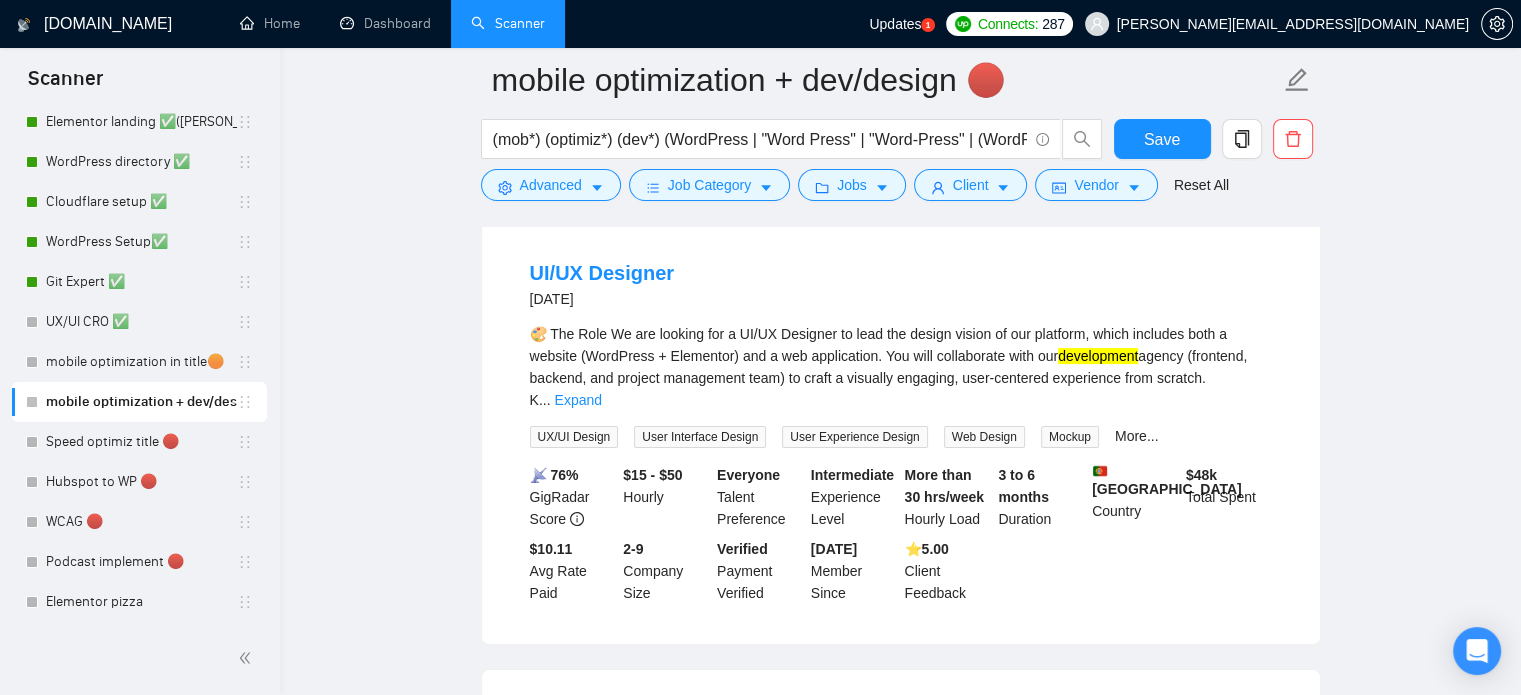click on "Expand" at bounding box center (578, 400) 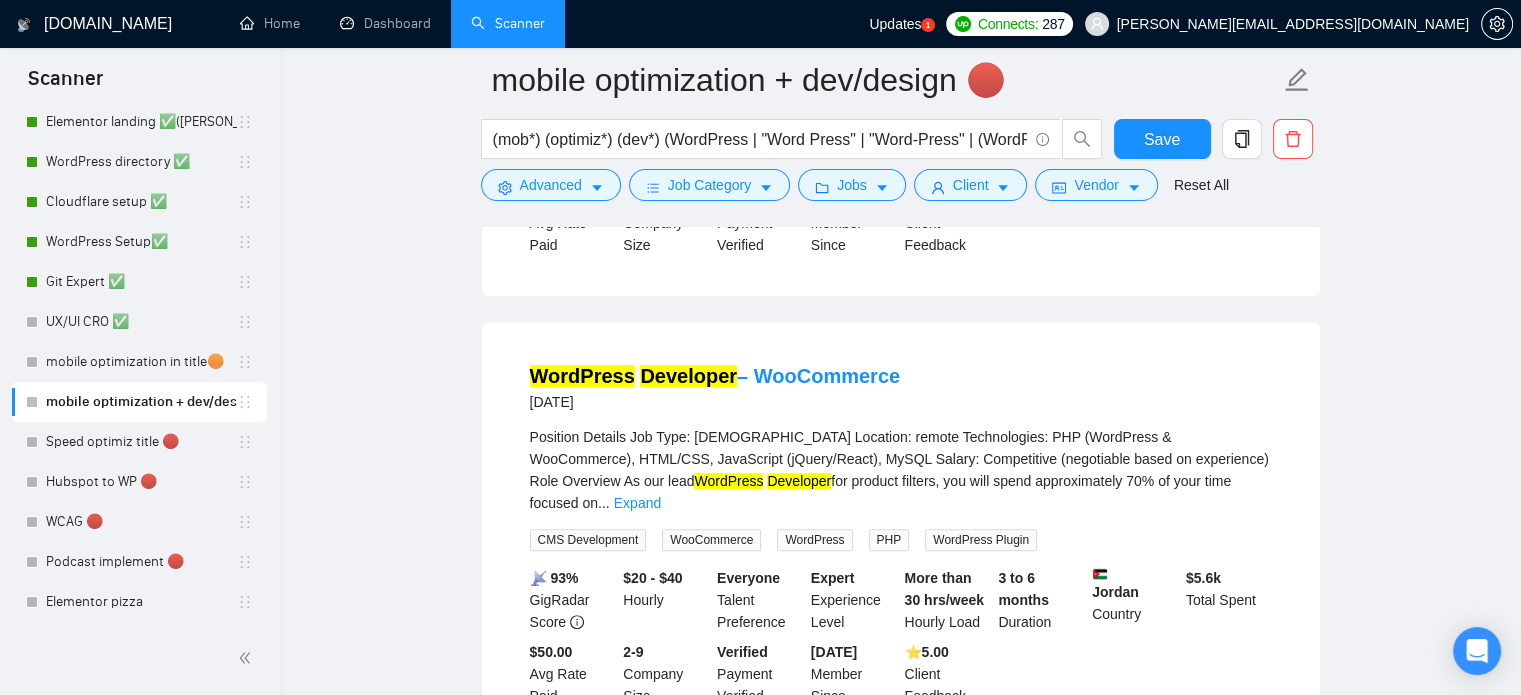scroll, scrollTop: 800, scrollLeft: 0, axis: vertical 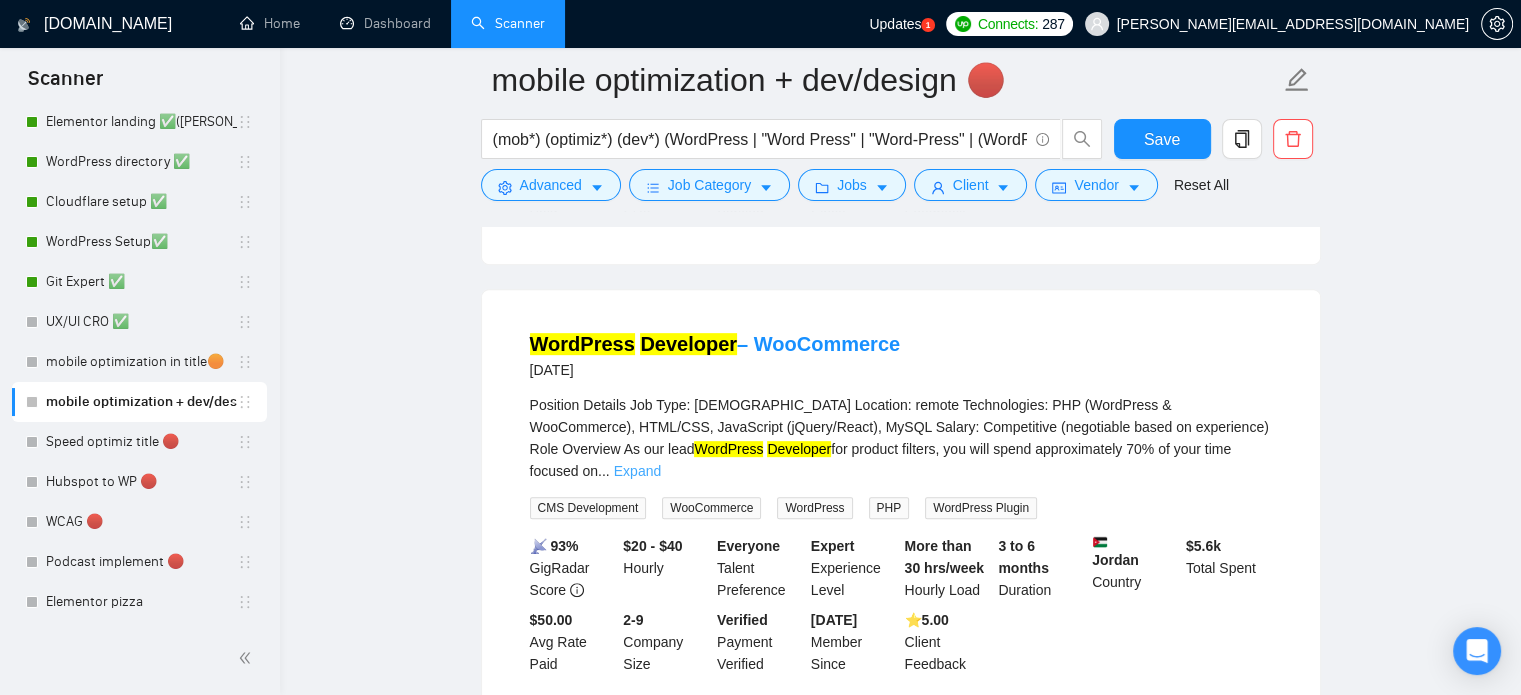 click on "Expand" at bounding box center (637, 471) 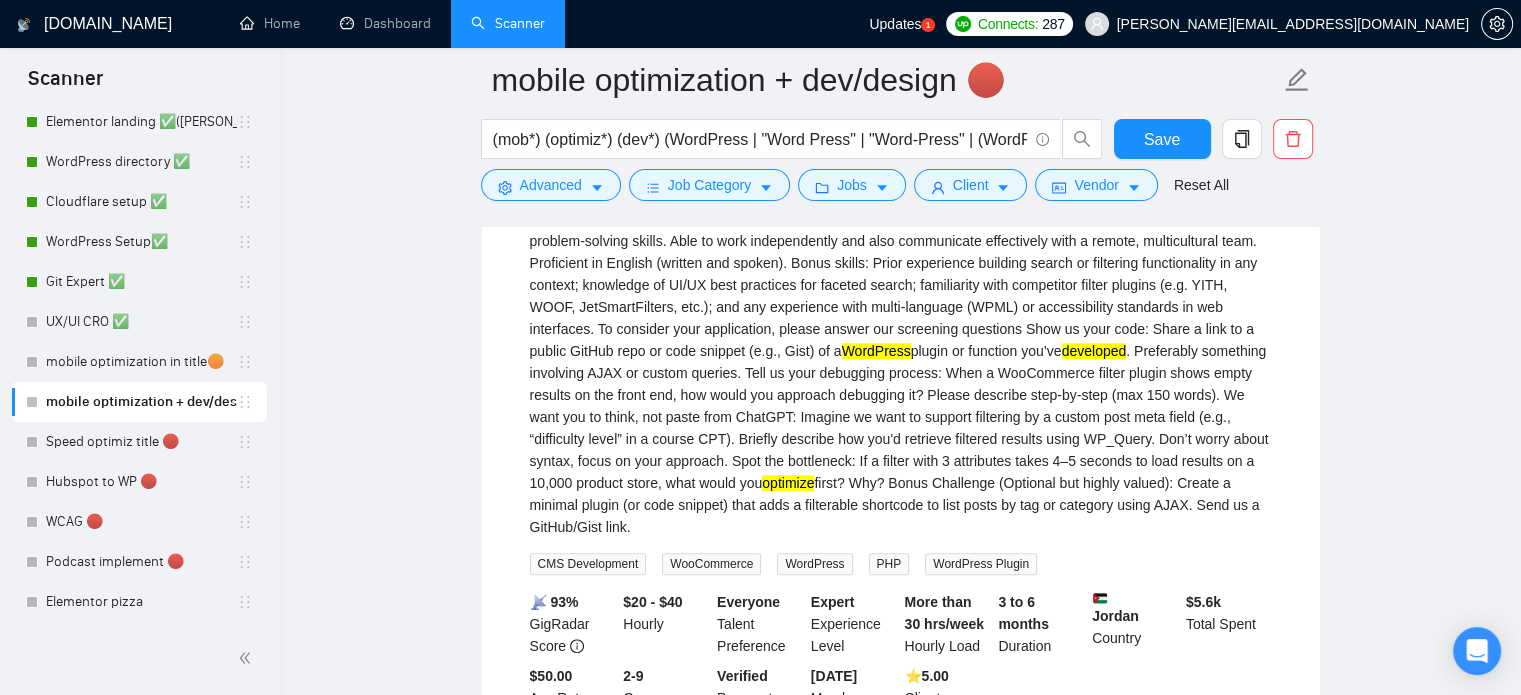 scroll, scrollTop: 1500, scrollLeft: 0, axis: vertical 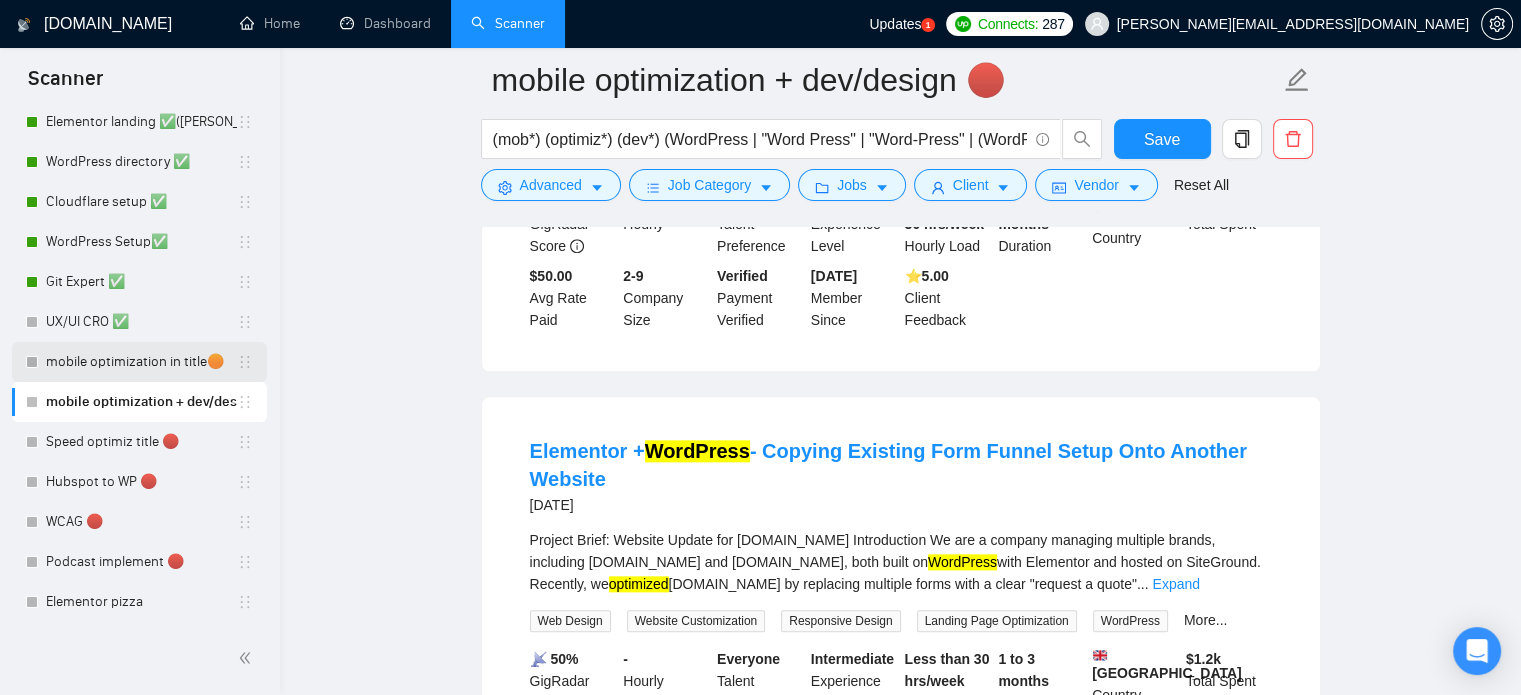 click on "mobile optimization in title🟠" at bounding box center [141, 362] 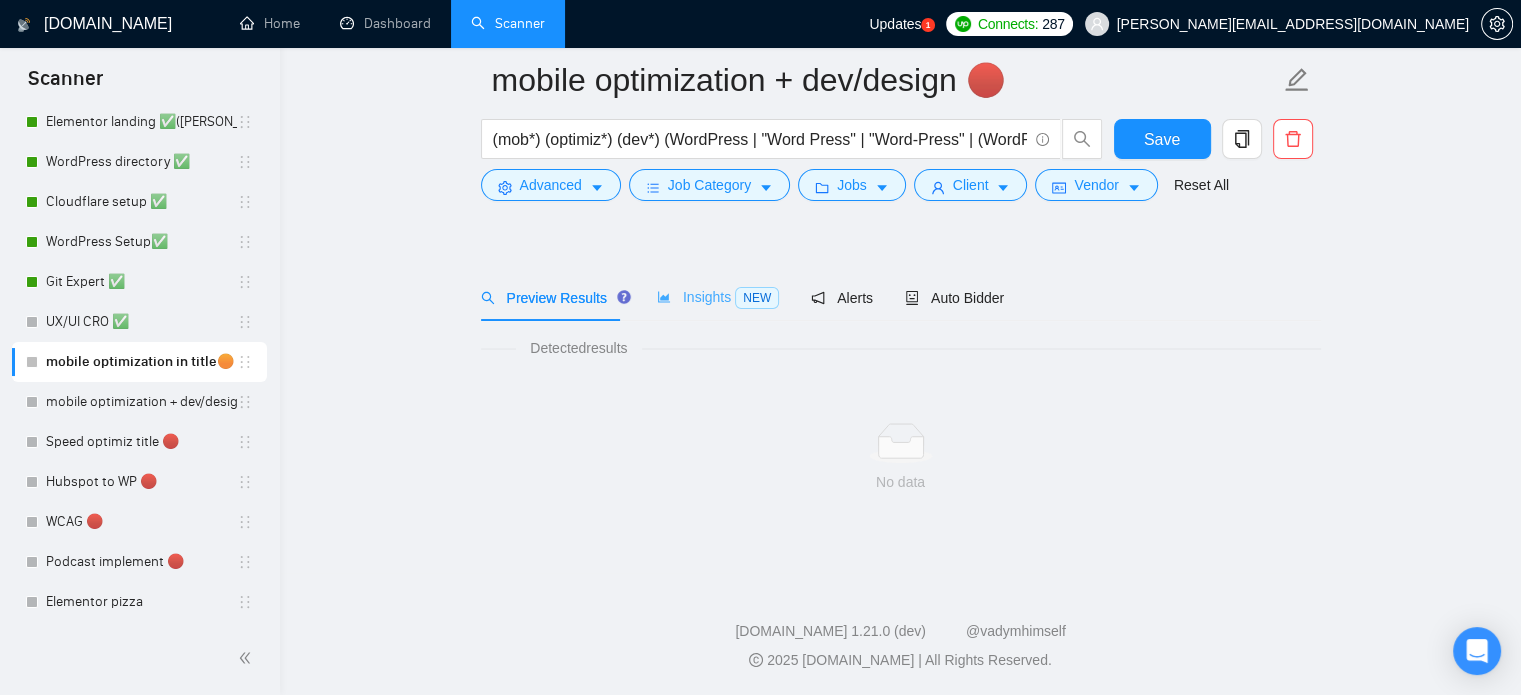 scroll, scrollTop: 35, scrollLeft: 0, axis: vertical 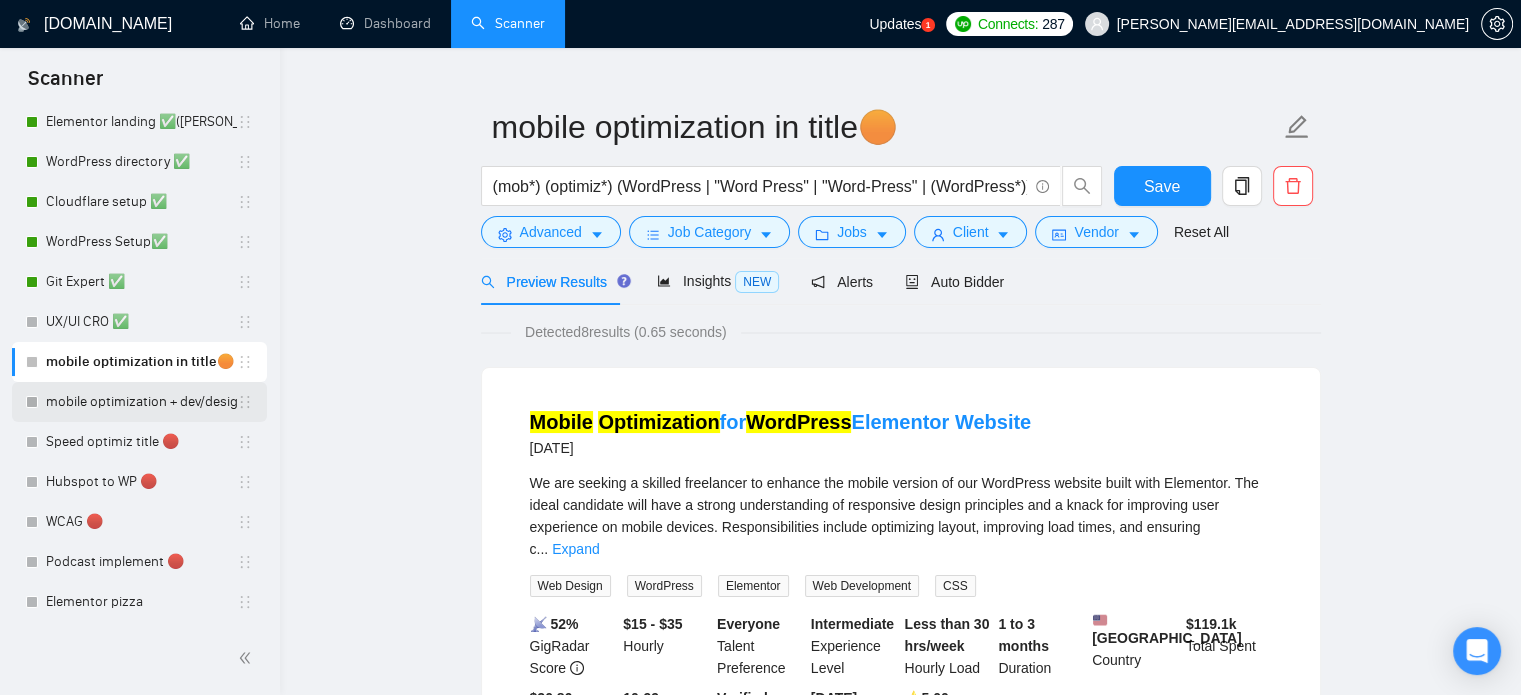 click on "mobile optimization + dev/design 🔴" at bounding box center (141, 402) 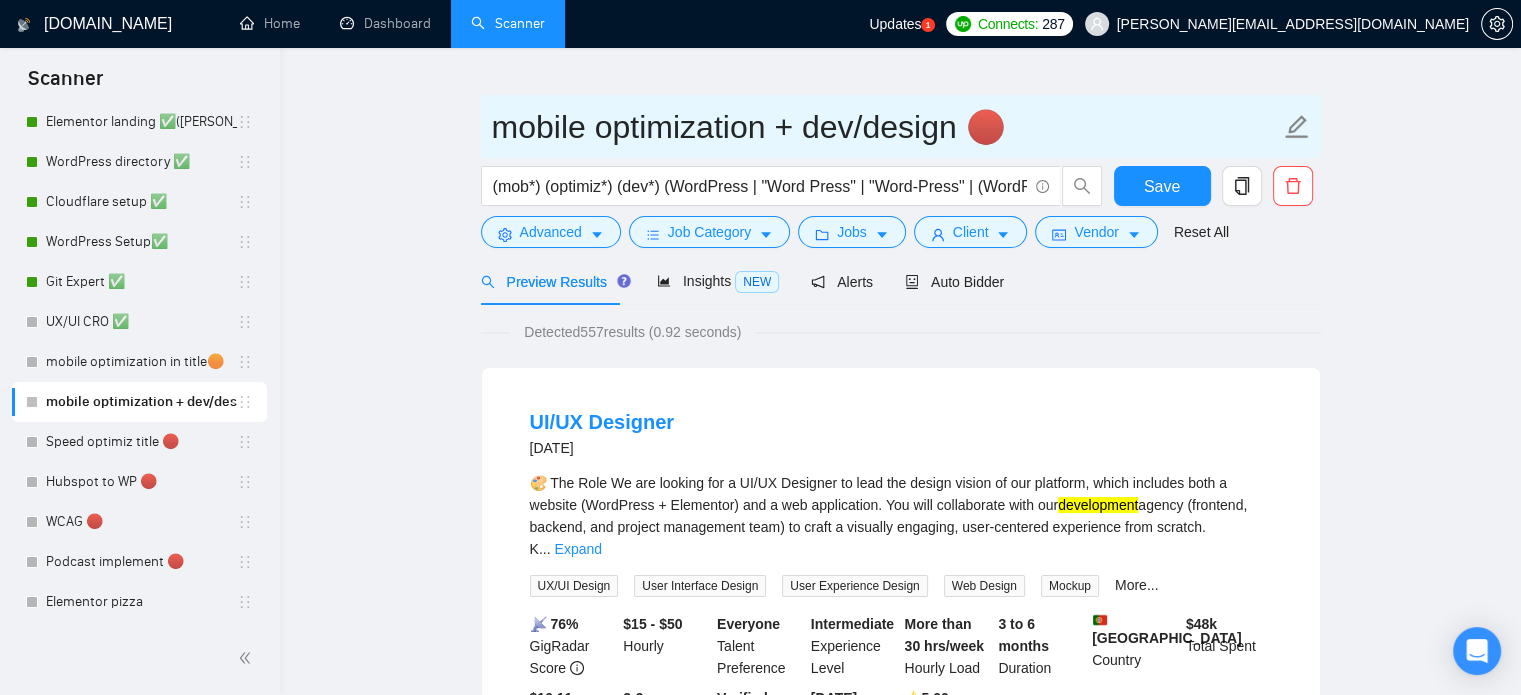 drag, startPoint x: 1004, startPoint y: 131, endPoint x: 1052, endPoint y: 128, distance: 48.09366 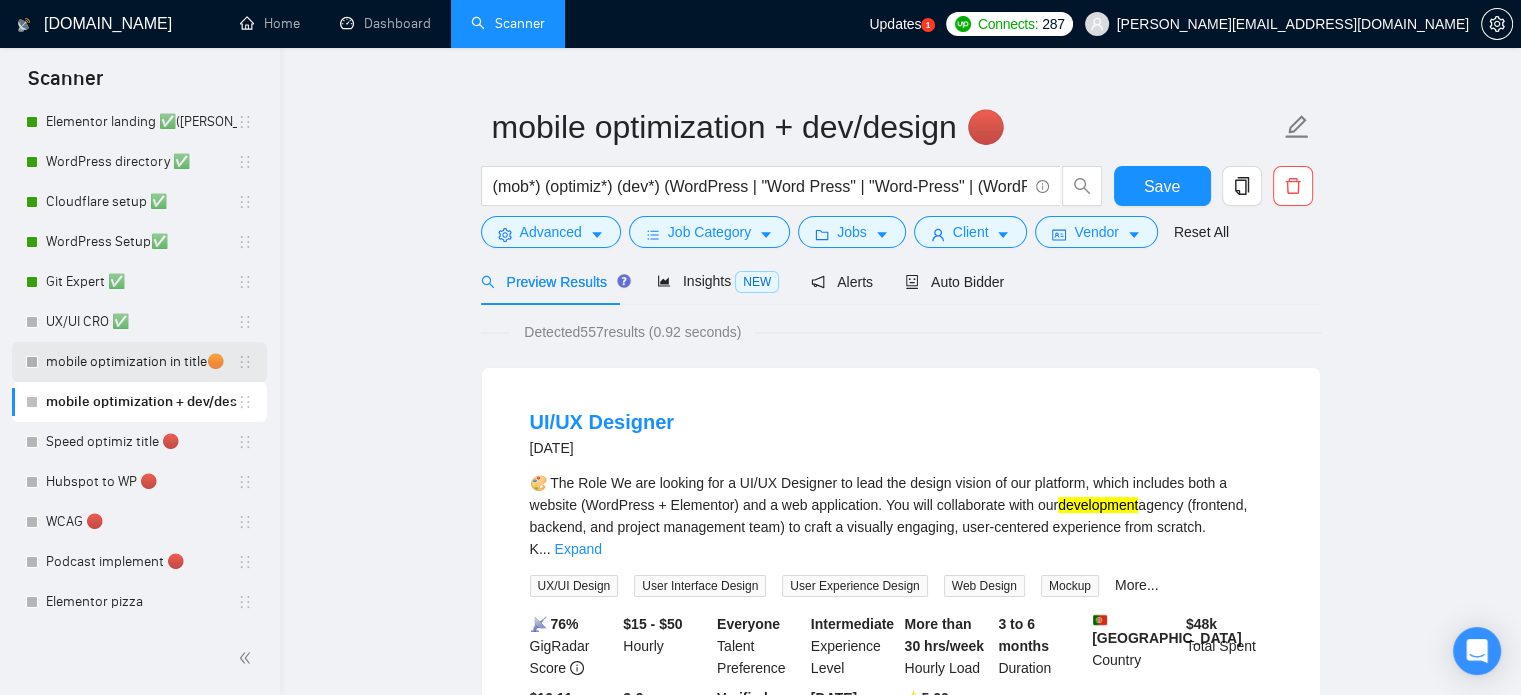 click on "mobile optimization in title🟠" at bounding box center (141, 362) 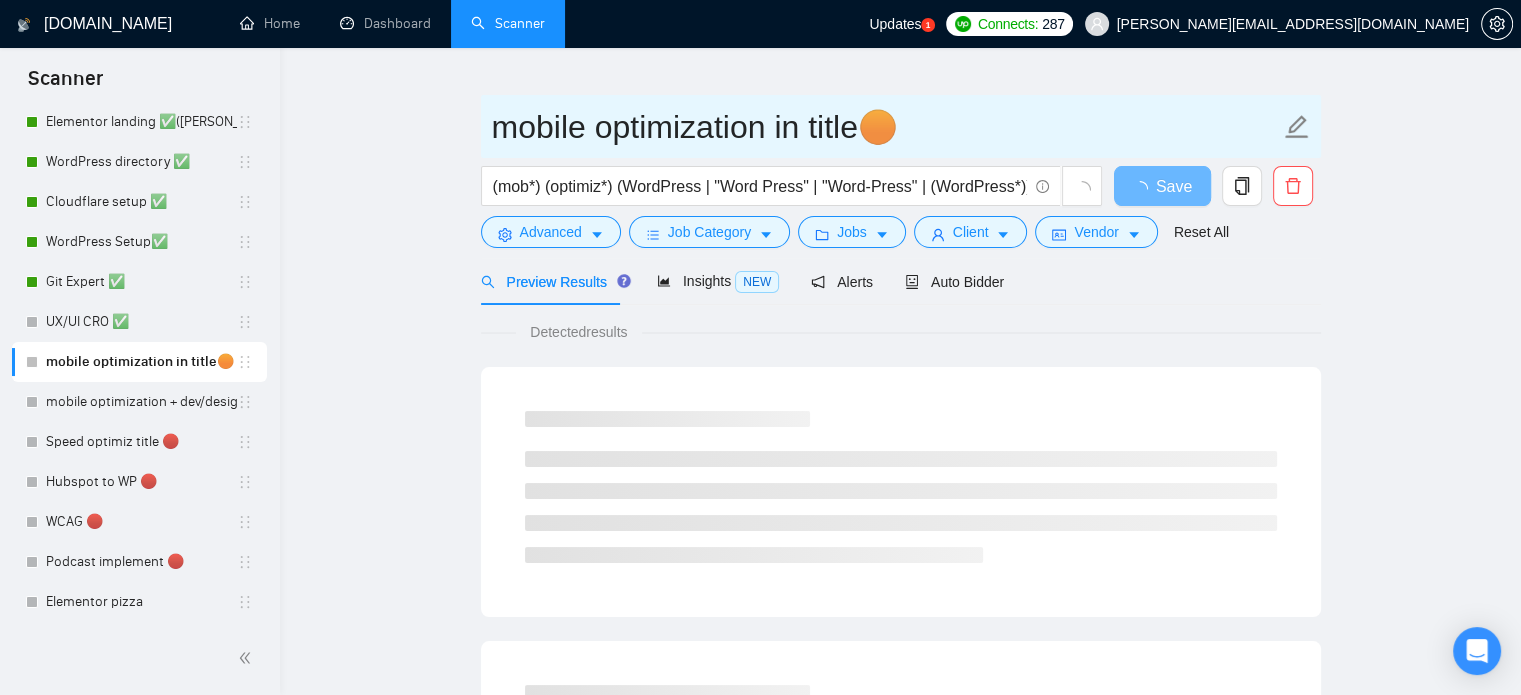 drag, startPoint x: 925, startPoint y: 130, endPoint x: 898, endPoint y: 130, distance: 27 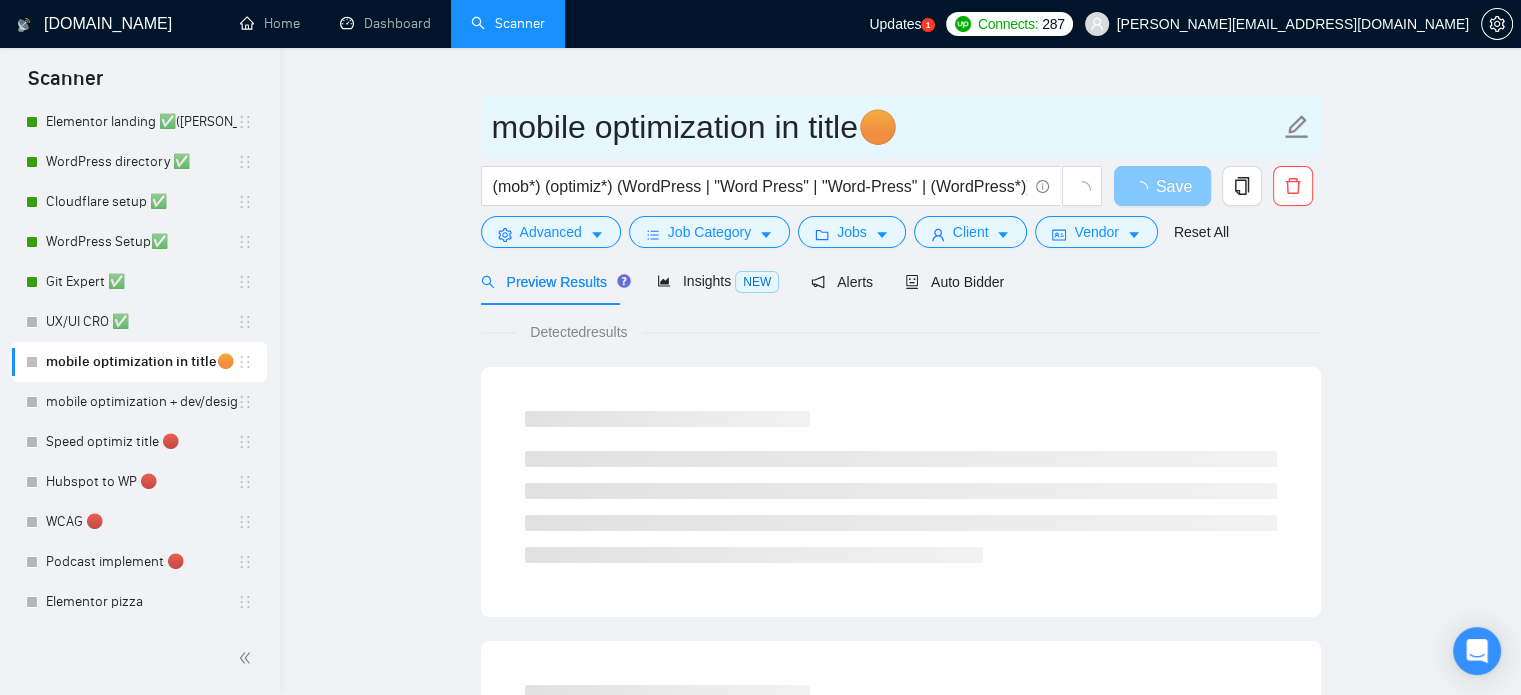 paste 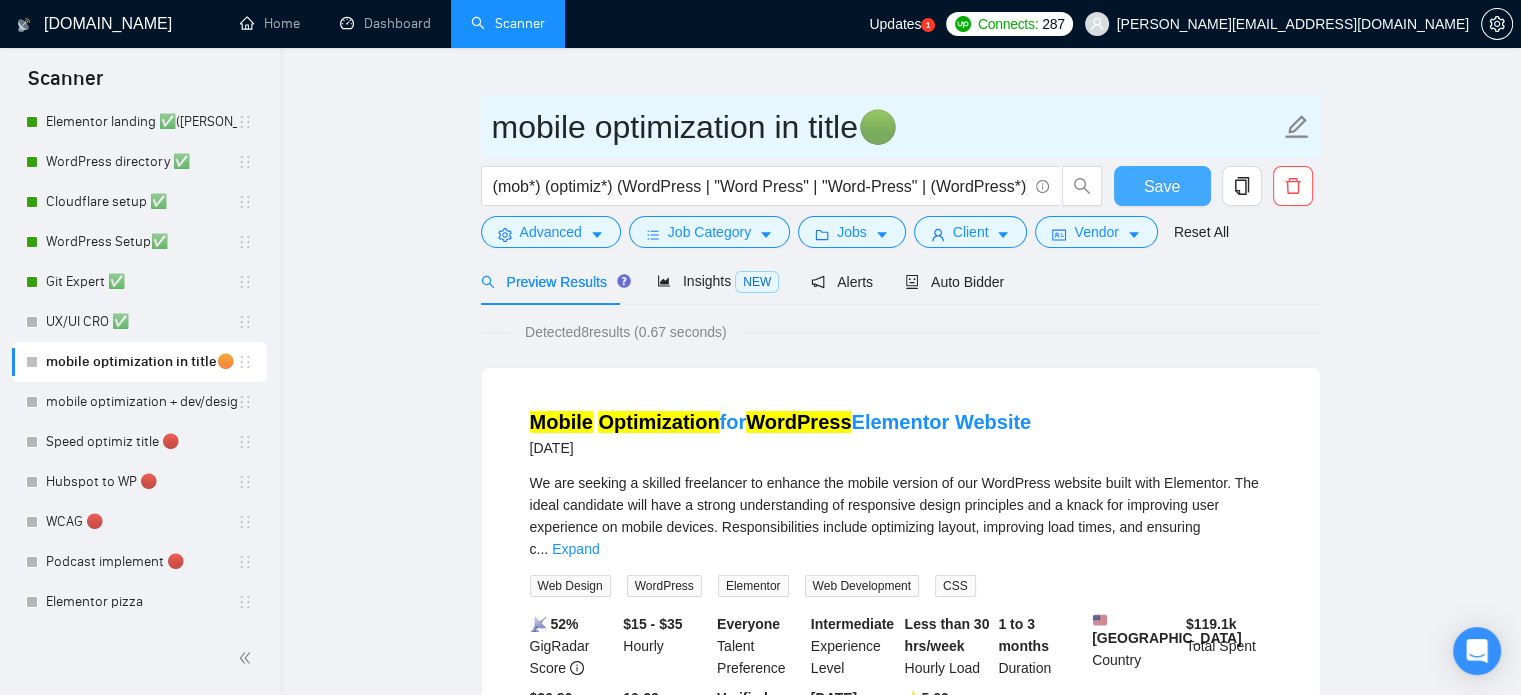 type on "mobile optimization in title🟢" 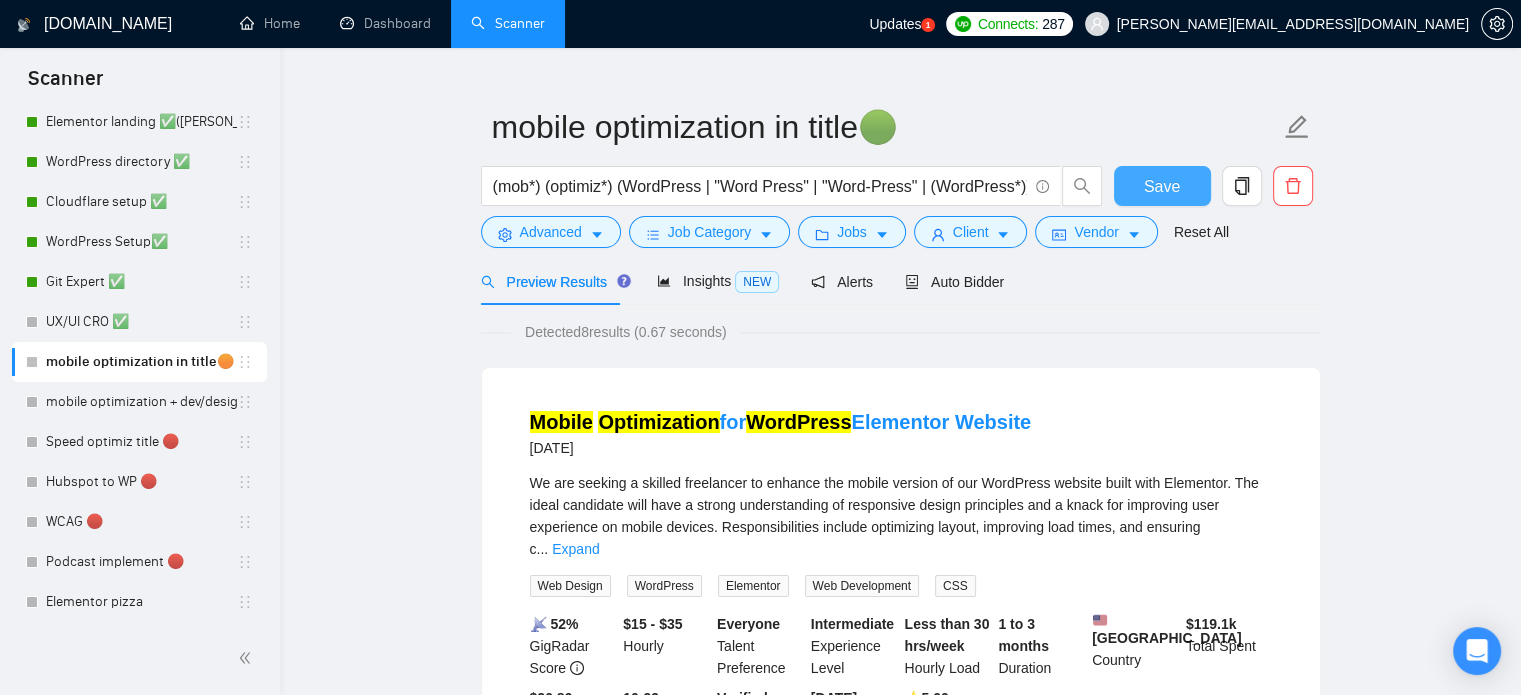 click on "Save" at bounding box center [1162, 186] 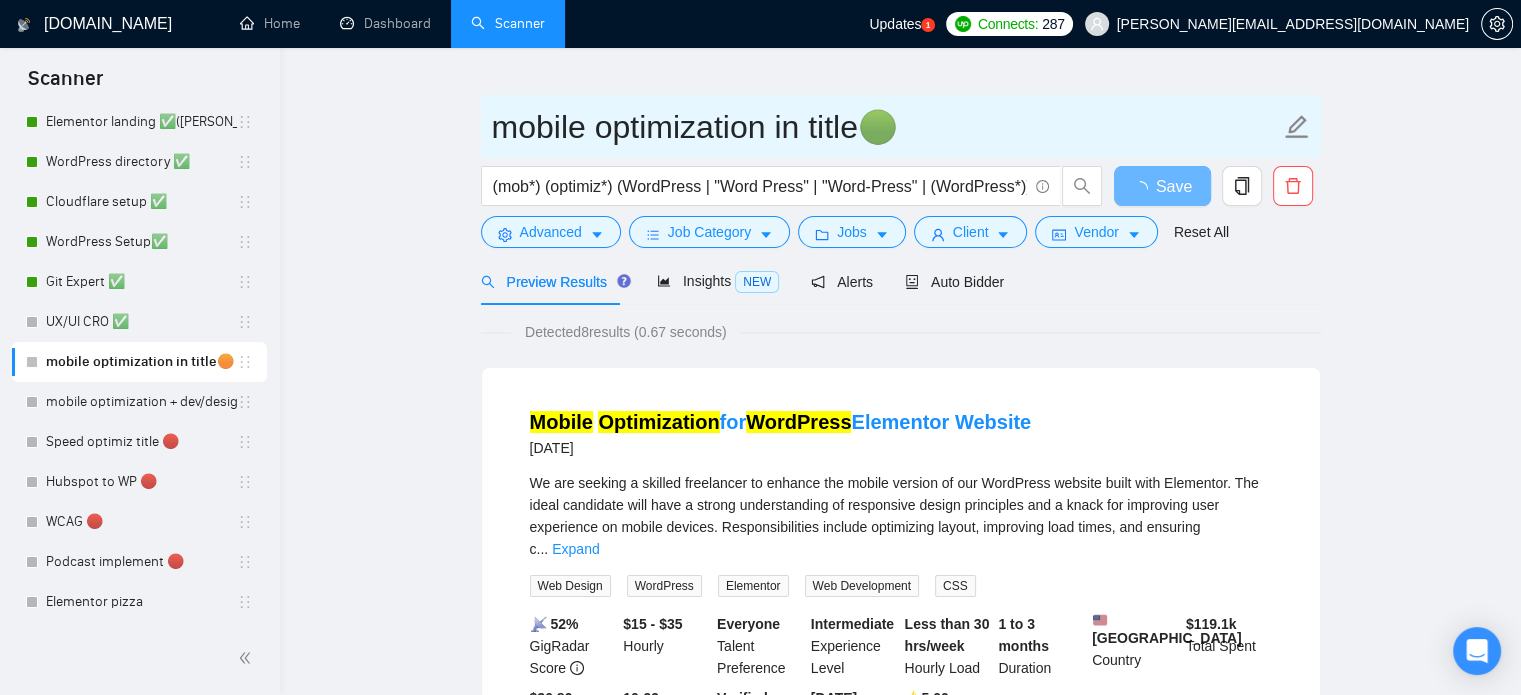 click on "mobile optimization in title🟢" at bounding box center [886, 127] 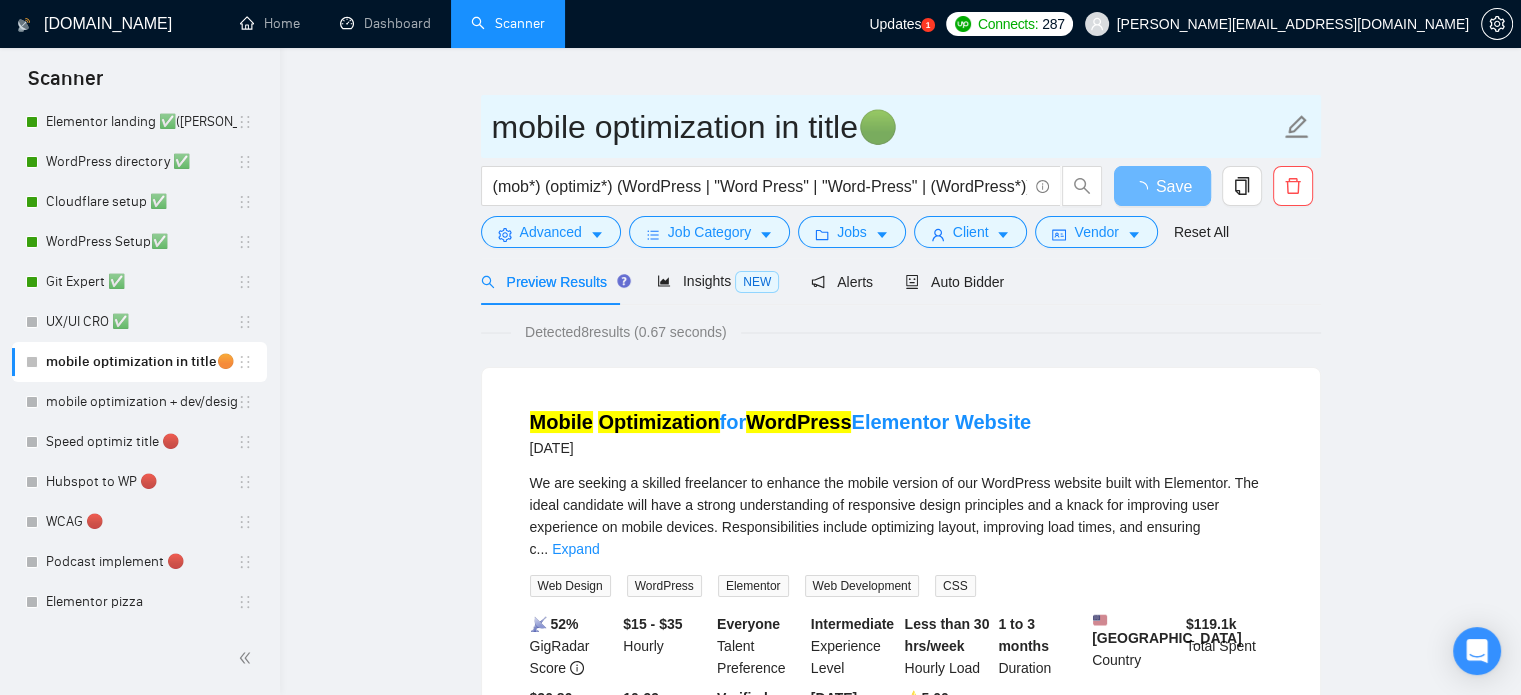 click on "mobile optimization in title🟢" at bounding box center (886, 127) 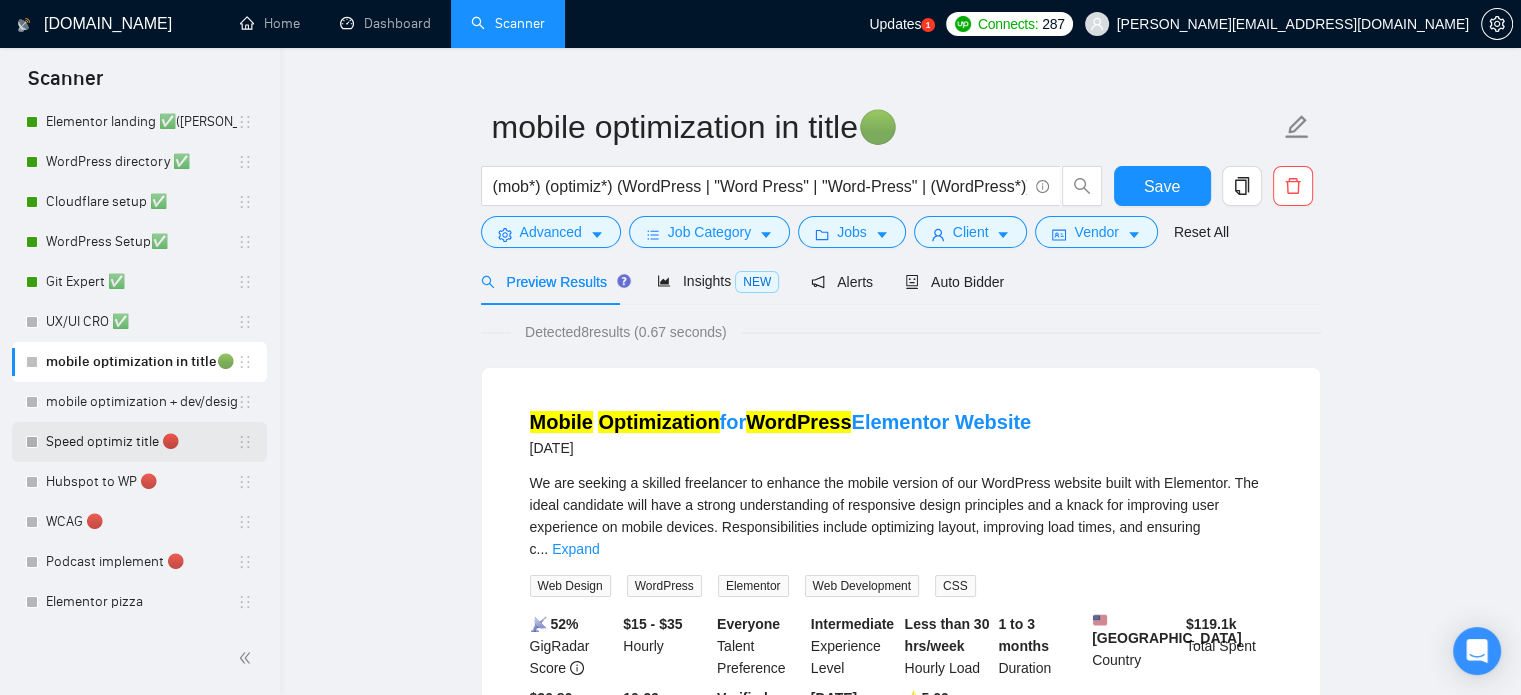 click on "Speed optimiz title 🔴" at bounding box center (141, 442) 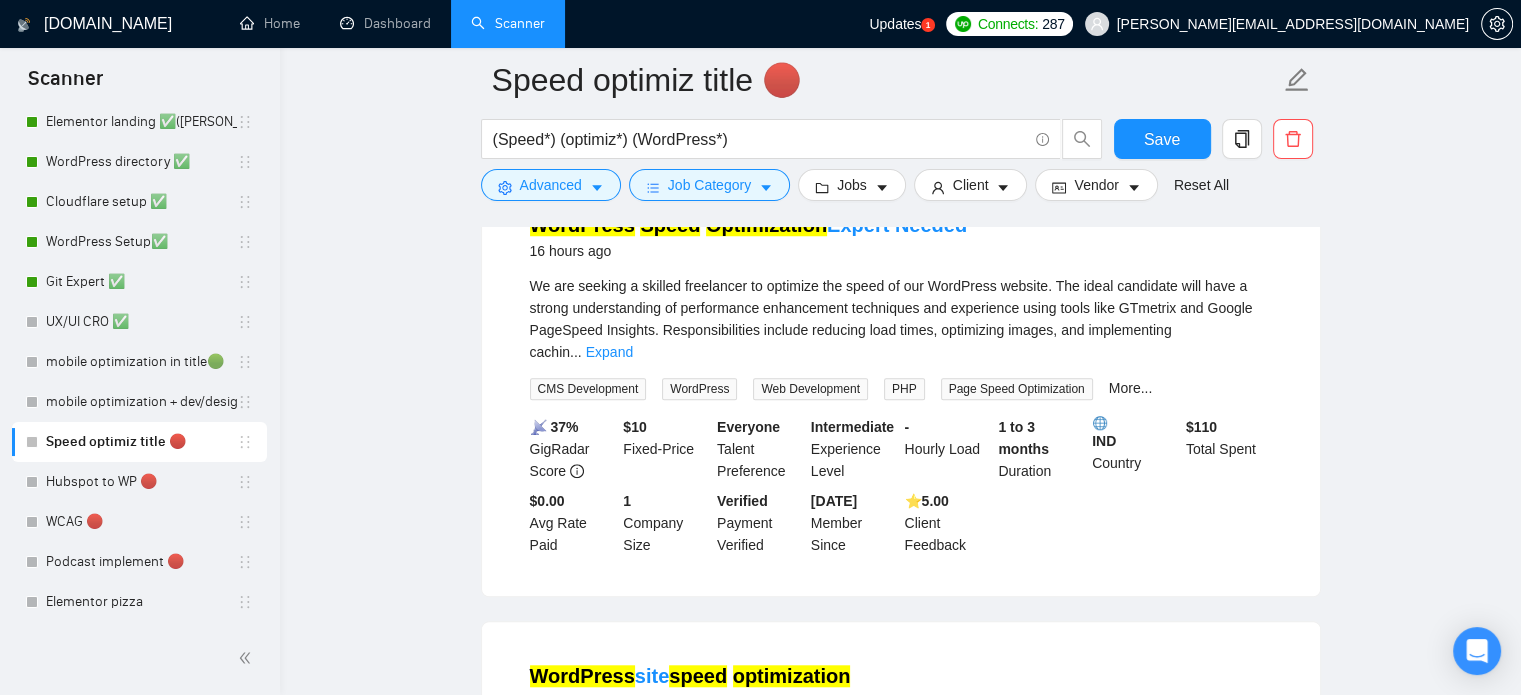 scroll, scrollTop: 1635, scrollLeft: 0, axis: vertical 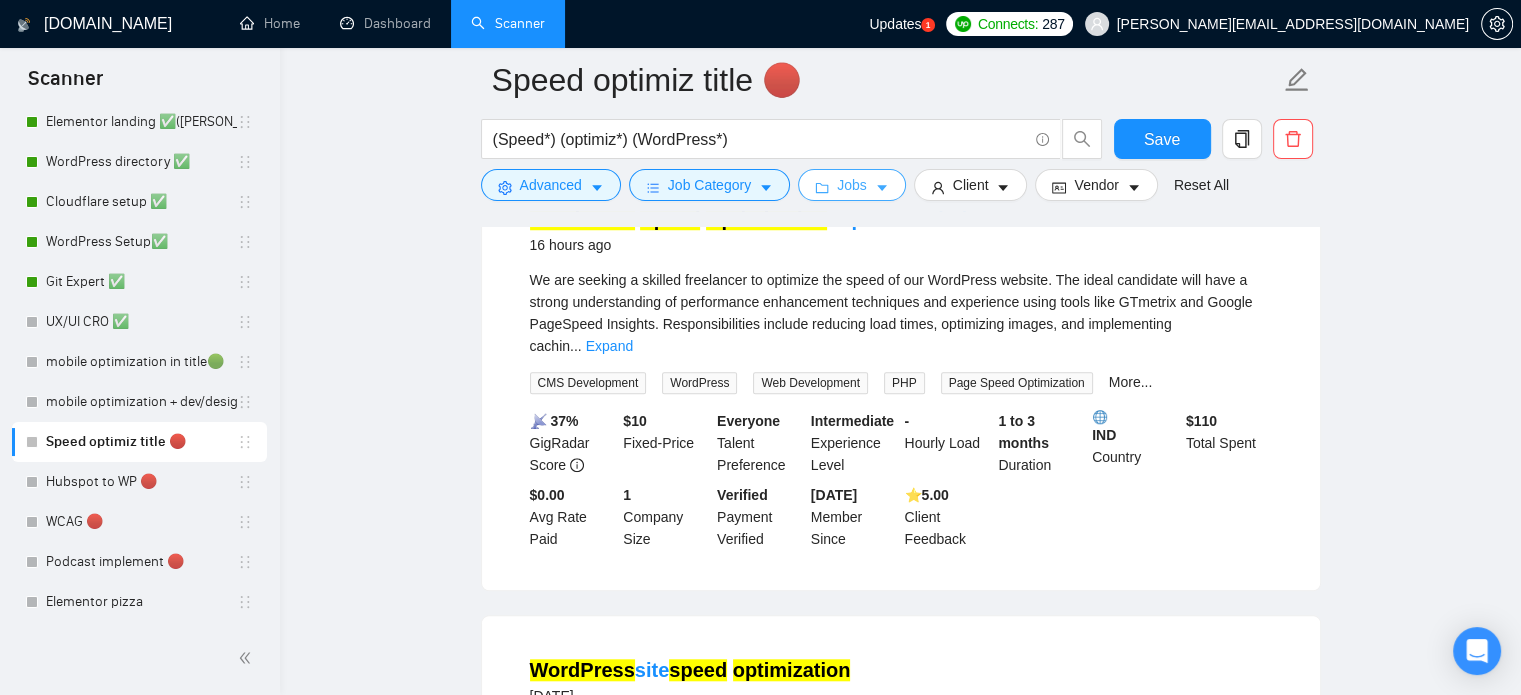 click on "Jobs" at bounding box center [852, 185] 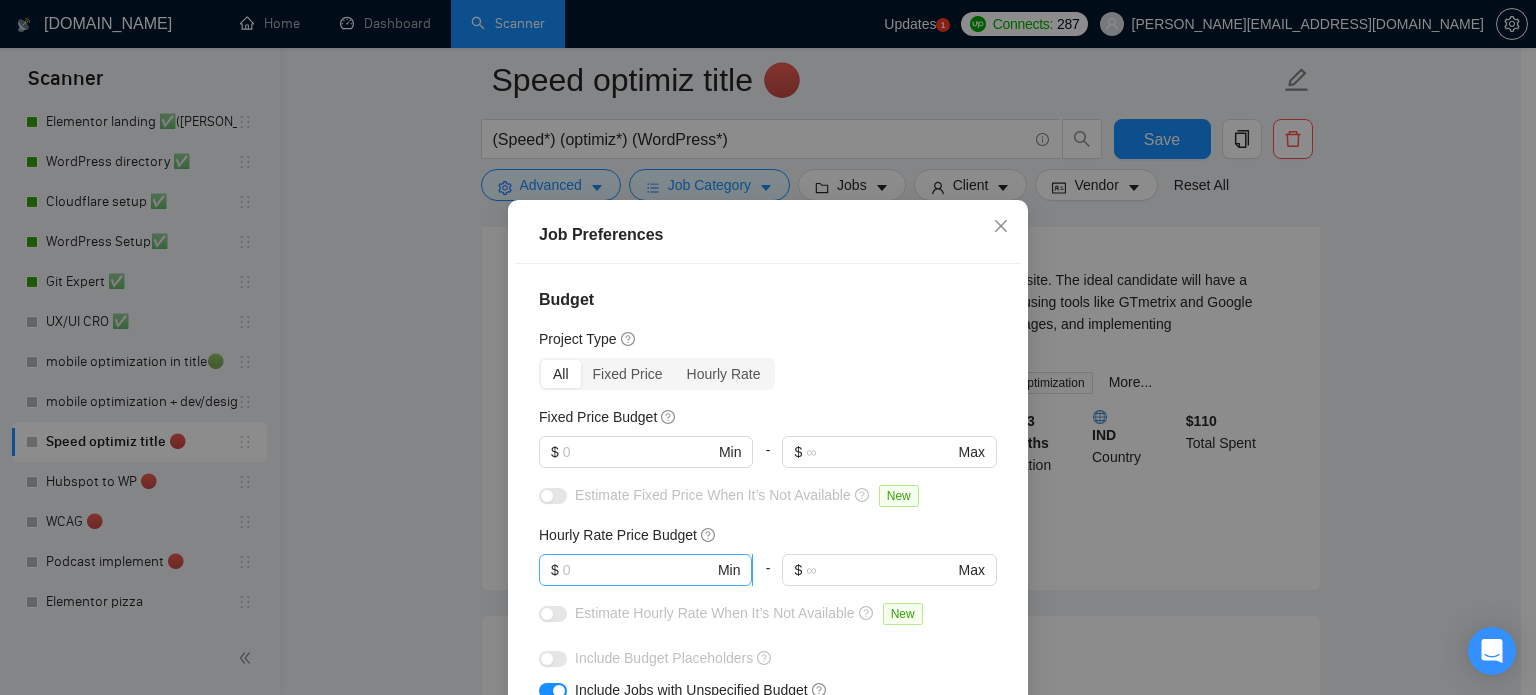 click at bounding box center (638, 570) 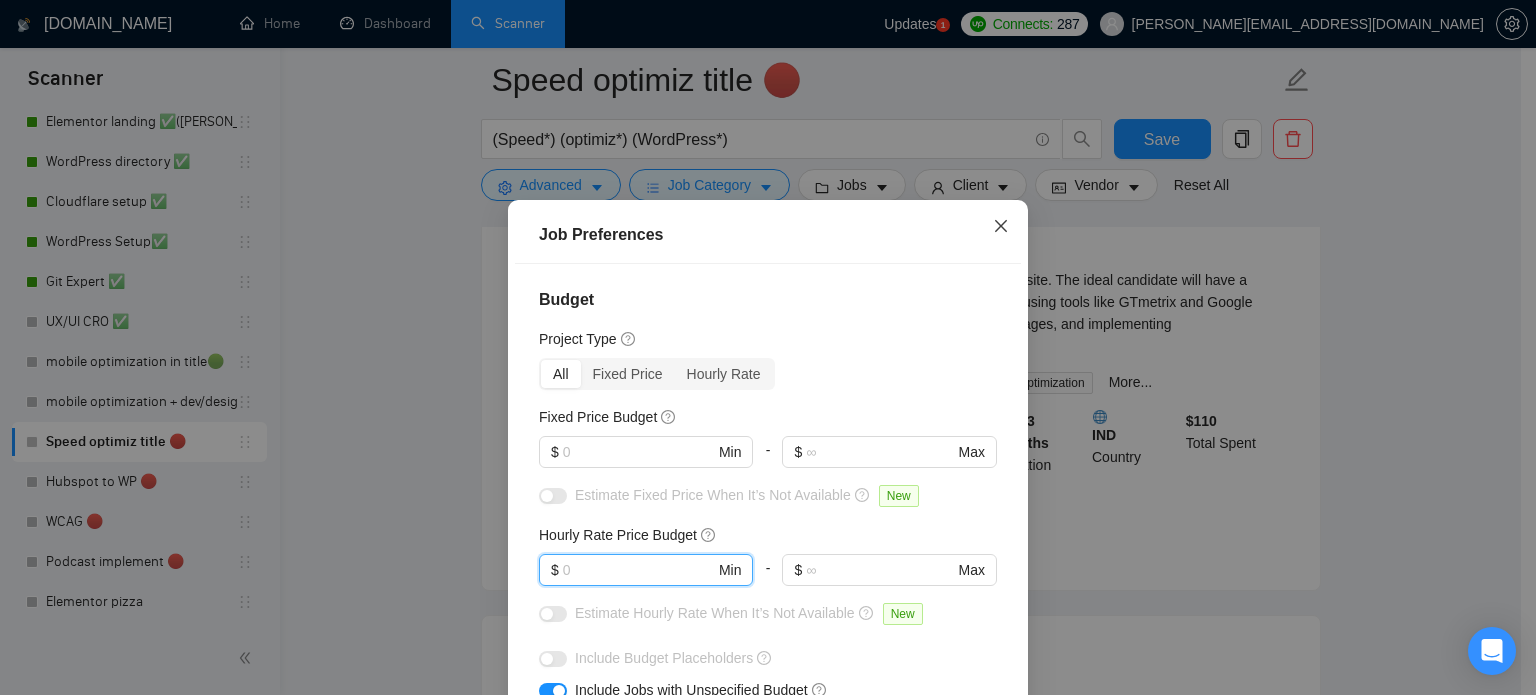 drag, startPoint x: 981, startPoint y: 220, endPoint x: 869, endPoint y: 231, distance: 112.53888 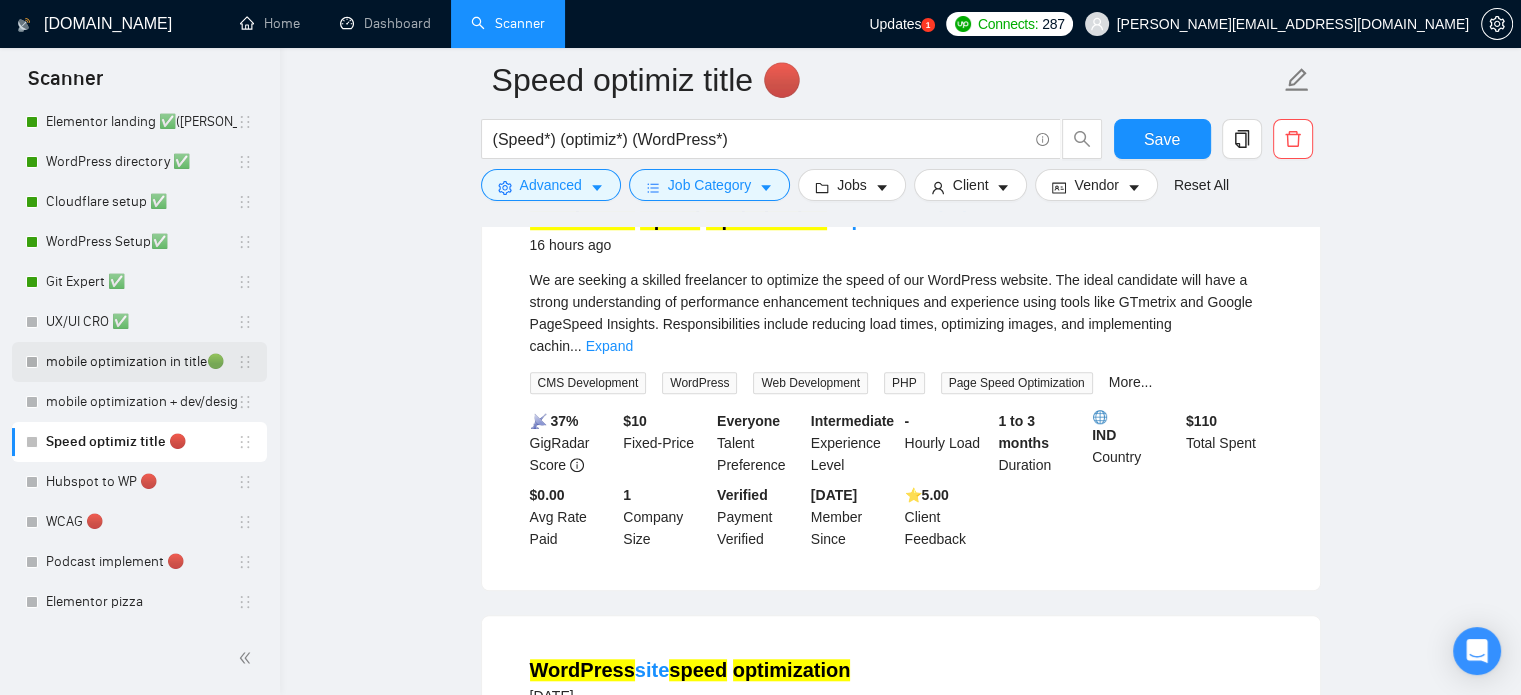 click on "mobile optimization in title🟢" at bounding box center [141, 362] 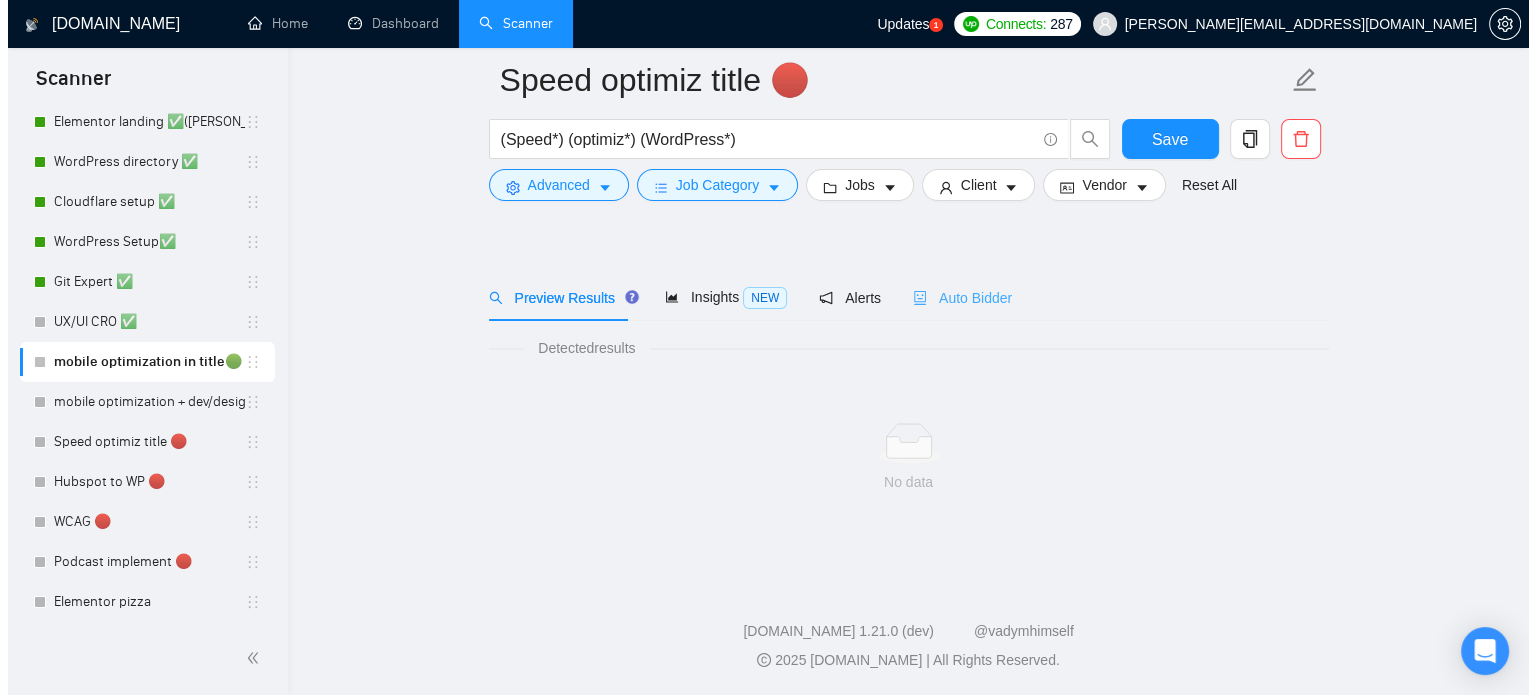 scroll, scrollTop: 35, scrollLeft: 0, axis: vertical 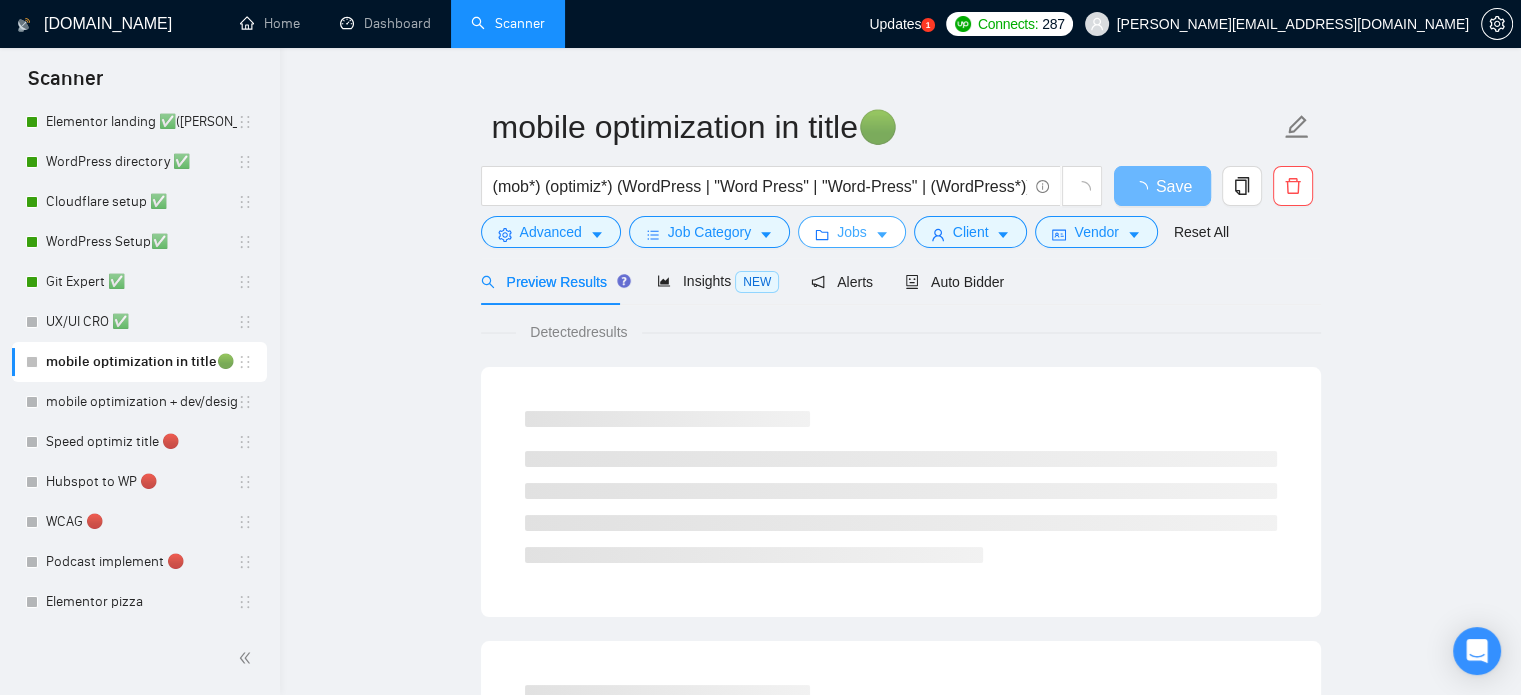 click on "Jobs" at bounding box center [852, 232] 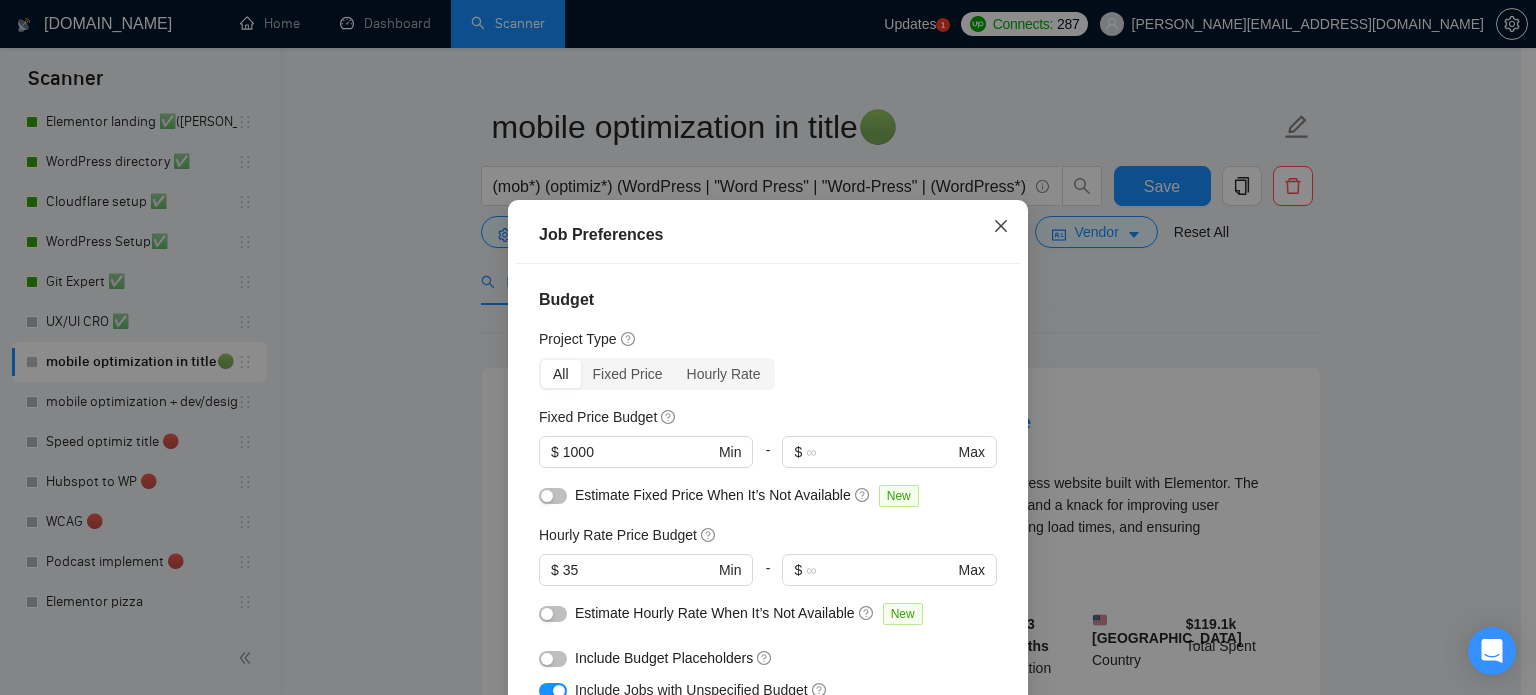 click 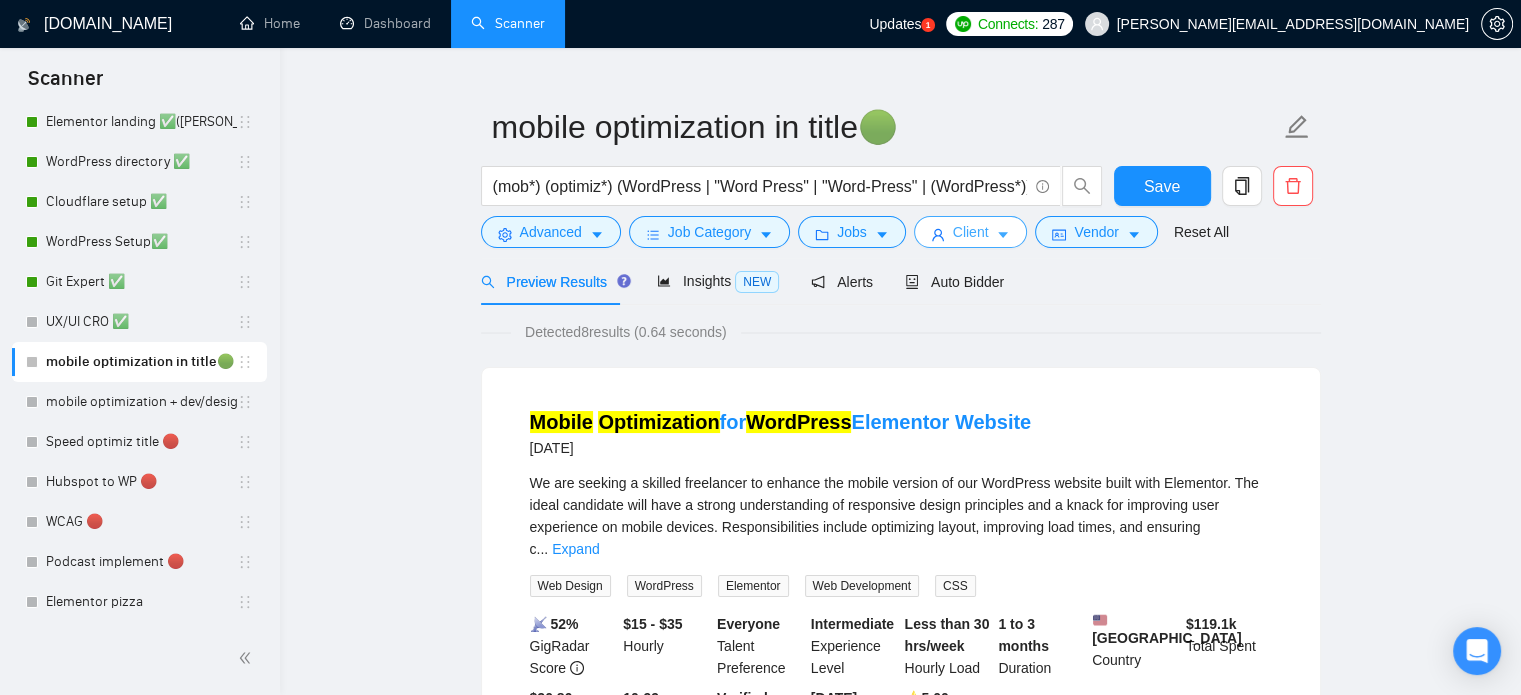 click on "Client" at bounding box center [971, 232] 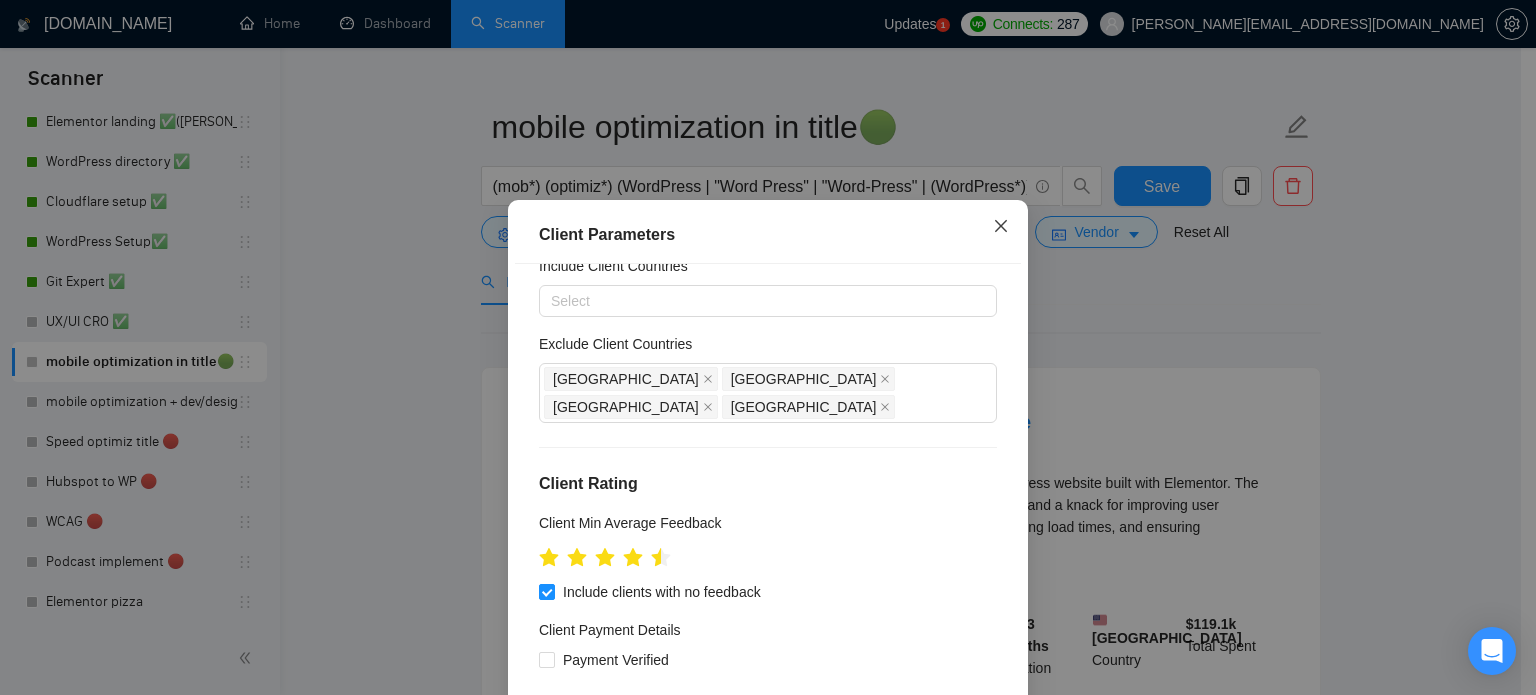 scroll, scrollTop: 0, scrollLeft: 0, axis: both 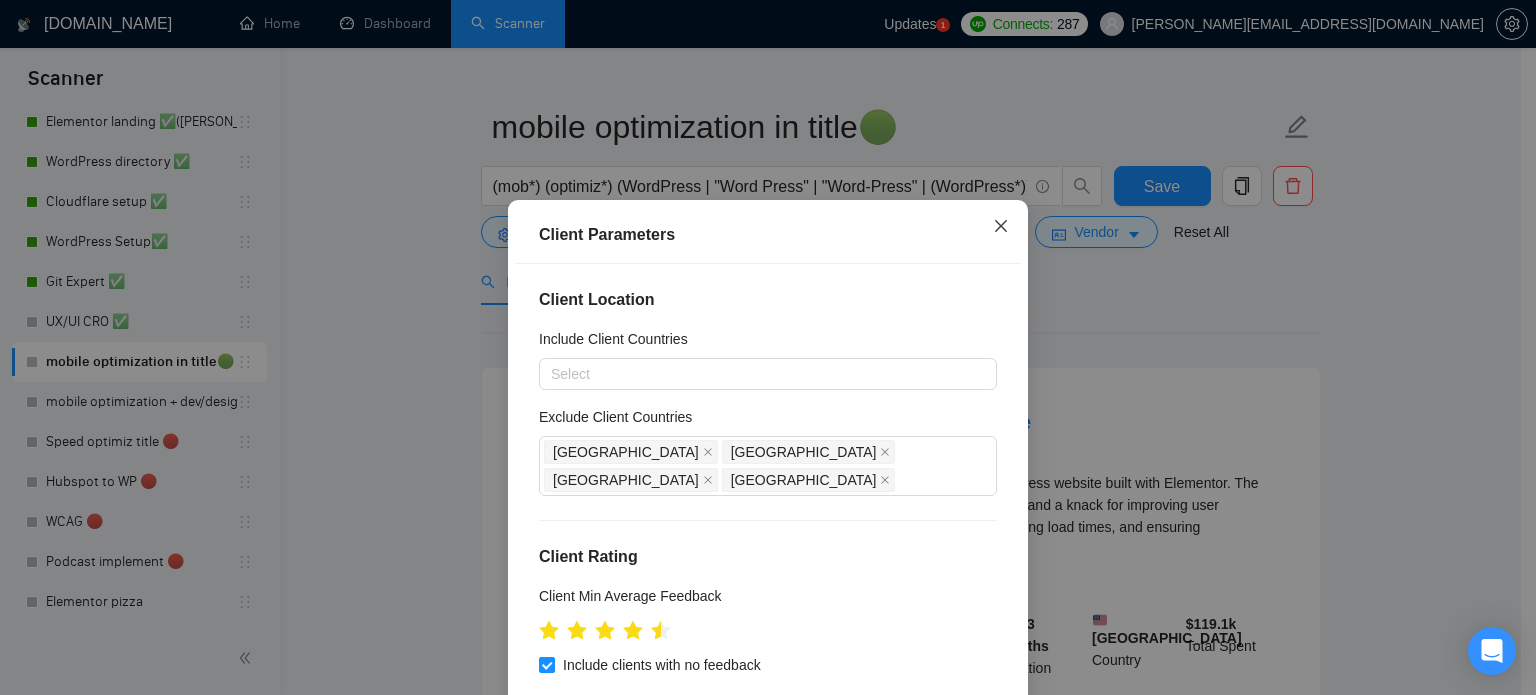 click 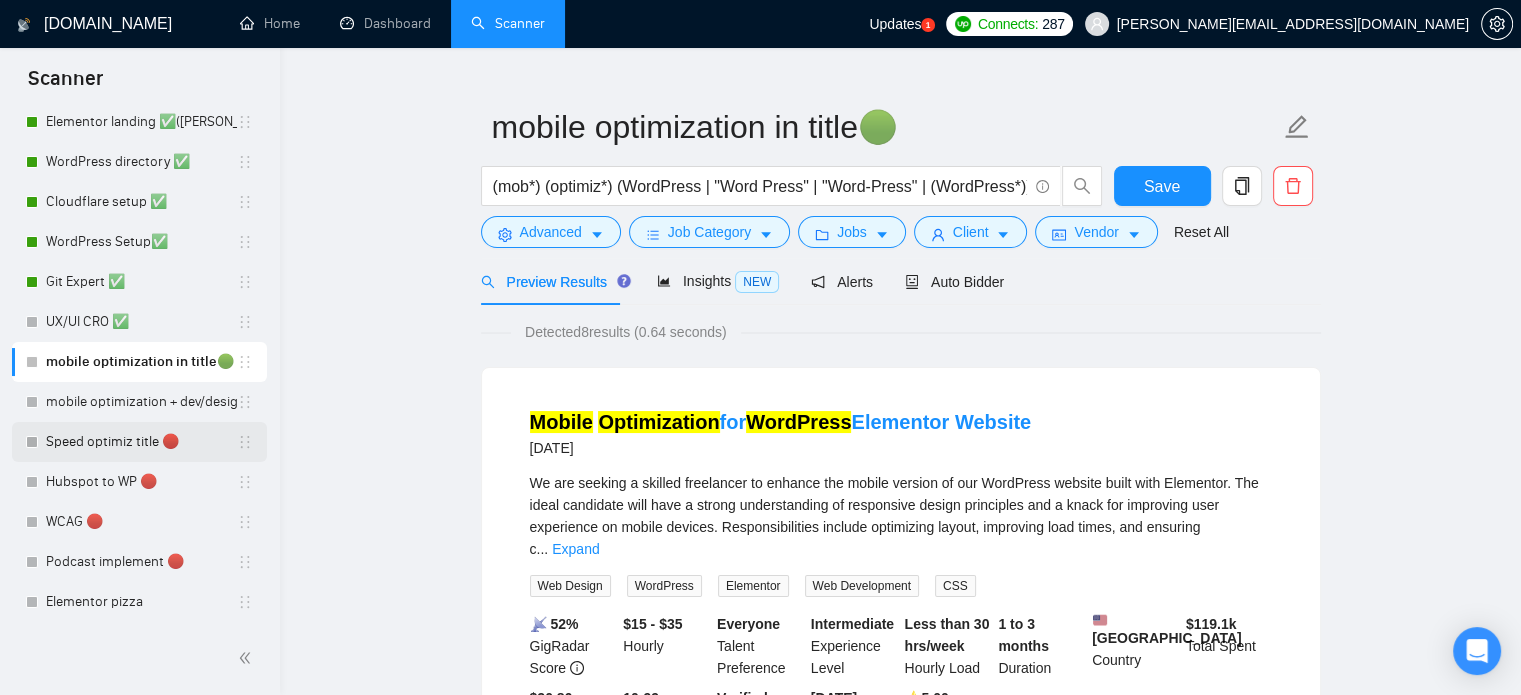 click on "Speed optimiz title 🔴" at bounding box center [141, 442] 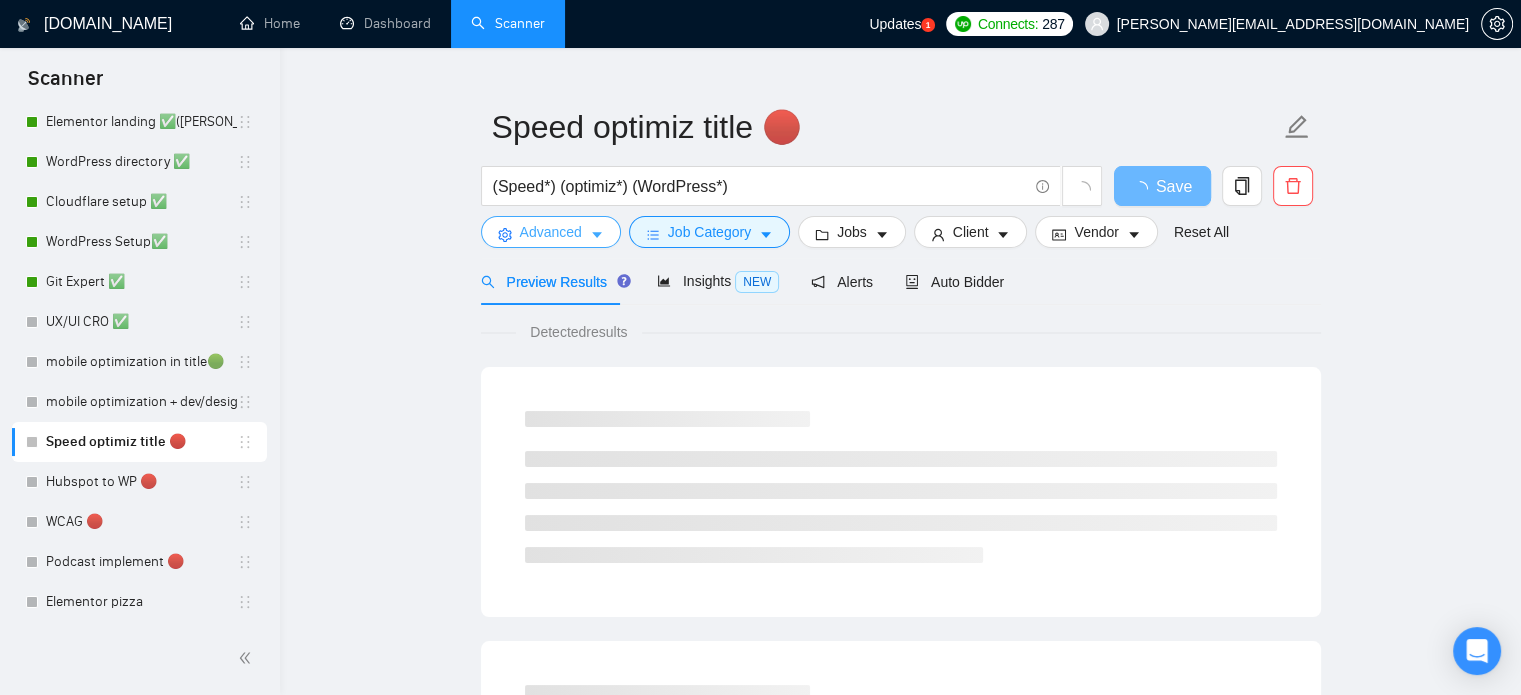 click on "Advanced" at bounding box center (551, 232) 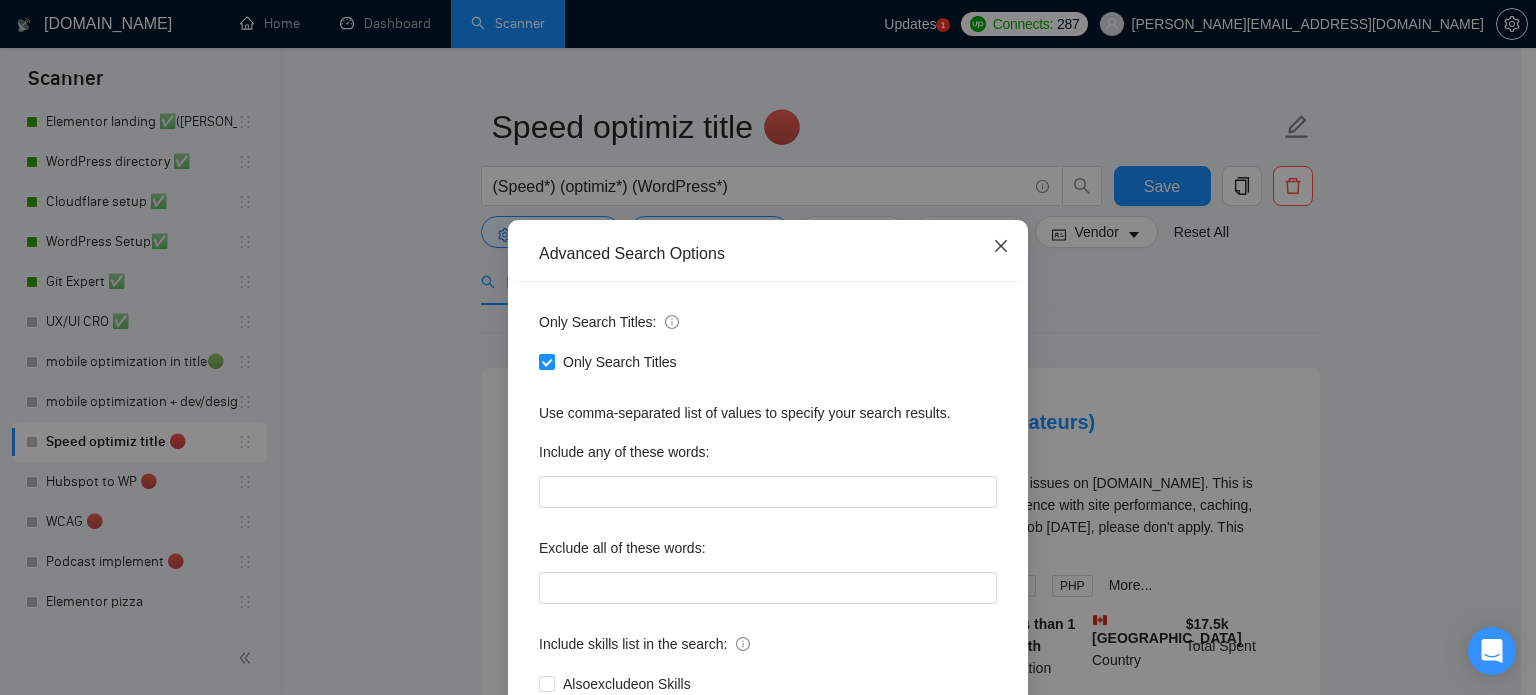 click 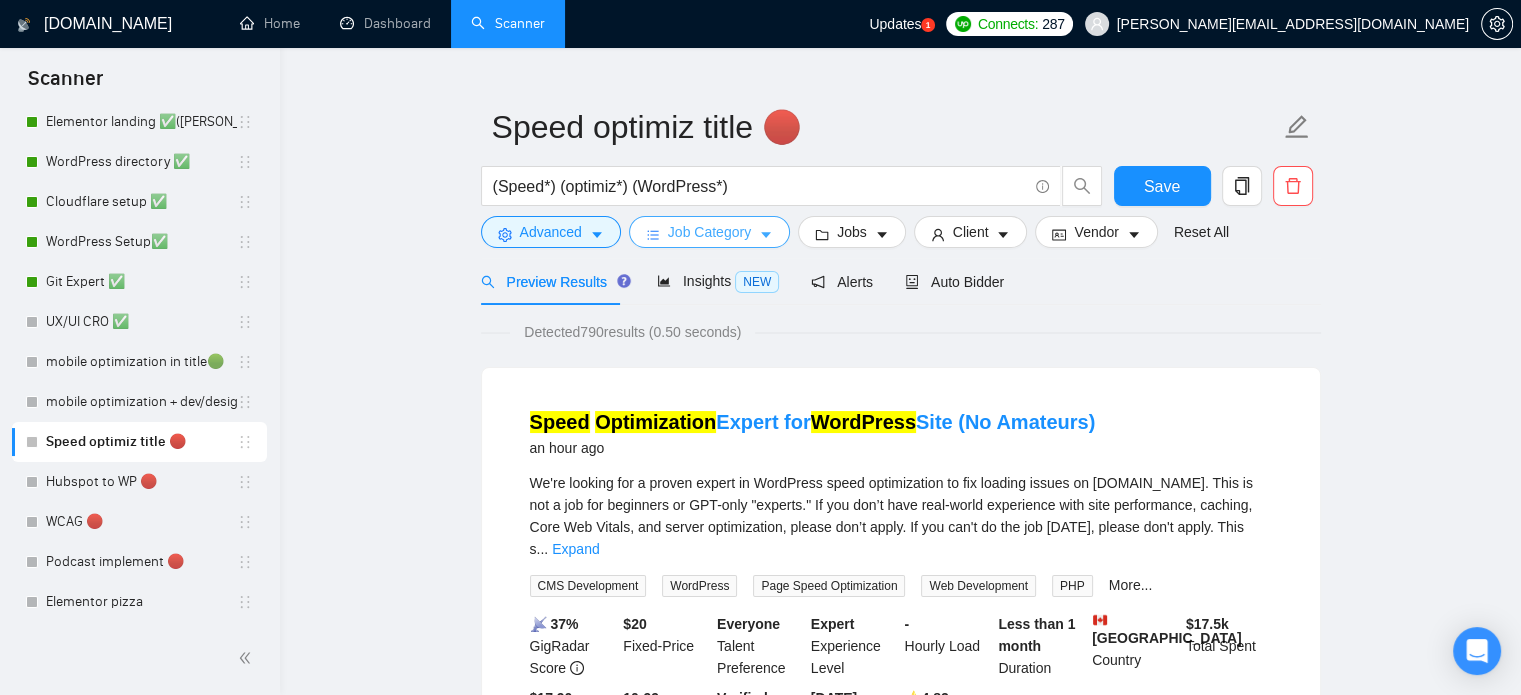 click on "Job Category" at bounding box center (709, 232) 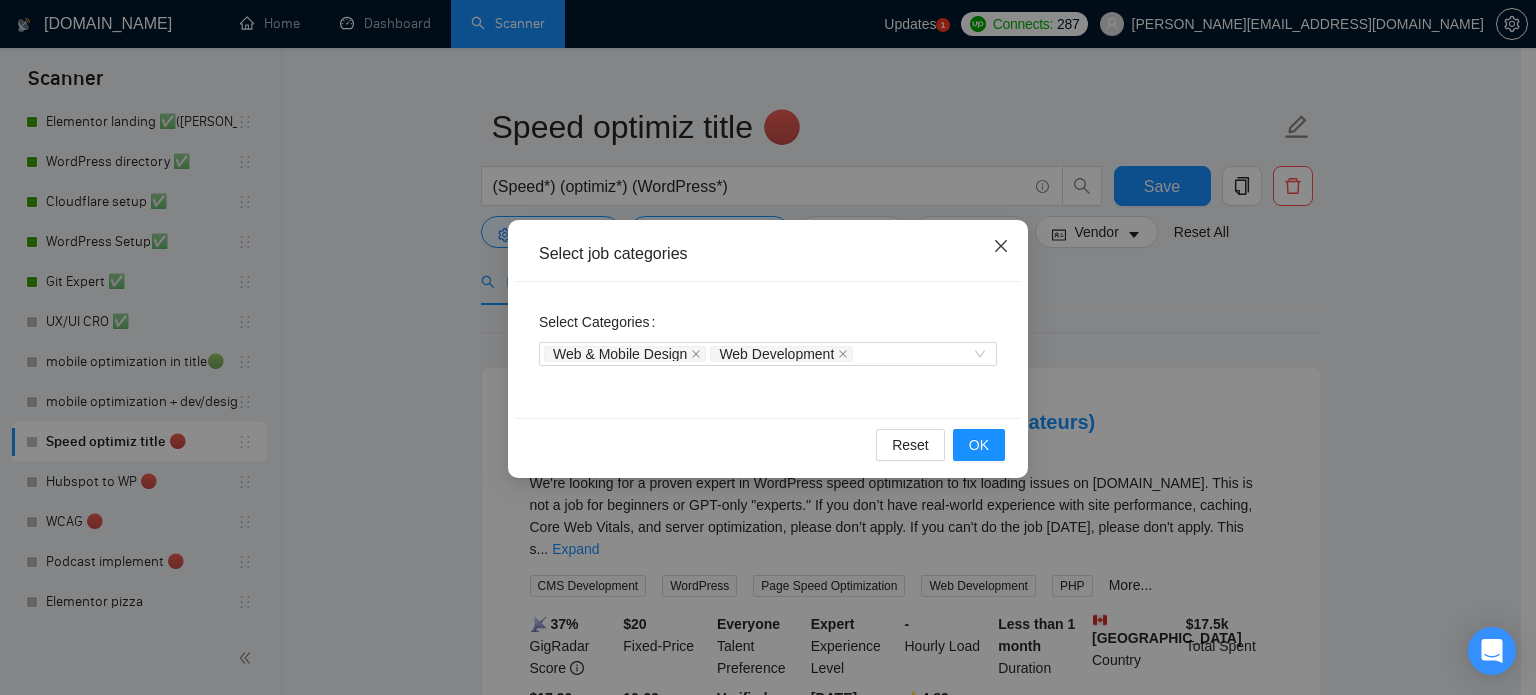 click 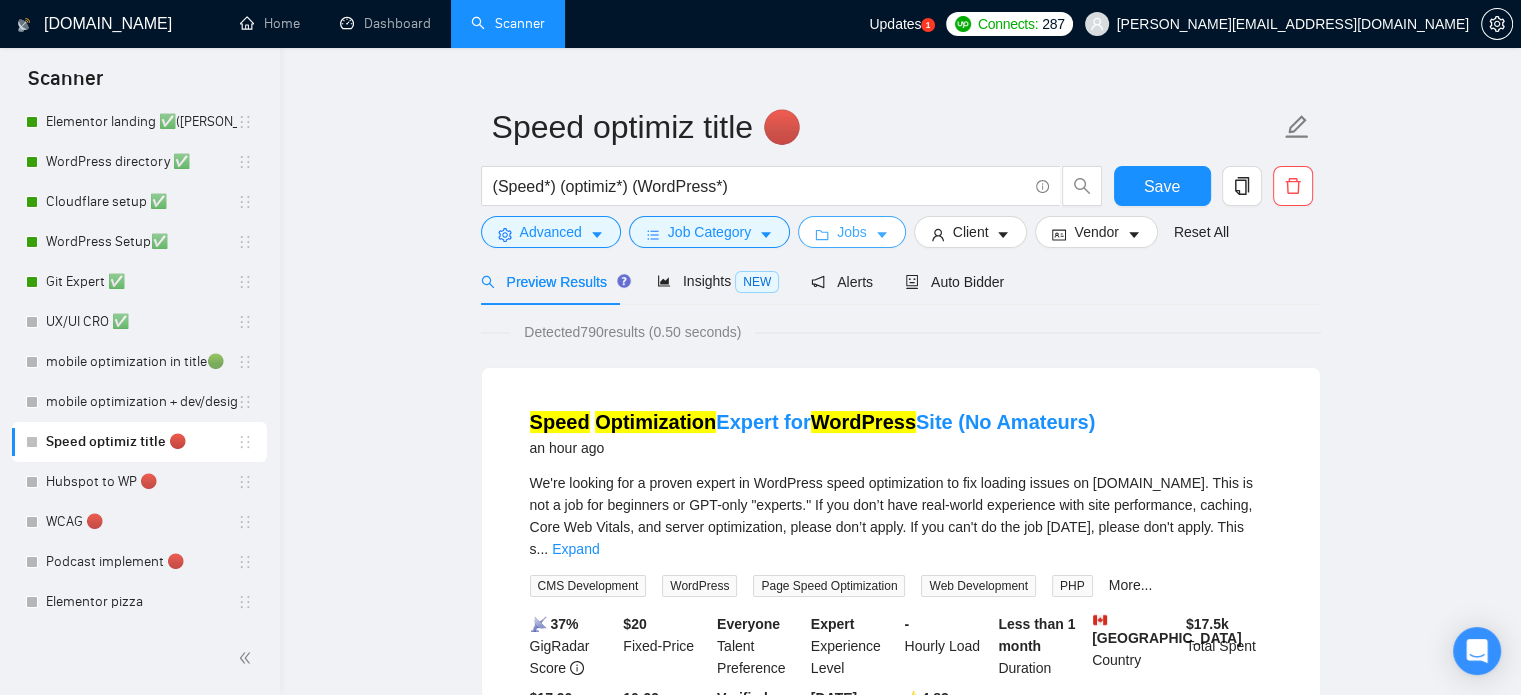 click on "Jobs" at bounding box center [852, 232] 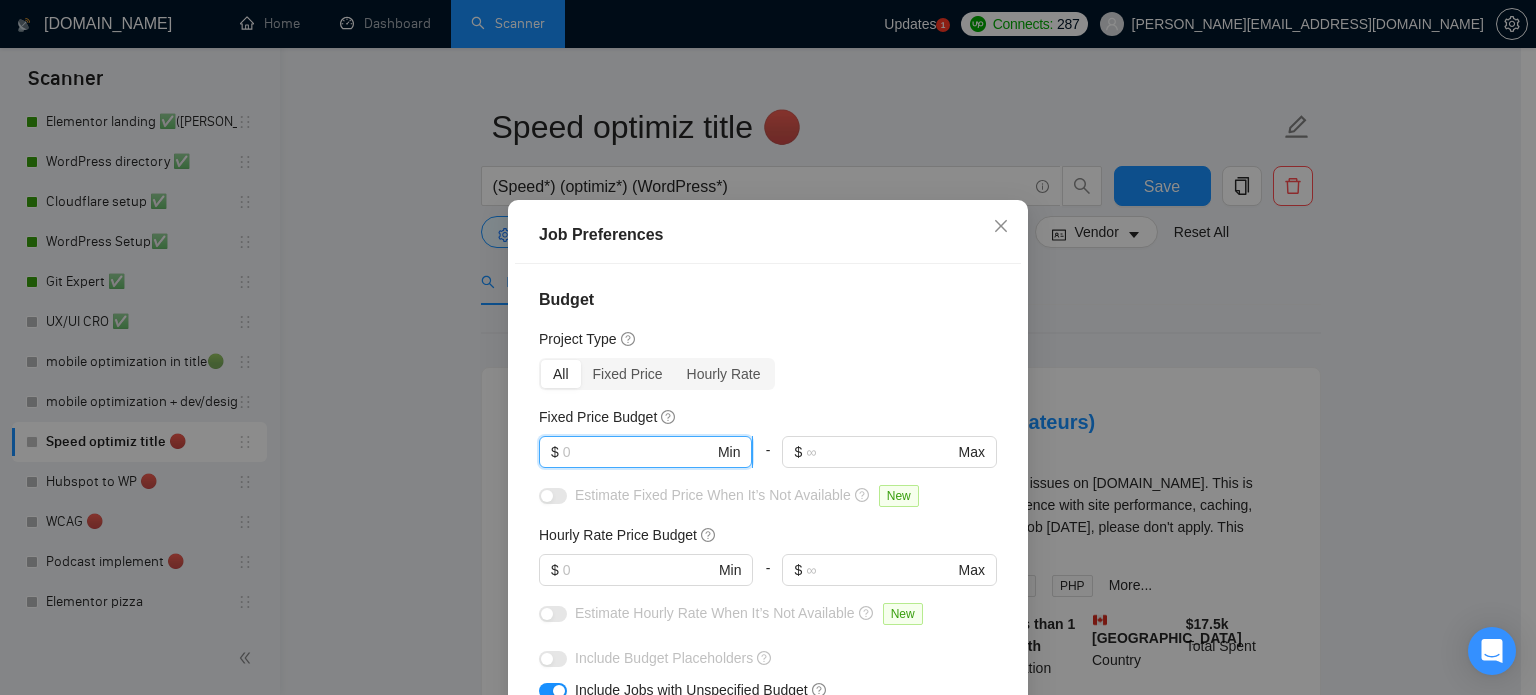click at bounding box center [638, 452] 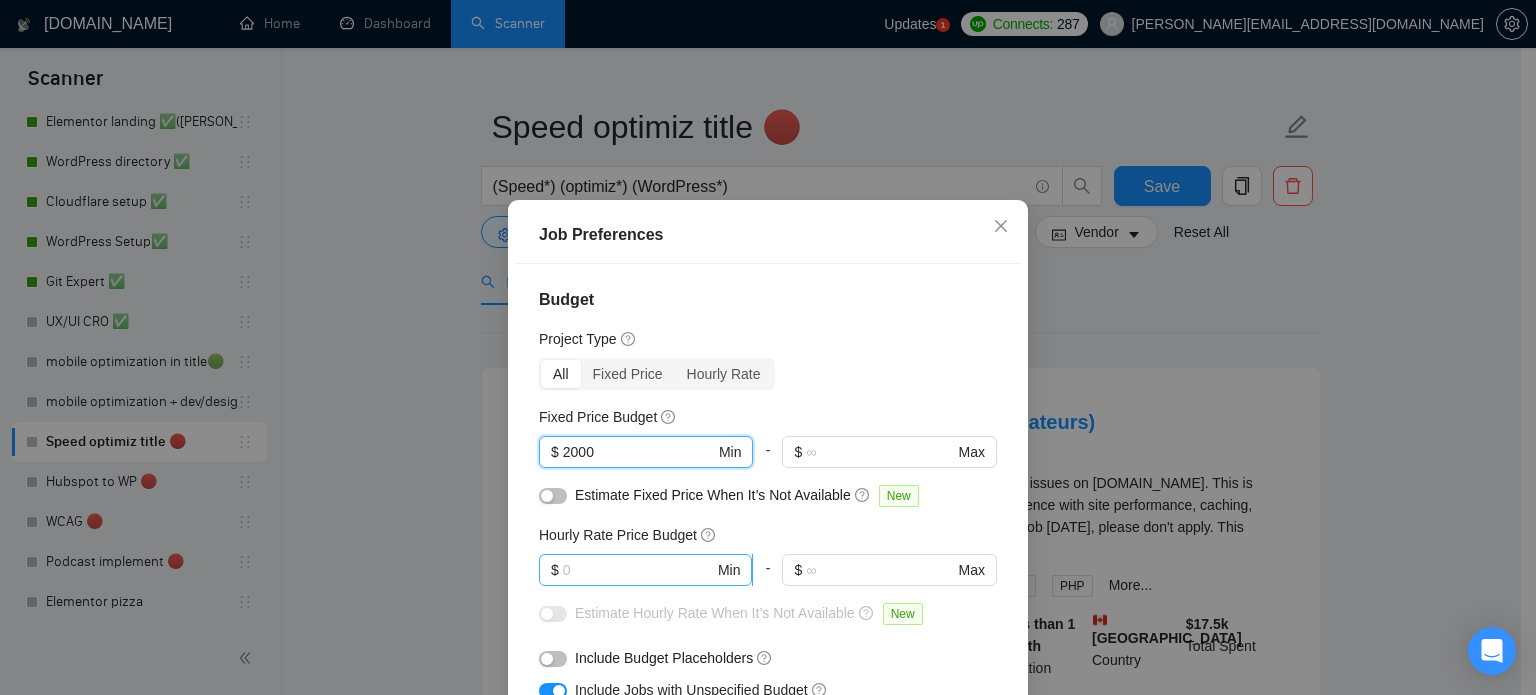 click at bounding box center [638, 570] 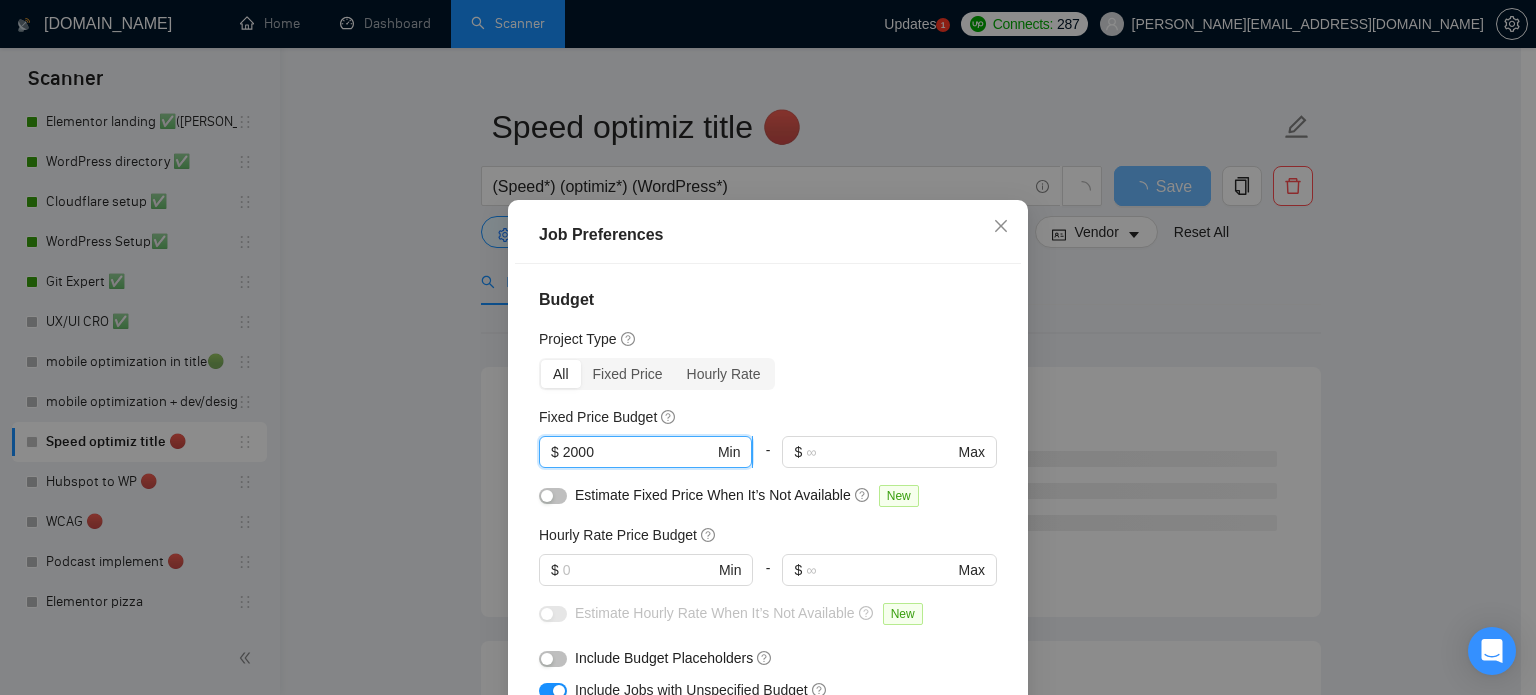 click on "2000" at bounding box center (638, 452) 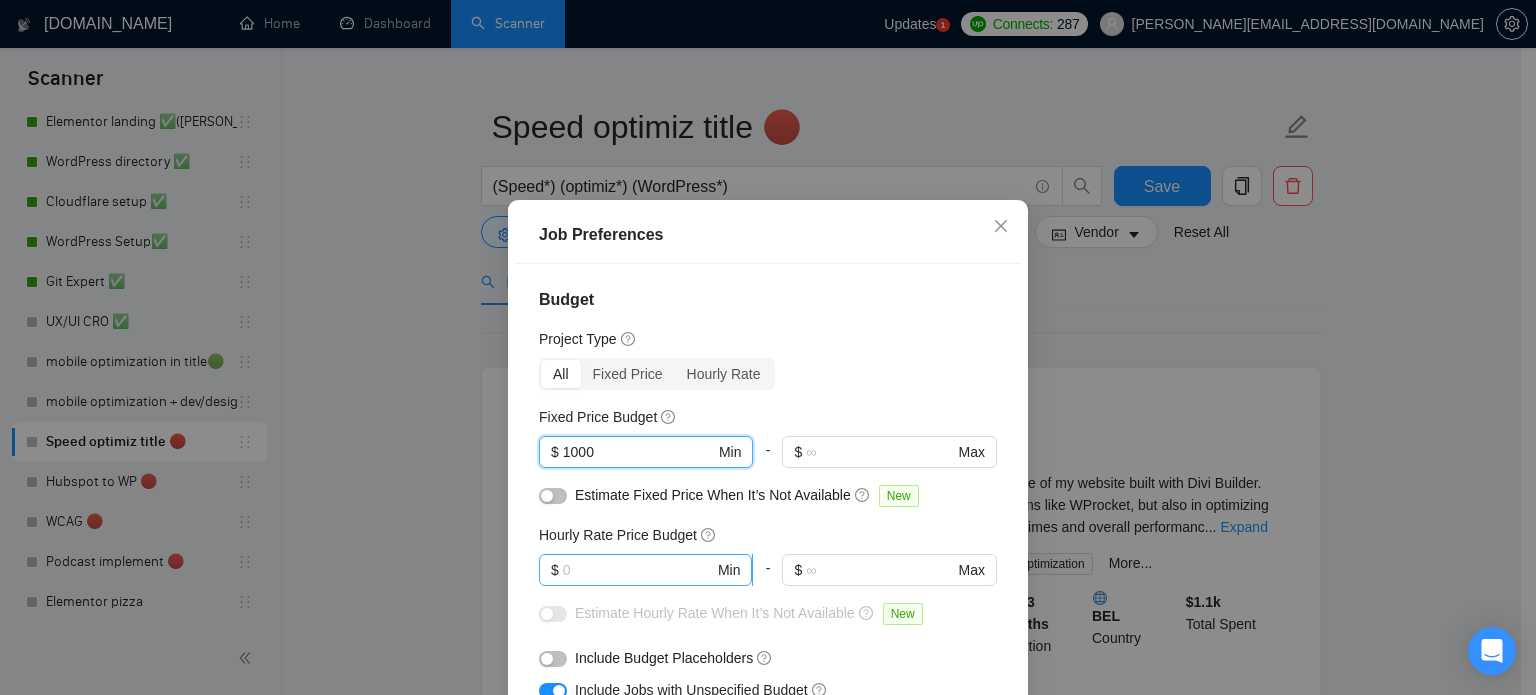 type on "1000" 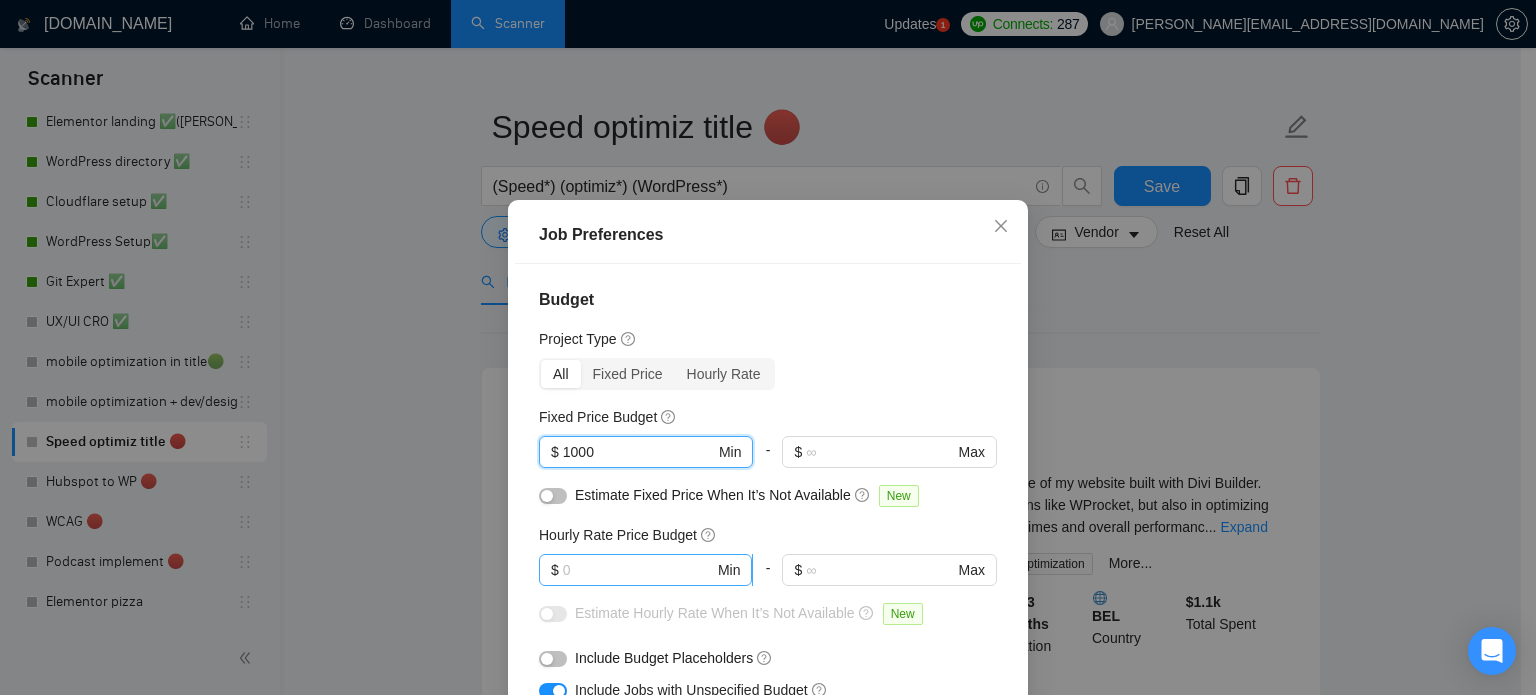 click at bounding box center (638, 570) 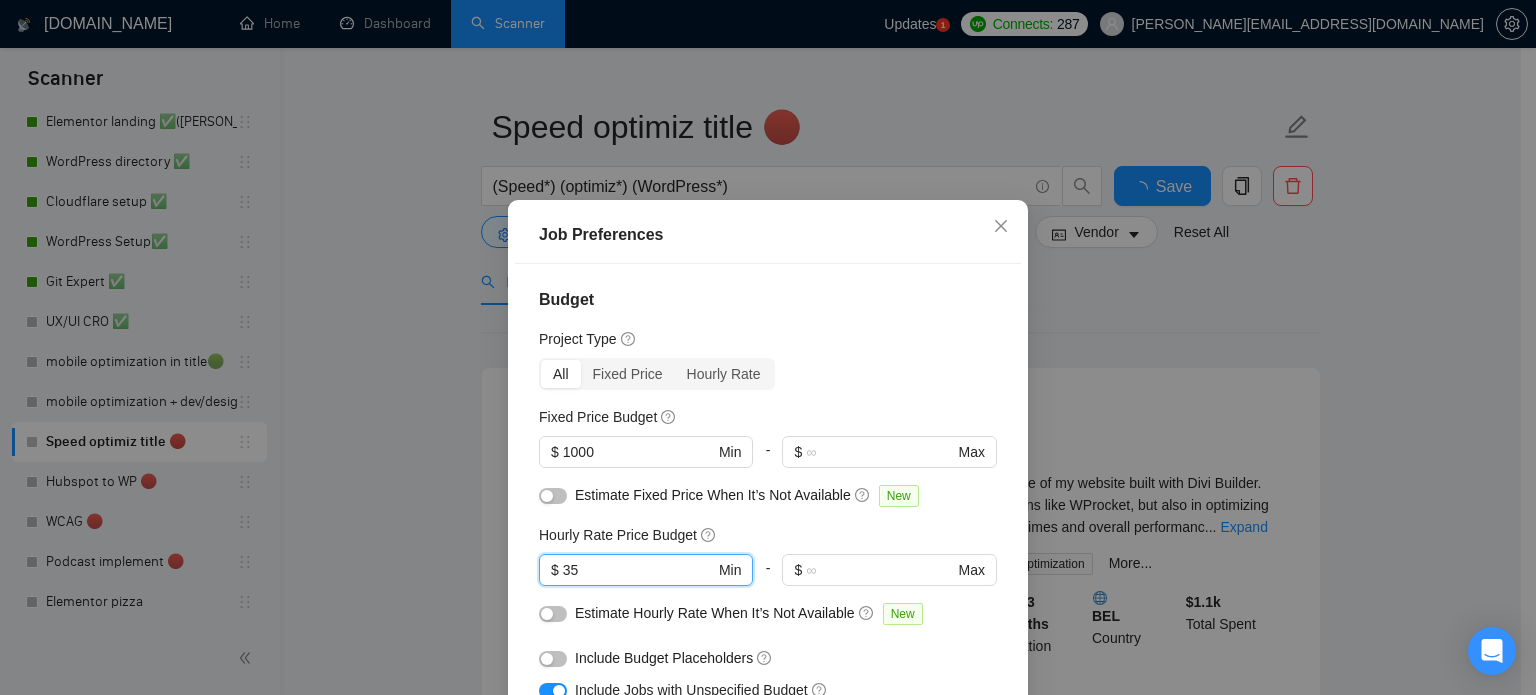 scroll, scrollTop: 500, scrollLeft: 0, axis: vertical 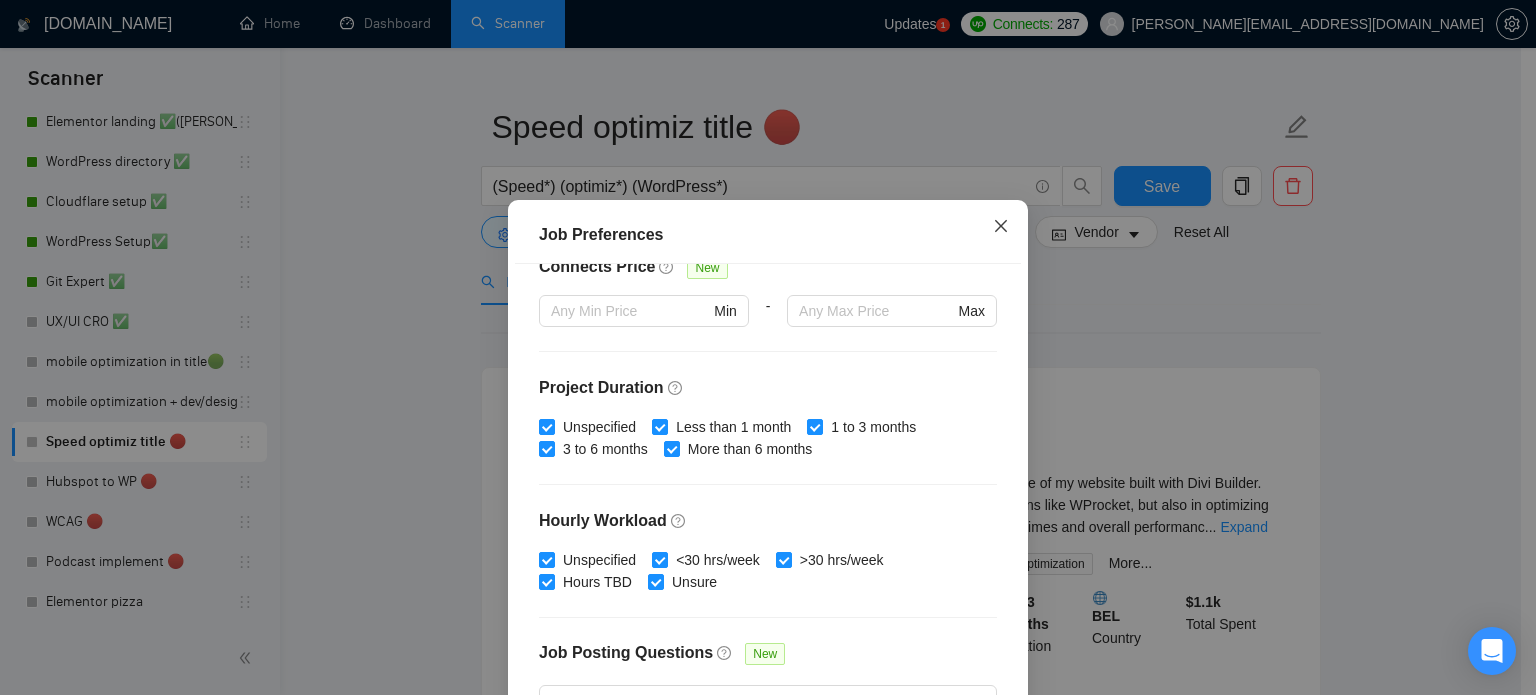 type on "35" 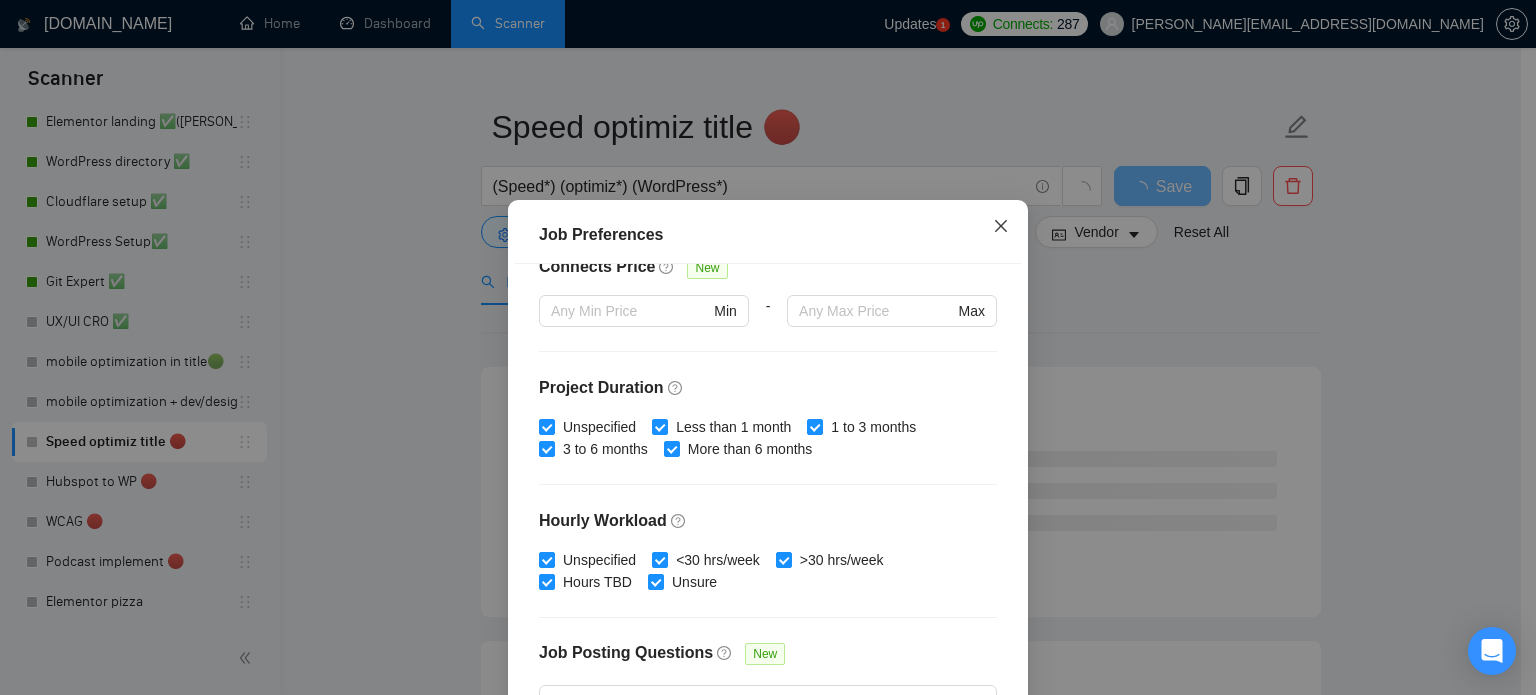click 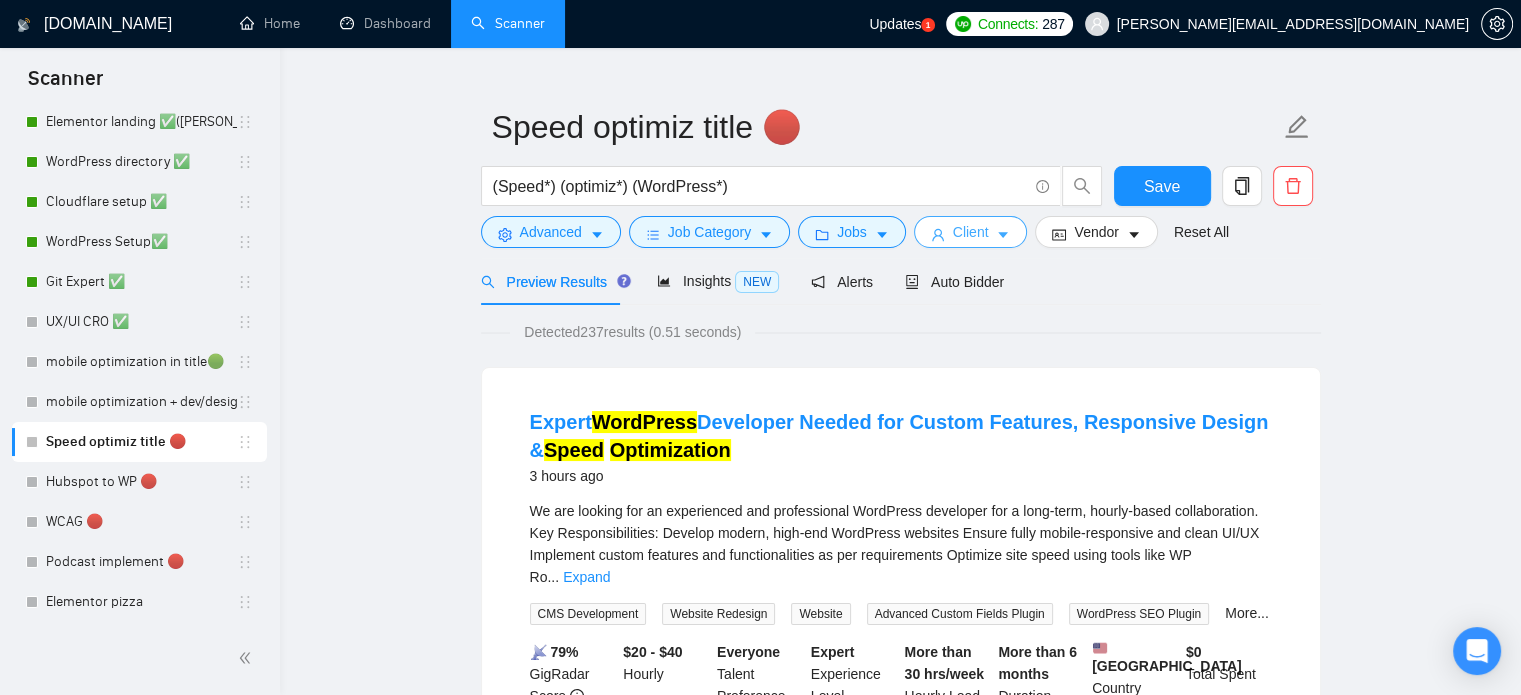 click on "Client" at bounding box center [971, 232] 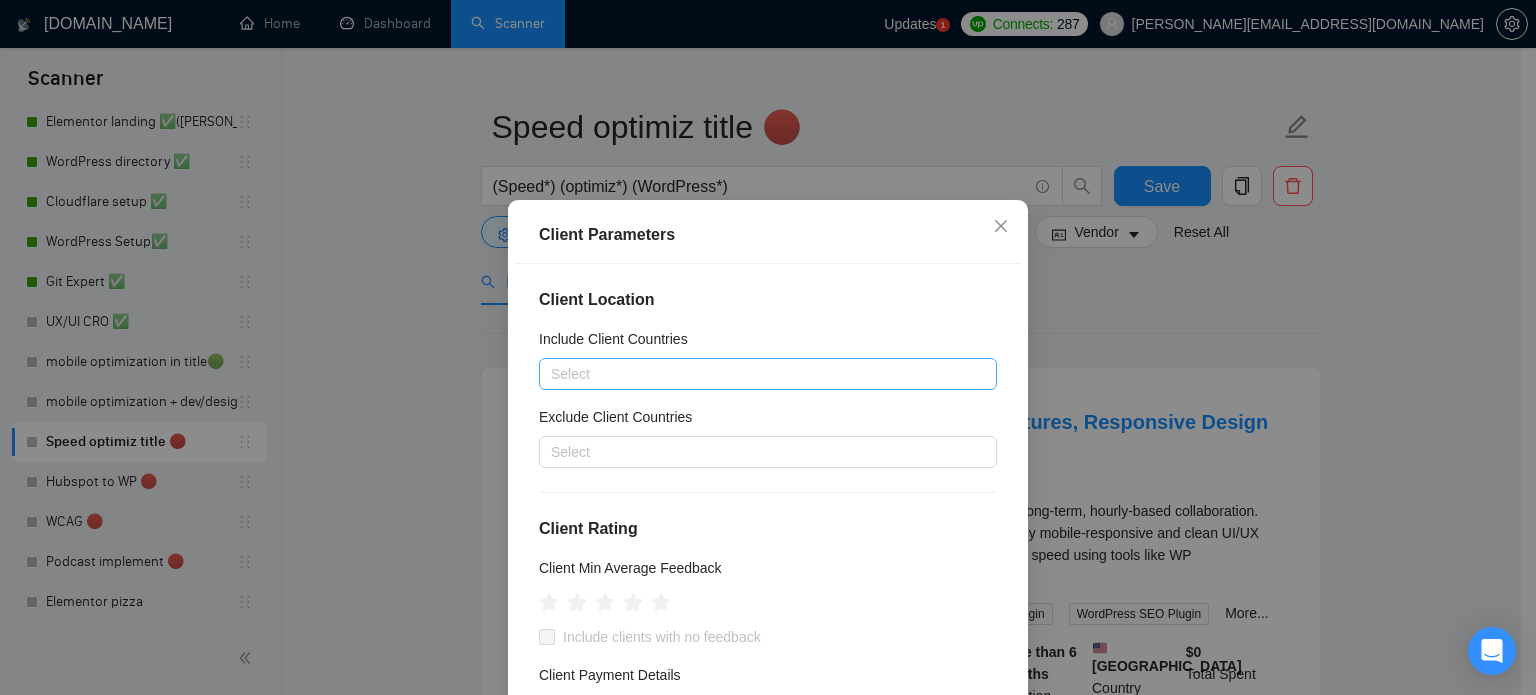 click at bounding box center (758, 374) 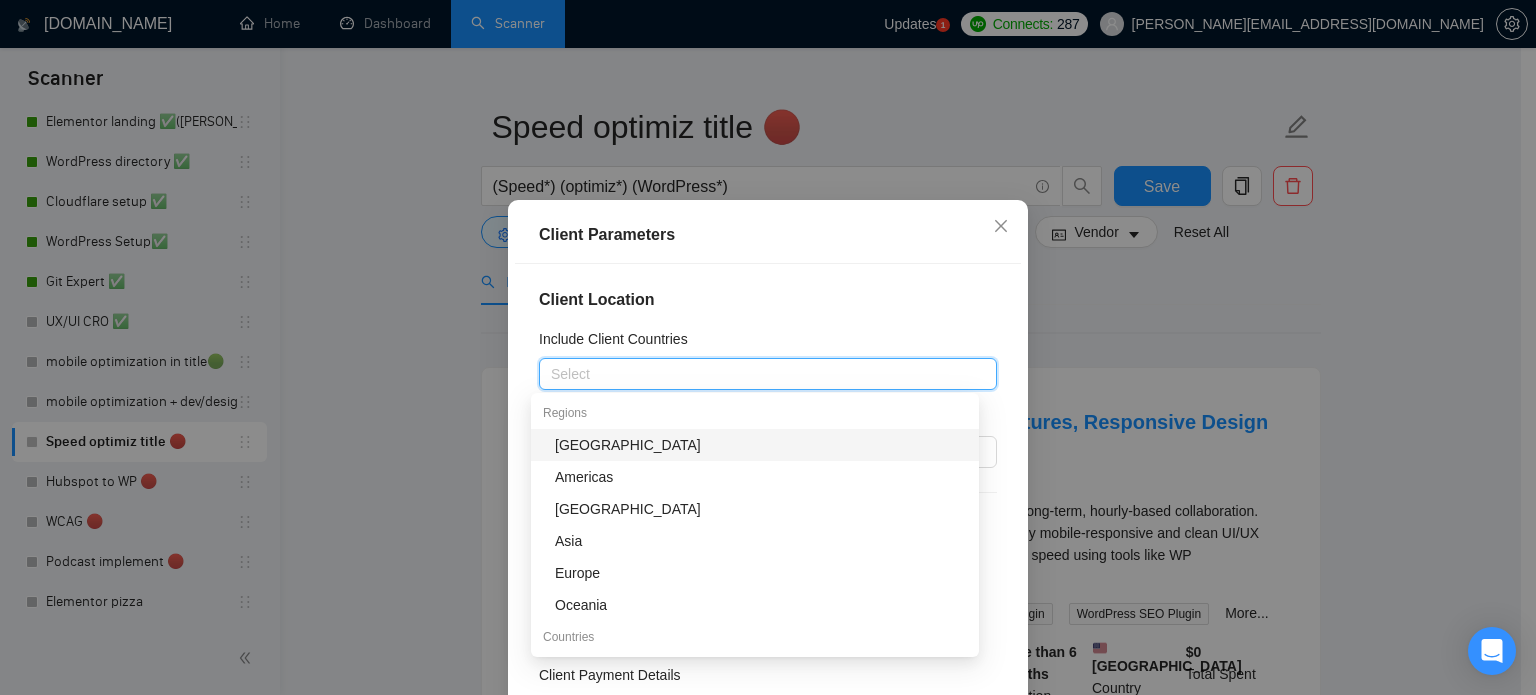 click on "Client Location Include Client Countries   Select Exclude Client Countries   Select Client Rating Client Min Average Feedback Include clients with no feedback Client Payment Details Payment Verified Hire Rate Stats   Client Total Spent $ Min - $ Max Client Hire Rate New   Any hire rate   Avg Hourly Rate Paid New $ Min - $ Max Include Clients without Sufficient History Client Profile Client Industry New   Any industry Client Company Size   Any company size Enterprise Clients New   Any clients" at bounding box center (768, 507) 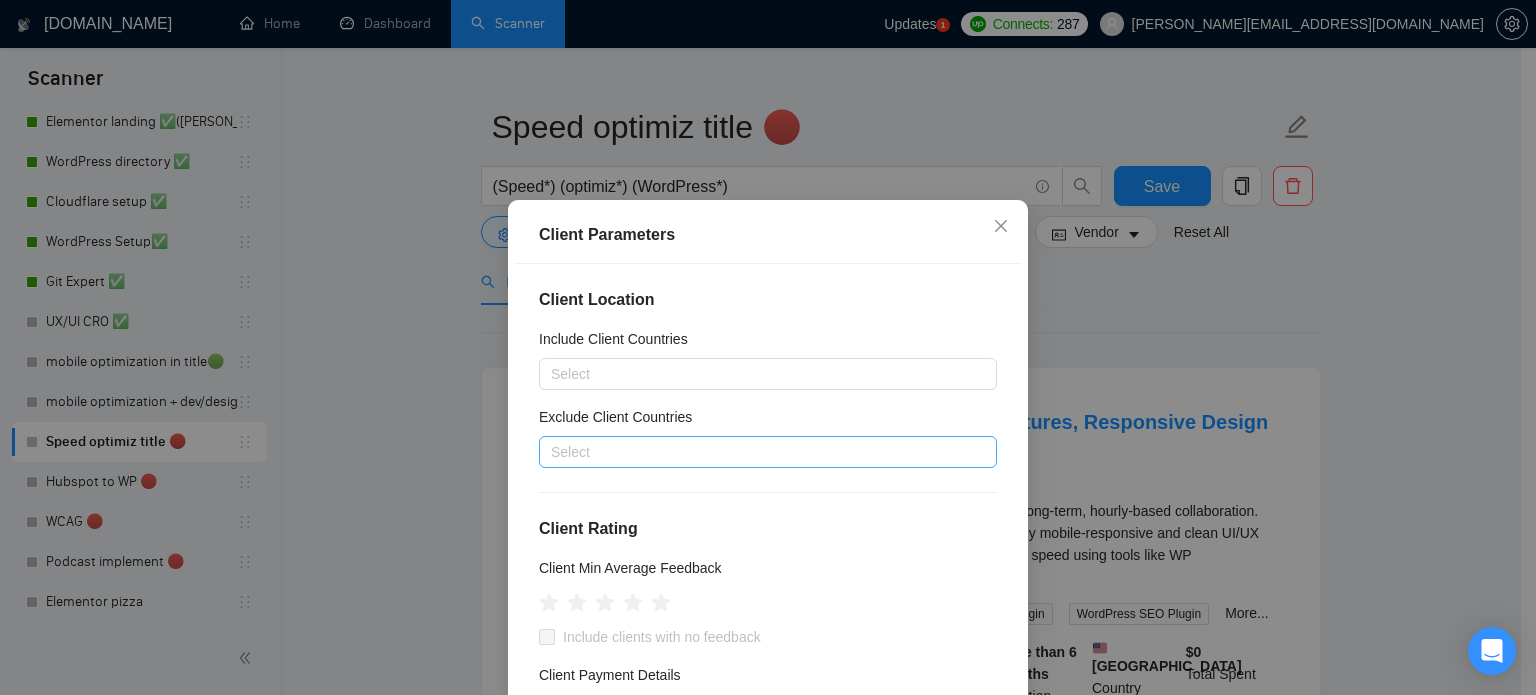 click at bounding box center [758, 452] 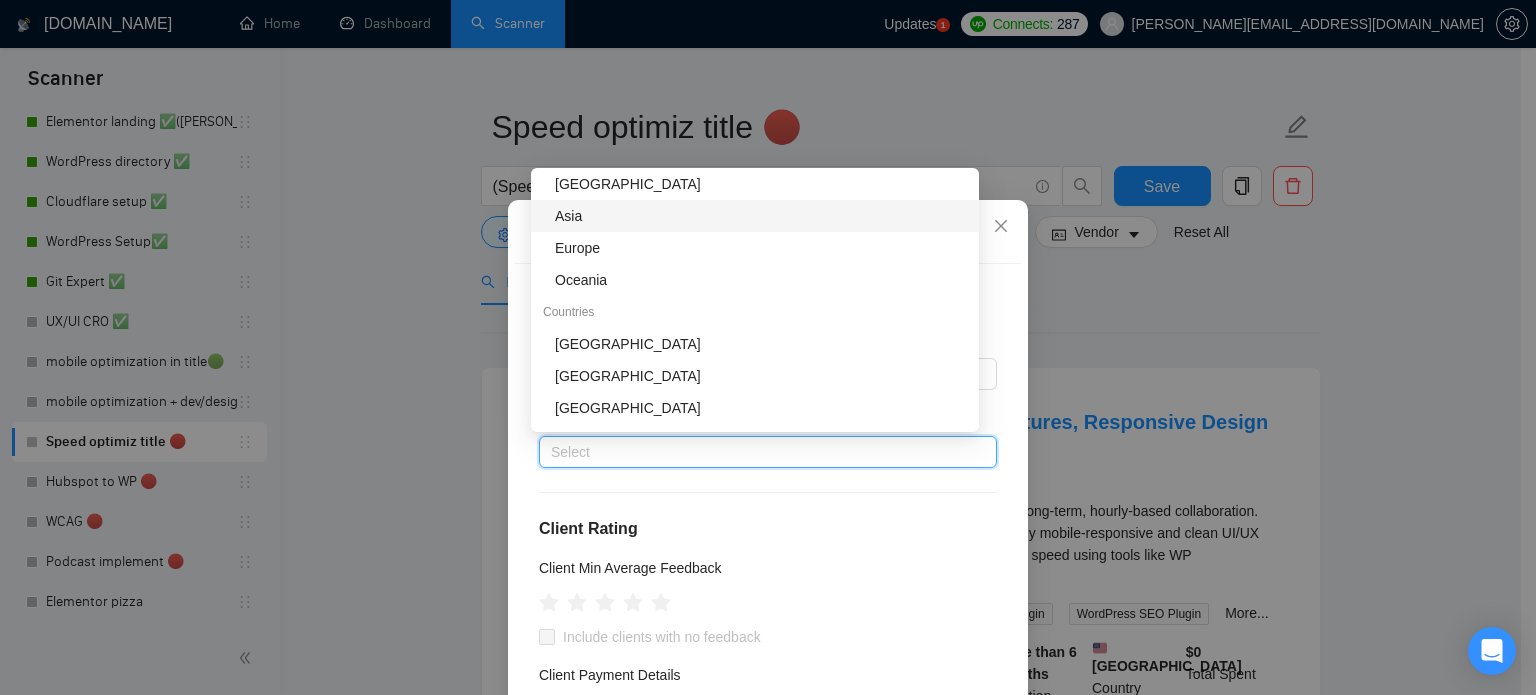 scroll, scrollTop: 200, scrollLeft: 0, axis: vertical 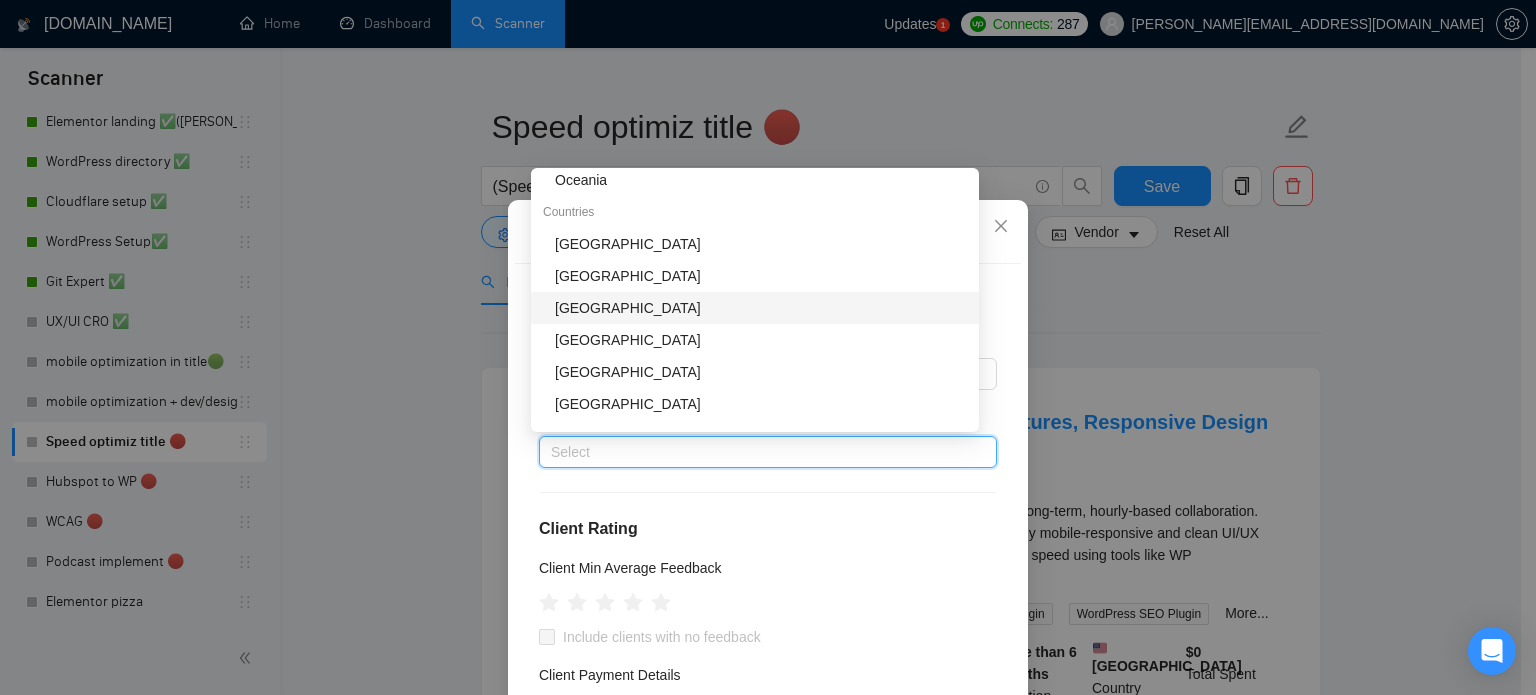 click on "[GEOGRAPHIC_DATA]" at bounding box center [761, 308] 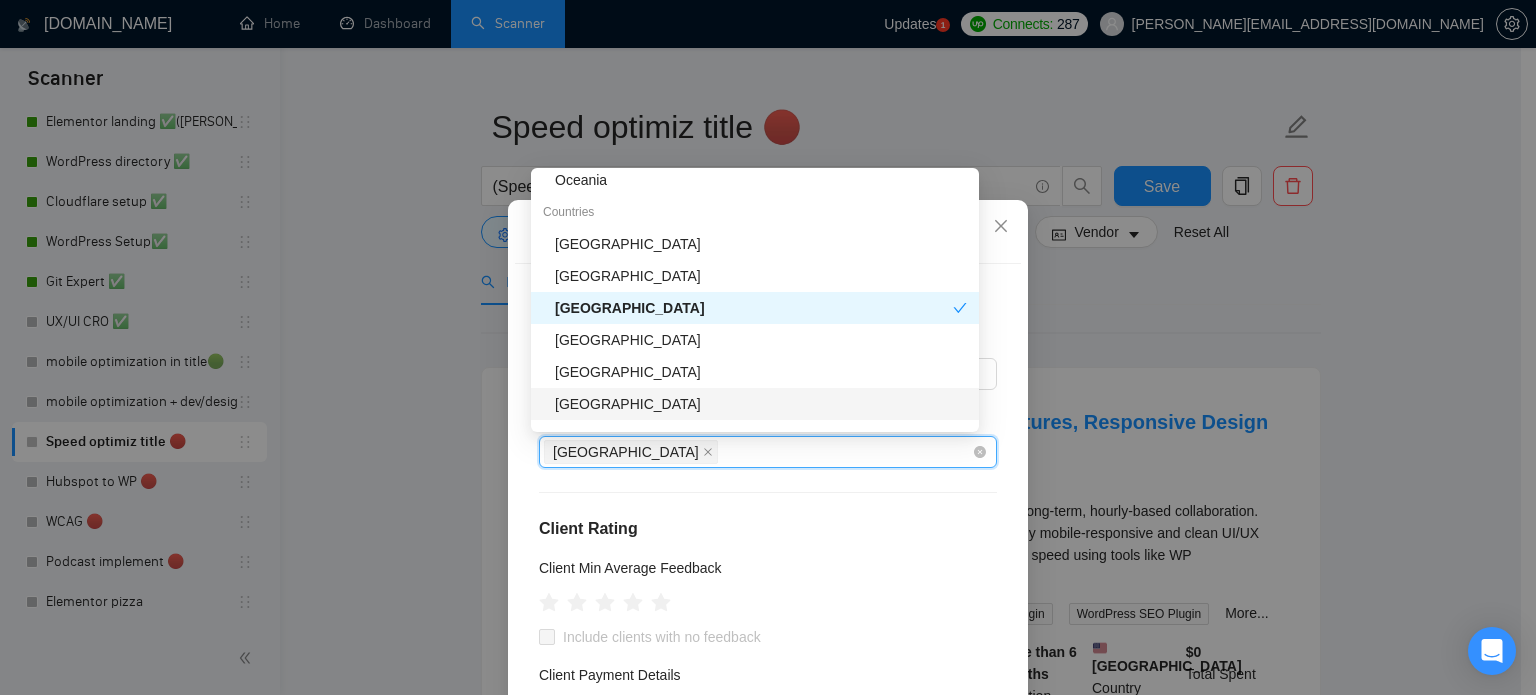 click on "[GEOGRAPHIC_DATA]" at bounding box center (758, 452) 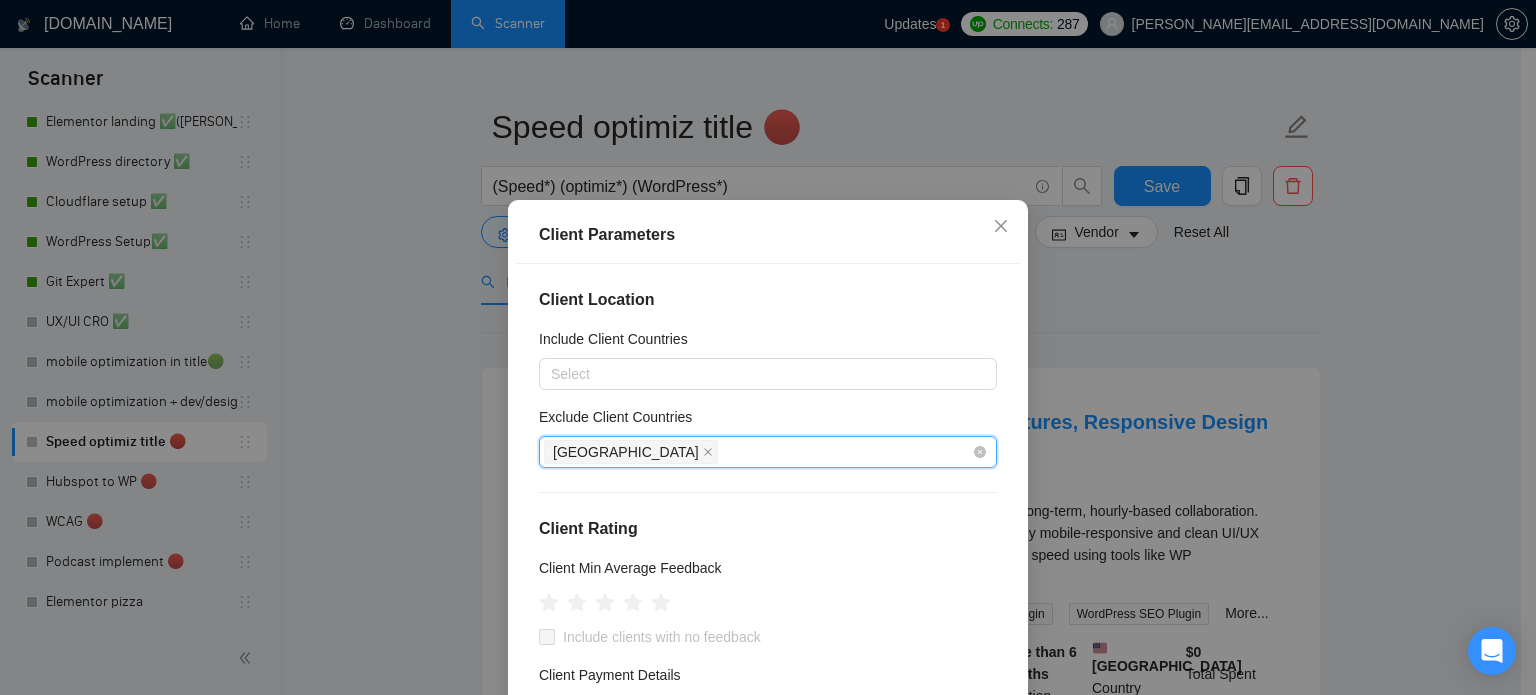 click on "[GEOGRAPHIC_DATA]" at bounding box center (758, 452) 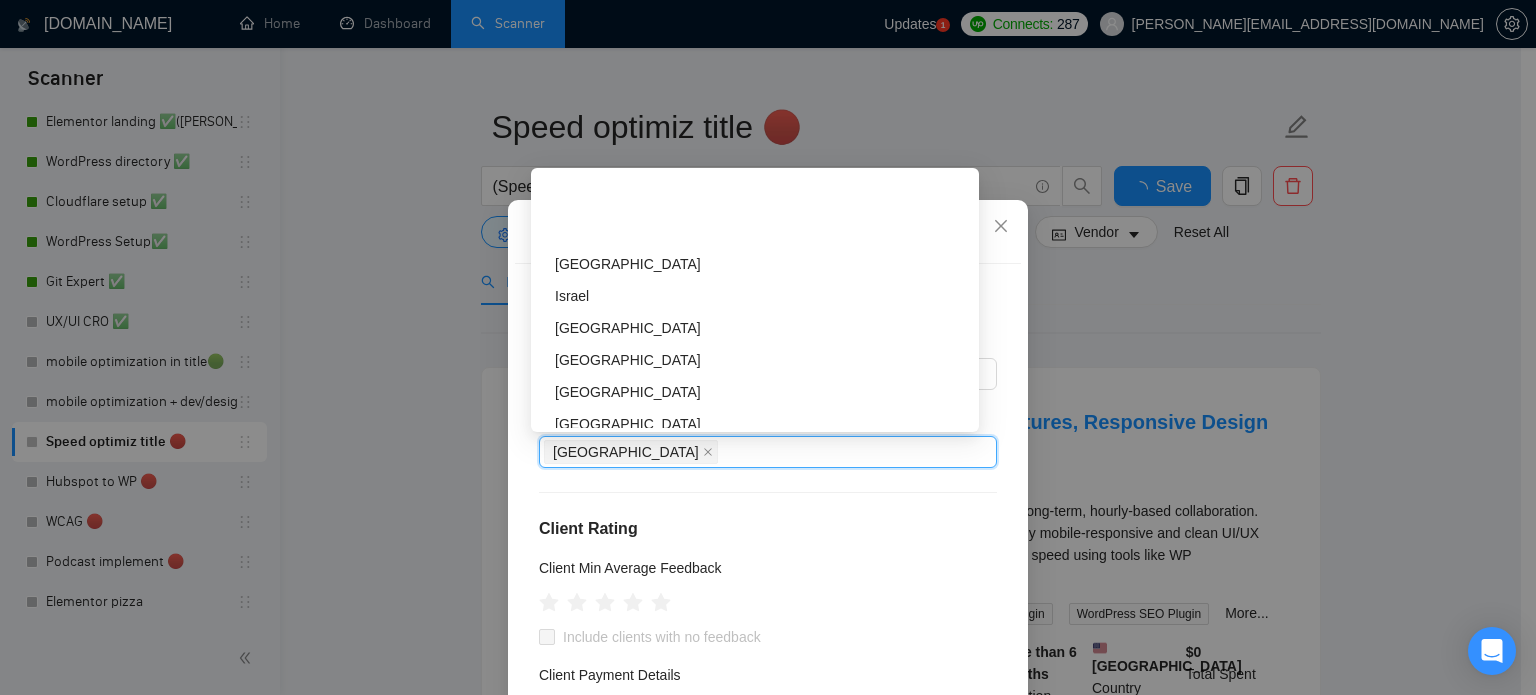 scroll, scrollTop: 600, scrollLeft: 0, axis: vertical 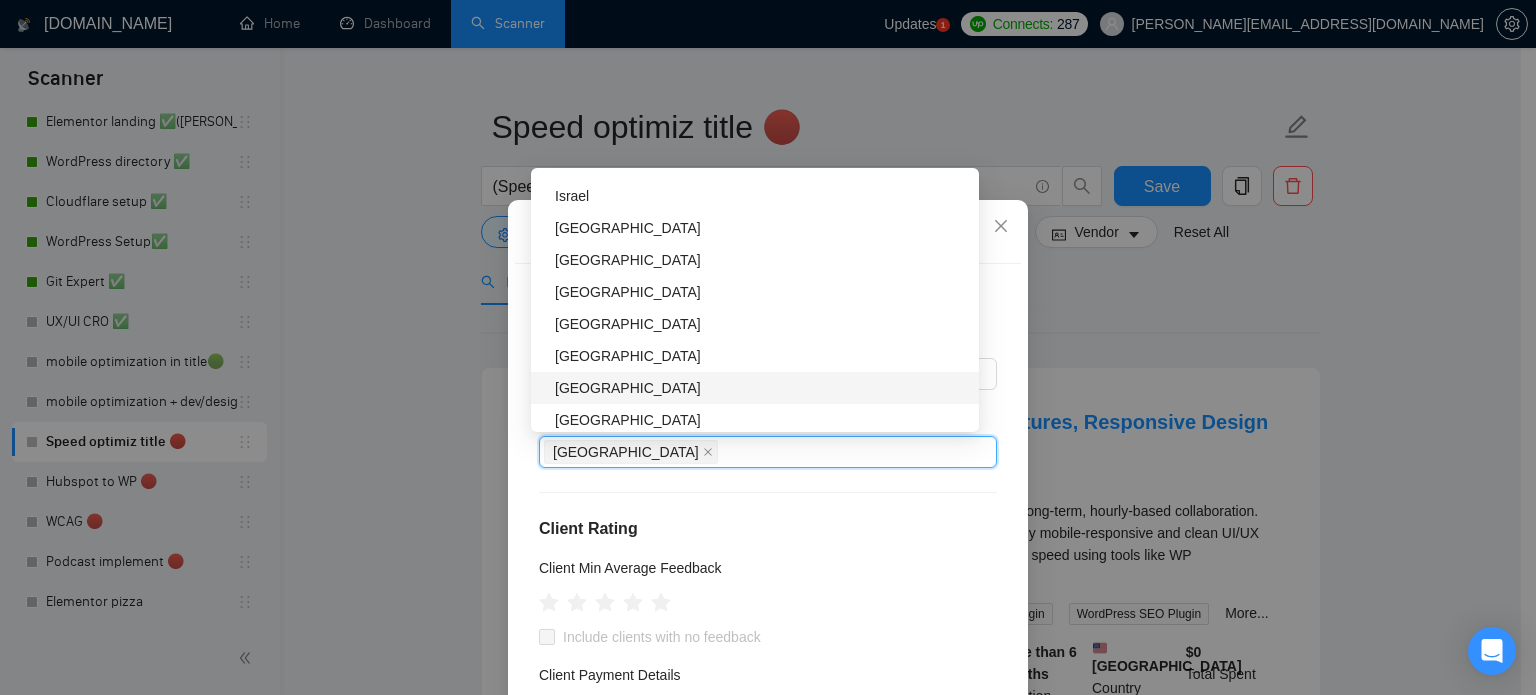 click on "[GEOGRAPHIC_DATA]" at bounding box center [761, 388] 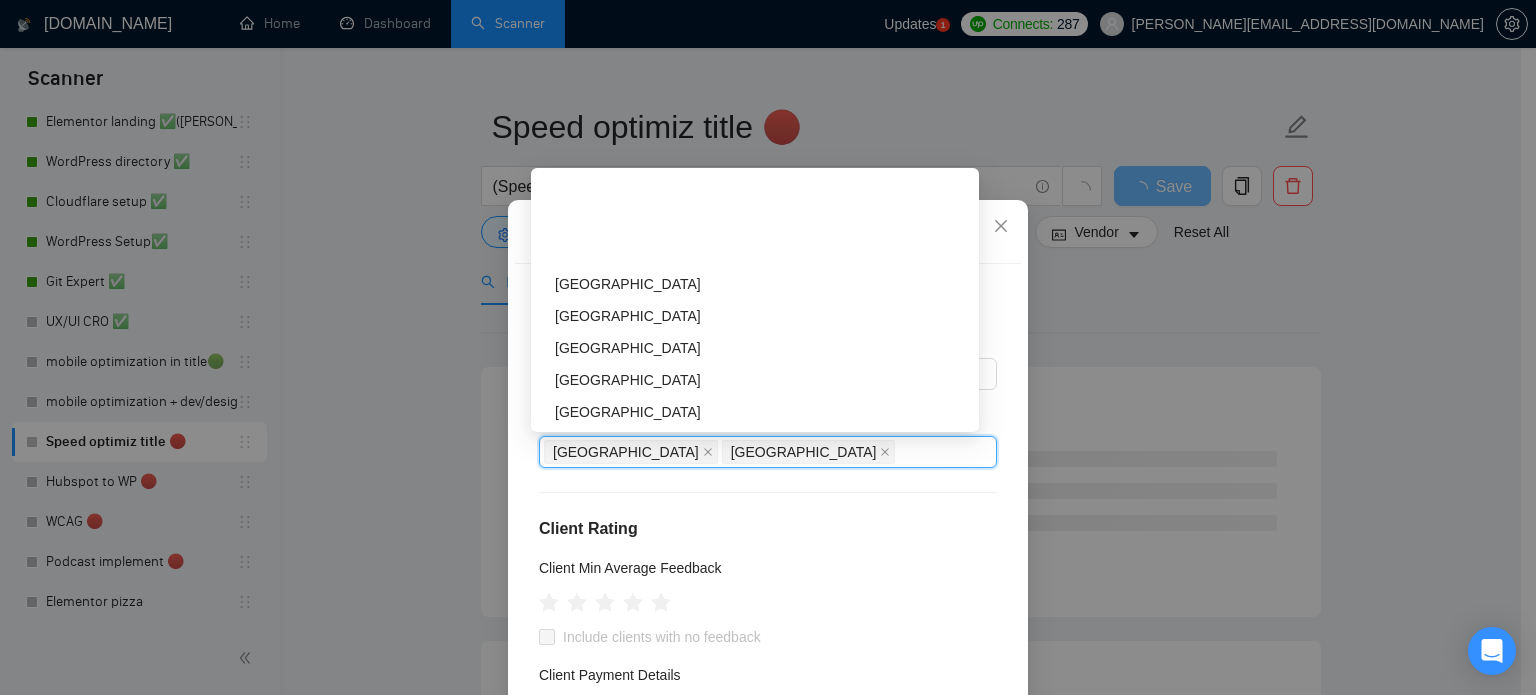 scroll, scrollTop: 900, scrollLeft: 0, axis: vertical 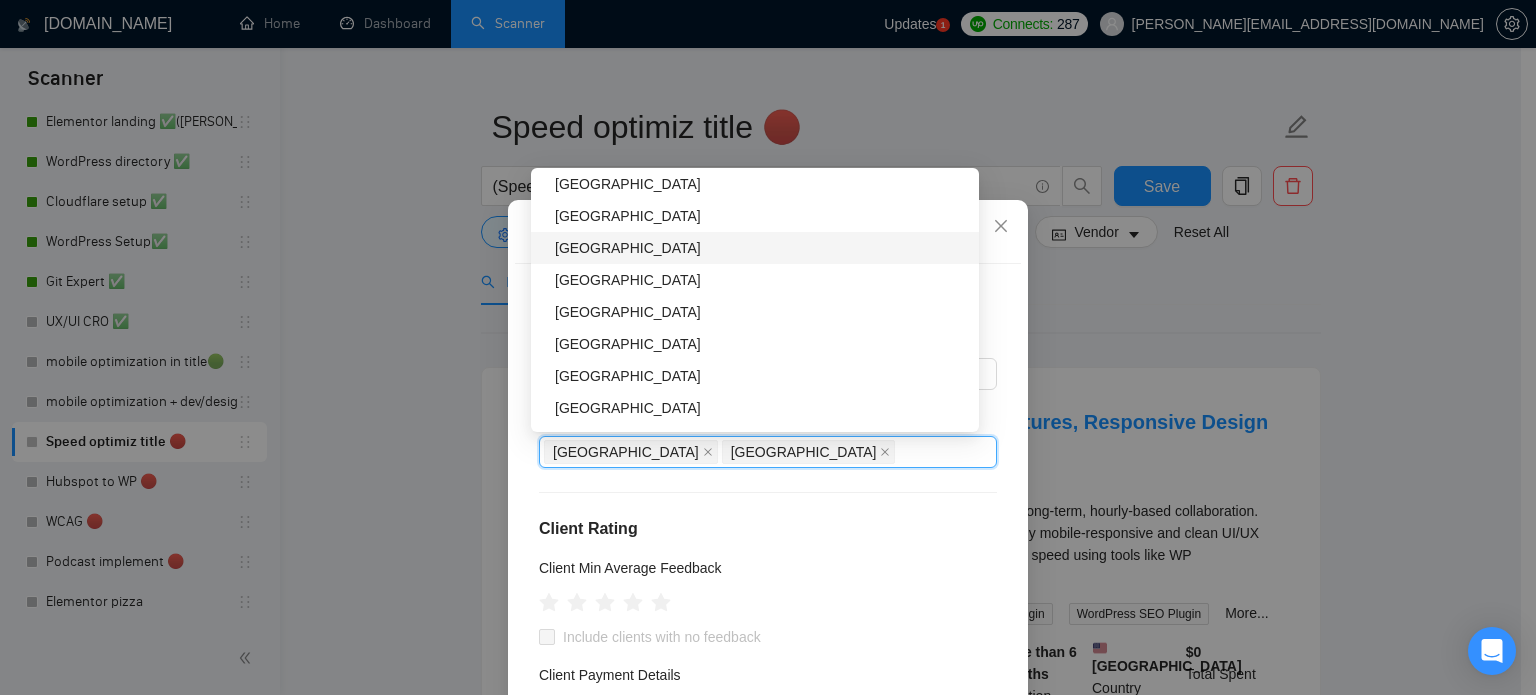 click on "[GEOGRAPHIC_DATA]" at bounding box center [761, 248] 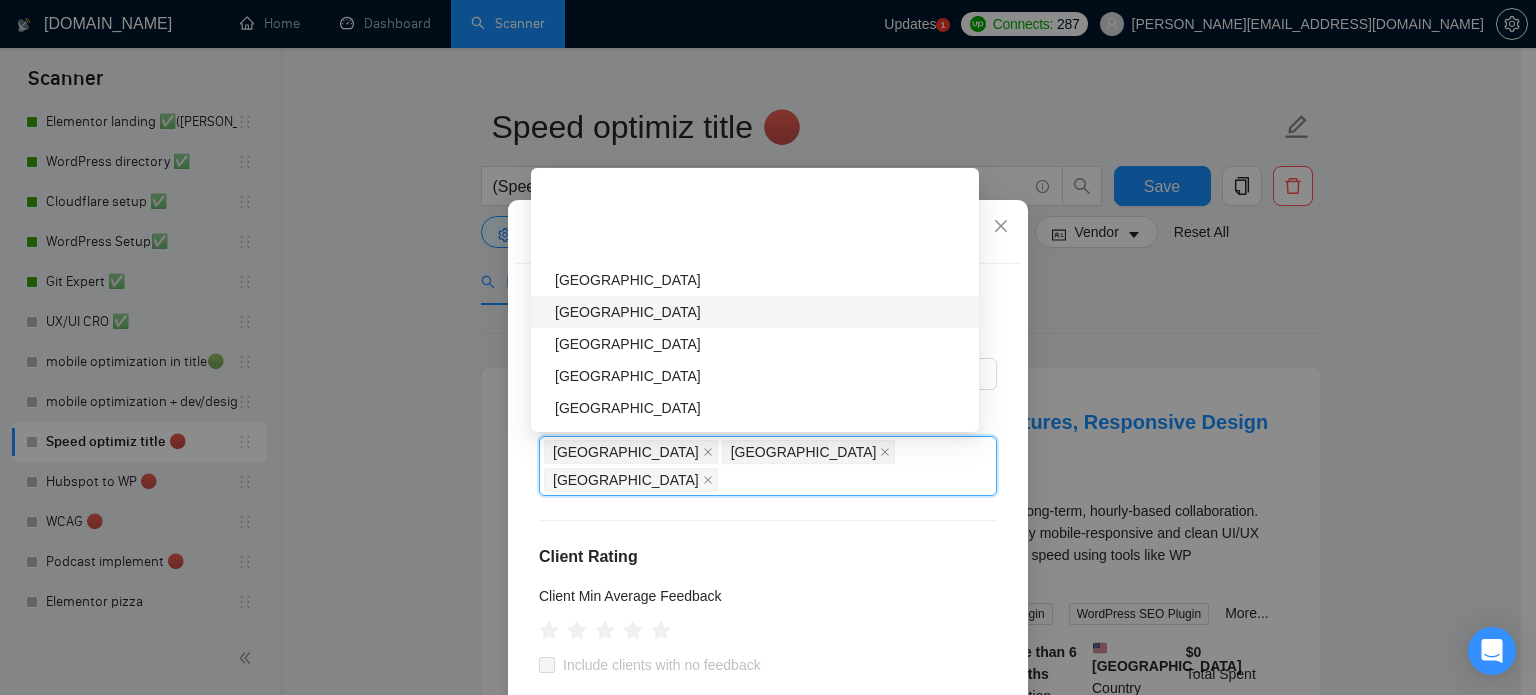 scroll, scrollTop: 1000, scrollLeft: 0, axis: vertical 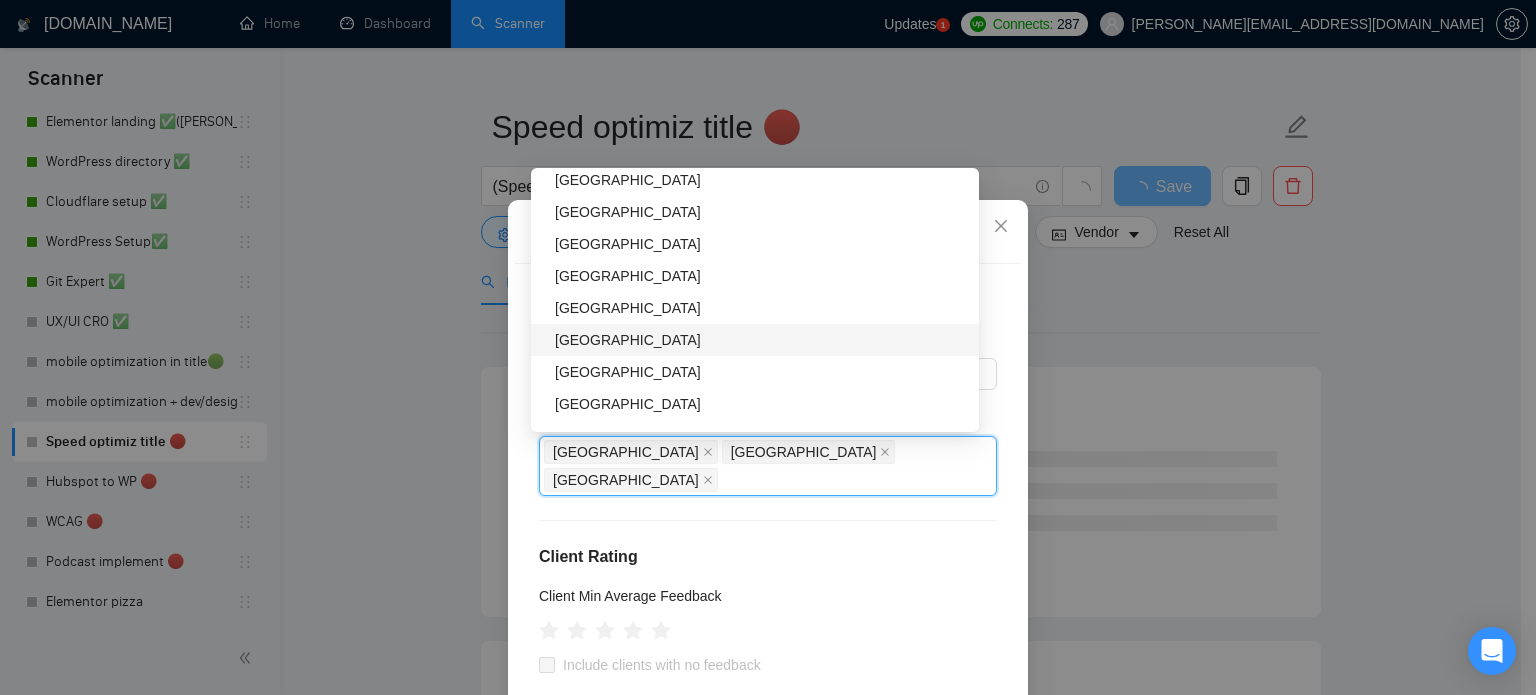 click on "[GEOGRAPHIC_DATA]" at bounding box center [761, 340] 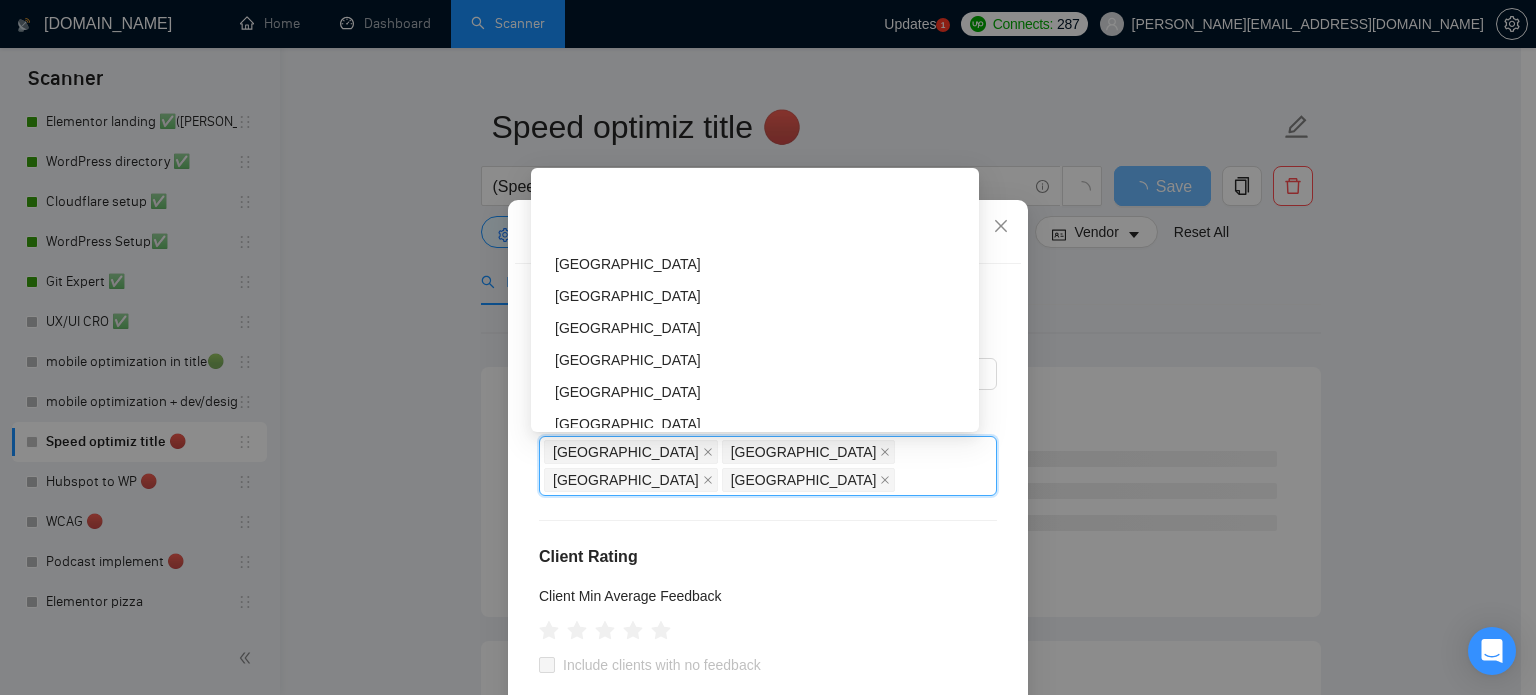 scroll, scrollTop: 1400, scrollLeft: 0, axis: vertical 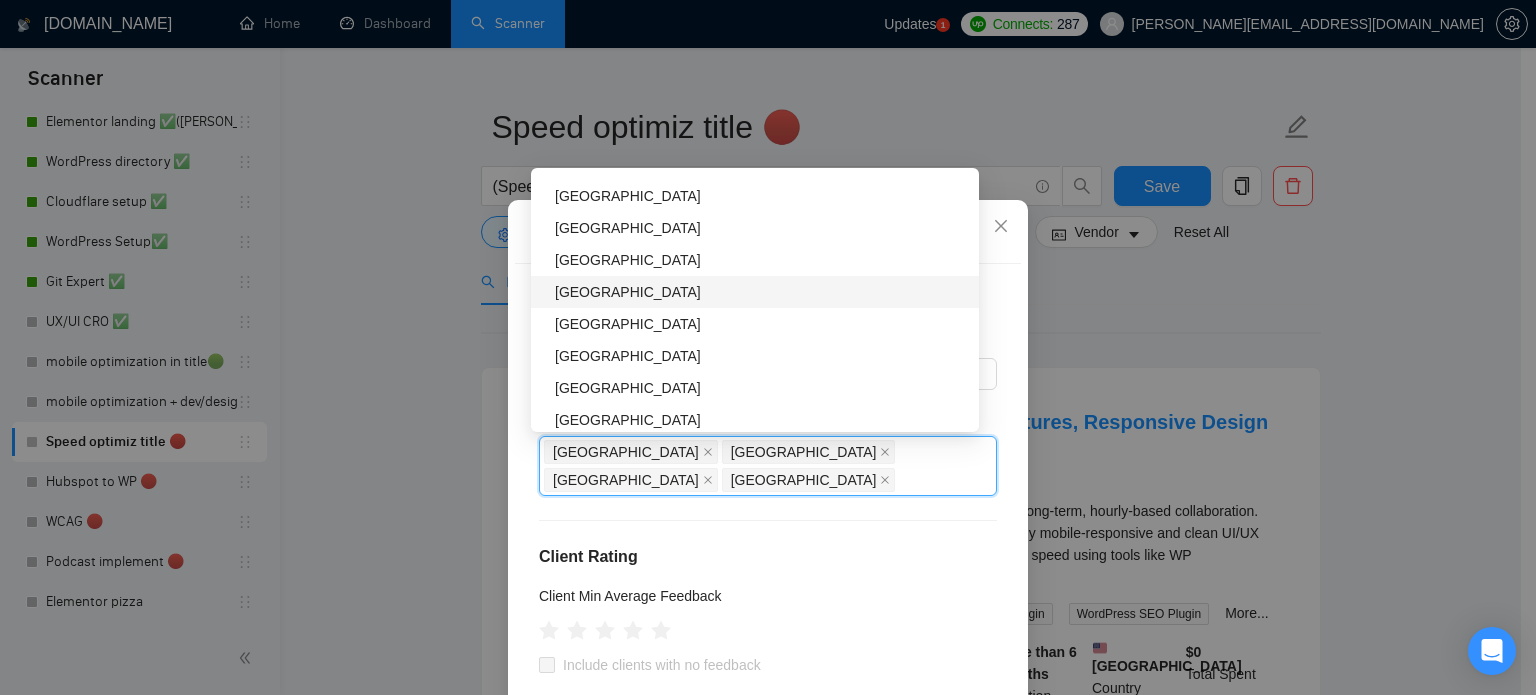 drag, startPoint x: 647, startPoint y: 293, endPoint x: 648, endPoint y: 323, distance: 30.016663 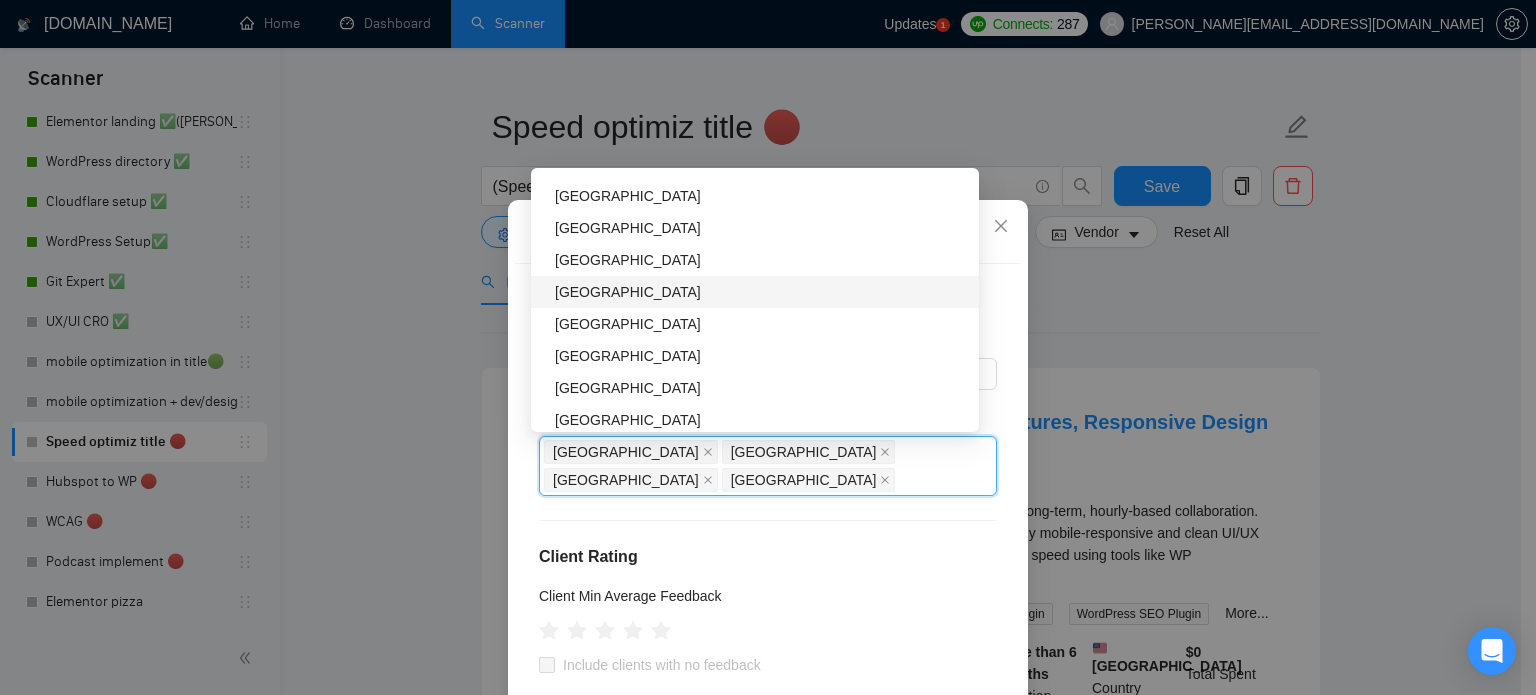 click on "[GEOGRAPHIC_DATA]" at bounding box center [761, 292] 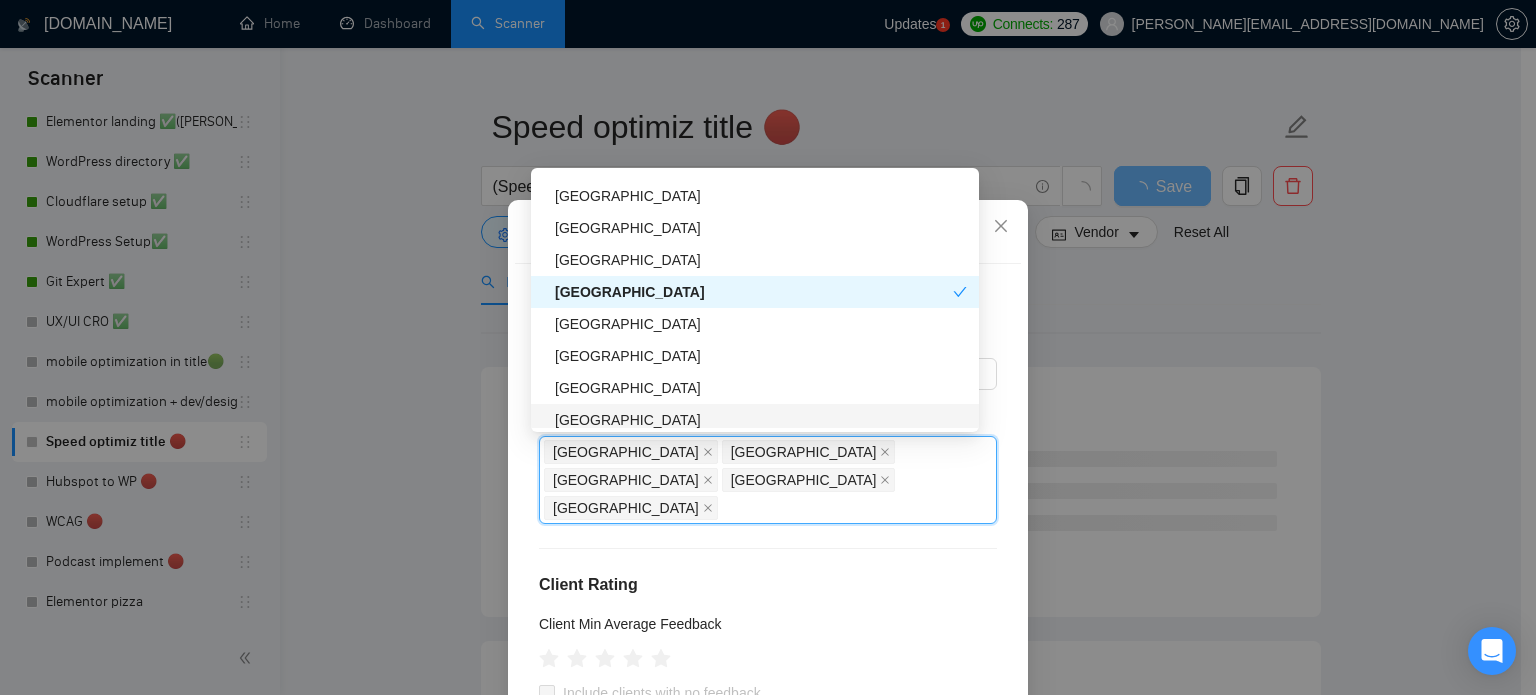 click on "[GEOGRAPHIC_DATA]" at bounding box center (761, 420) 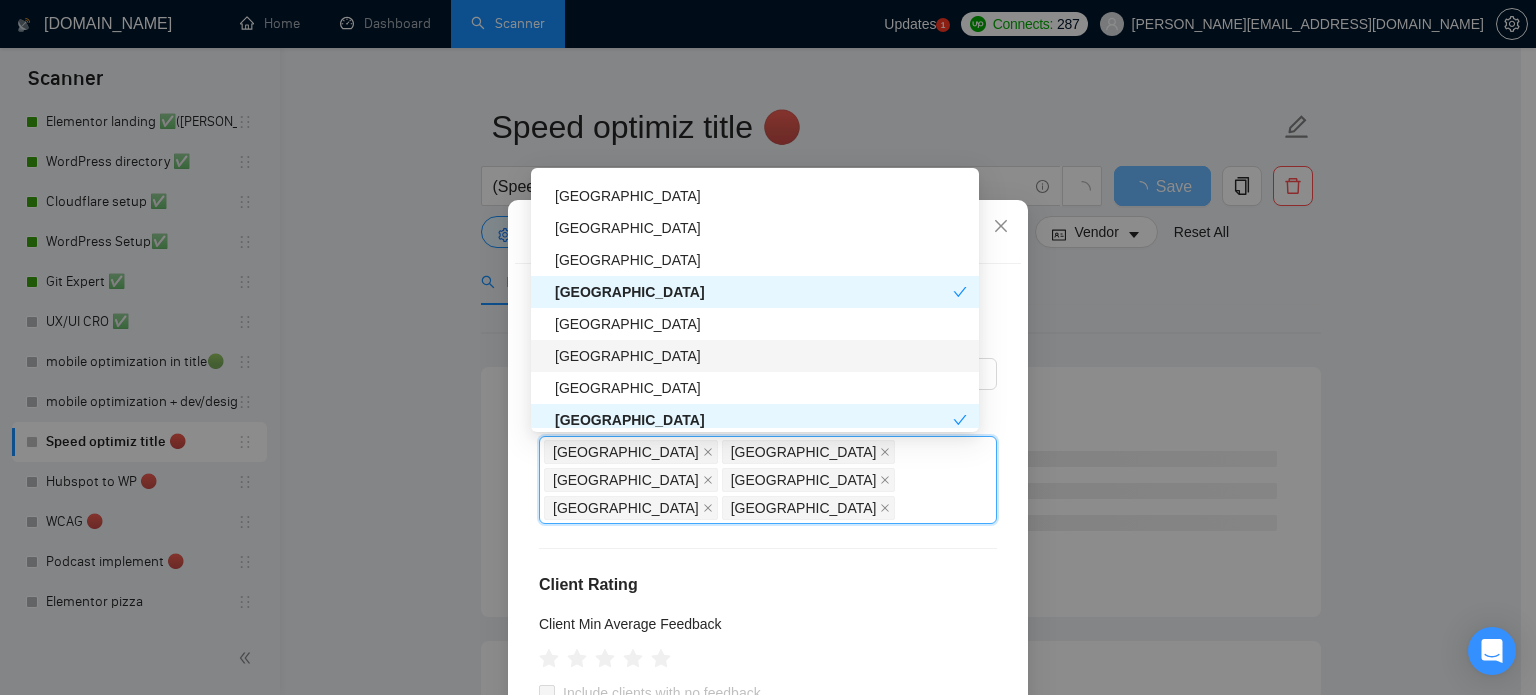 click on "[GEOGRAPHIC_DATA]" at bounding box center (761, 356) 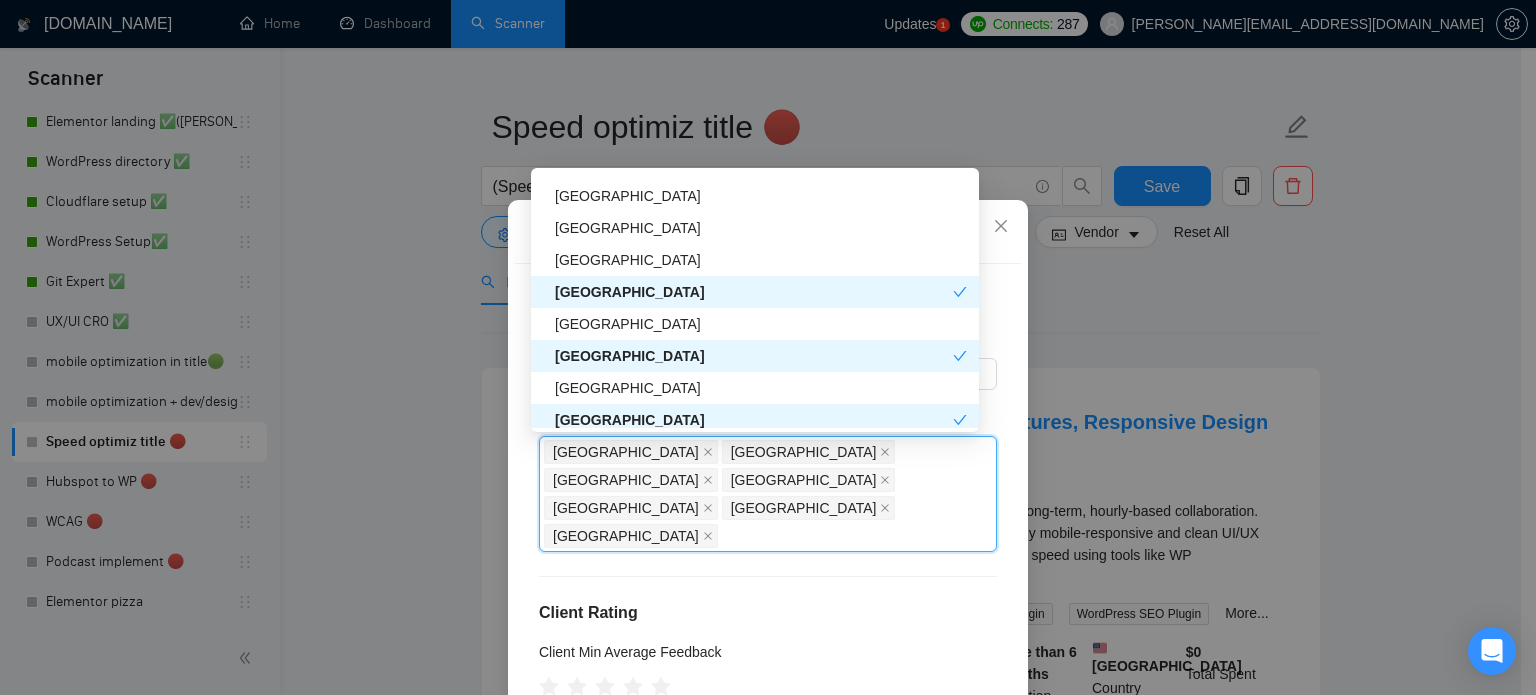 click on "[GEOGRAPHIC_DATA]" at bounding box center [754, 356] 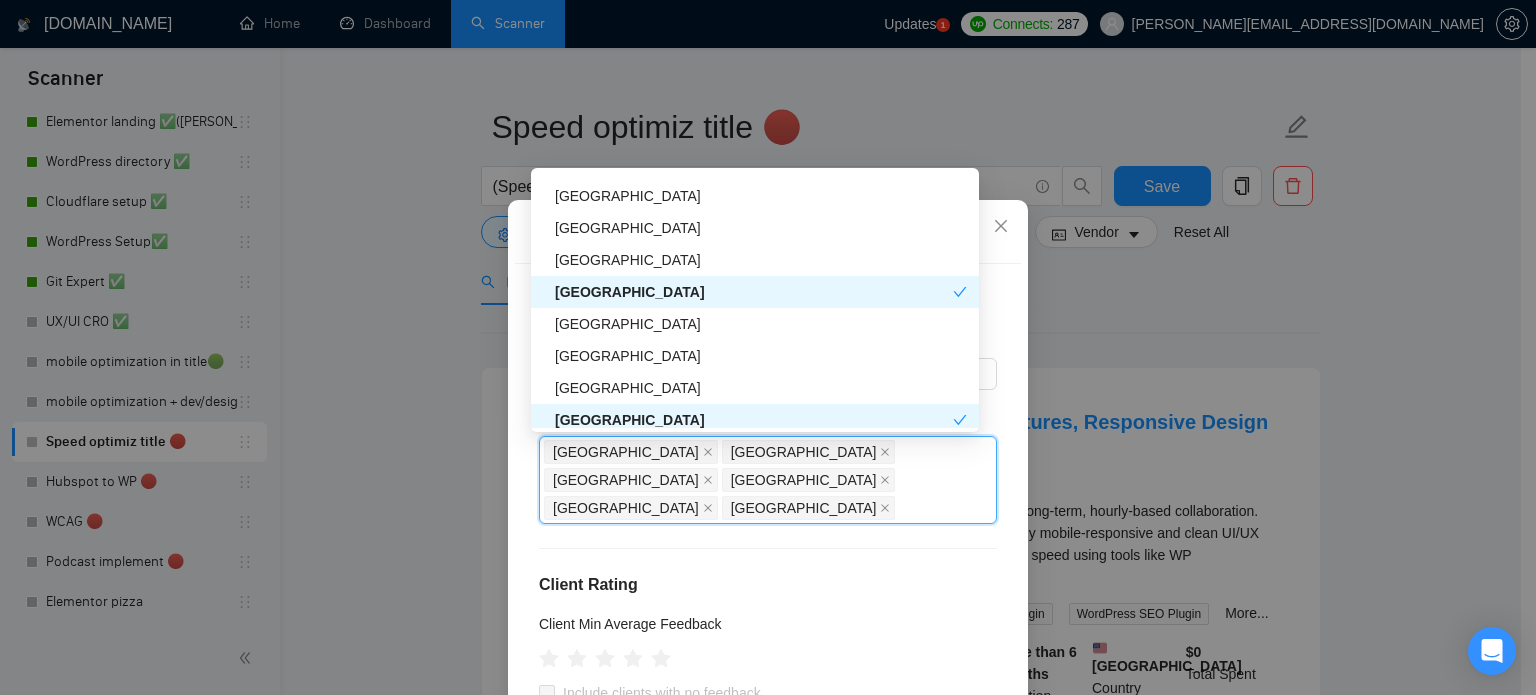 click on "[GEOGRAPHIC_DATA]" at bounding box center [754, 292] 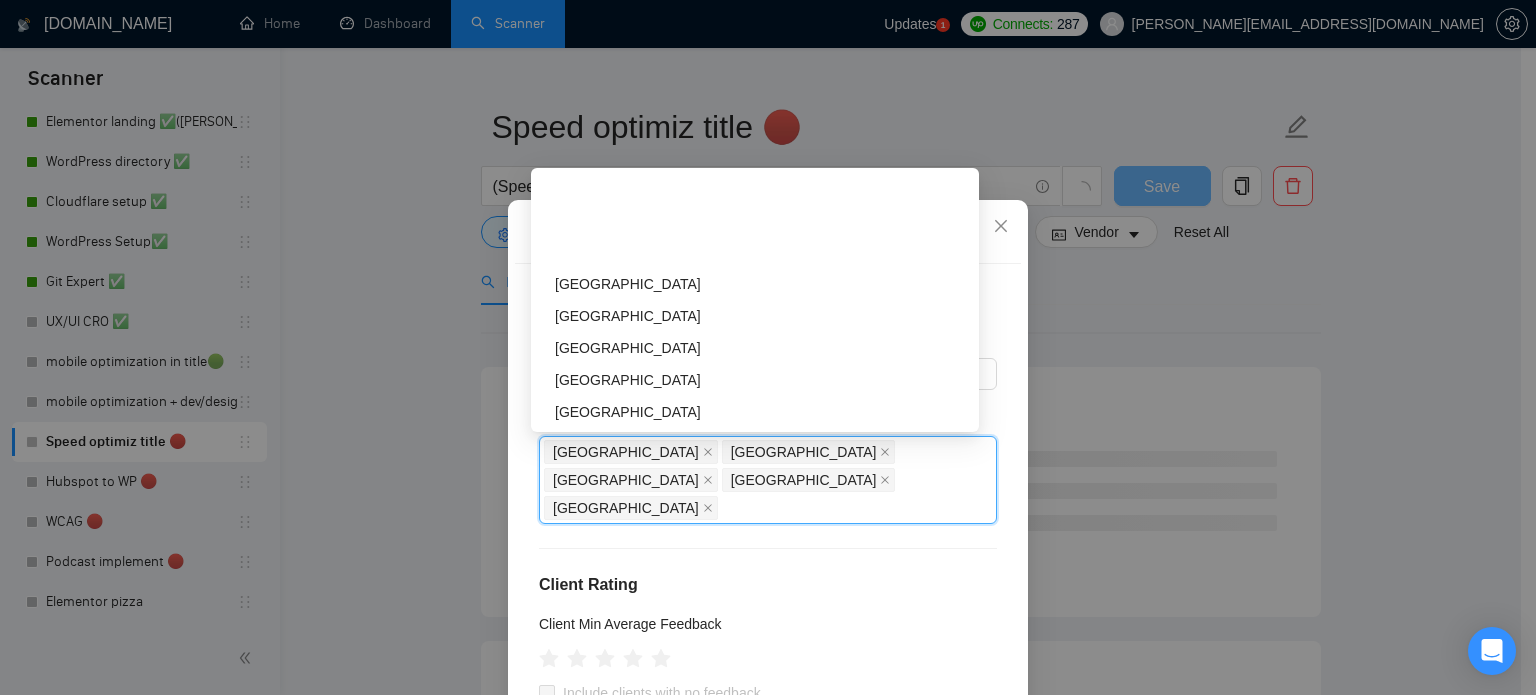 scroll, scrollTop: 1700, scrollLeft: 0, axis: vertical 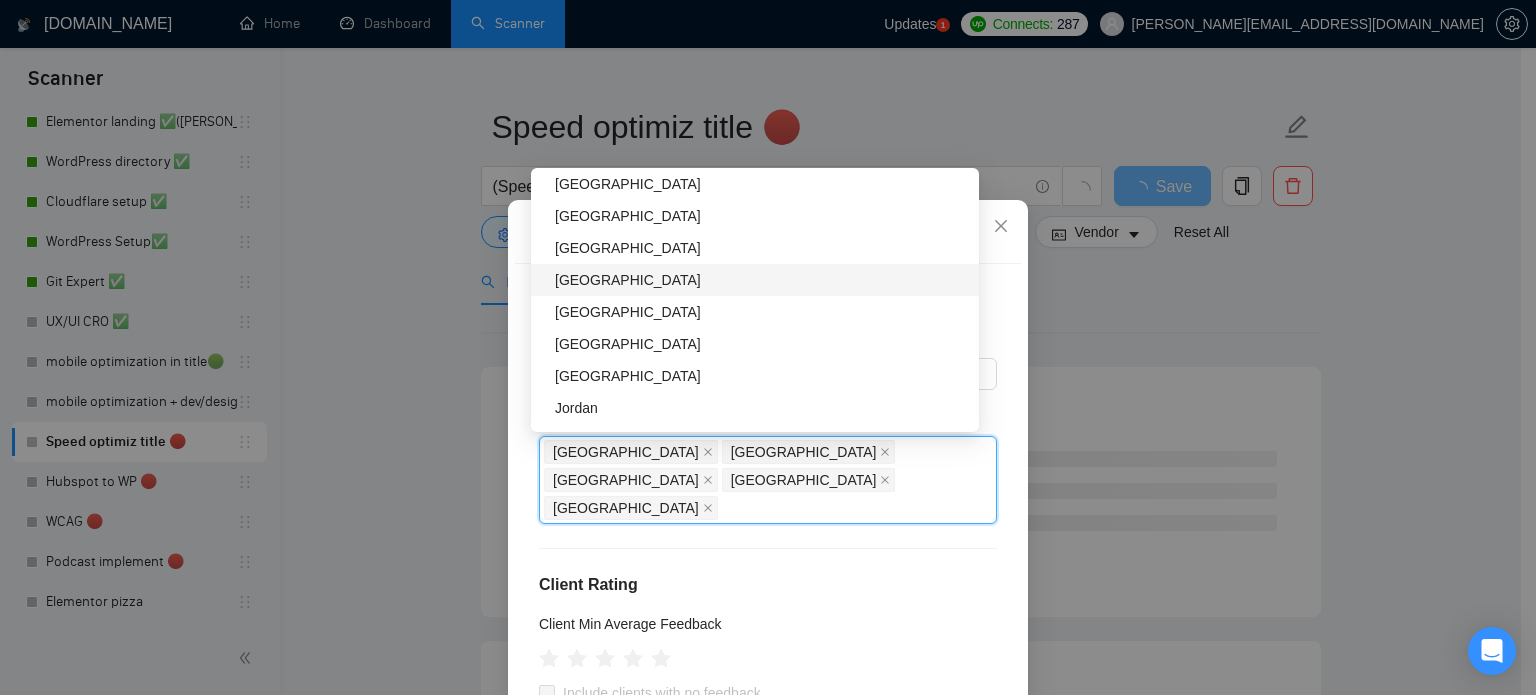 click on "[GEOGRAPHIC_DATA]" at bounding box center [761, 280] 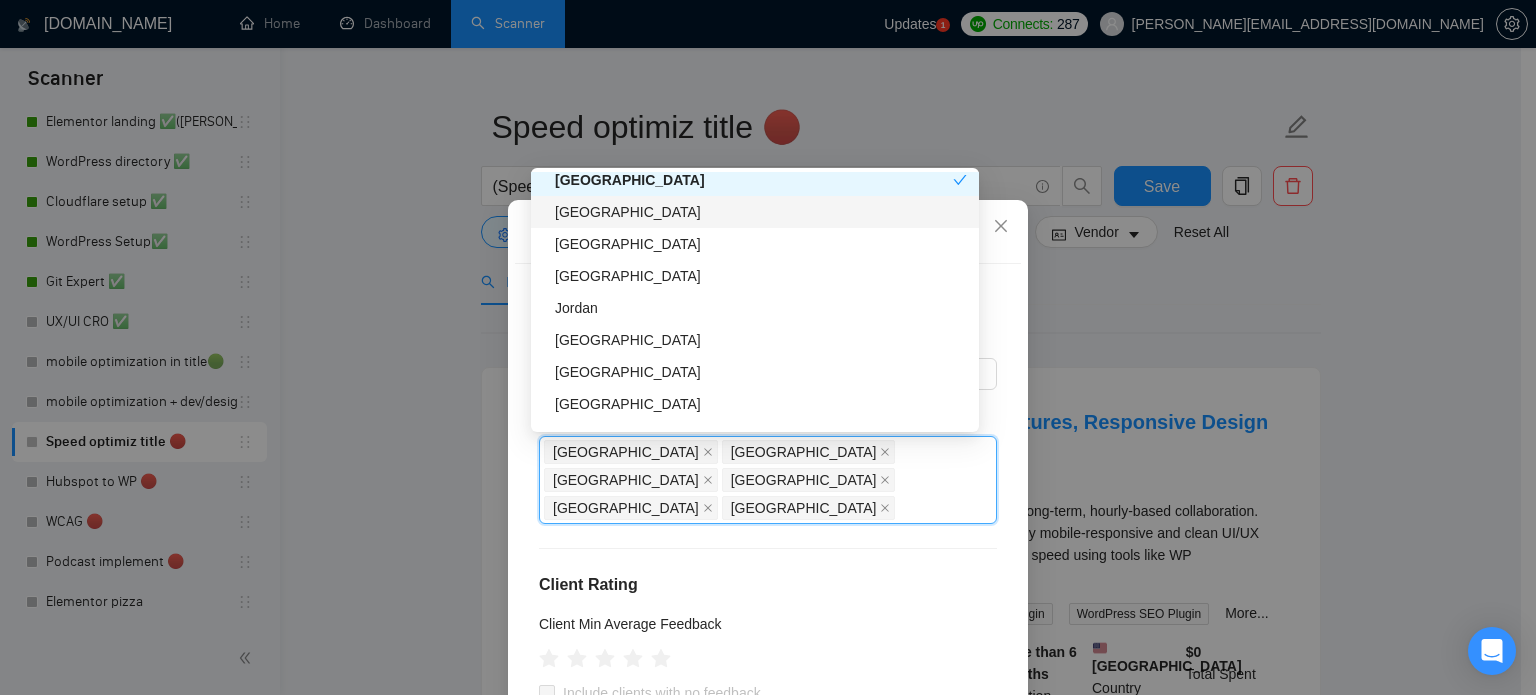 scroll, scrollTop: 1900, scrollLeft: 0, axis: vertical 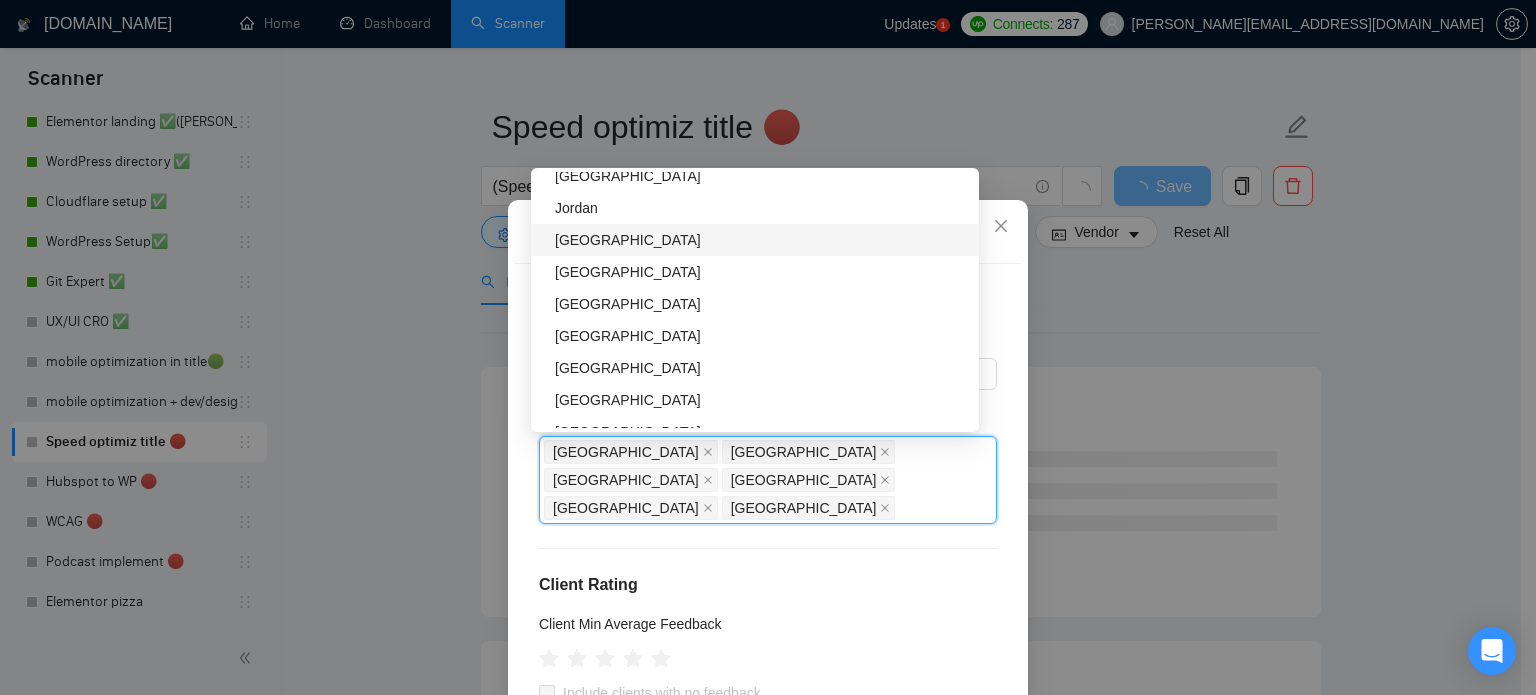click on "[GEOGRAPHIC_DATA]" at bounding box center [761, 240] 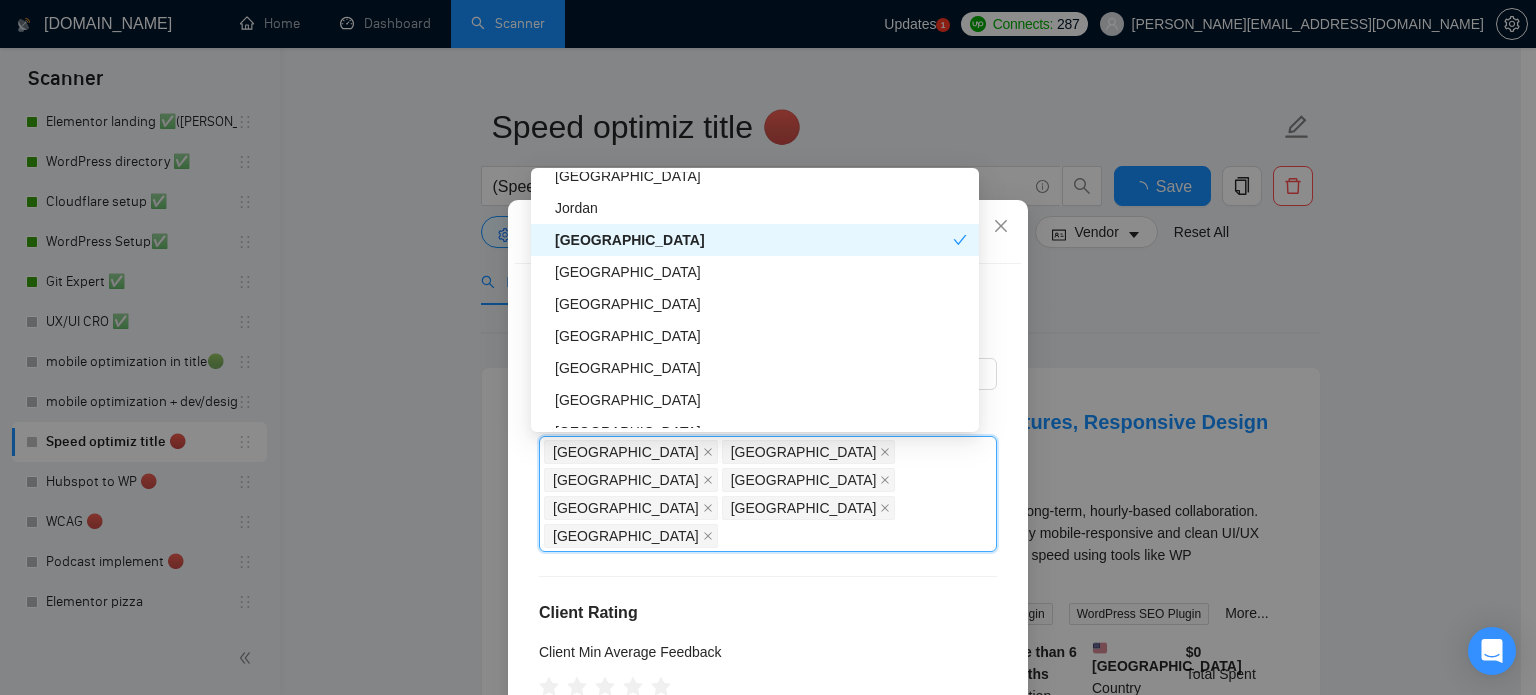 click on "[GEOGRAPHIC_DATA]" at bounding box center (754, 240) 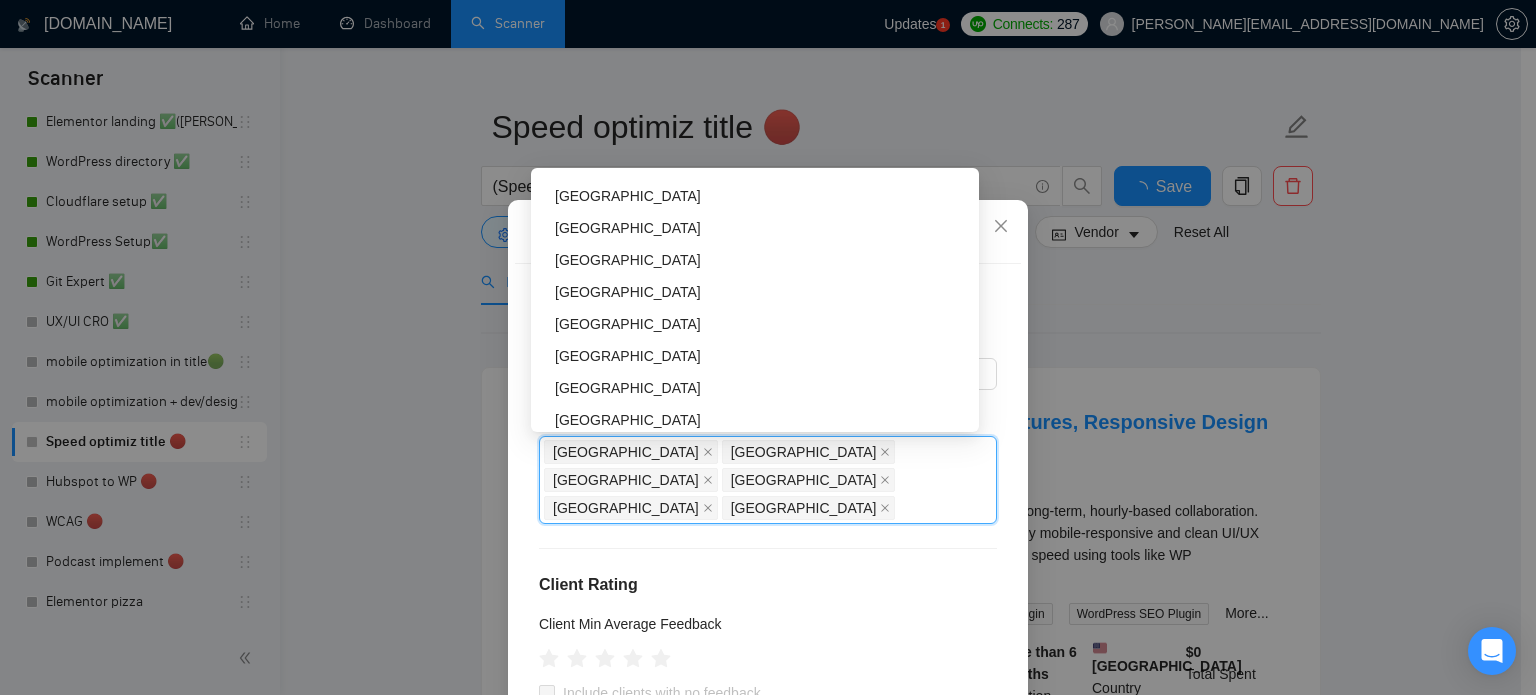 scroll, scrollTop: 2300, scrollLeft: 0, axis: vertical 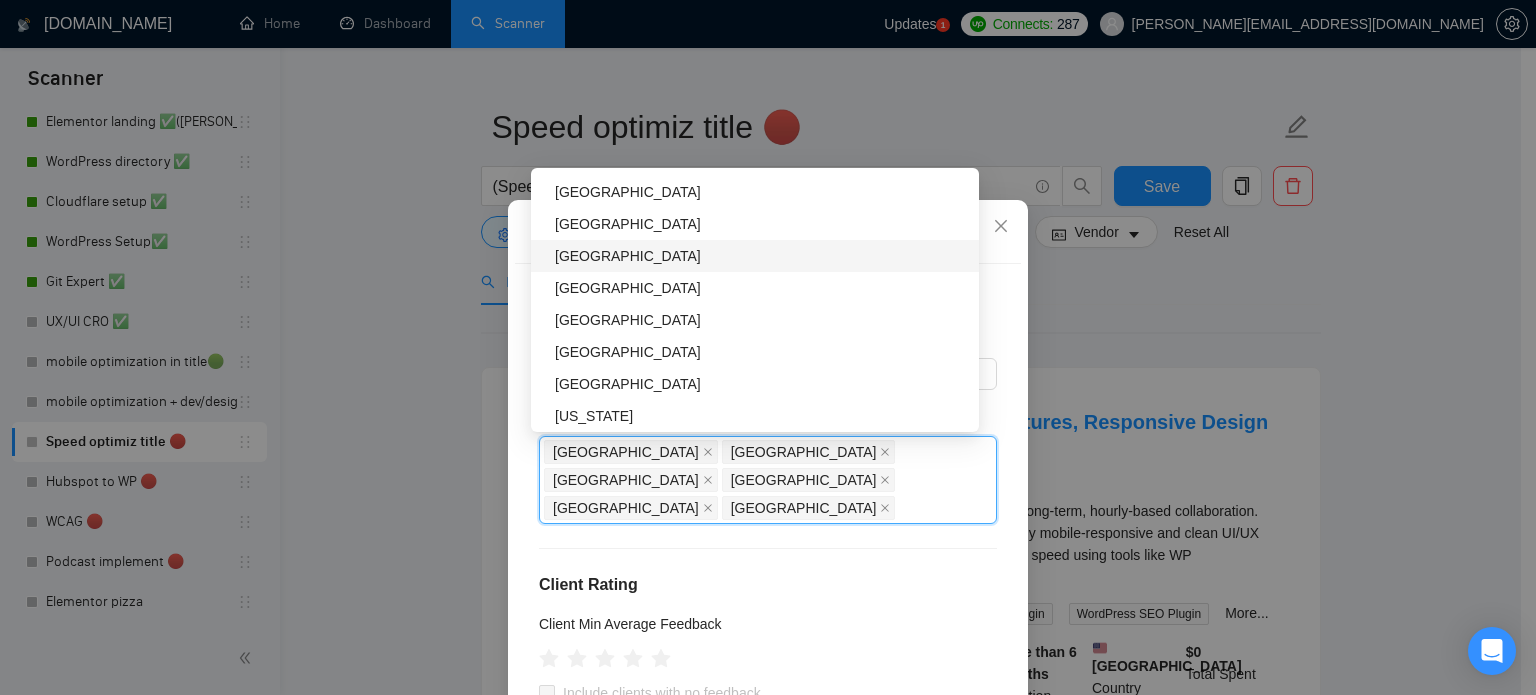 click on "[GEOGRAPHIC_DATA]" at bounding box center (761, 256) 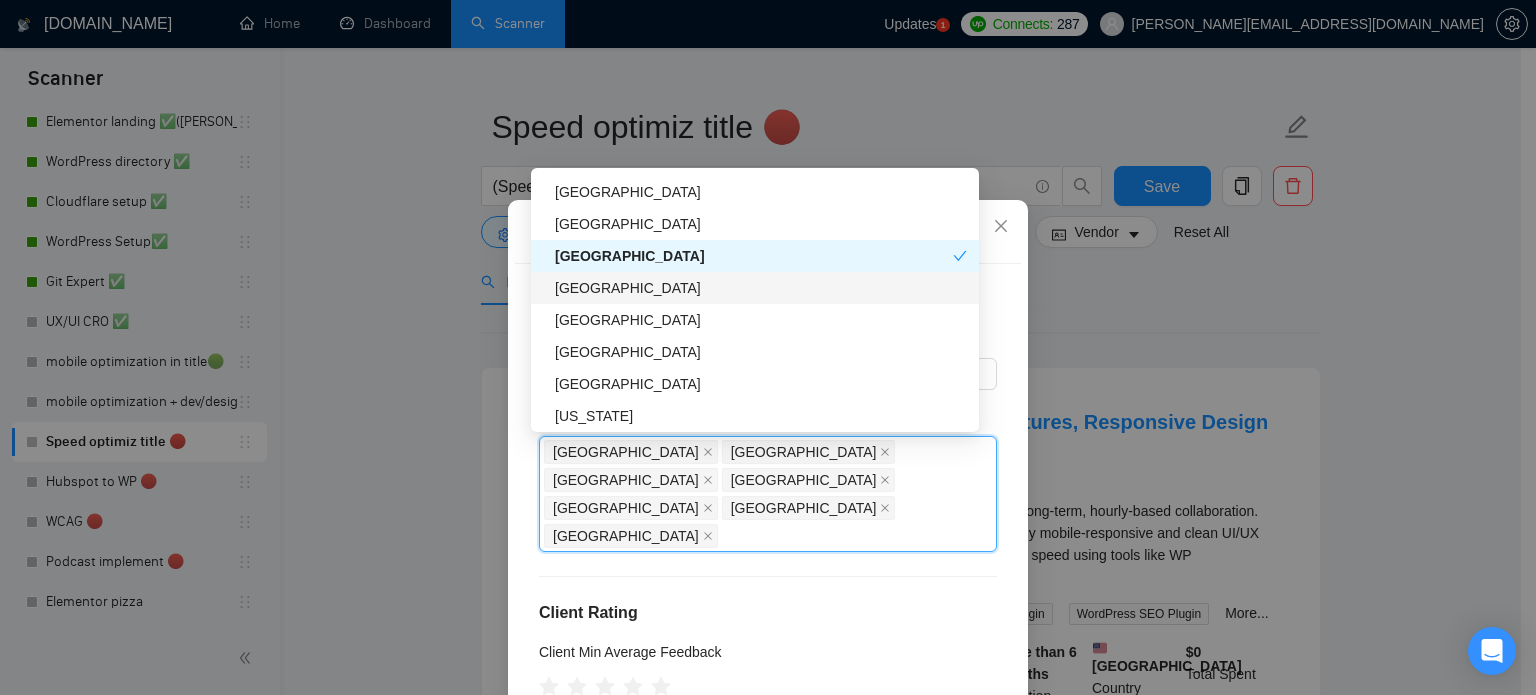 click on "[GEOGRAPHIC_DATA]" at bounding box center (761, 288) 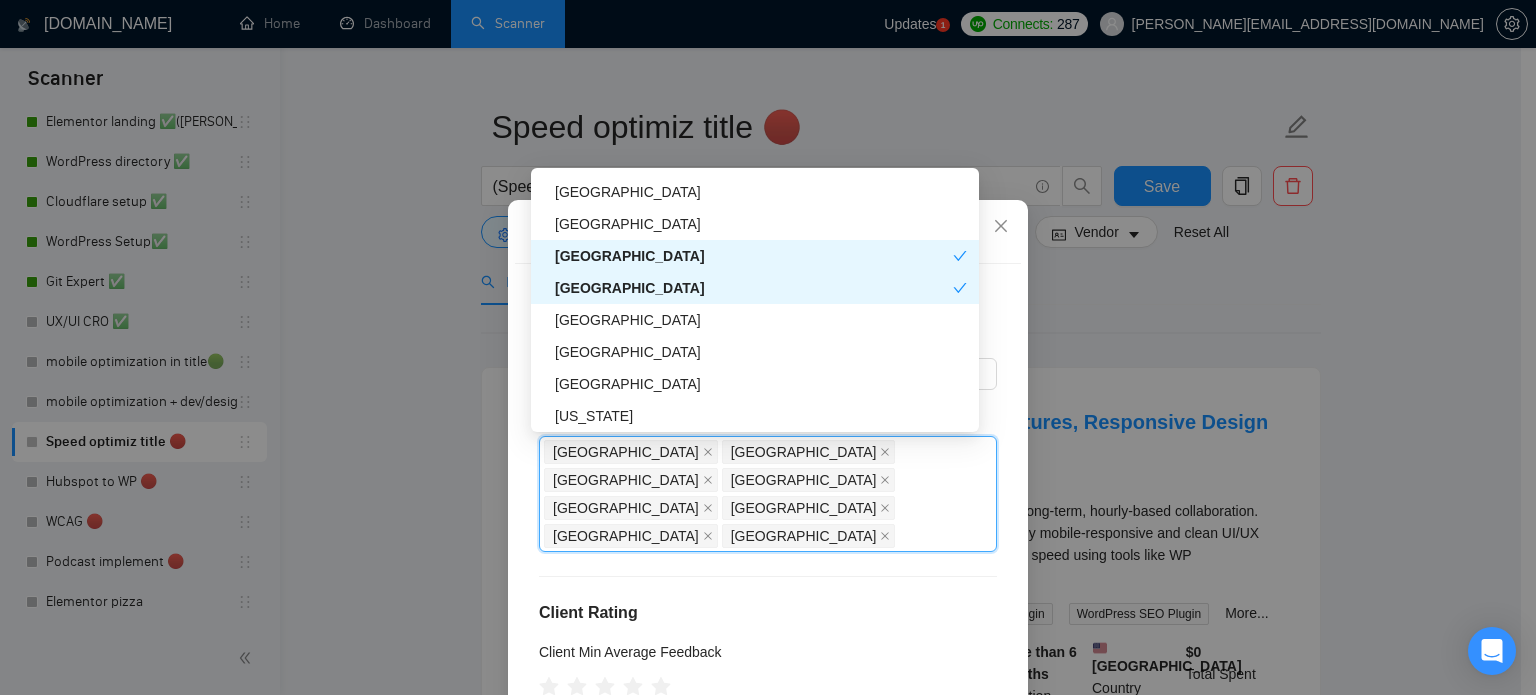 click on "[GEOGRAPHIC_DATA]" at bounding box center (754, 288) 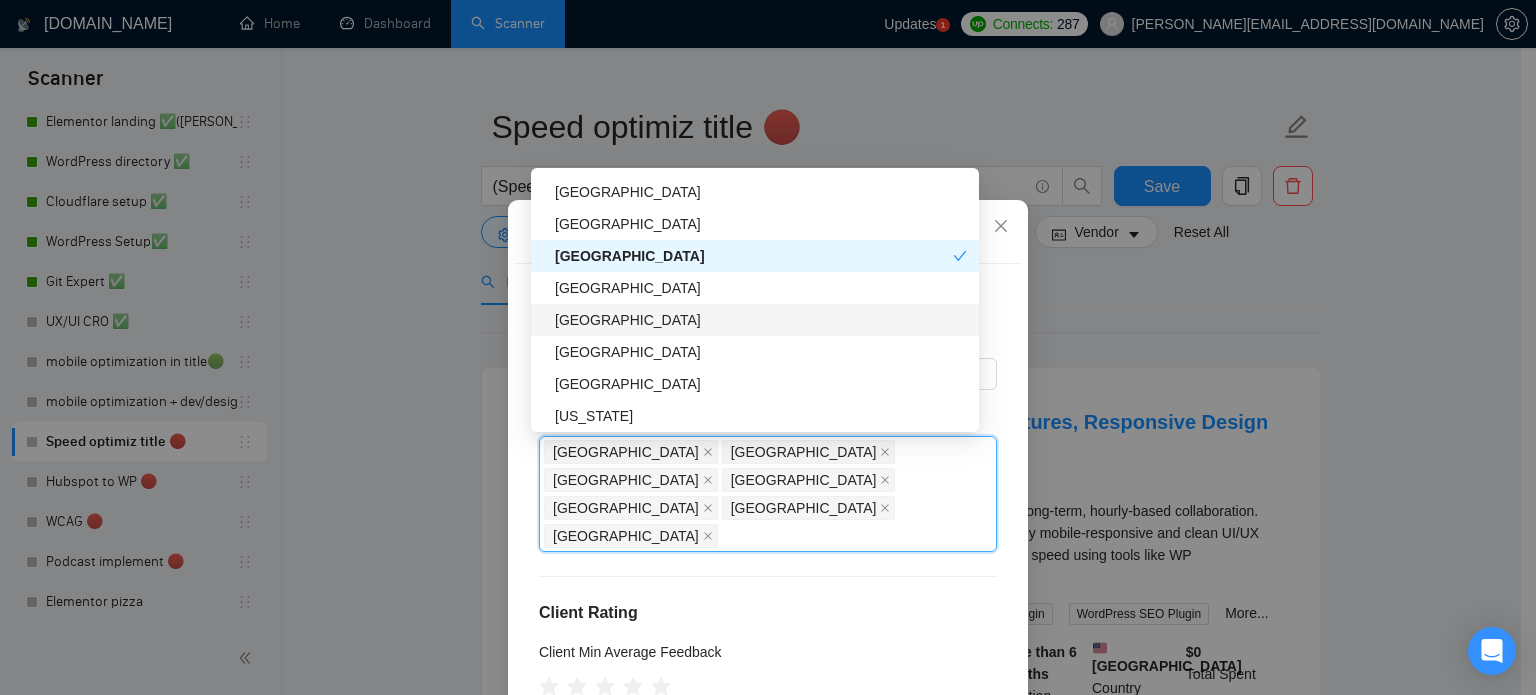 scroll, scrollTop: 2200, scrollLeft: 0, axis: vertical 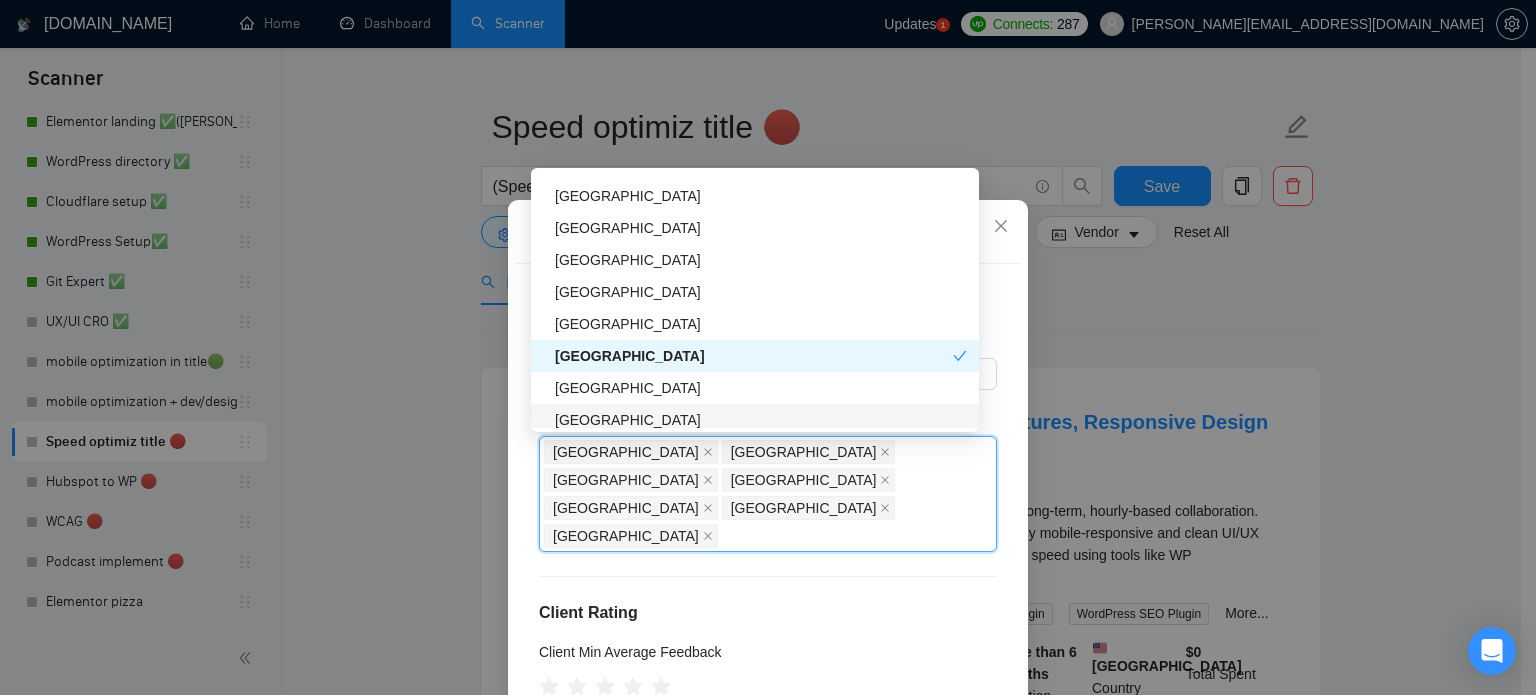 click on "[GEOGRAPHIC_DATA]" at bounding box center (761, 420) 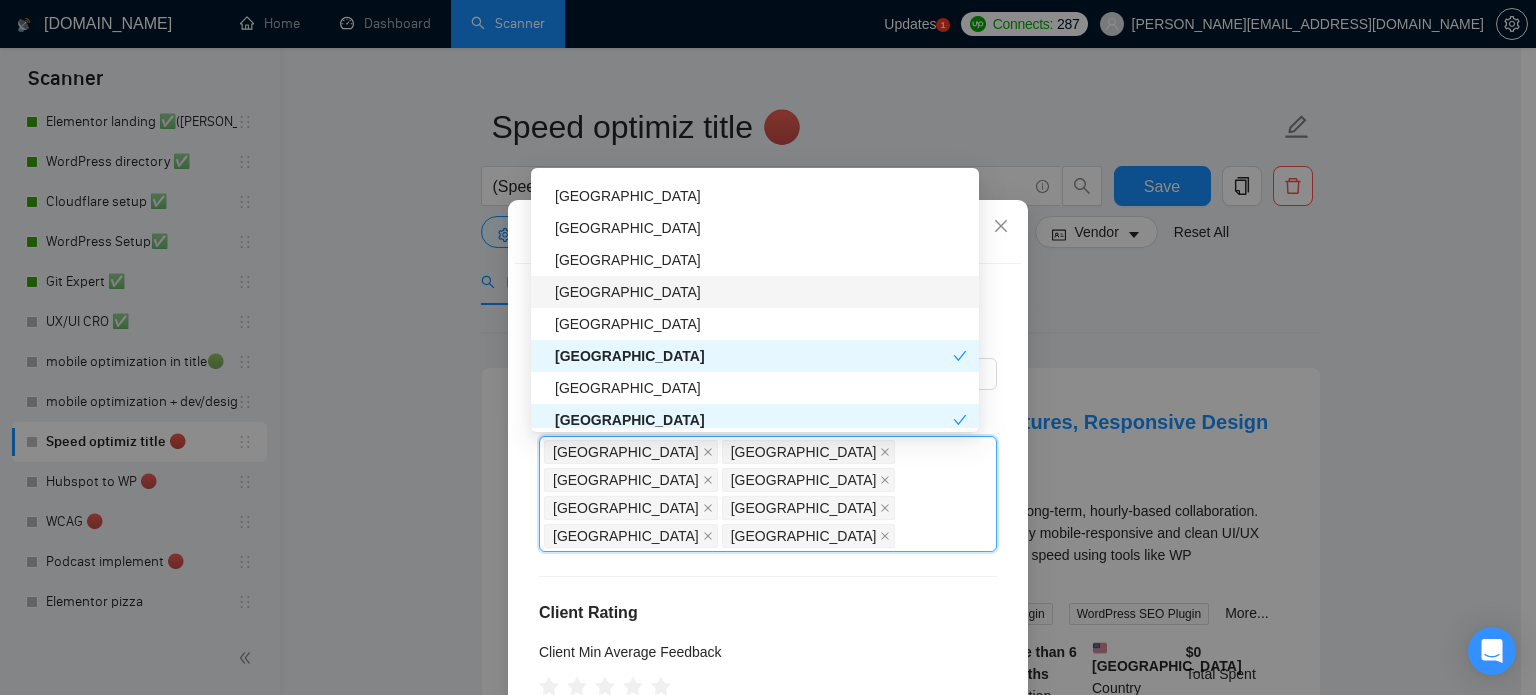 click on "[GEOGRAPHIC_DATA]" at bounding box center (761, 292) 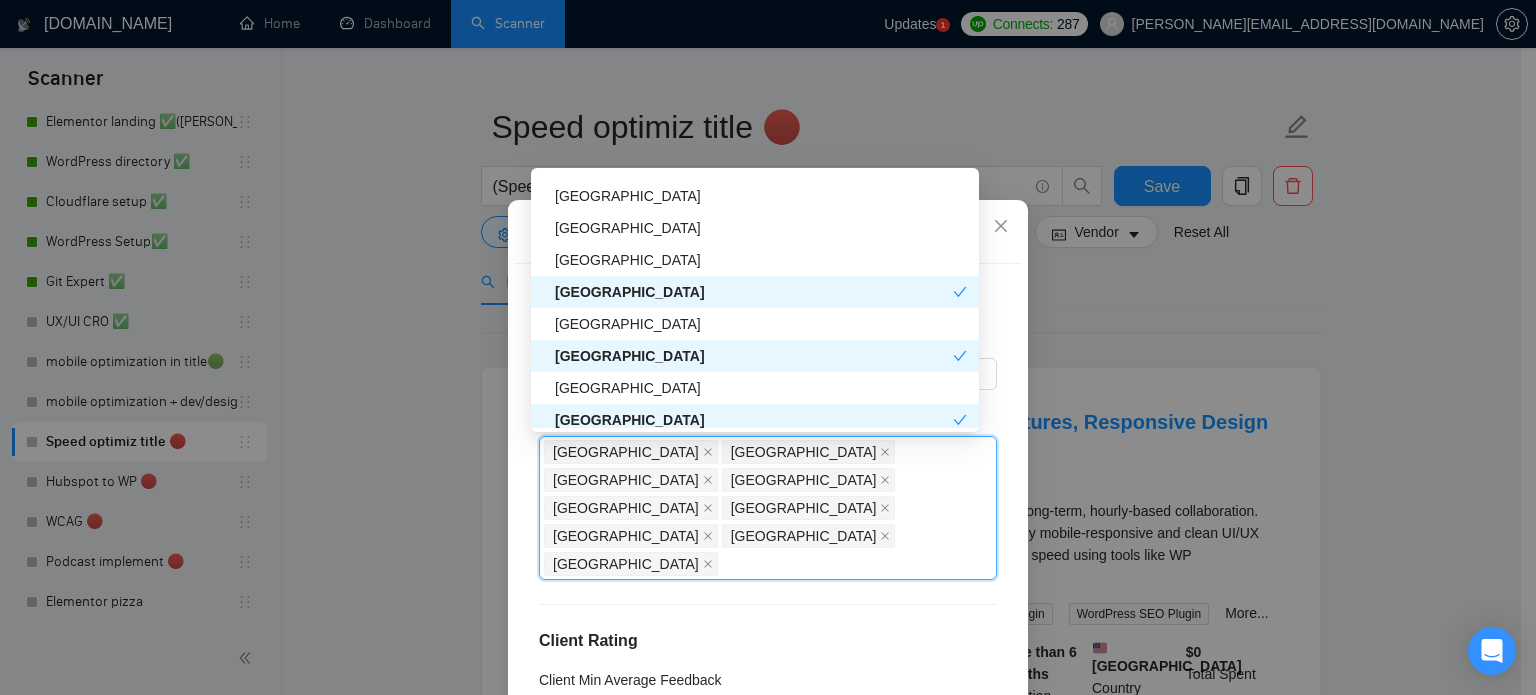 scroll, scrollTop: 2300, scrollLeft: 0, axis: vertical 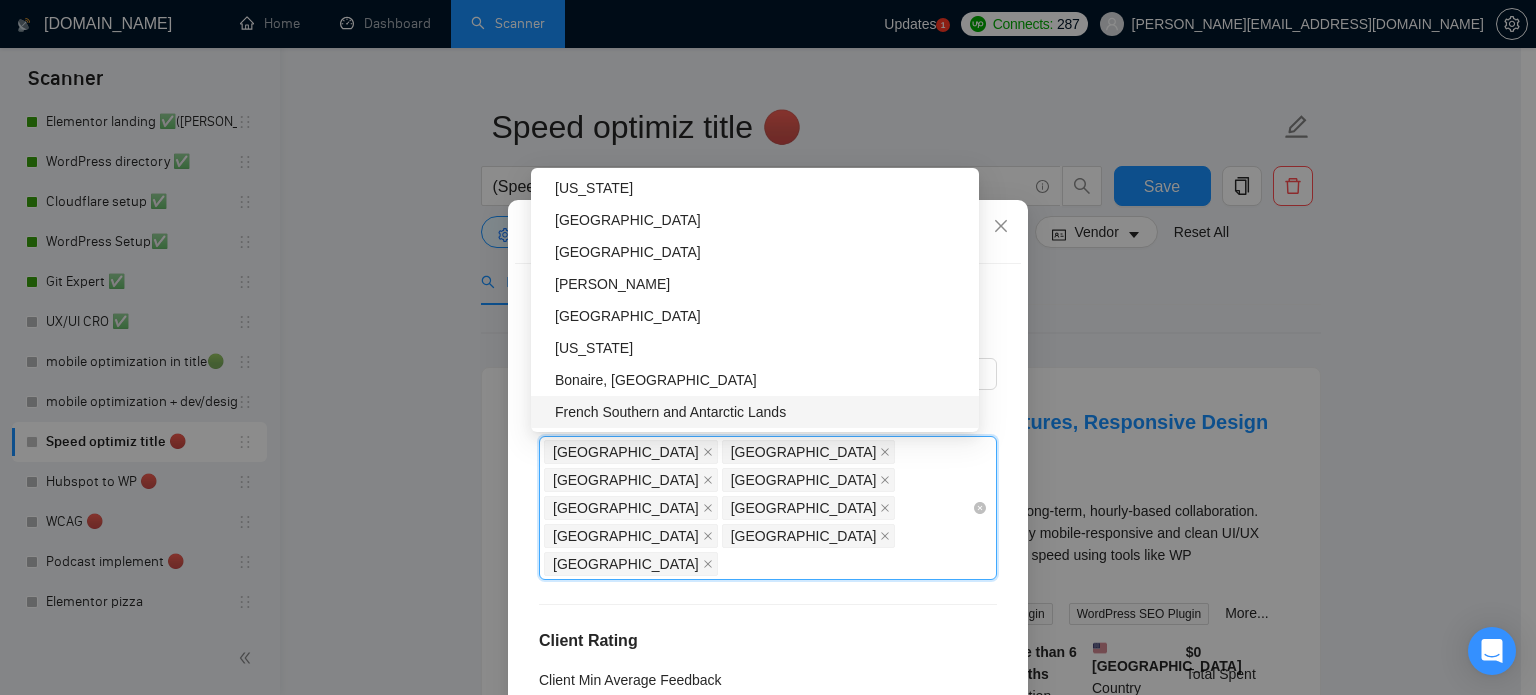 click on "India Russia Nigeria Egypt Kenya Vietnam Belarus Nepal Bahrain" at bounding box center (758, 508) 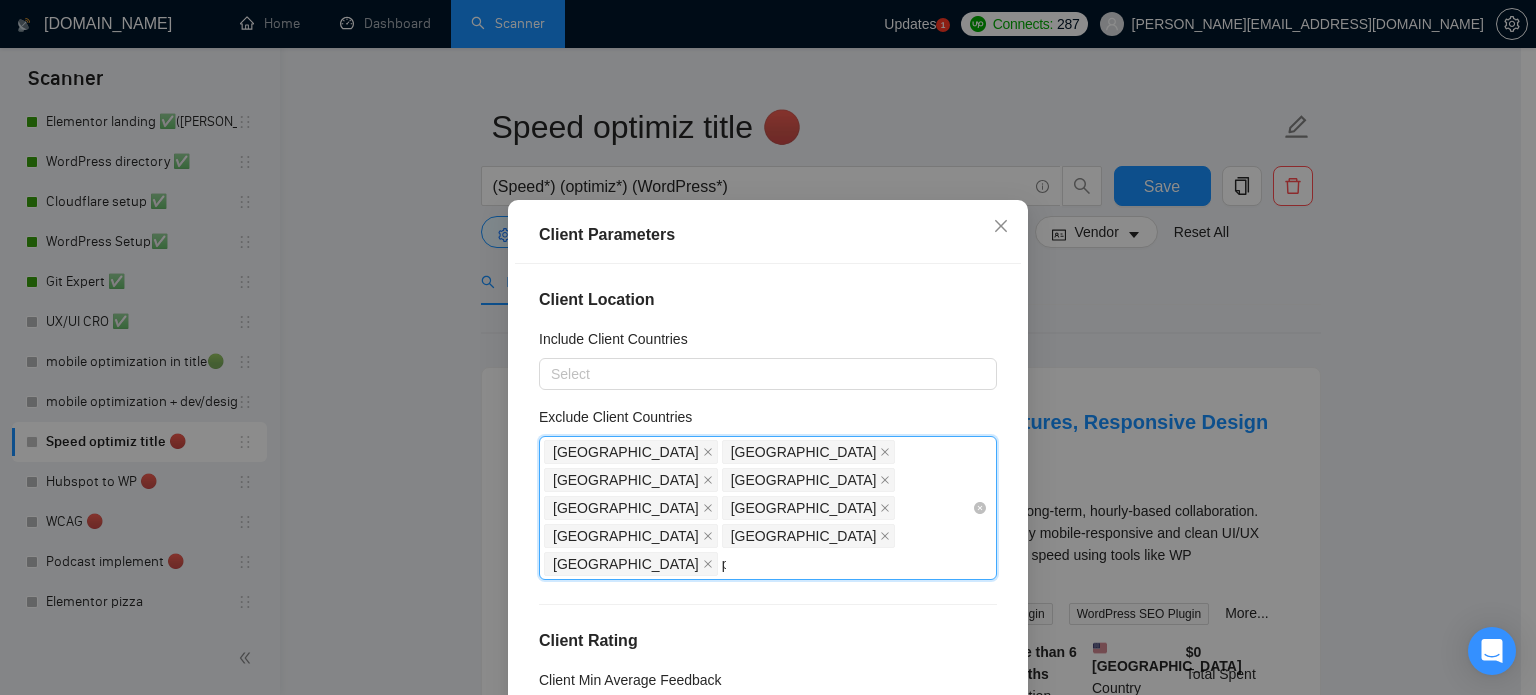 type on "pa" 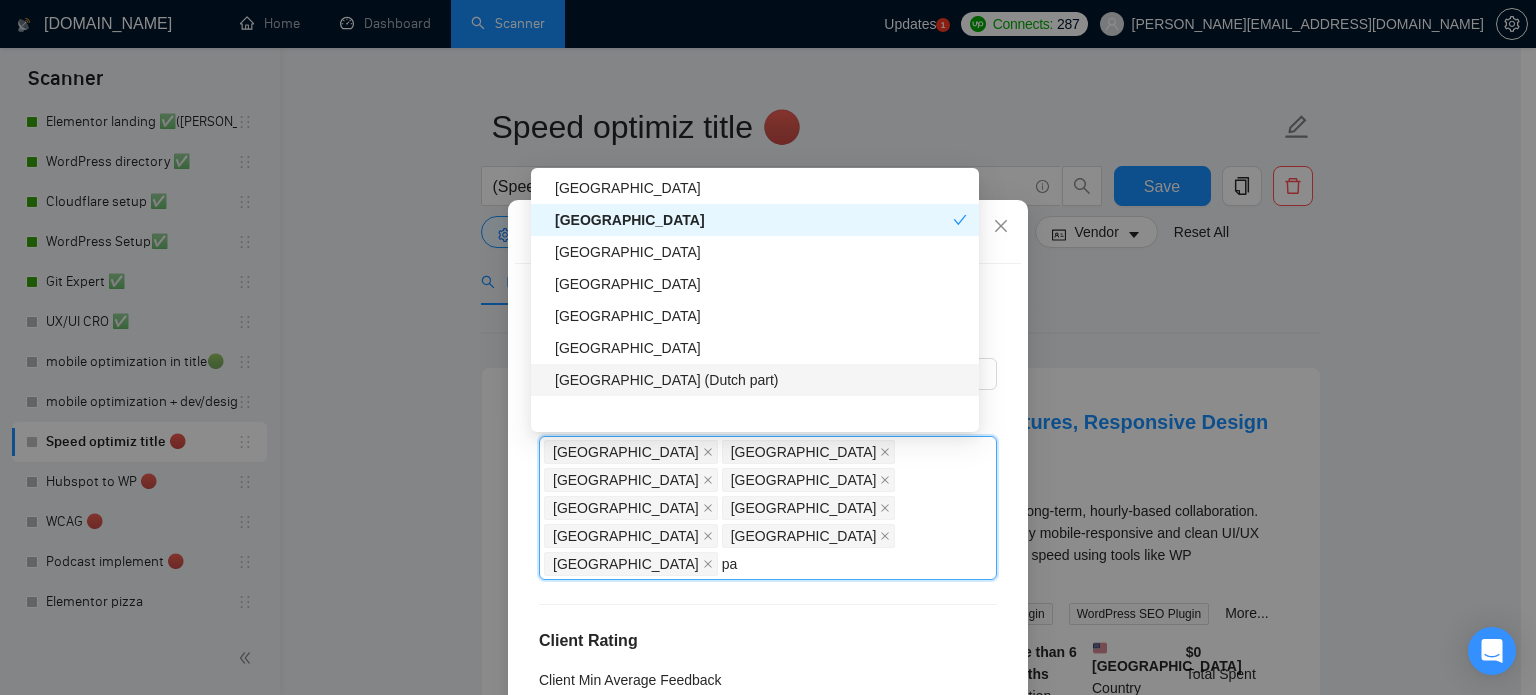scroll, scrollTop: 0, scrollLeft: 0, axis: both 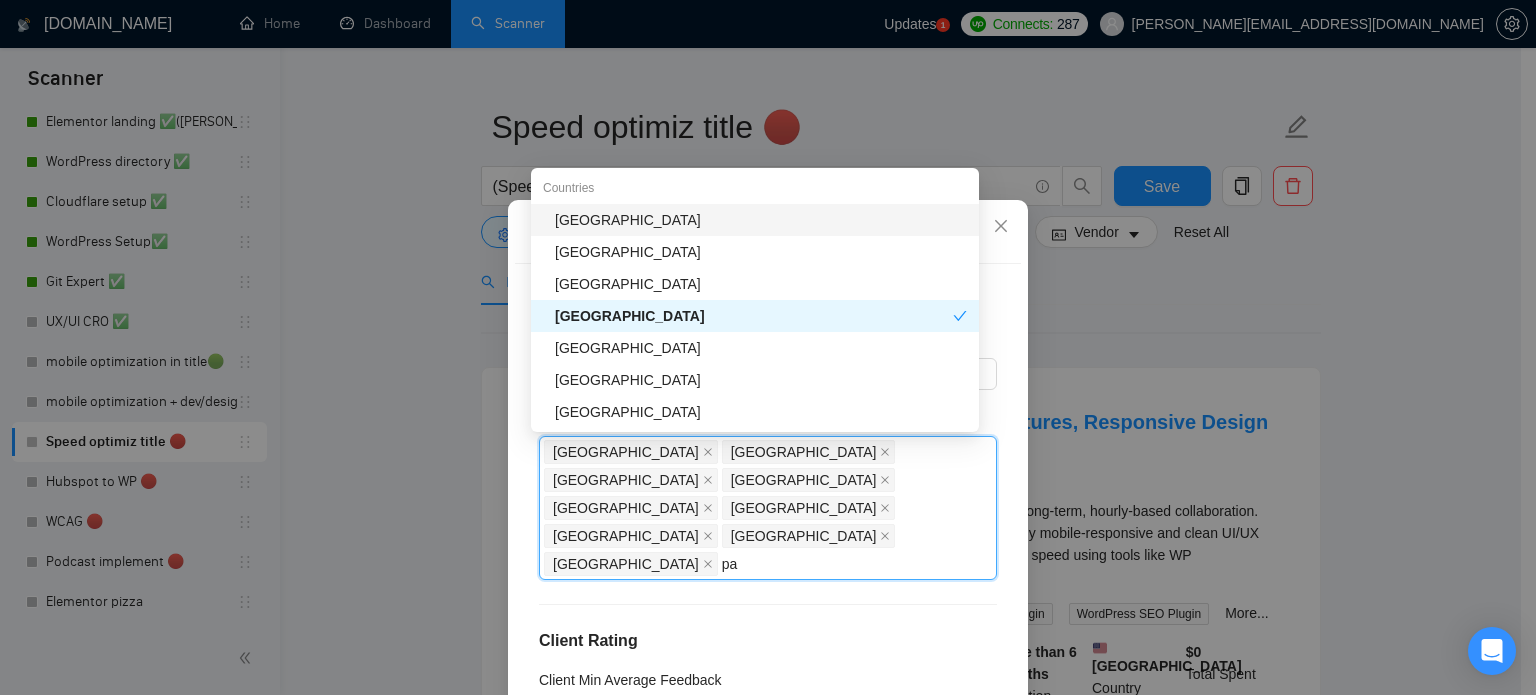 click on "[GEOGRAPHIC_DATA]" at bounding box center [761, 220] 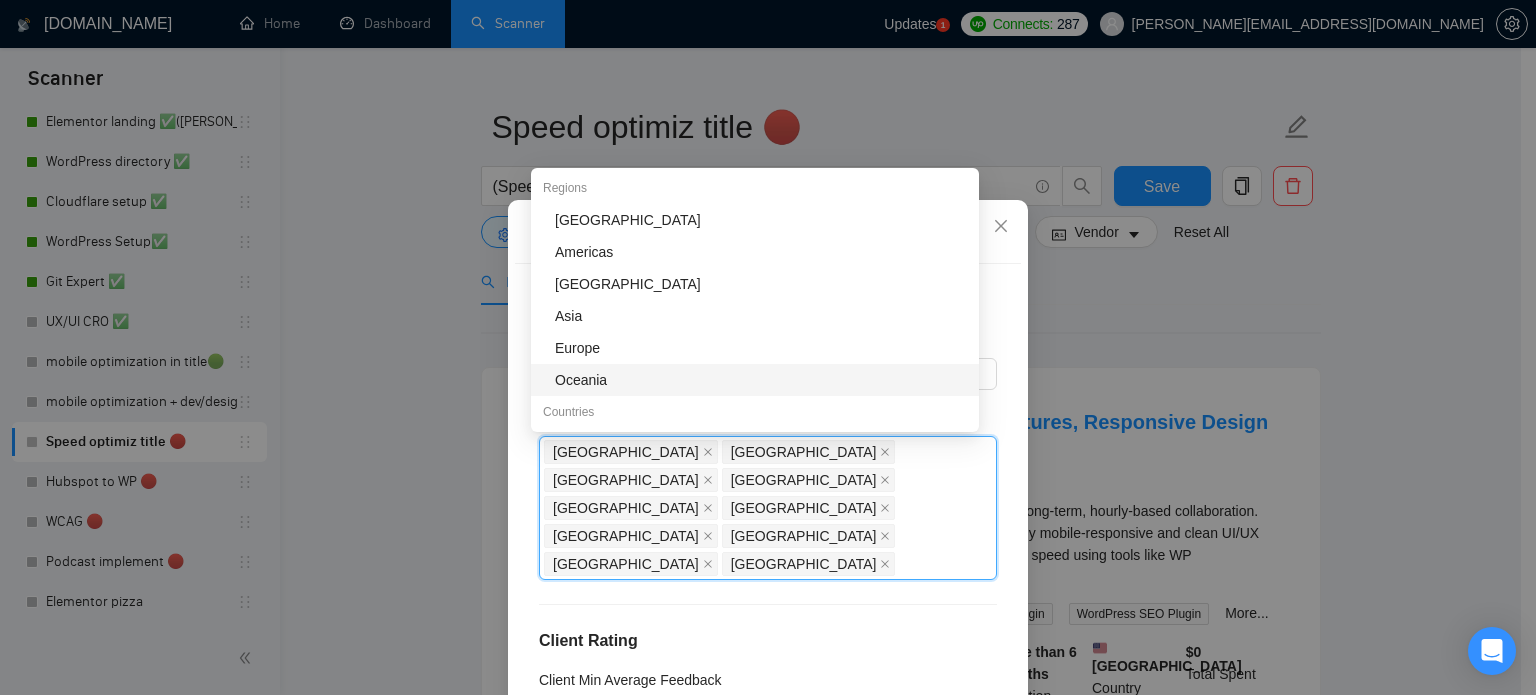 click on "Client Location Include Client Countries   Select Exclude Client Countries India Russia Nigeria Egypt Kenya Vietnam Belarus Nepal Bahrain Pakistan   Client Rating Client Min Average Feedback Include clients with no feedback Client Payment Details Payment Verified Hire Rate Stats   Client Total Spent $ Min - $ Max Client Hire Rate New   Any hire rate   Avg Hourly Rate Paid New $ Min - $ Max Include Clients without Sufficient History Client Profile Client Industry New   Any industry Client Company Size   Any company size Enterprise Clients New   Any clients" at bounding box center (768, 507) 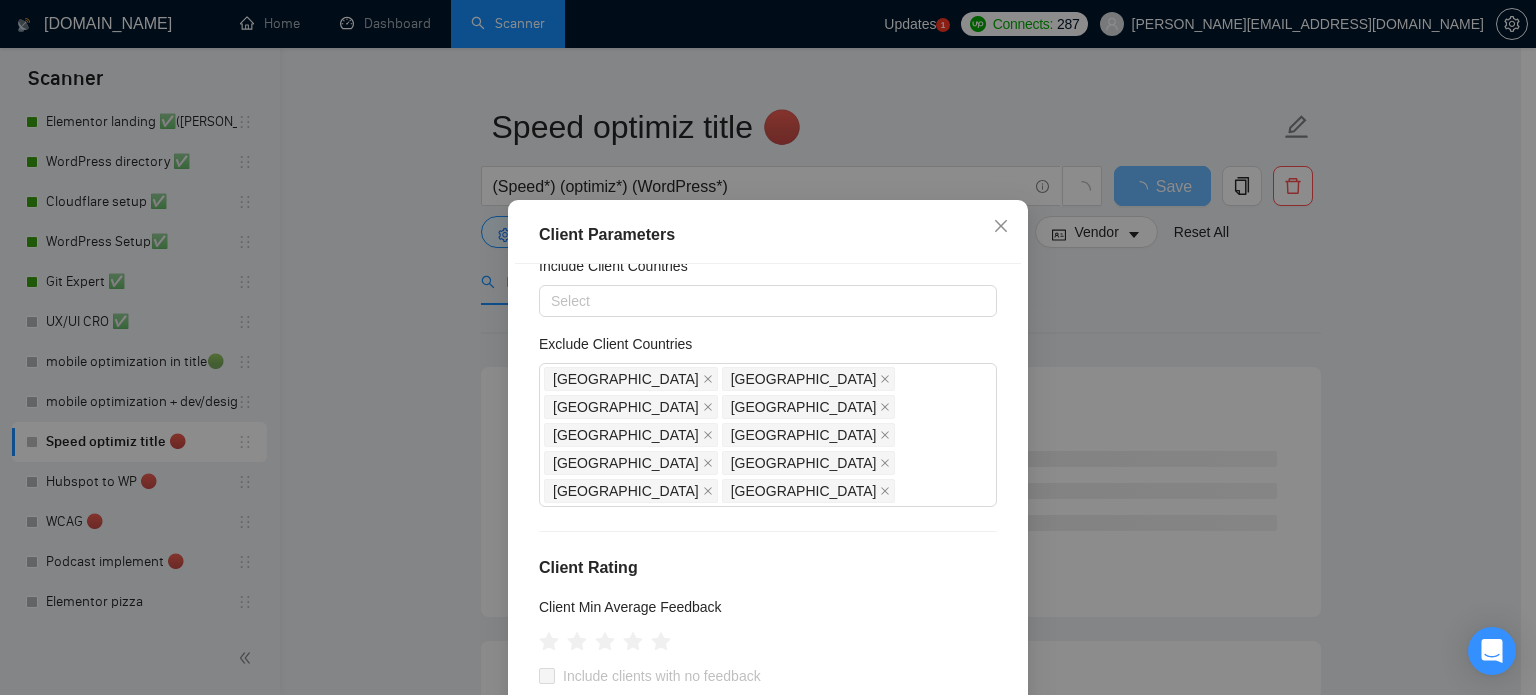 scroll, scrollTop: 100, scrollLeft: 0, axis: vertical 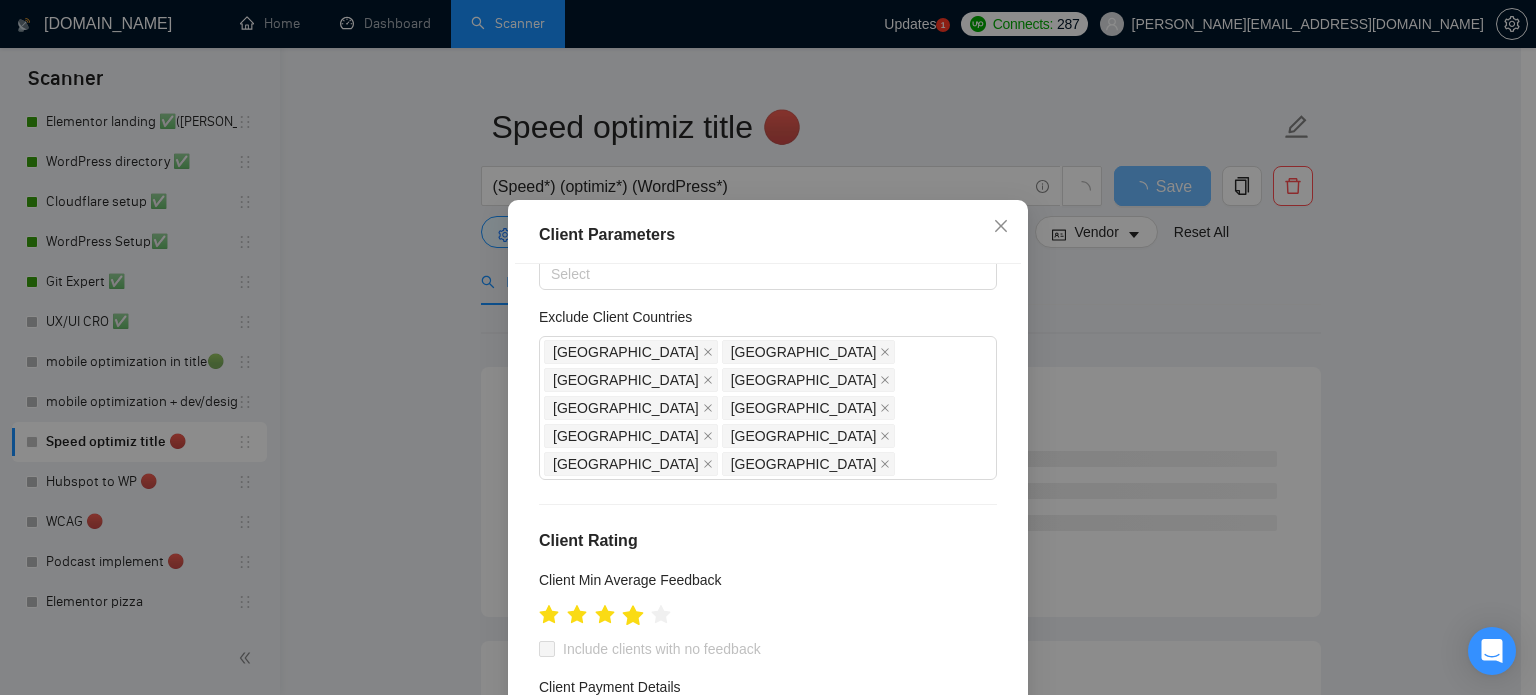 click at bounding box center (633, 614) 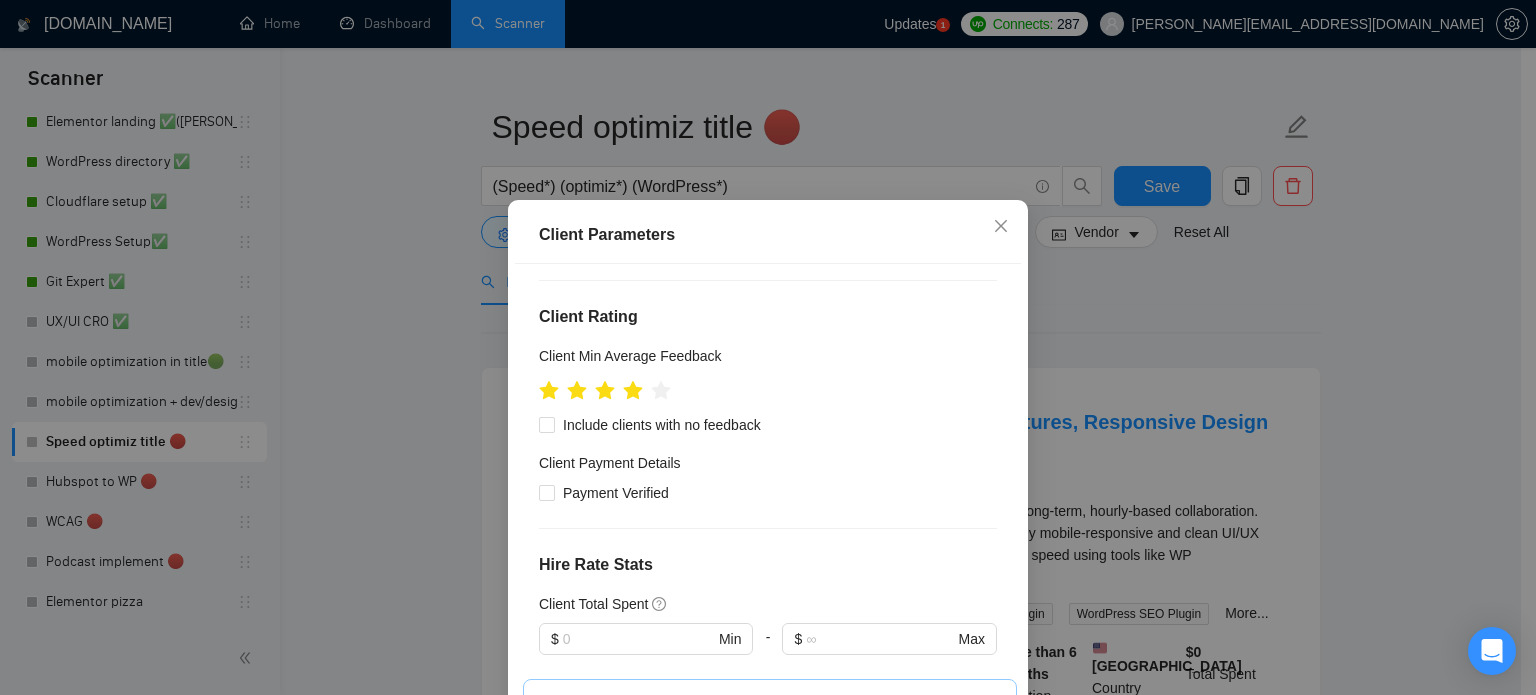 scroll, scrollTop: 400, scrollLeft: 0, axis: vertical 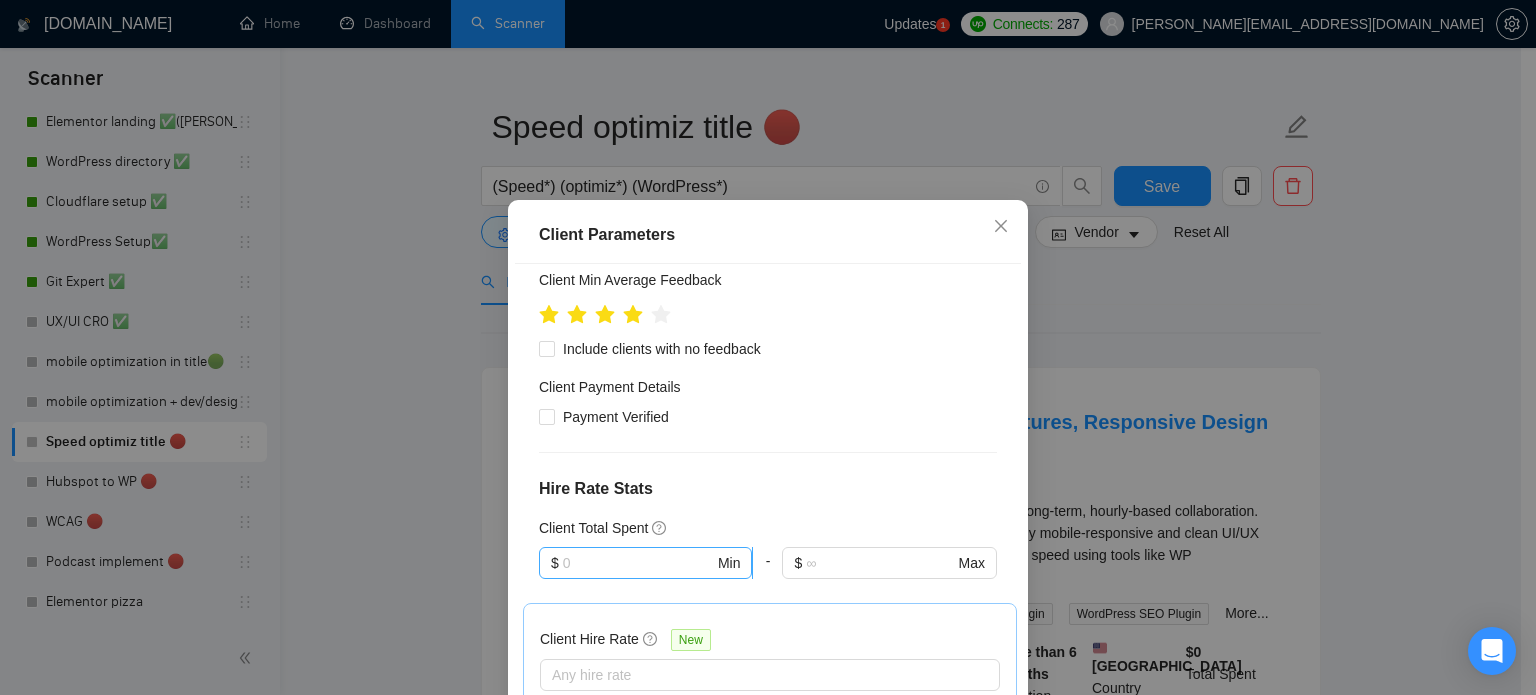 click on "$ Min" at bounding box center (645, 563) 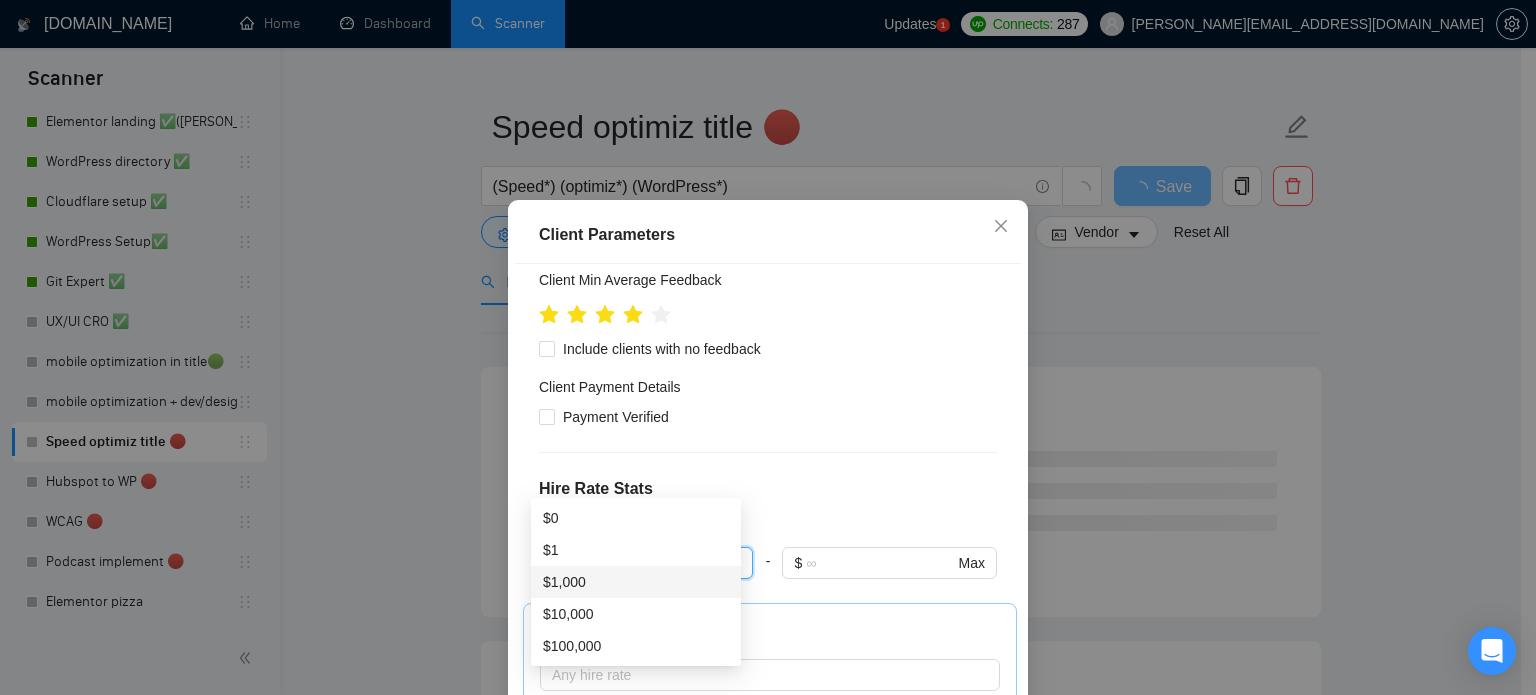 click on "$1,000" at bounding box center [636, 582] 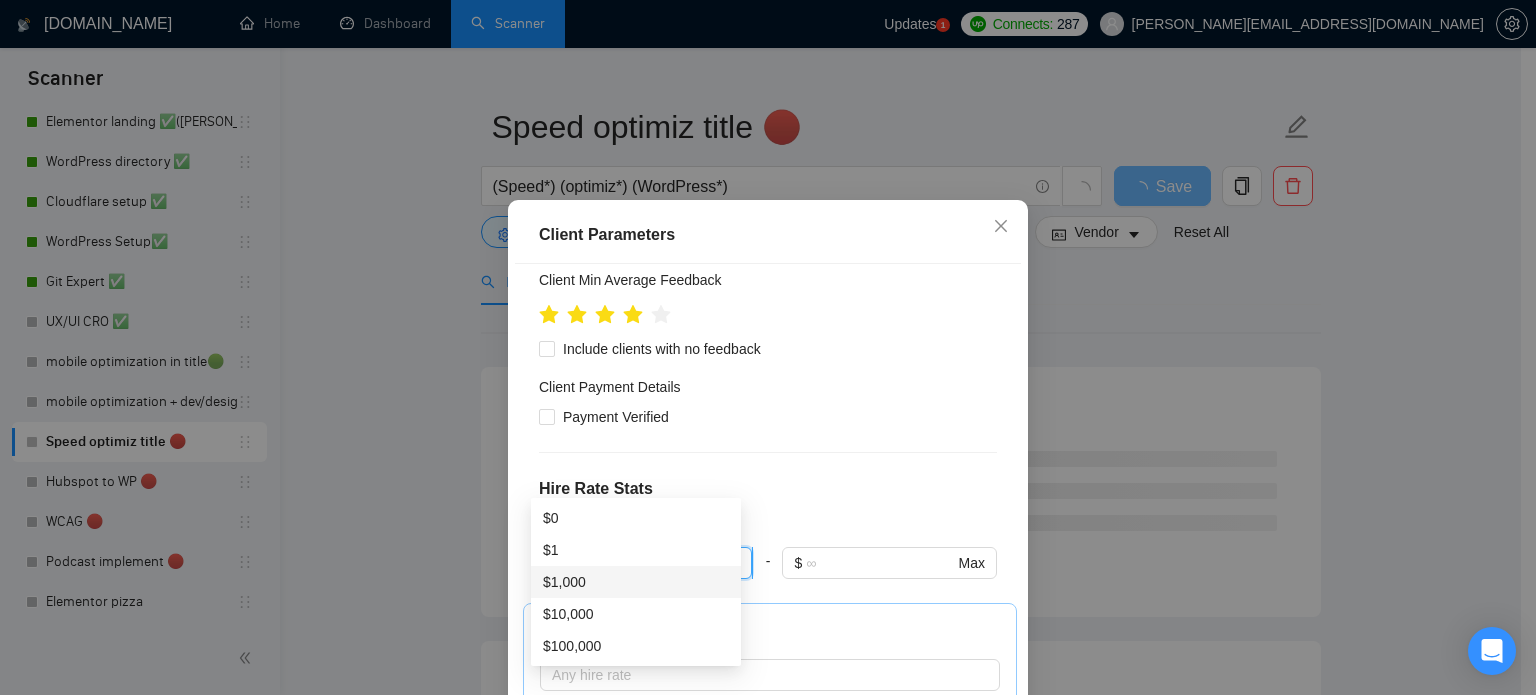 type on "1000" 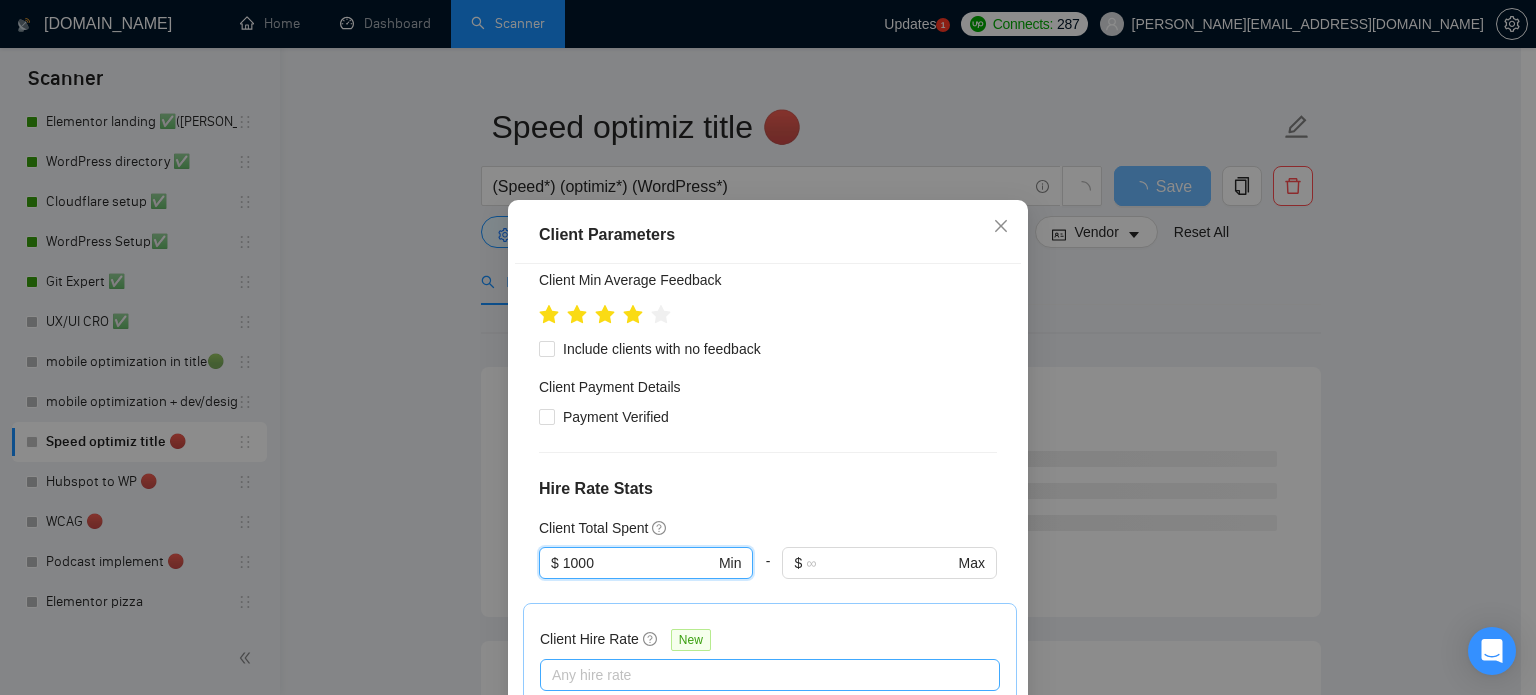 click at bounding box center [760, 675] 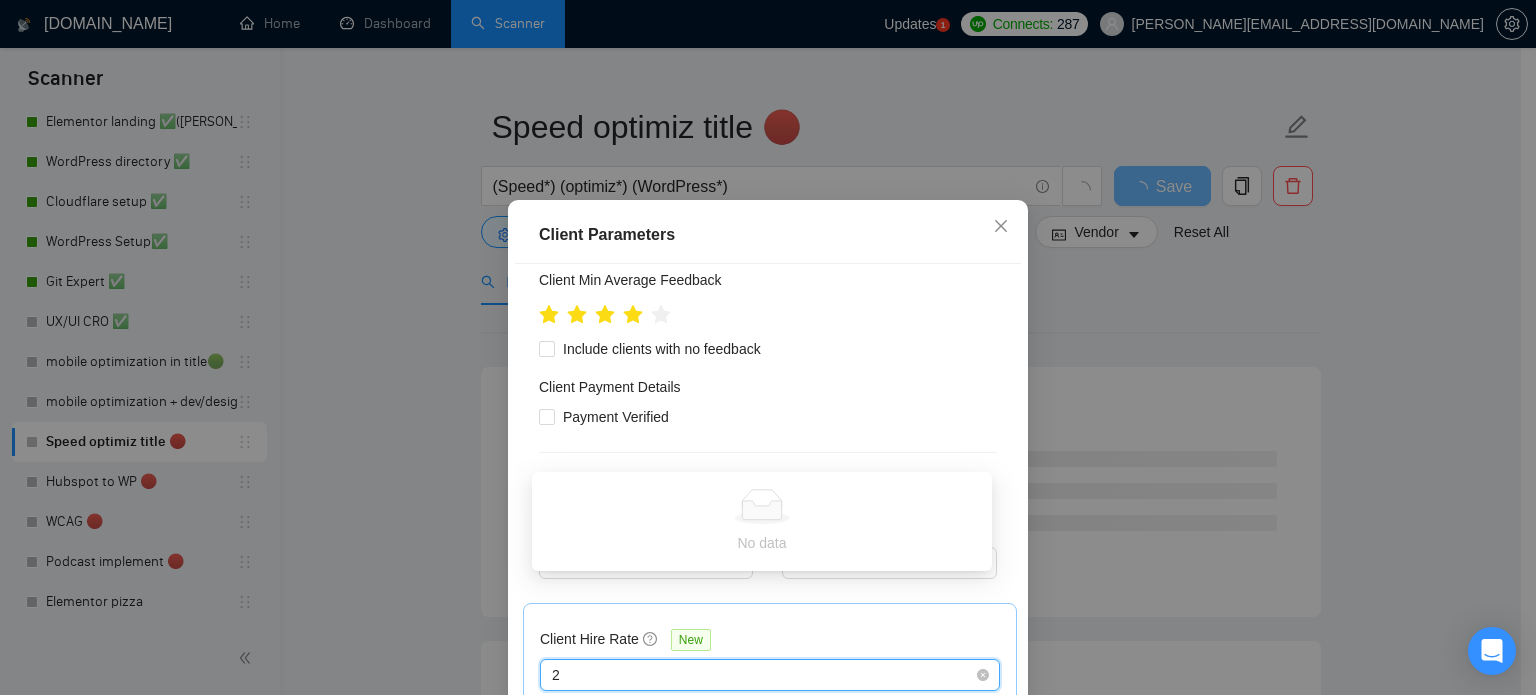 type on "20" 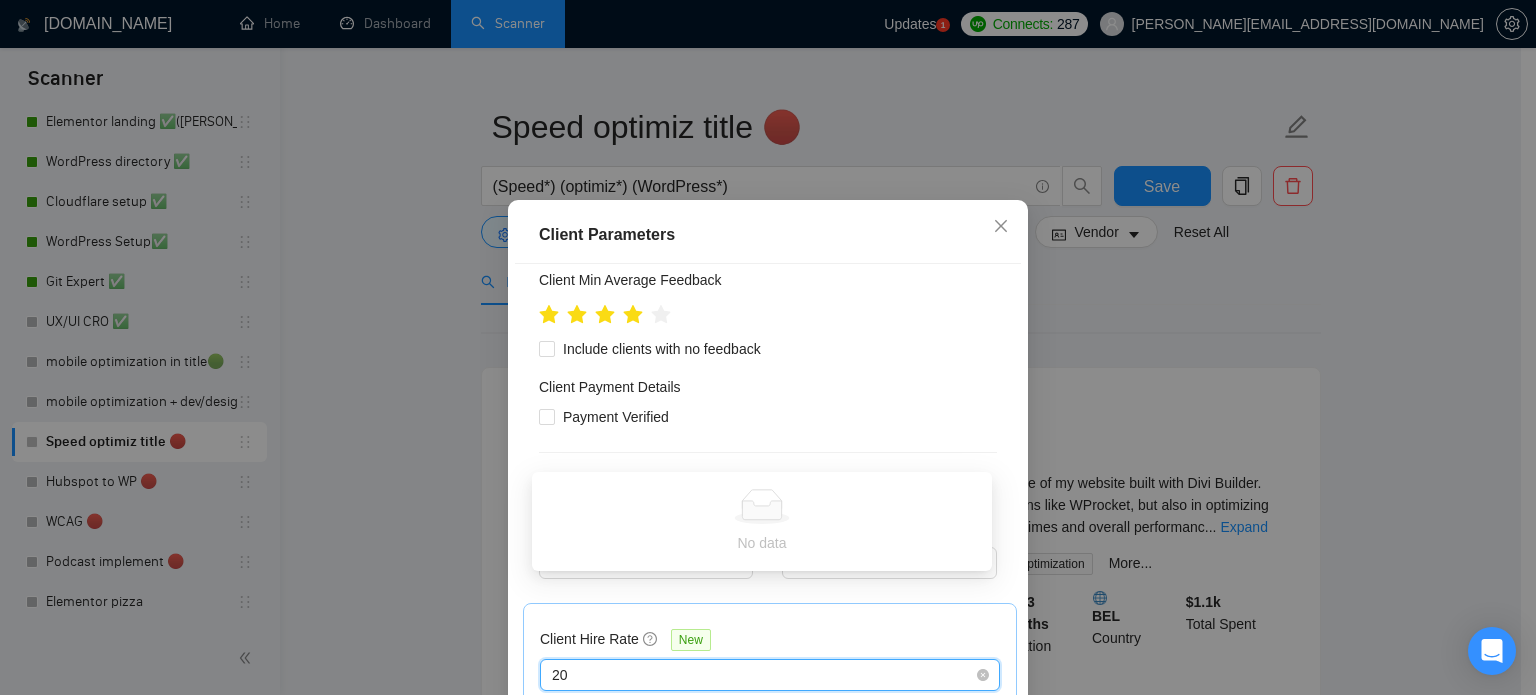 type 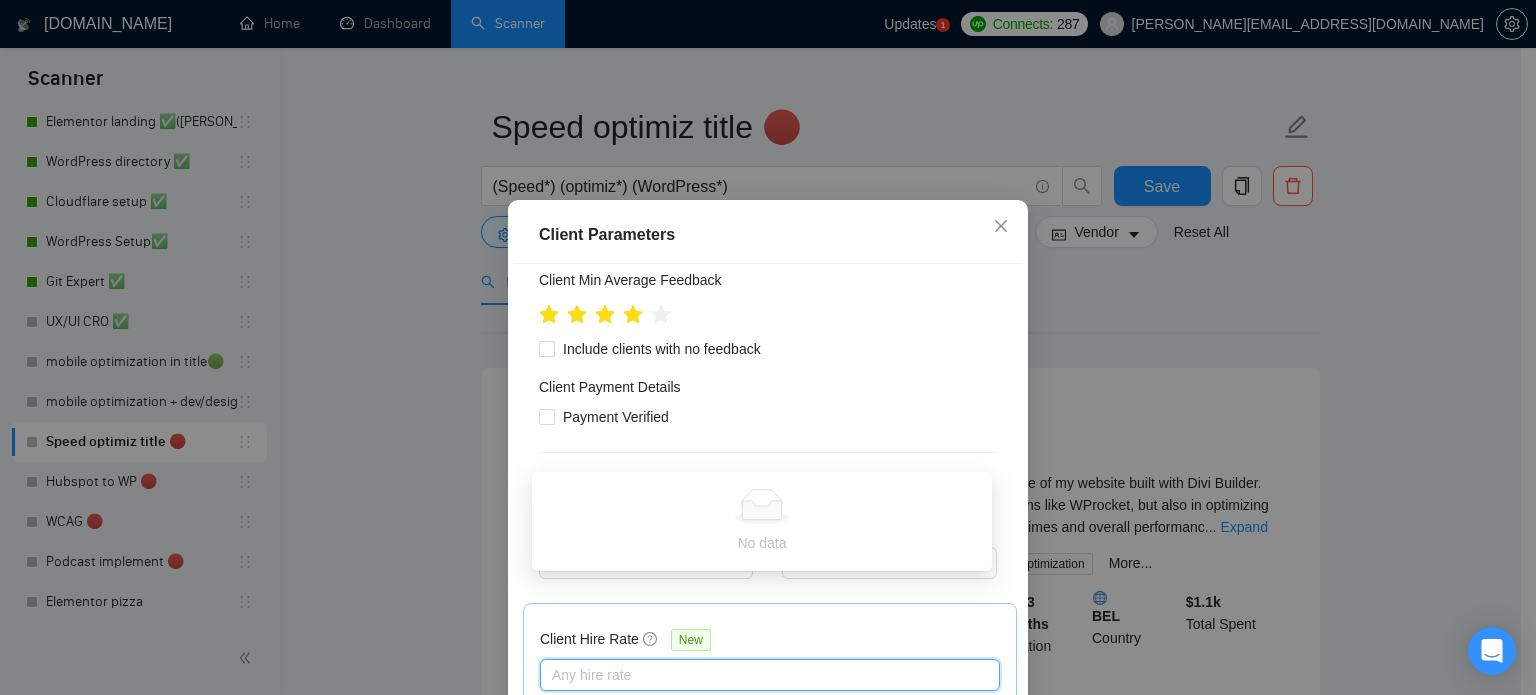 click on "Client Location Include Client Countries   Select Exclude Client Countries India Russia Nigeria Egypt Kenya Vietnam Belarus Nepal Bahrain Pakistan   Client Rating Client Min Average Feedback Include clients with no feedback Client Payment Details Payment Verified Hire Rate Stats   Client Total Spent $ 1000 Min - $ Max Client Hire Rate New   Any hire rate   Avg Hourly Rate Paid New $ Min - $ Max Include Clients without Sufficient History Client Profile Client Industry New   Any industry Client Company Size   Any company size Enterprise Clients New   Any clients" at bounding box center (768, 507) 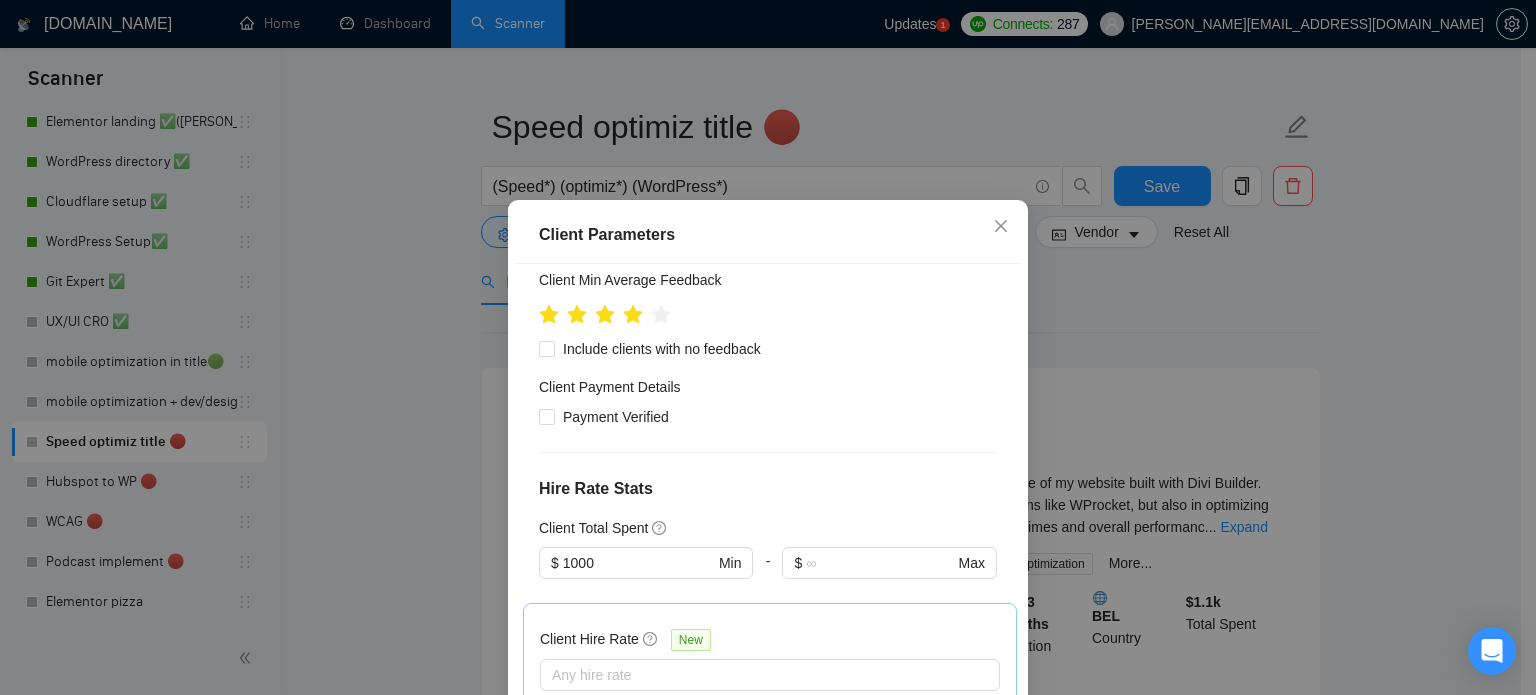 click at bounding box center [640, 762] 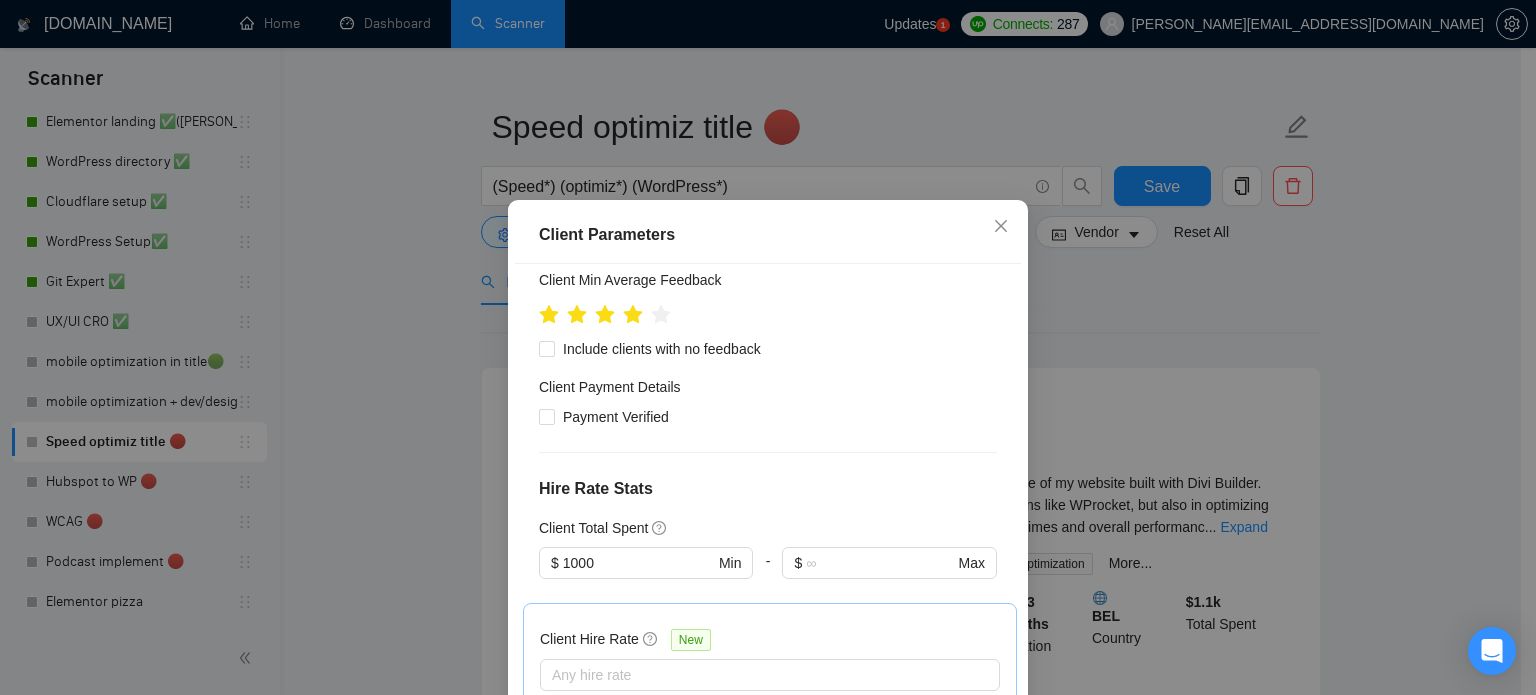 type on "20" 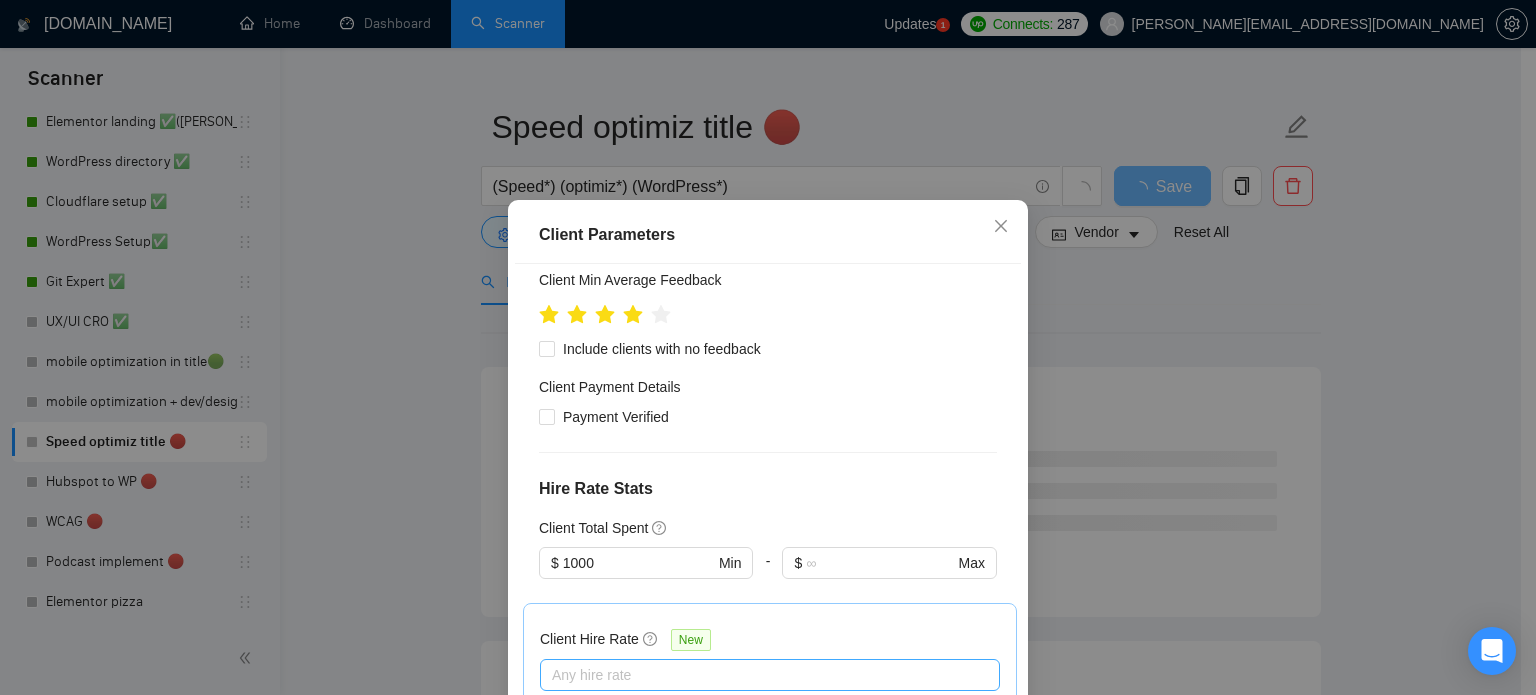 click at bounding box center (760, 675) 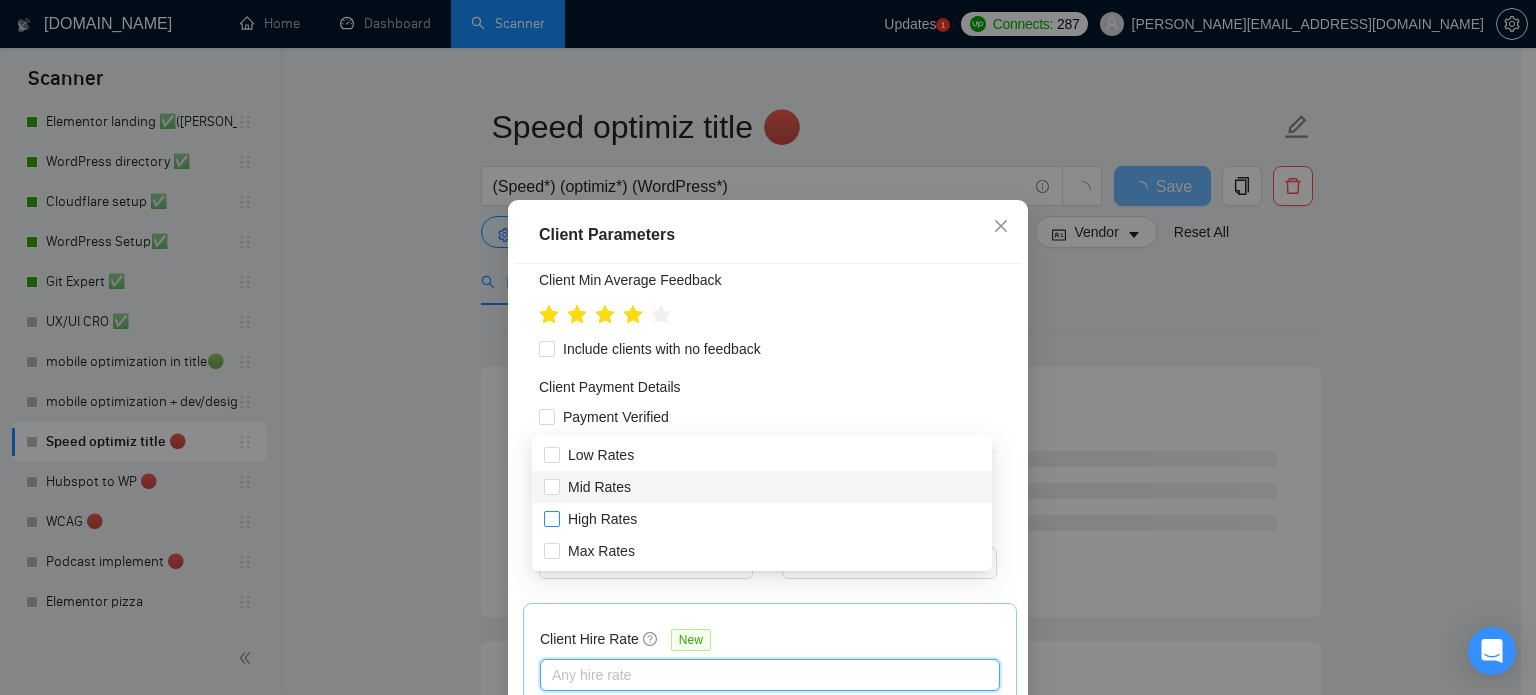 click on "Mid Rates" at bounding box center (599, 487) 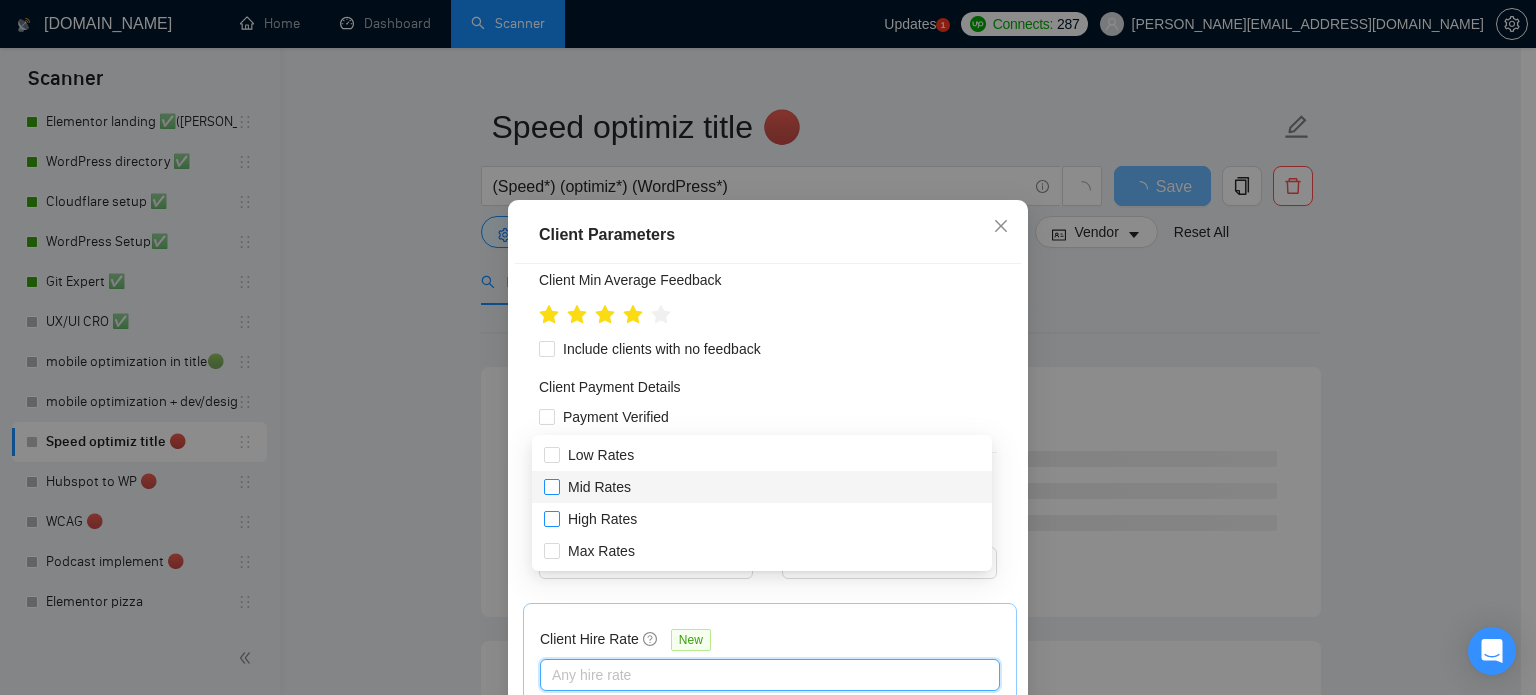 click on "Mid Rates" at bounding box center [551, 486] 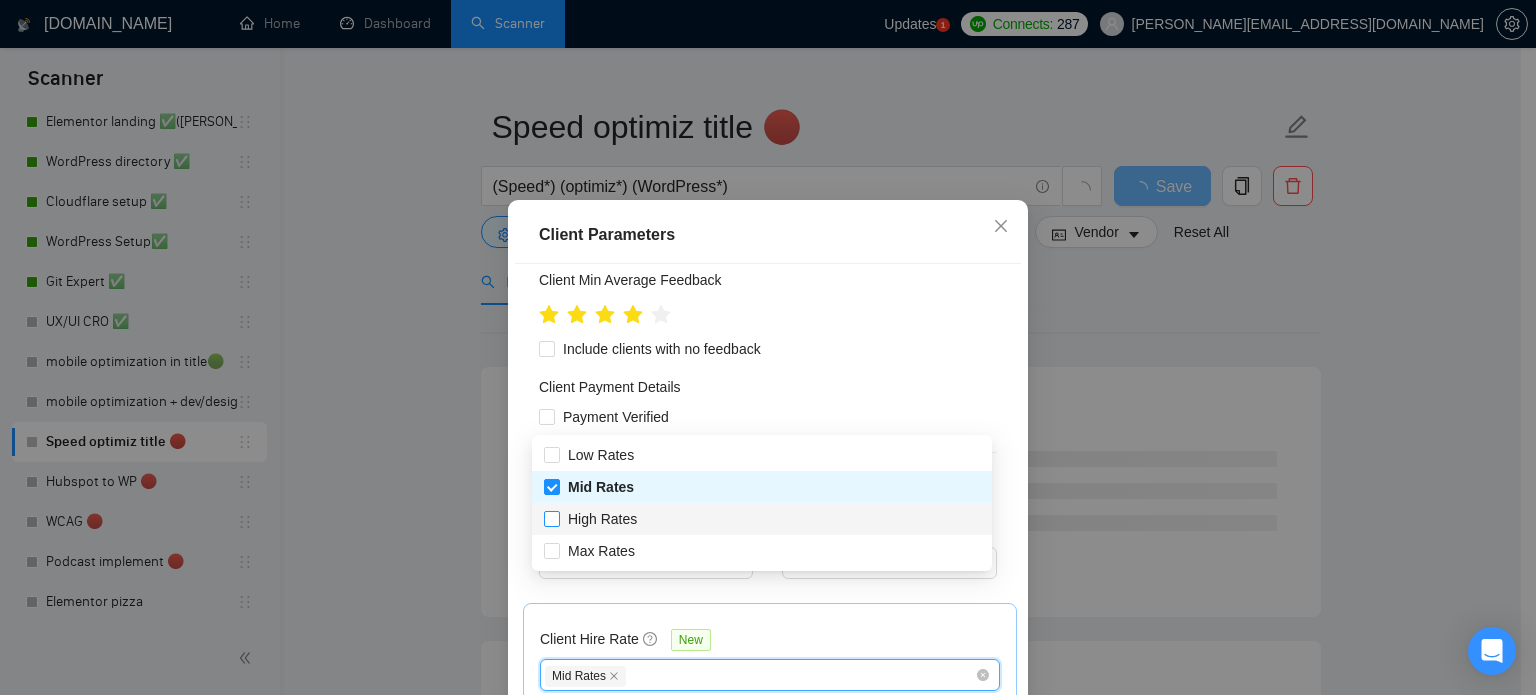 click on "High Rates" at bounding box center [602, 519] 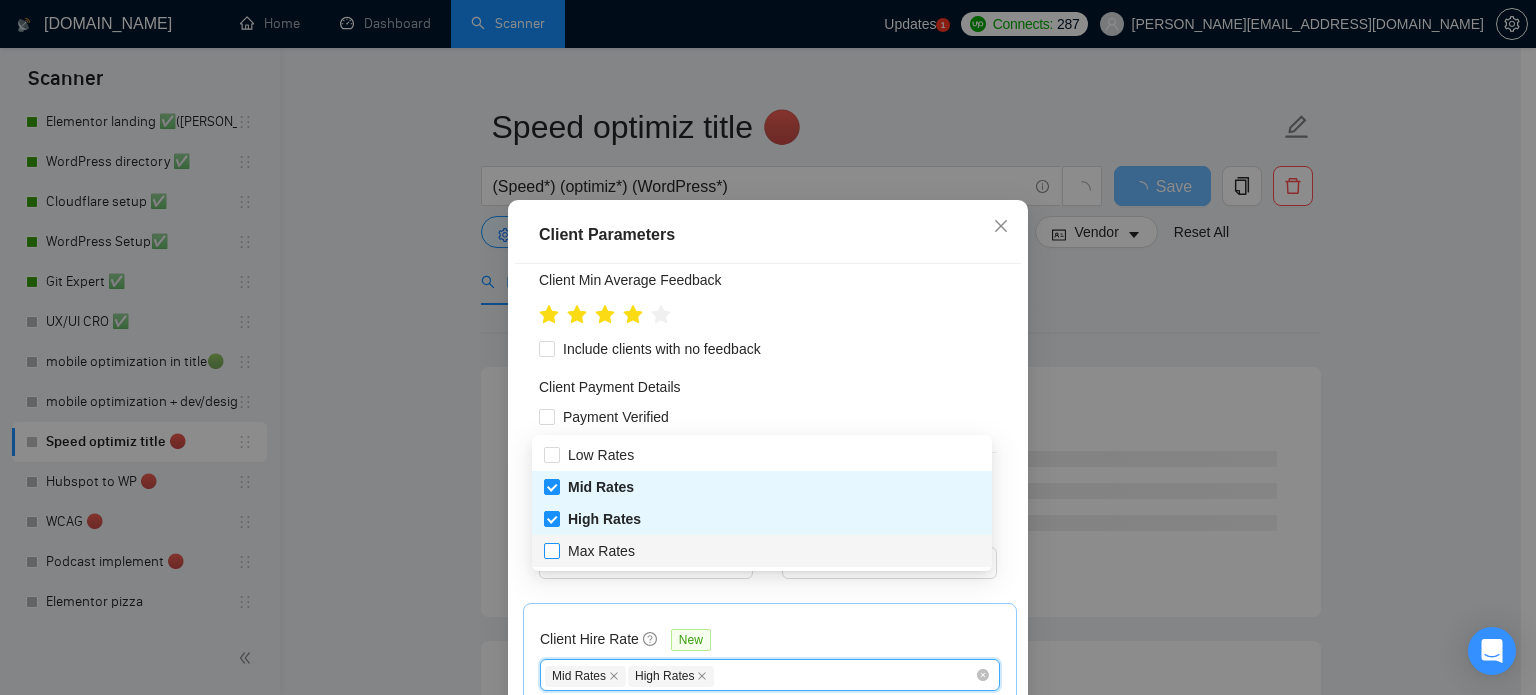 click on "Max Rates" at bounding box center (601, 551) 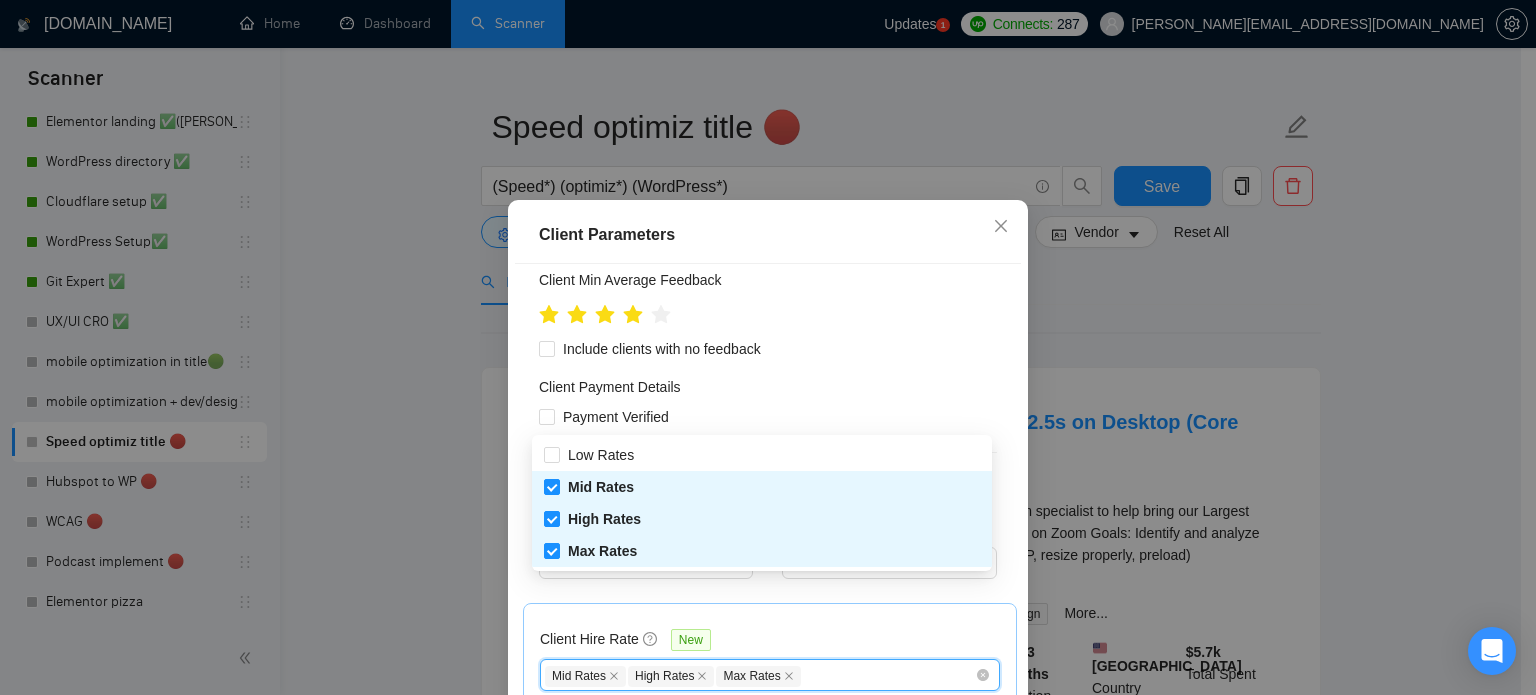 click on "Payment Verified" at bounding box center [768, 417] 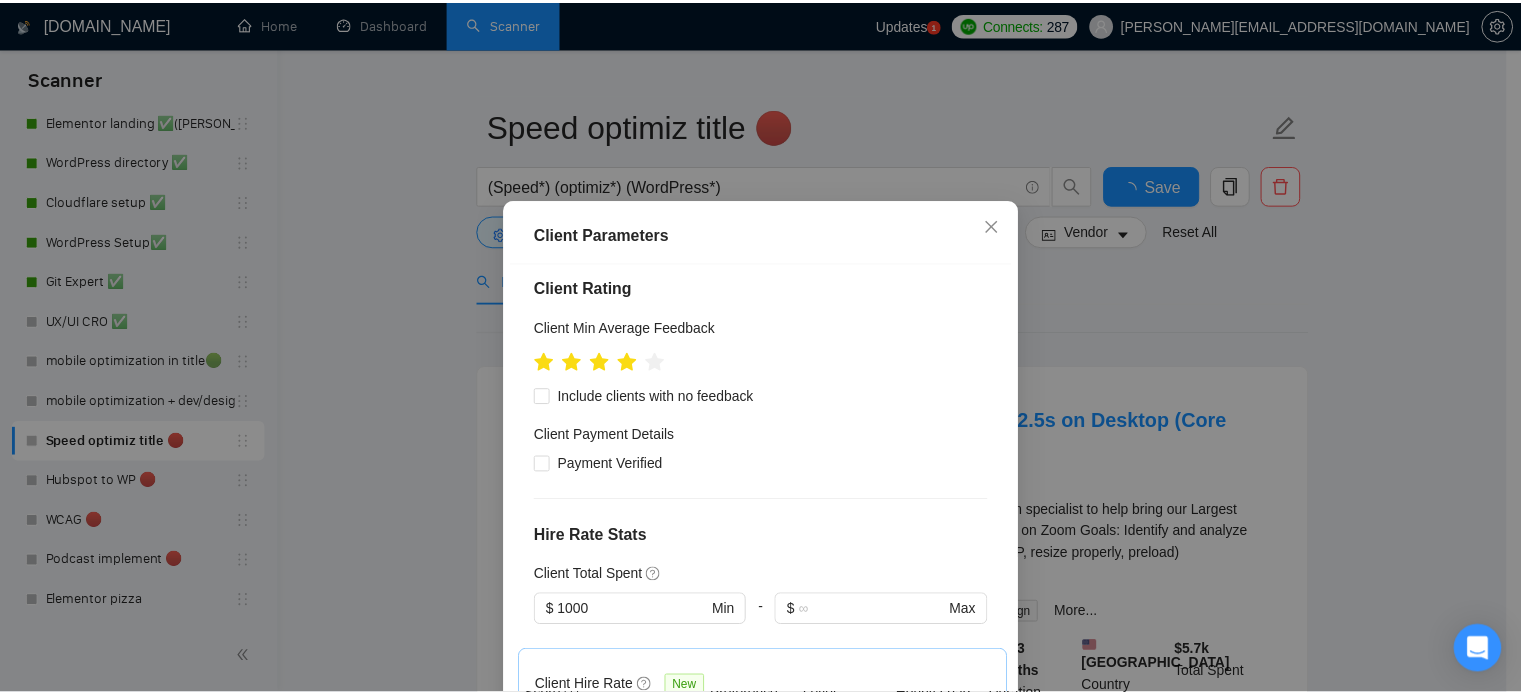 scroll, scrollTop: 400, scrollLeft: 0, axis: vertical 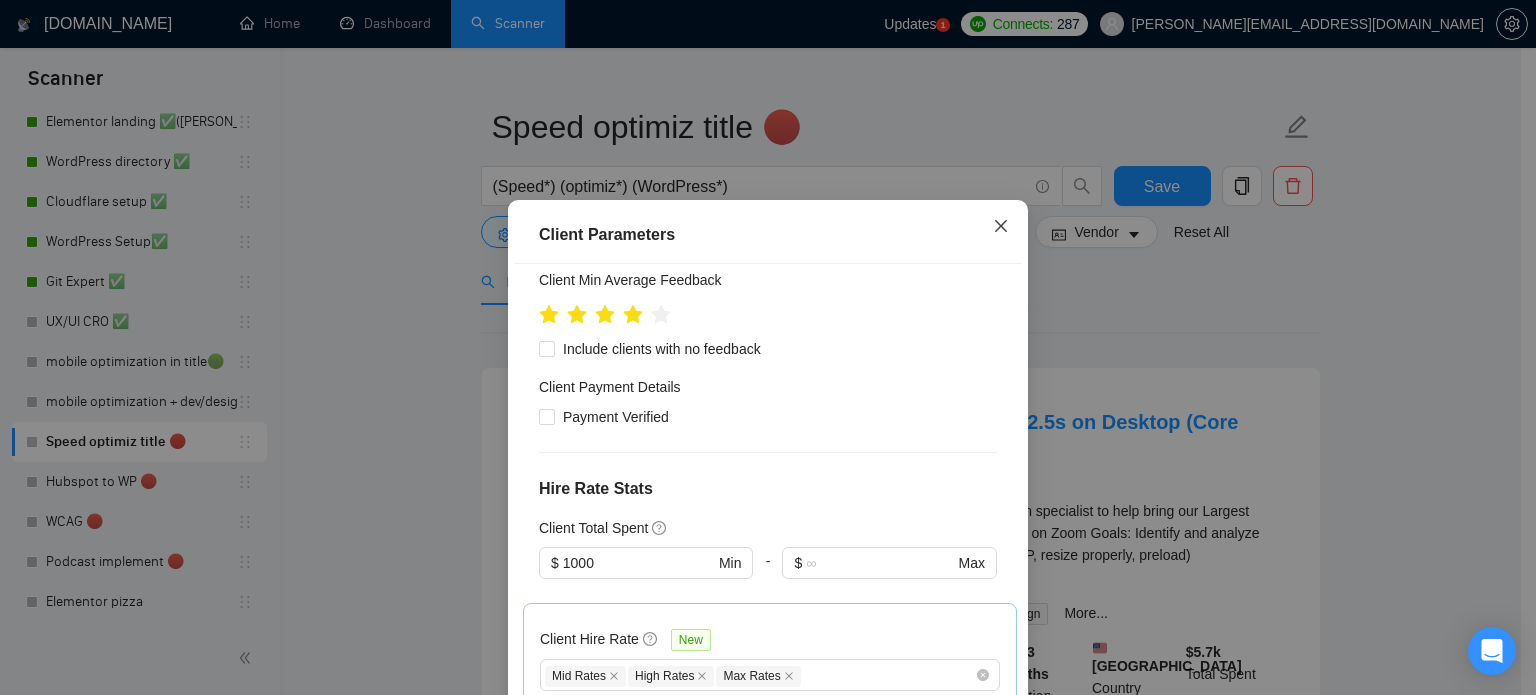 click at bounding box center (1001, 227) 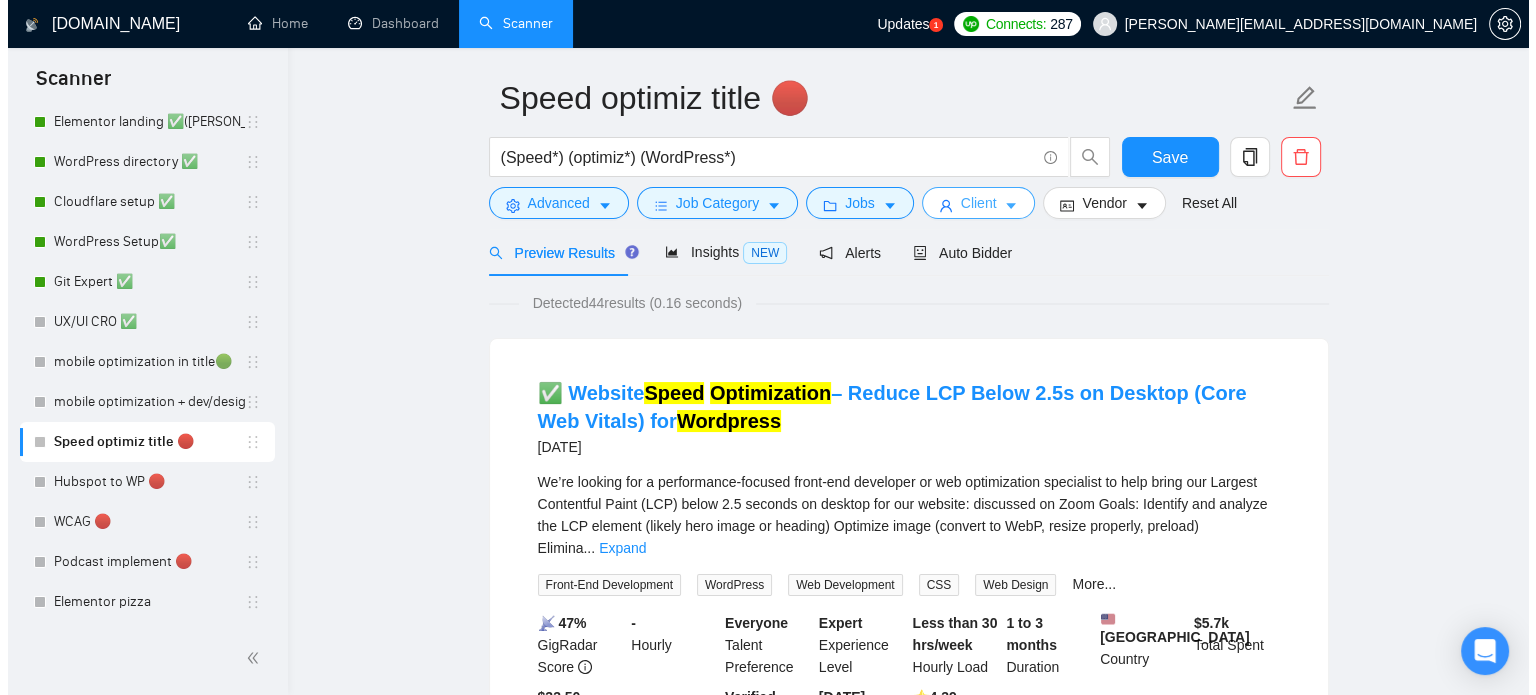 scroll, scrollTop: 0, scrollLeft: 0, axis: both 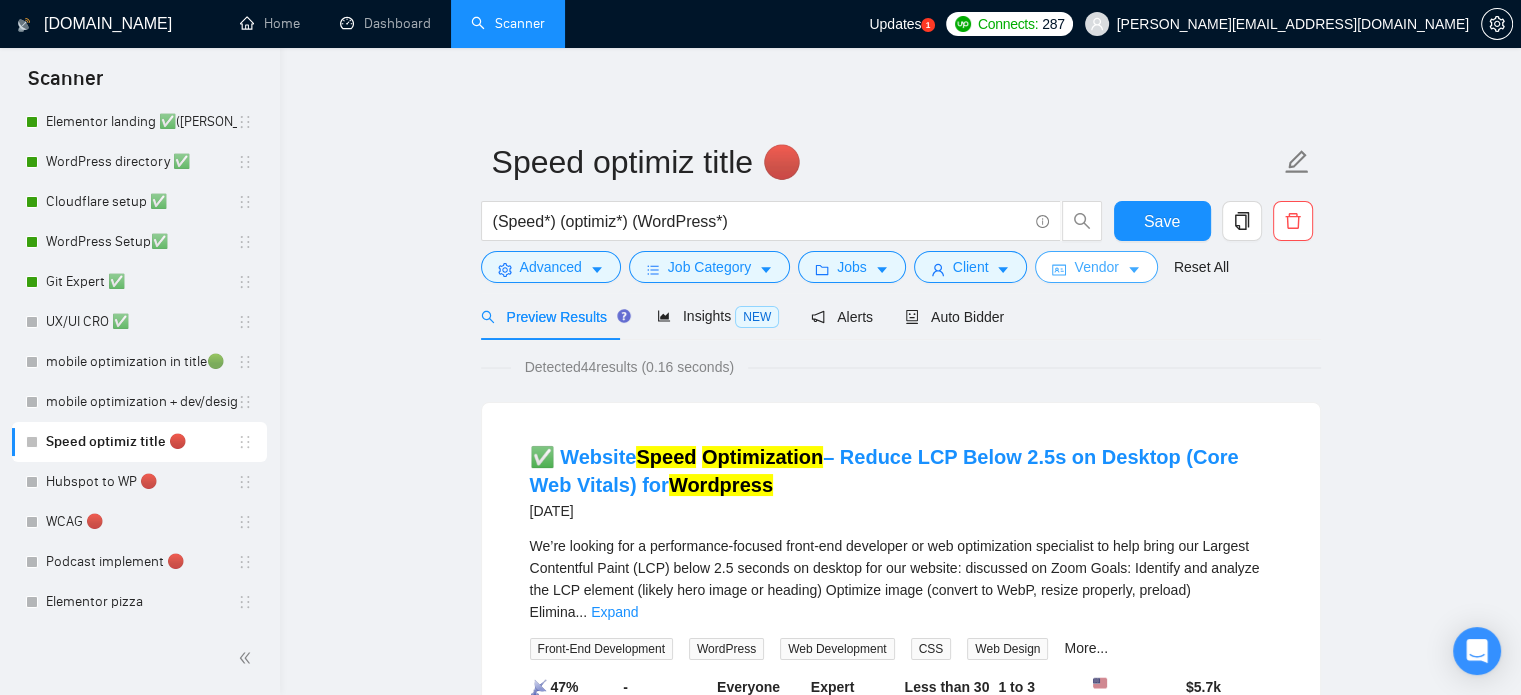 click on "Vendor" at bounding box center (1096, 267) 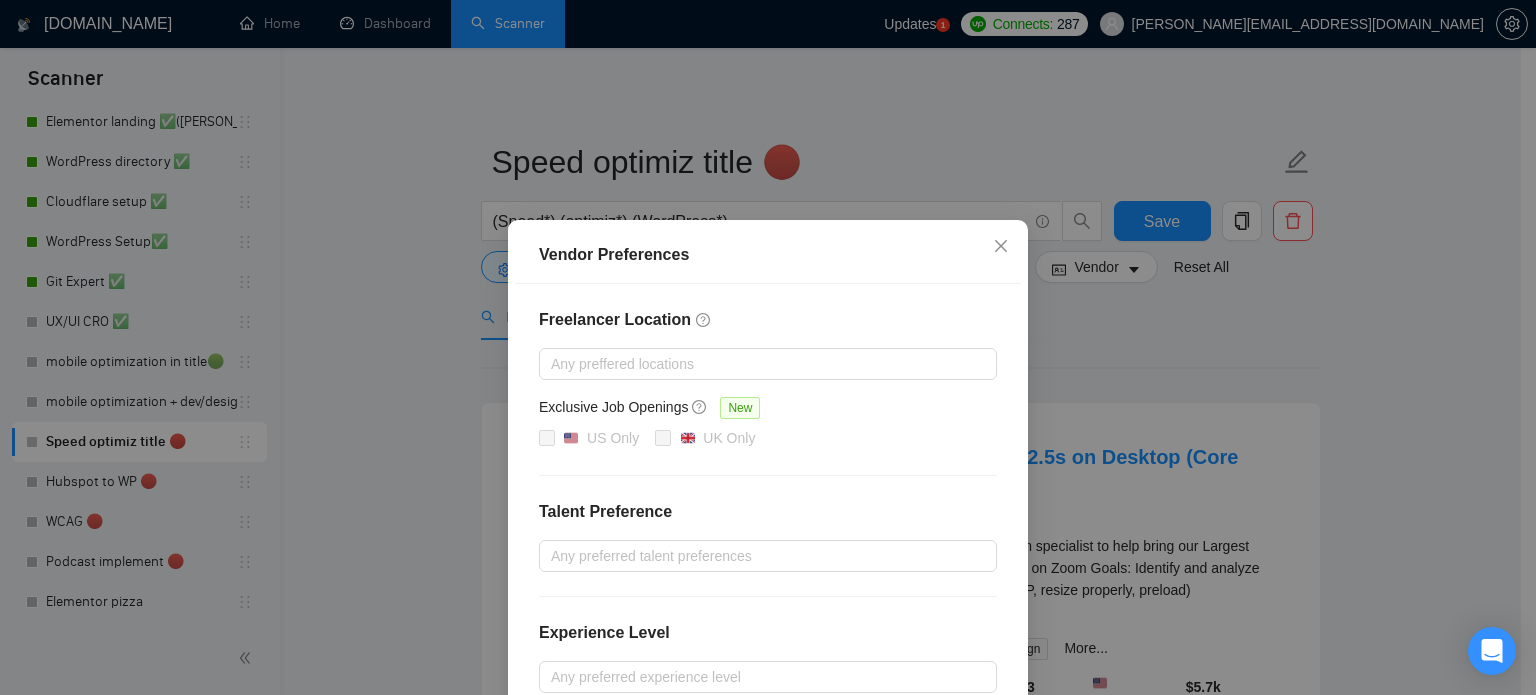 scroll, scrollTop: 228, scrollLeft: 0, axis: vertical 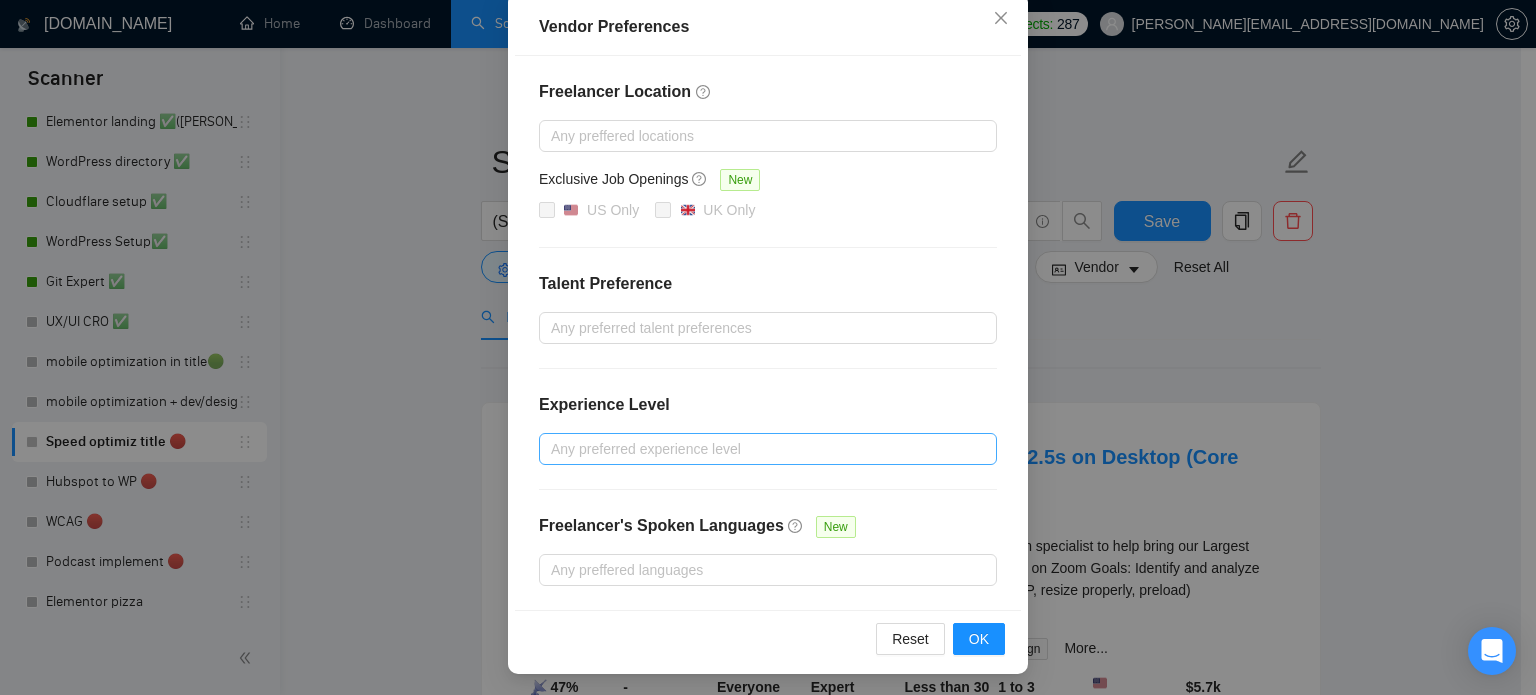 click on "Any preferred experience level" at bounding box center (768, 449) 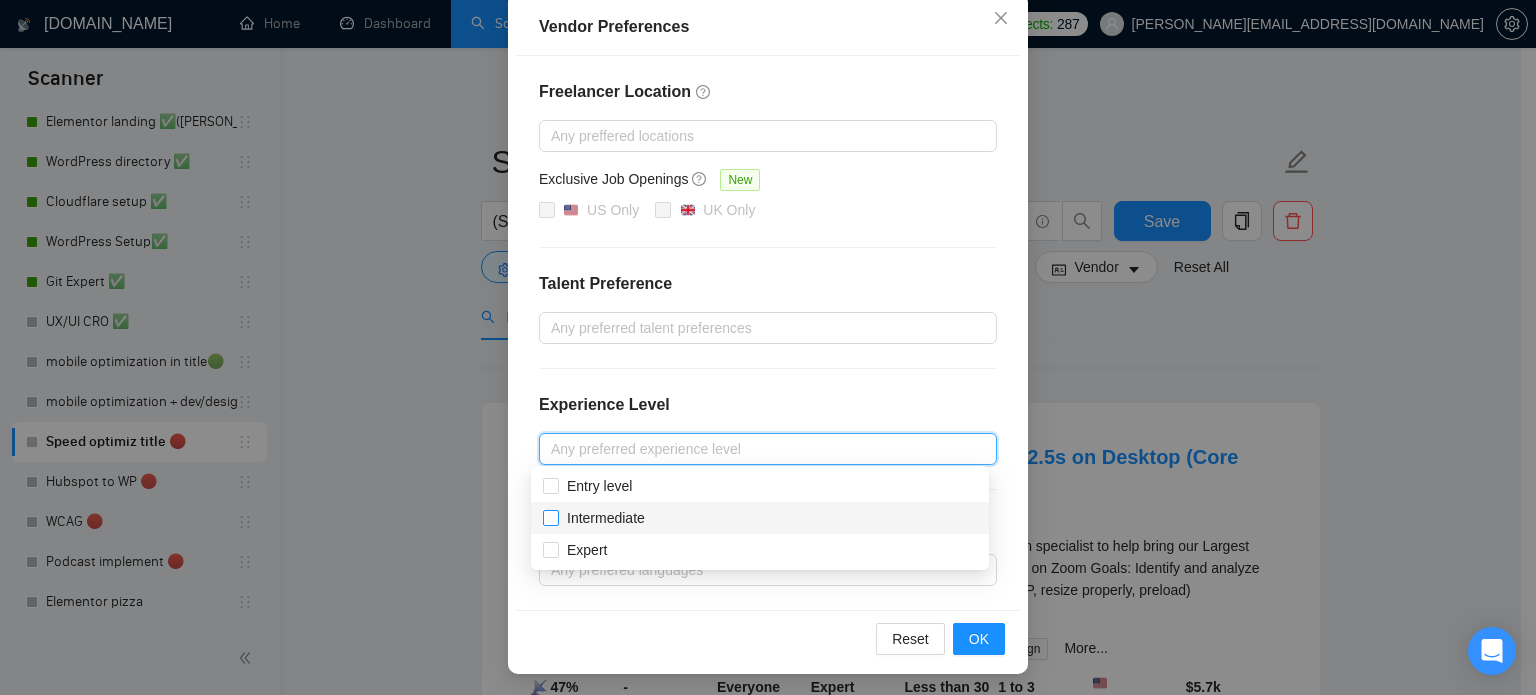 click on "Intermediate" at bounding box center [606, 518] 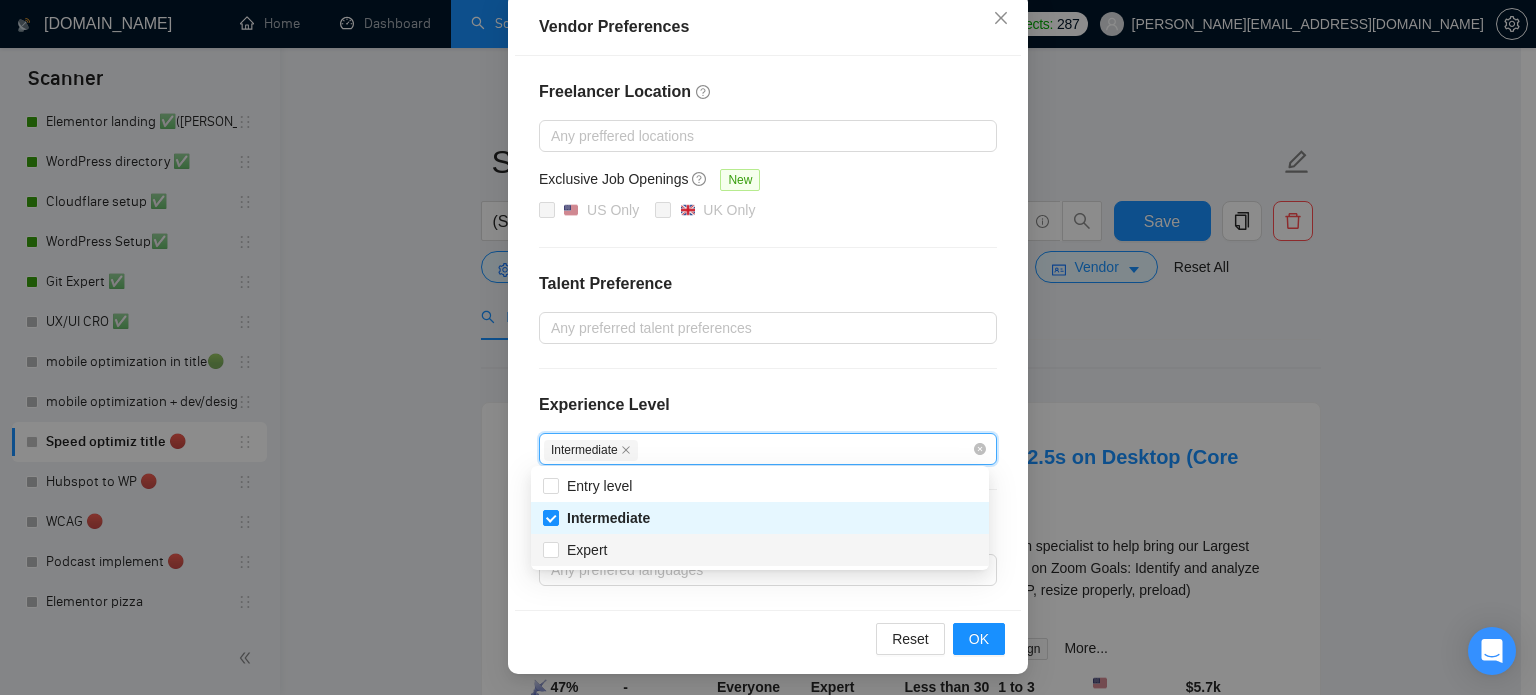 click on "Expert" at bounding box center [760, 550] 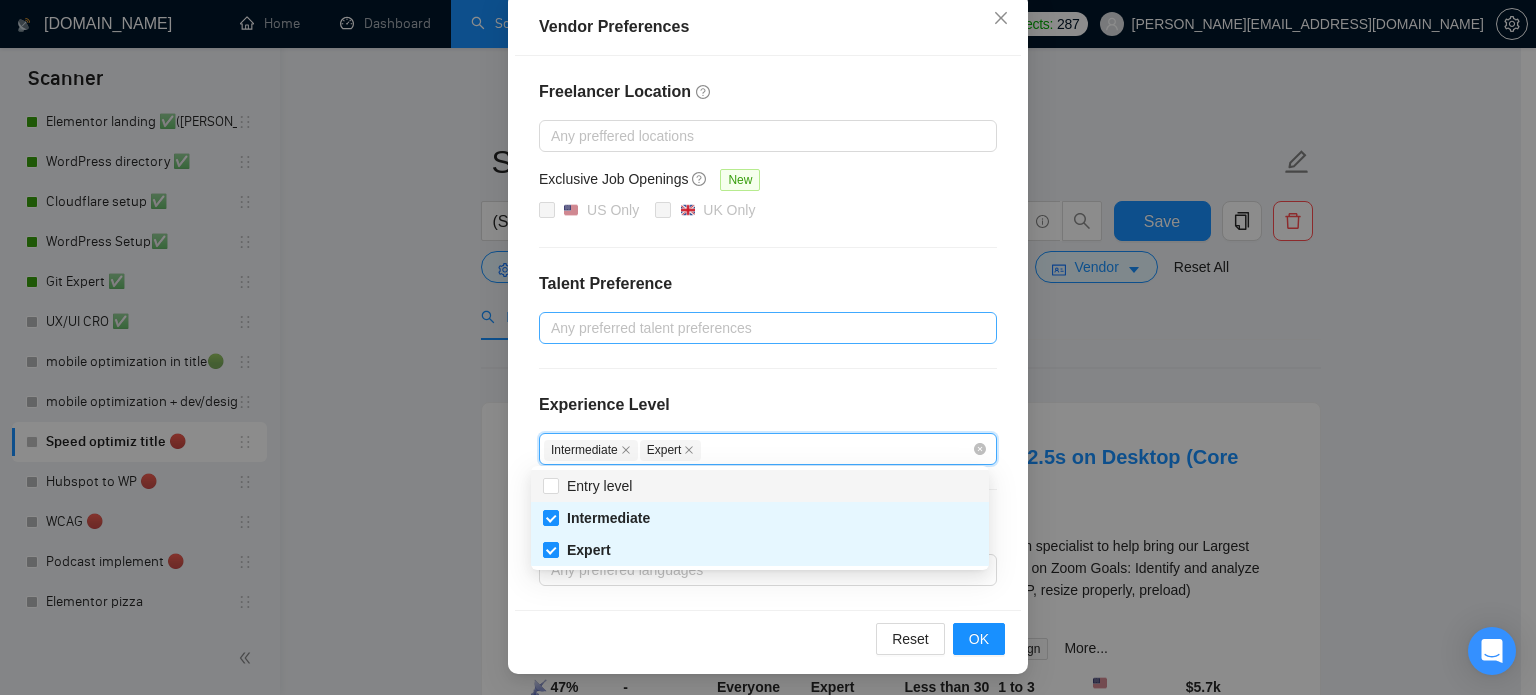 click at bounding box center [758, 328] 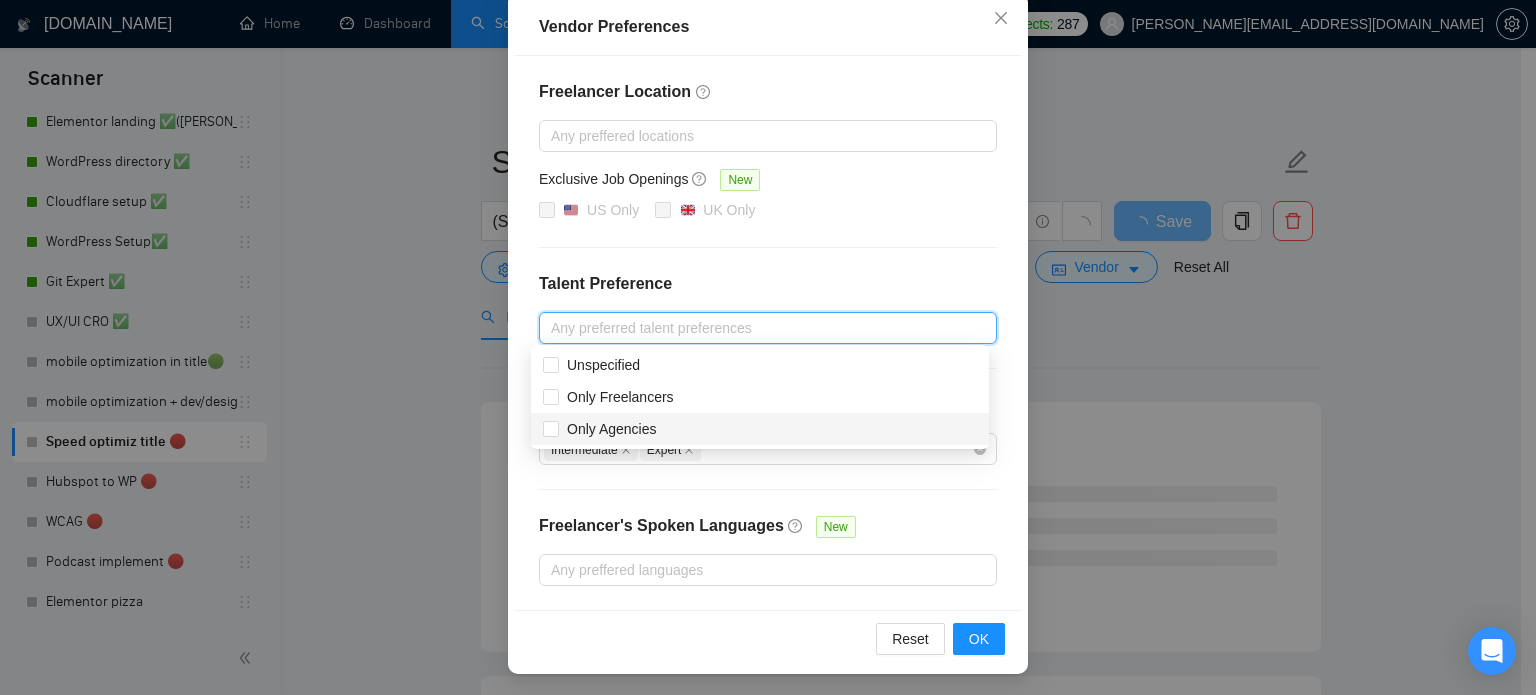 click on "Only Agencies" at bounding box center [612, 429] 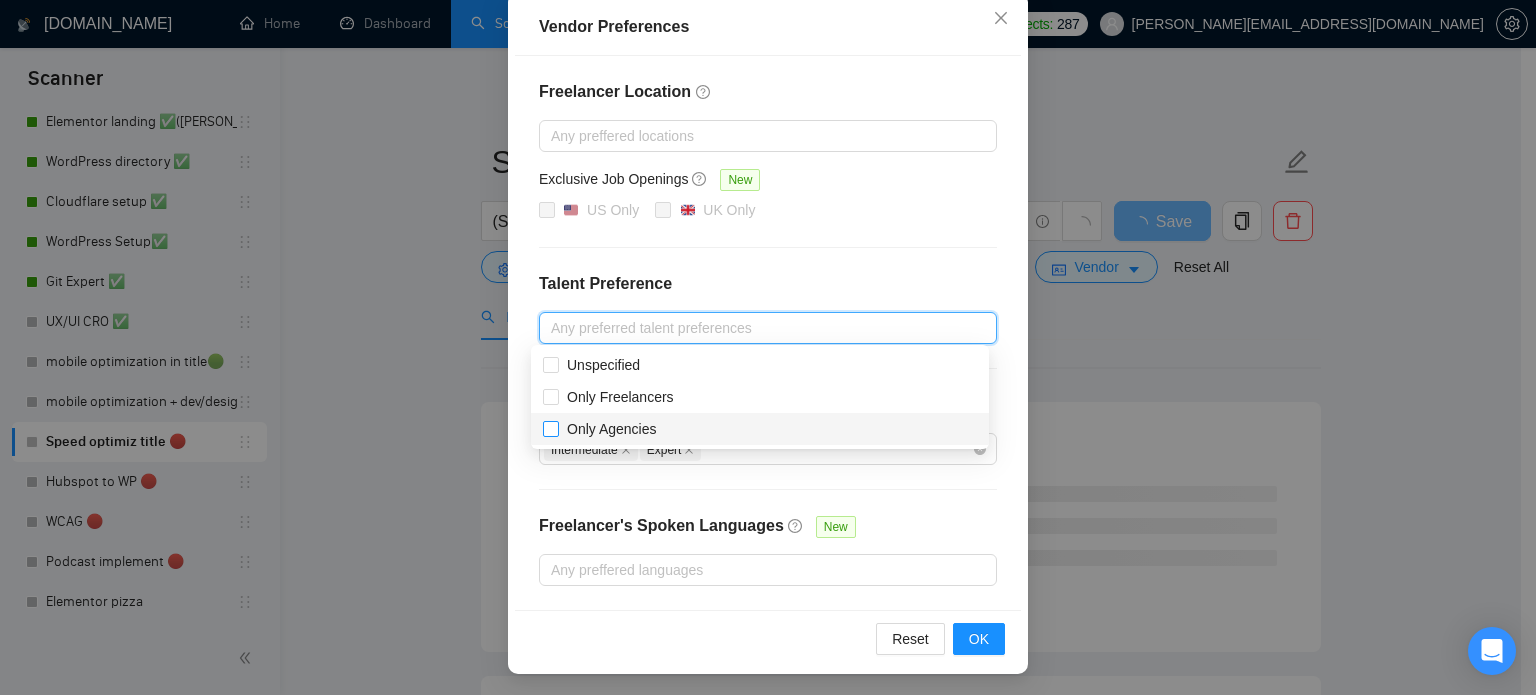 click on "Only Agencies" at bounding box center [550, 428] 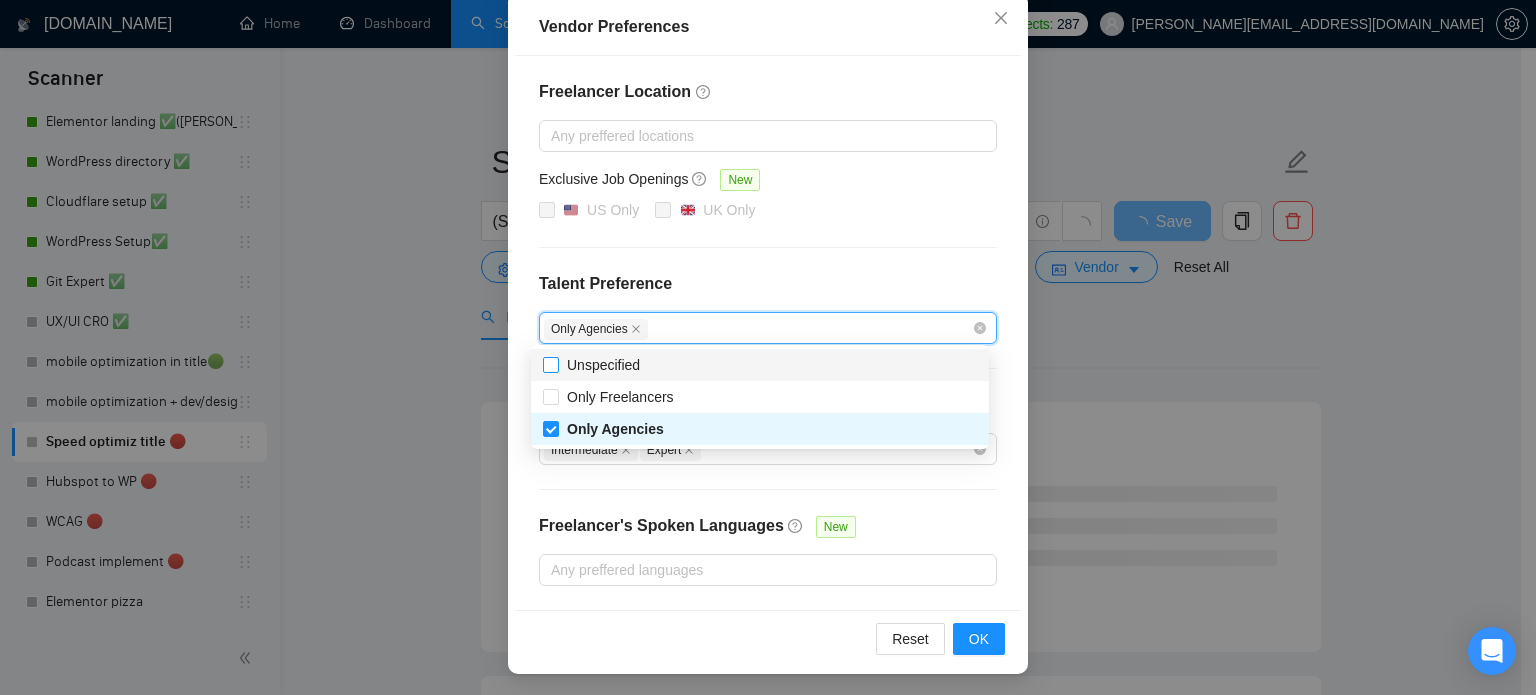 click on "Unspecified" at bounding box center [603, 365] 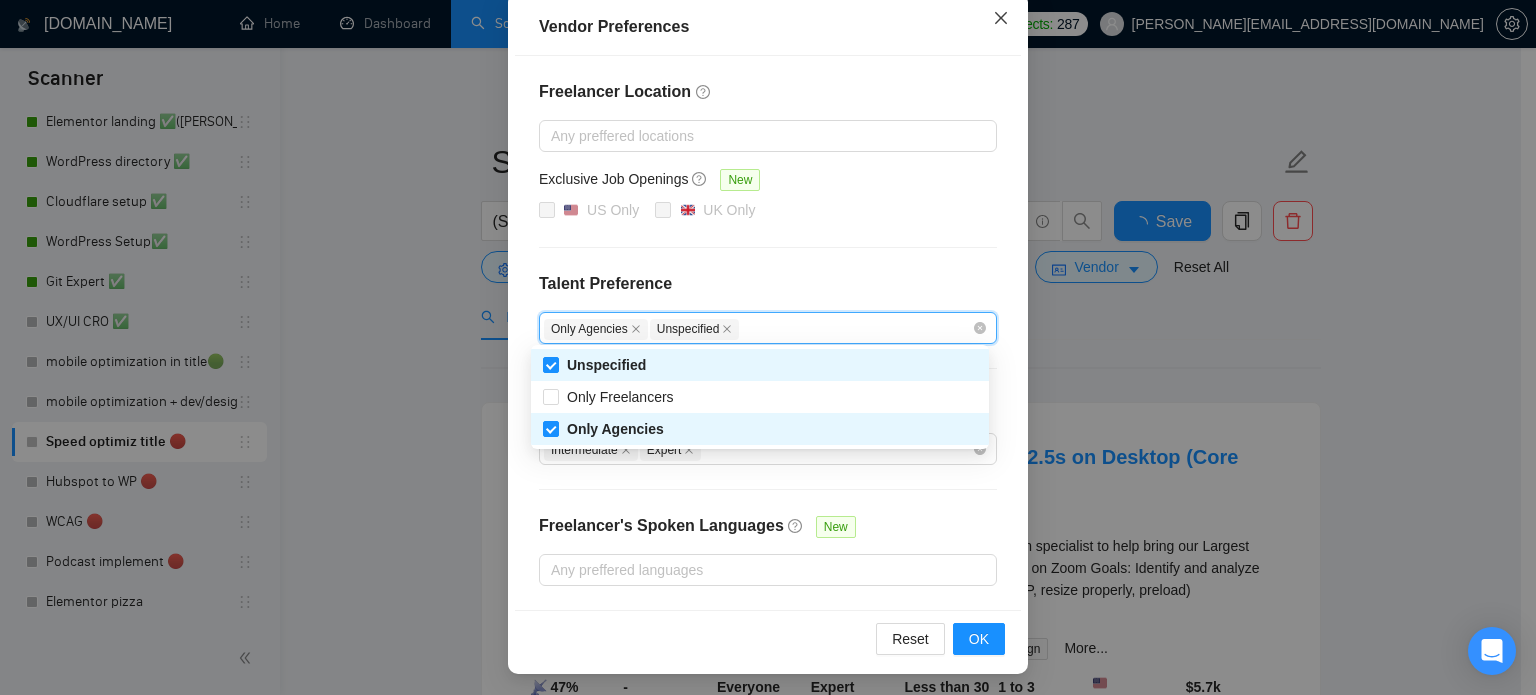 click 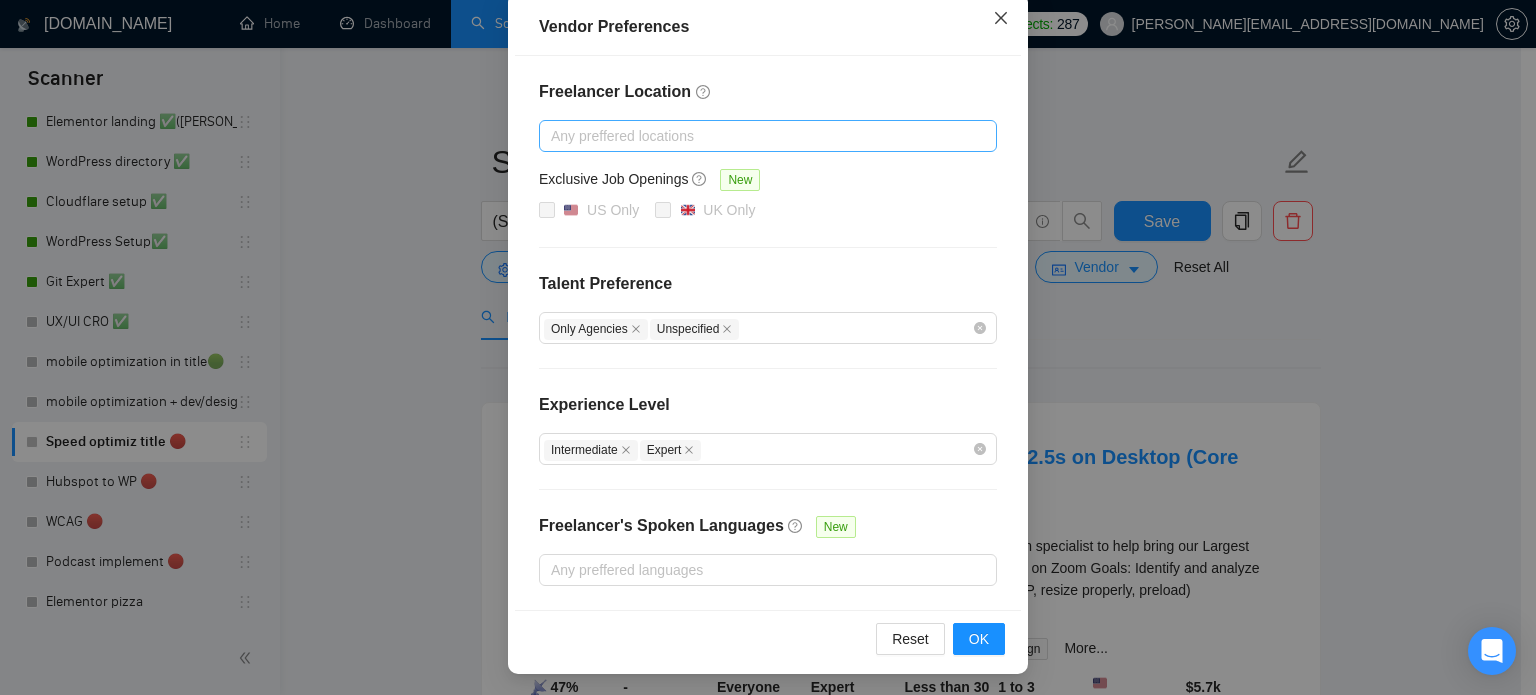 scroll, scrollTop: 128, scrollLeft: 0, axis: vertical 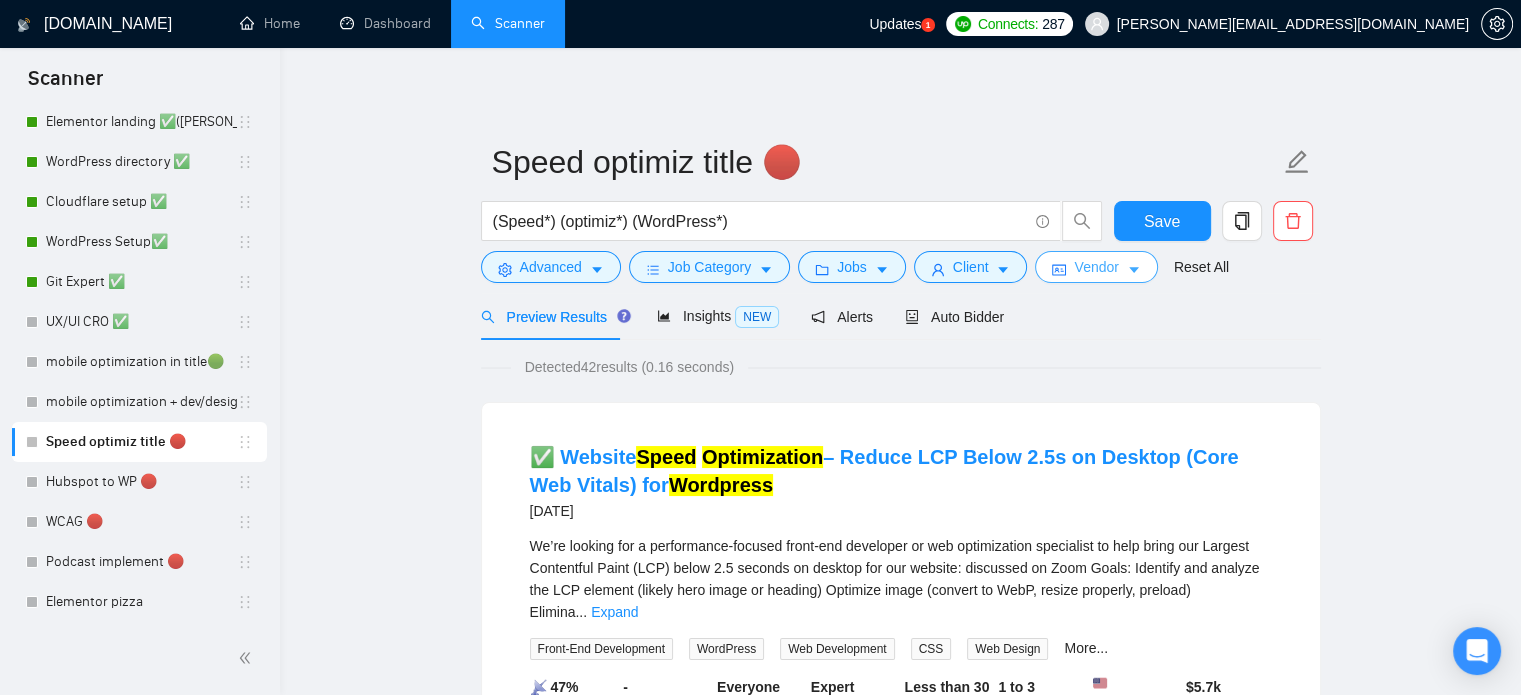 click on "Vendor" at bounding box center [1096, 267] 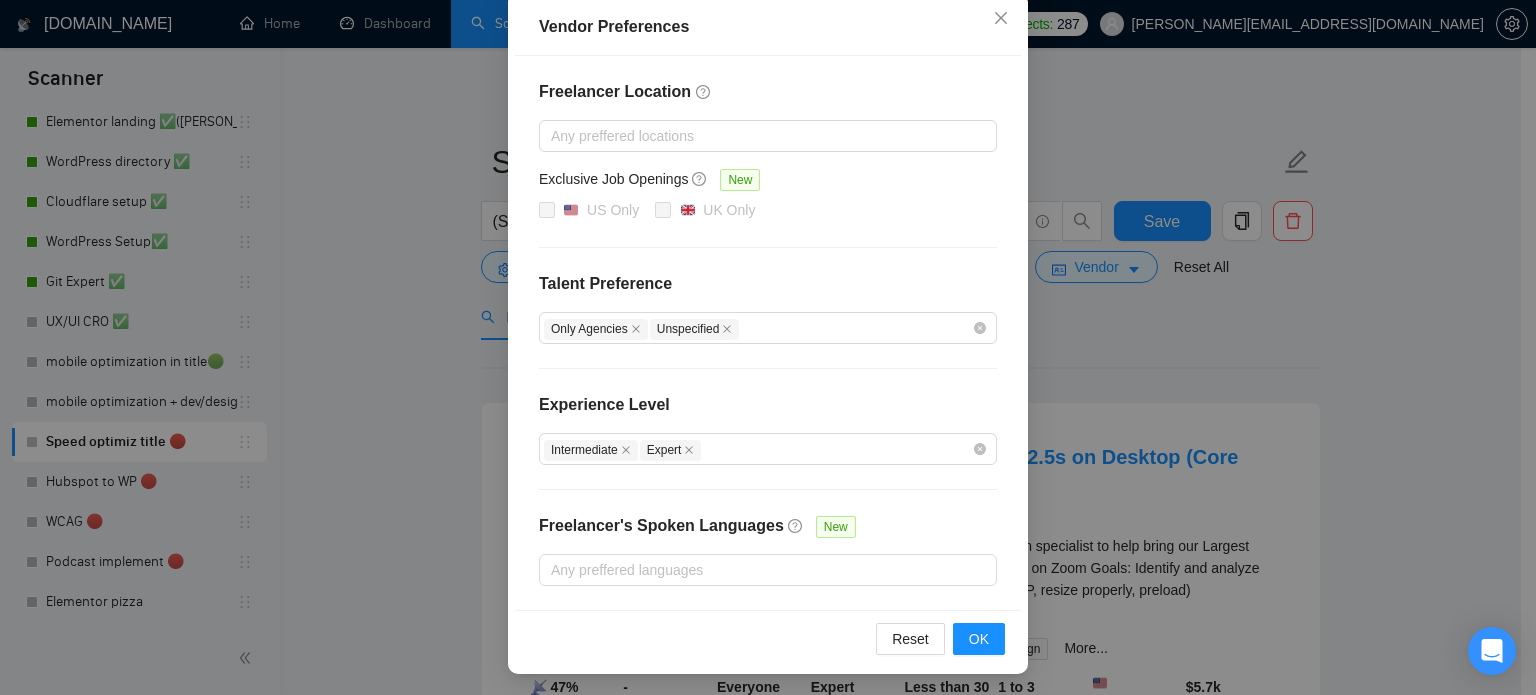 scroll, scrollTop: 228, scrollLeft: 0, axis: vertical 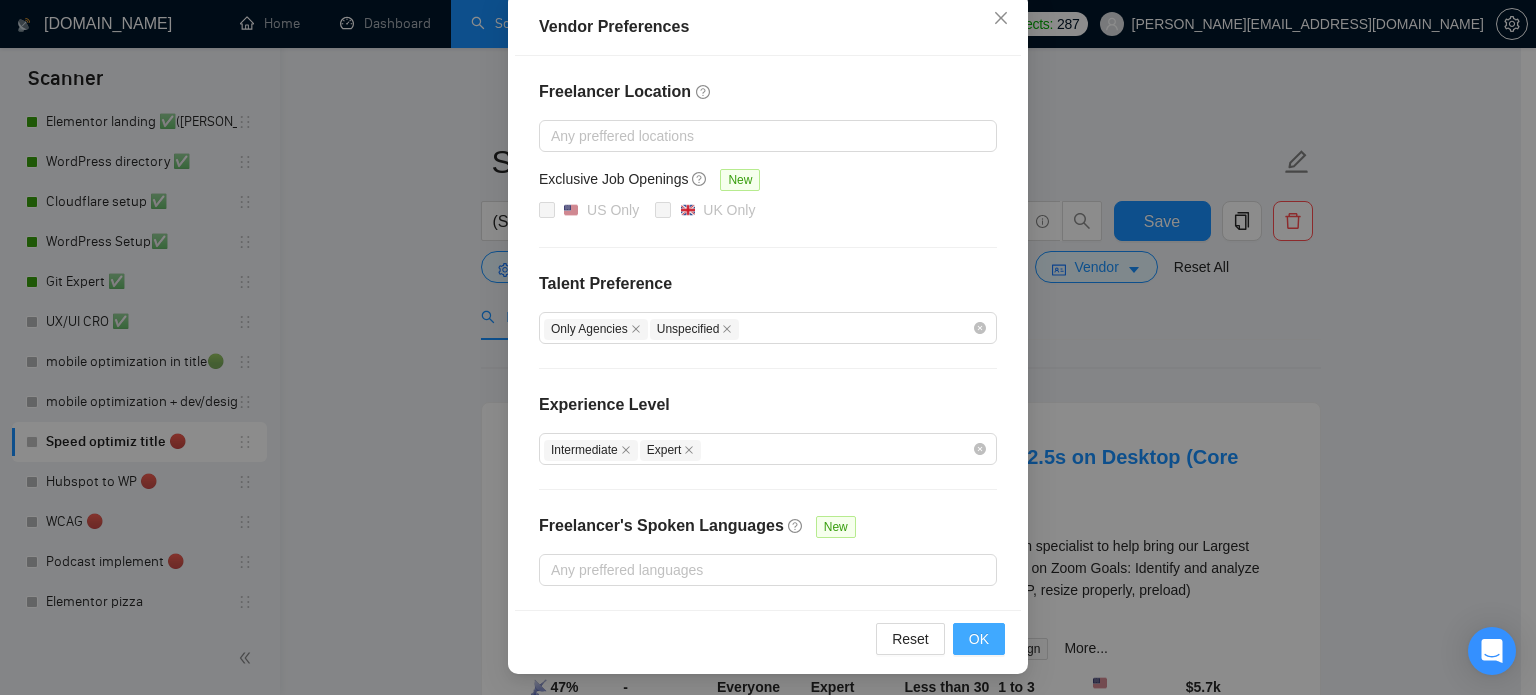 click on "OK" at bounding box center [979, 639] 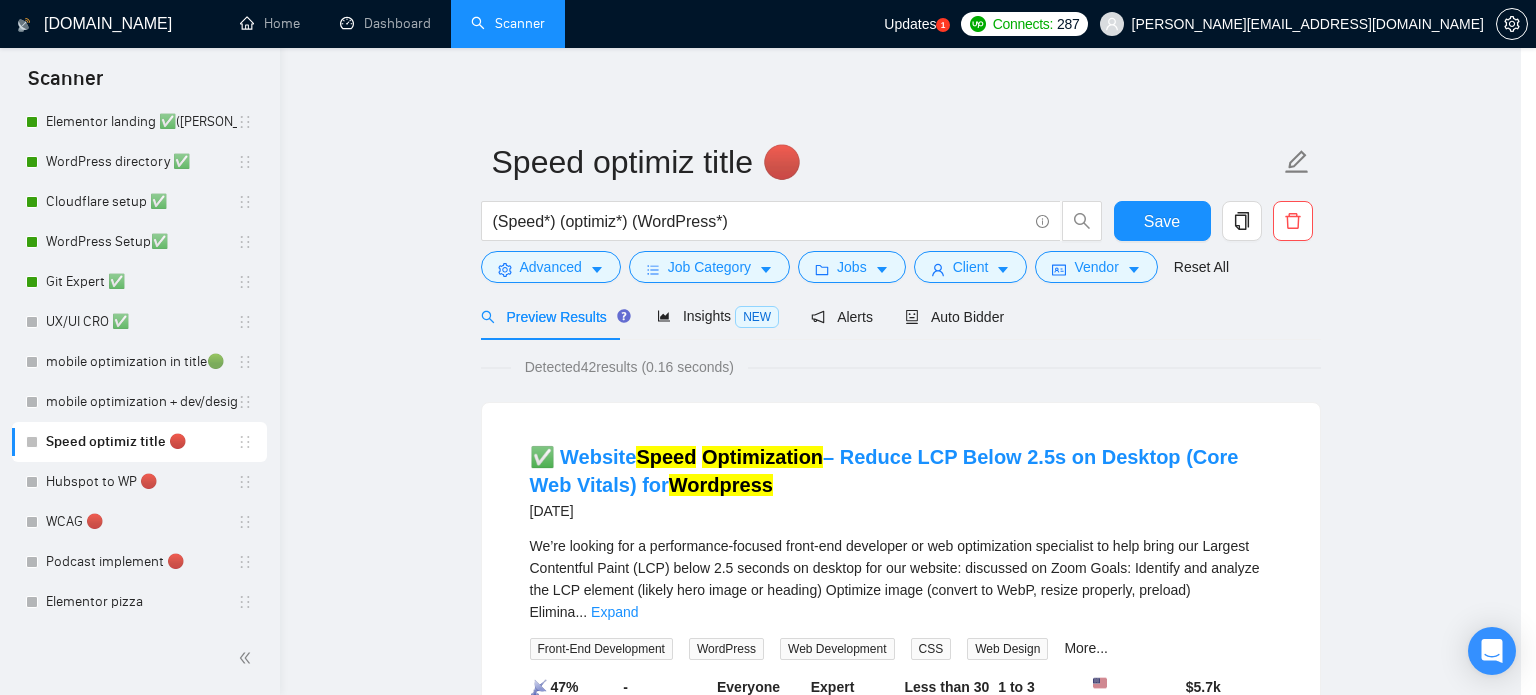 scroll, scrollTop: 128, scrollLeft: 0, axis: vertical 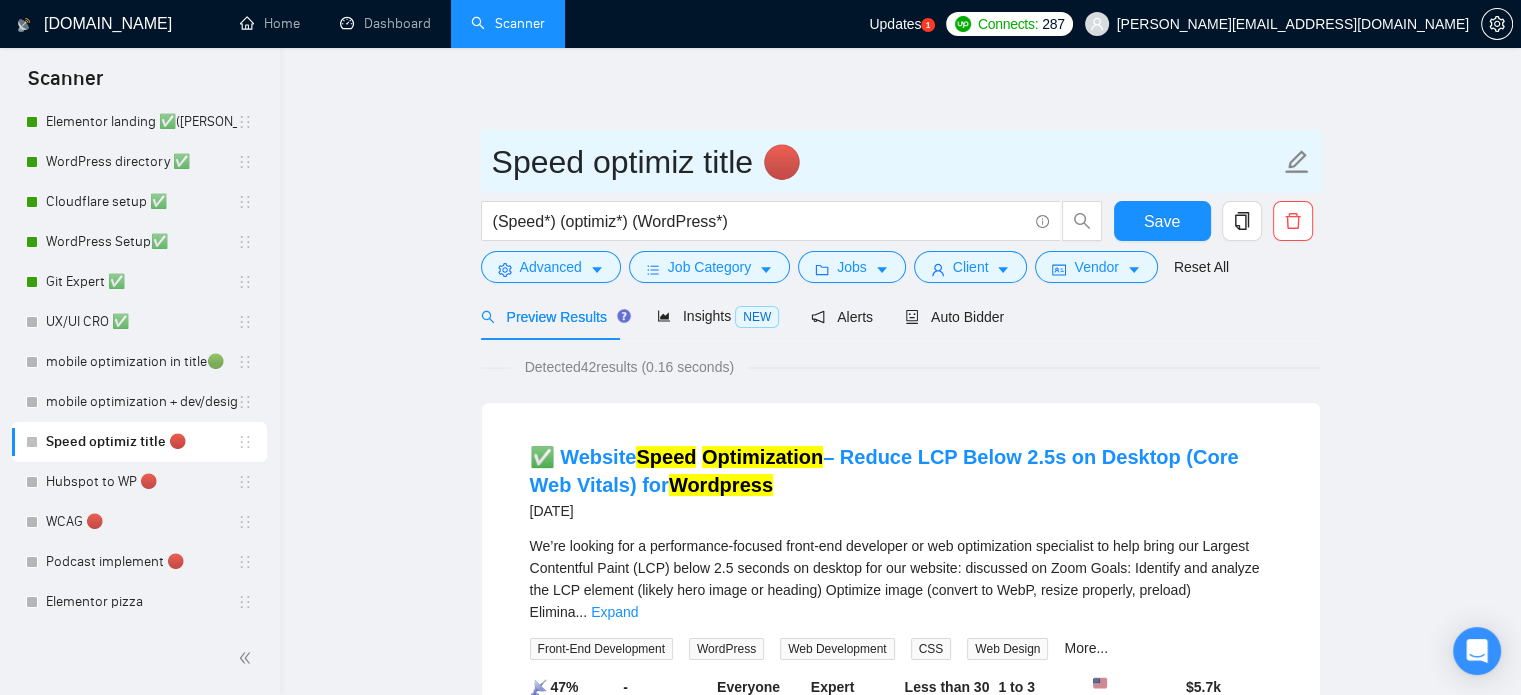 drag, startPoint x: 808, startPoint y: 167, endPoint x: 783, endPoint y: 163, distance: 25.317978 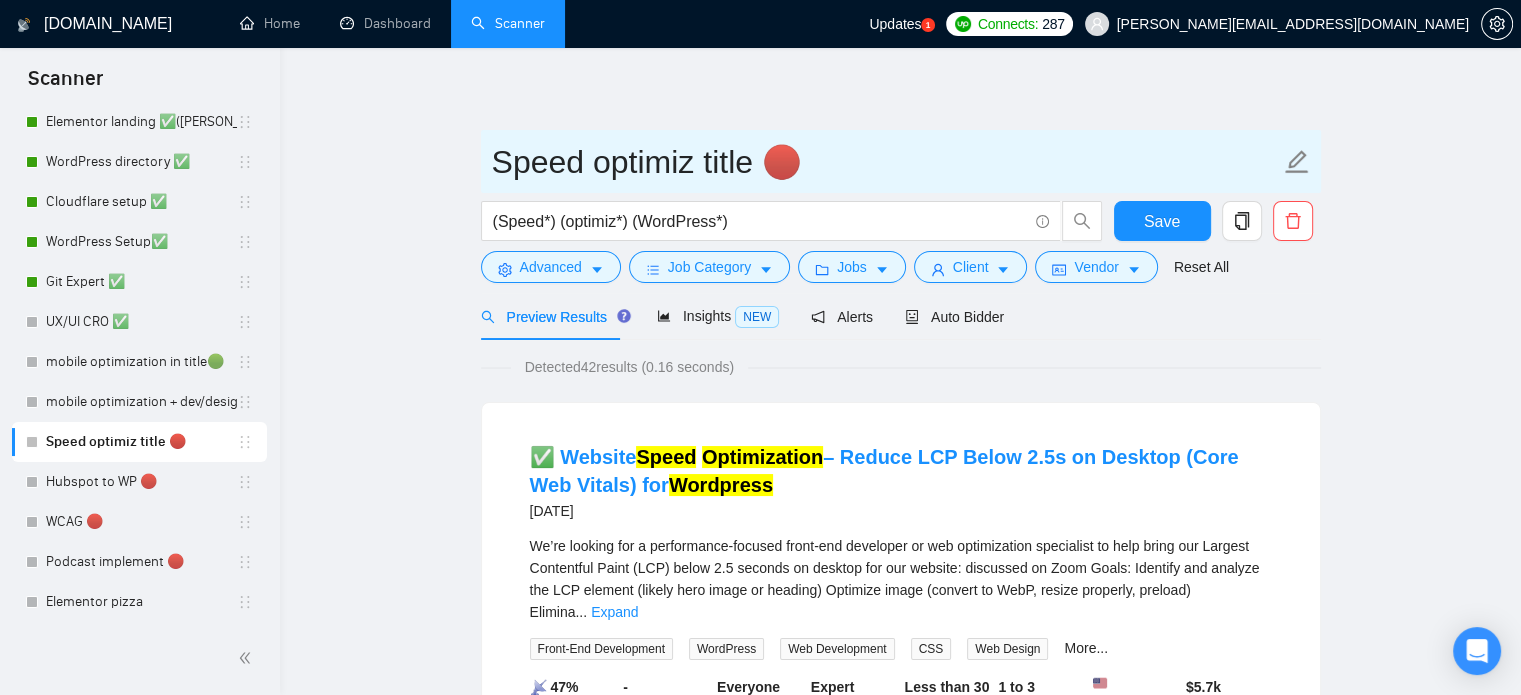 paste 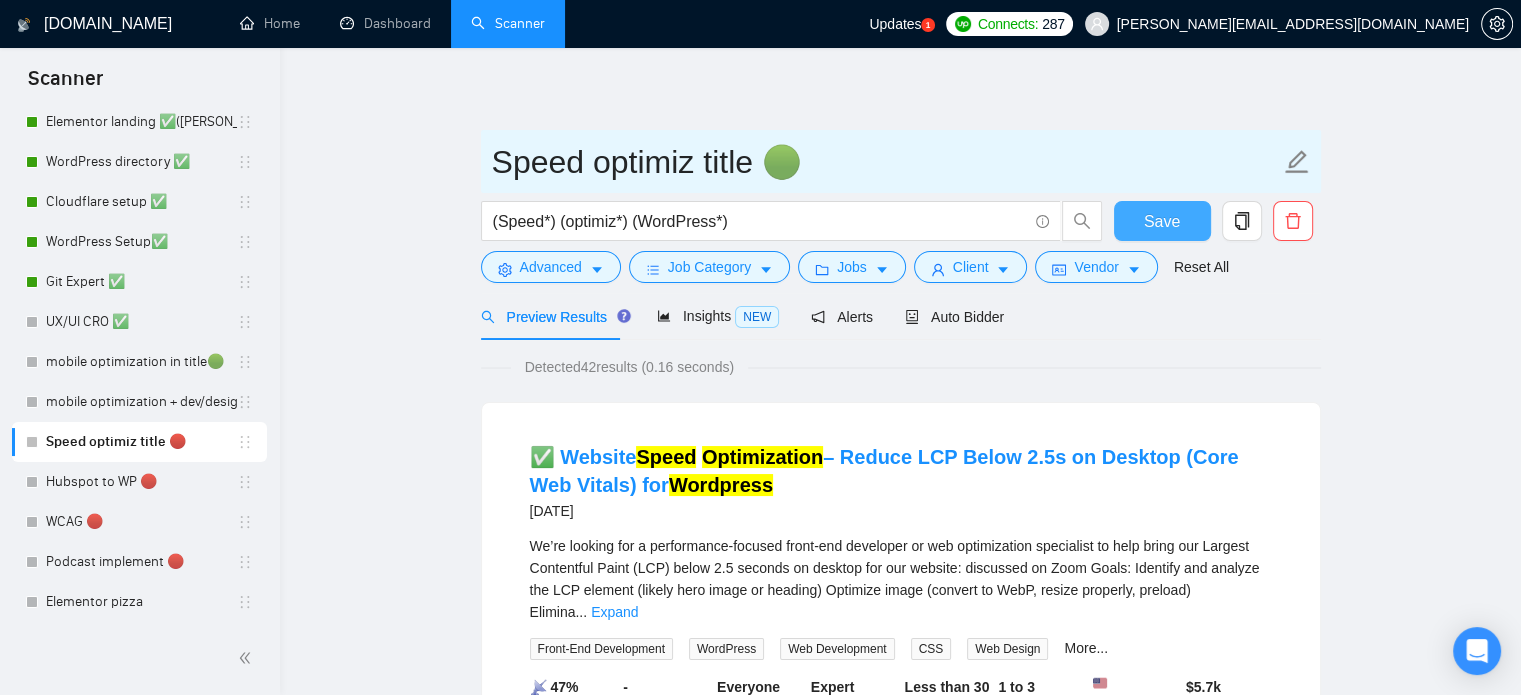 type on "Speed optimiz title 🟢" 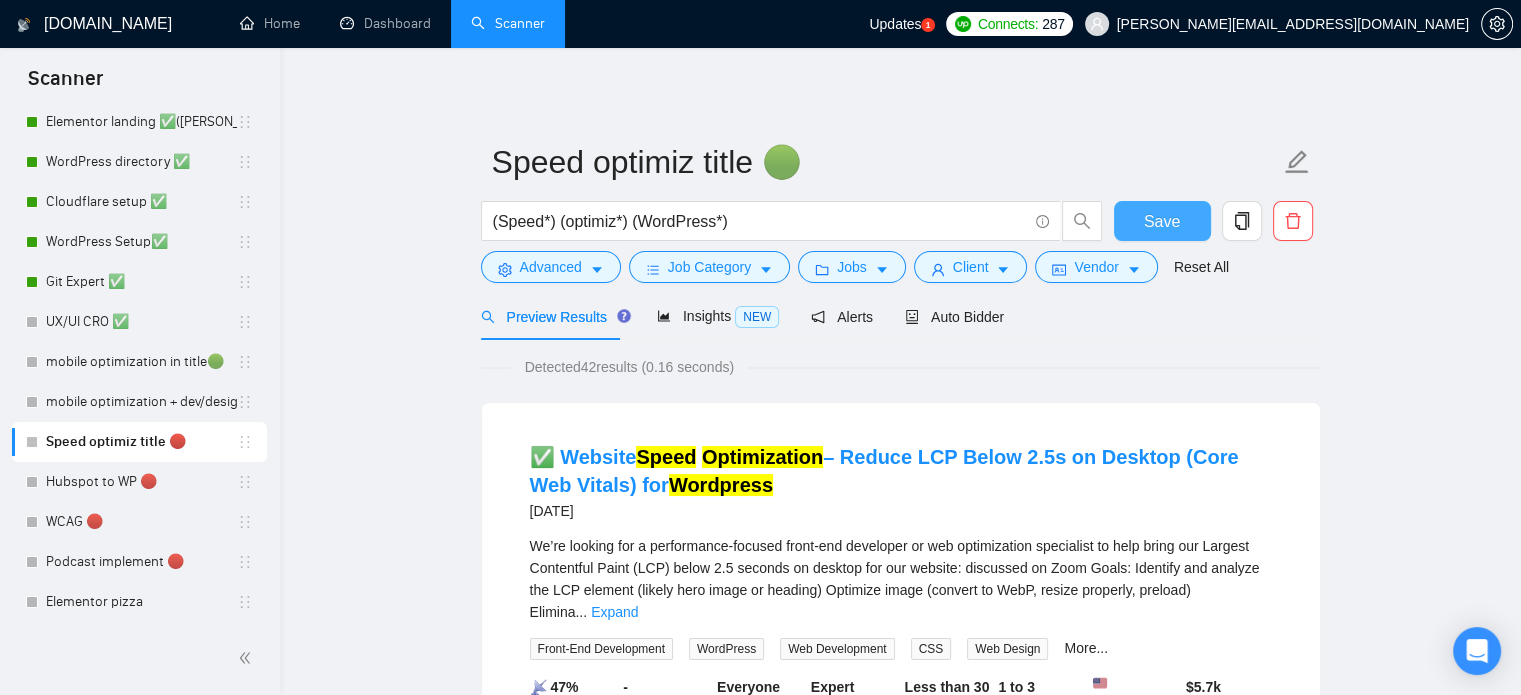 click on "Save" at bounding box center (1162, 221) 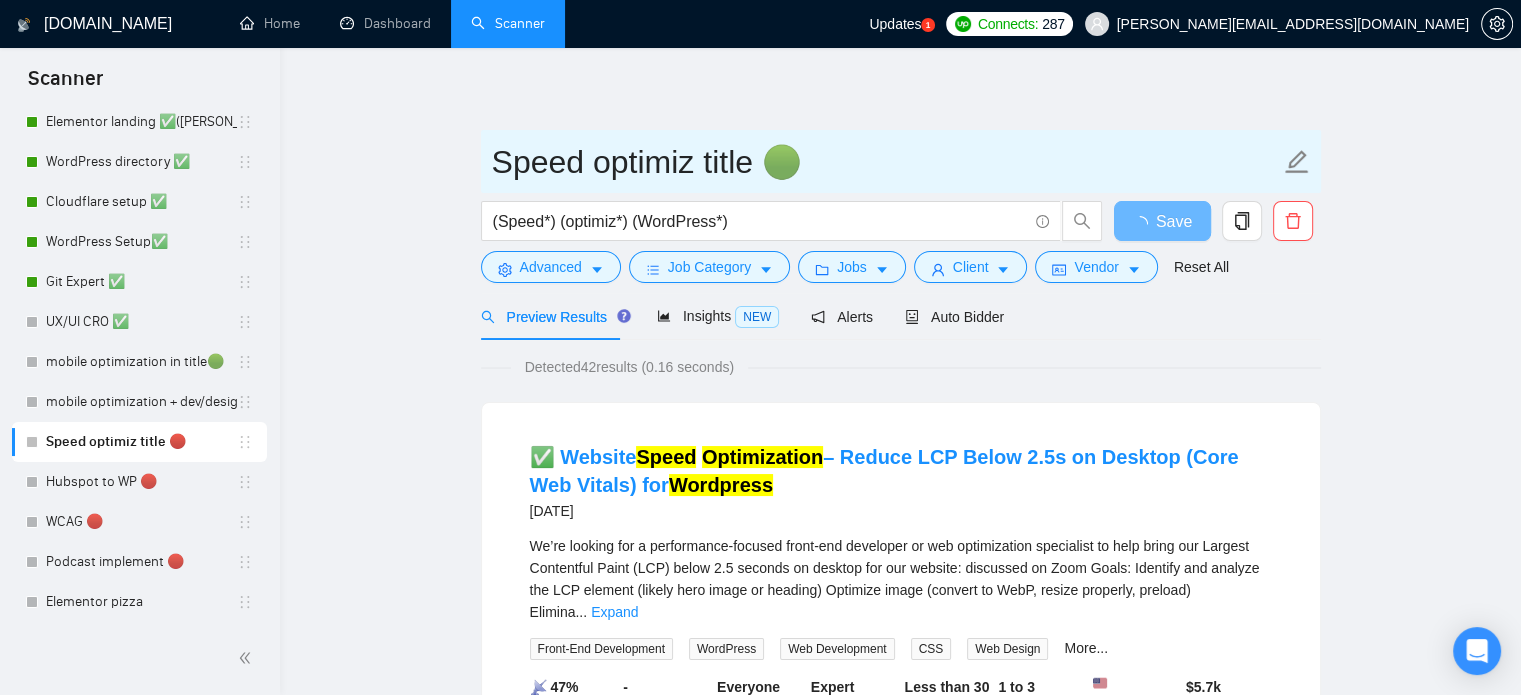 click on "Speed optimiz title 🟢" at bounding box center [886, 162] 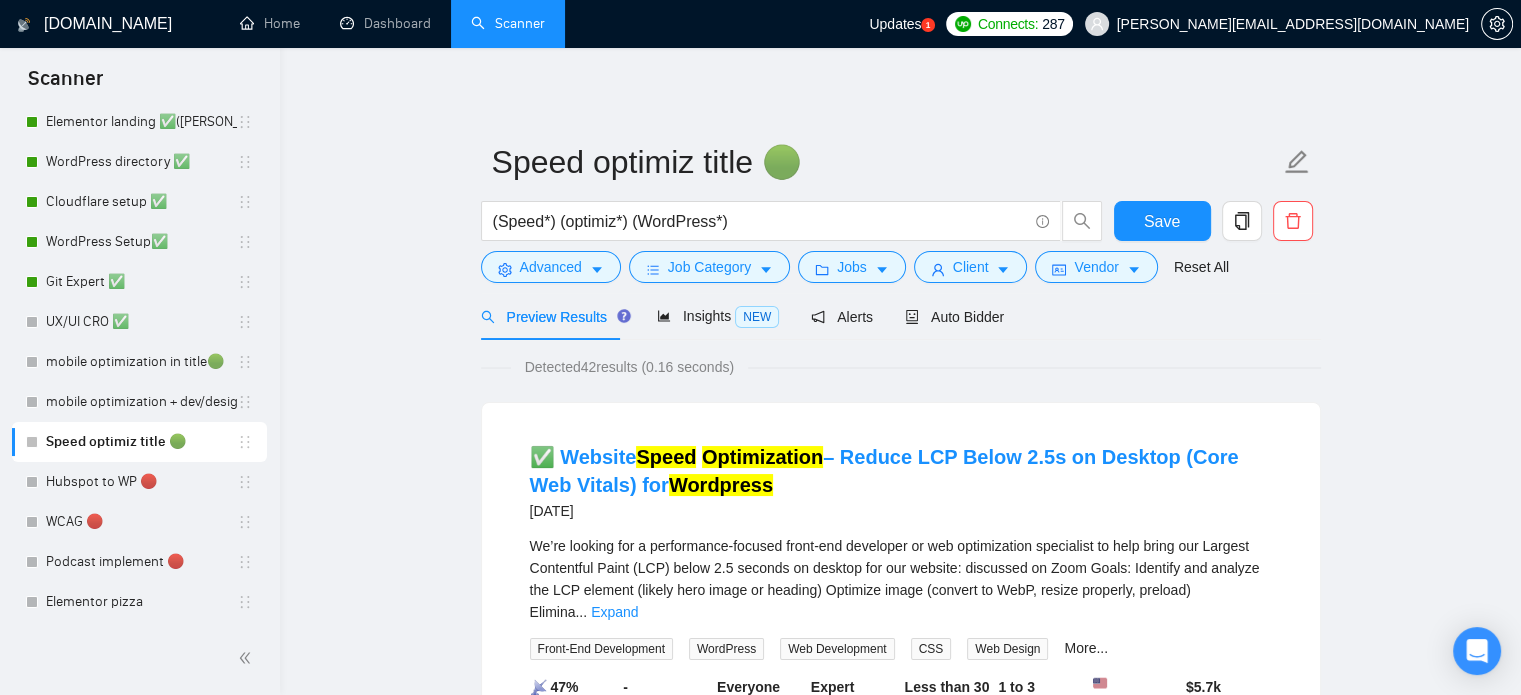 click on "Speed optimiz title 🟢 (Speed*) (optimiz*) (WordPress*) Save Advanced   Job Category   Jobs   Client   Vendor   Reset All Preview Results Insights NEW Alerts Auto Bidder Detected   42  results   (0.16 seconds) ✅ Website  Speed   Optimization  – Reduce LCP Below 2.5s on Desktop (Core Web Vitals) for  Wordpress 14 days ago We’re looking for a performance-focused front-end developer or web optimization specialist to help bring our Largest Contentful Paint (LCP) below 2.5 seconds on desktop for our website: discussed on Zoom
Goals:
Identify and analyze the LCP element (likely hero image or heading)
Optimize image (convert to WebP, resize properly, preload)
Elimina ... Expand Front-End Development WordPress Web Development CSS Web Design More... 📡   47% GigRadar Score   - Hourly Everyone Talent Preference Expert Experience Level Less than 30 hrs/week Hourly Load 1 to 3 months Duration   United States Country $ 5.7k Total Spent $33.50 Avg Rate Paid - Company Size Verified Payment Verified Dec, 2021" at bounding box center [900, 2495] 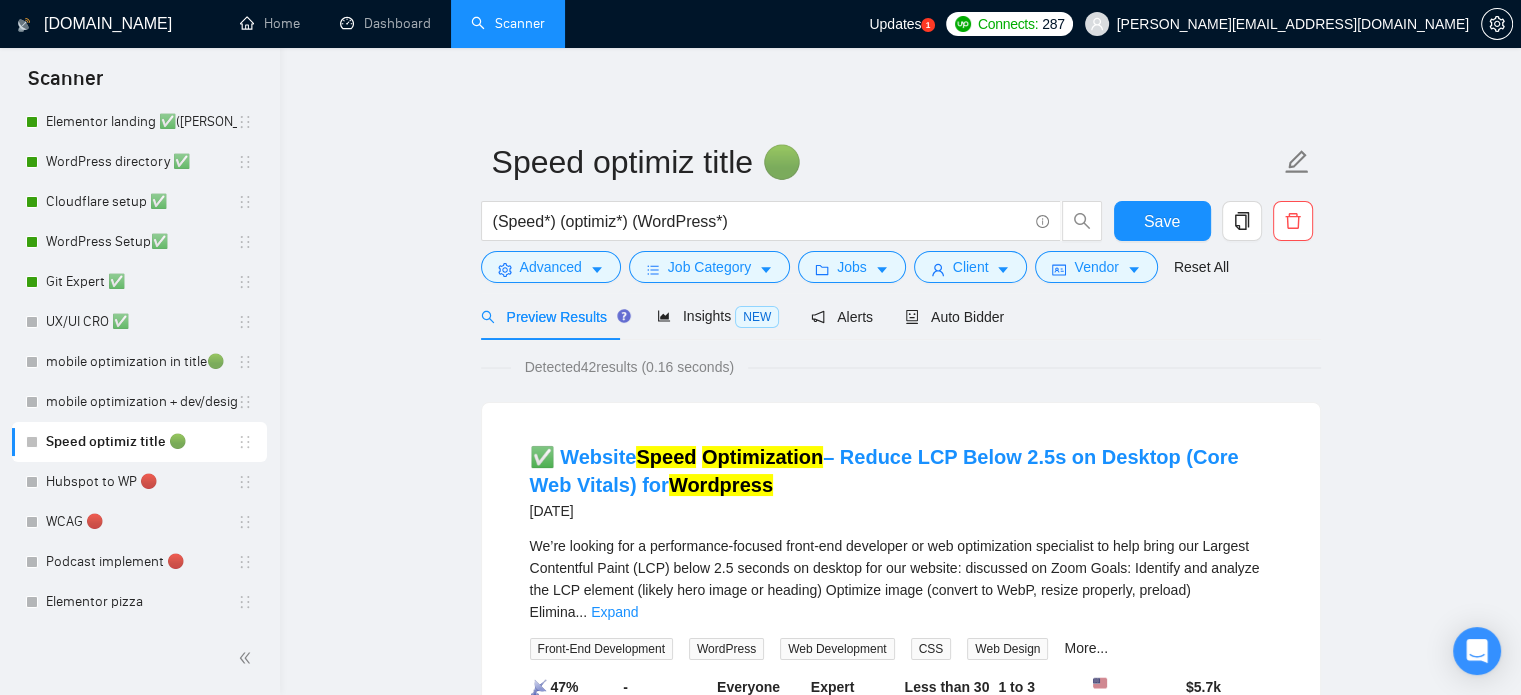 drag, startPoint x: 157, startPoint y: 400, endPoint x: 566, endPoint y: 283, distance: 425.4057 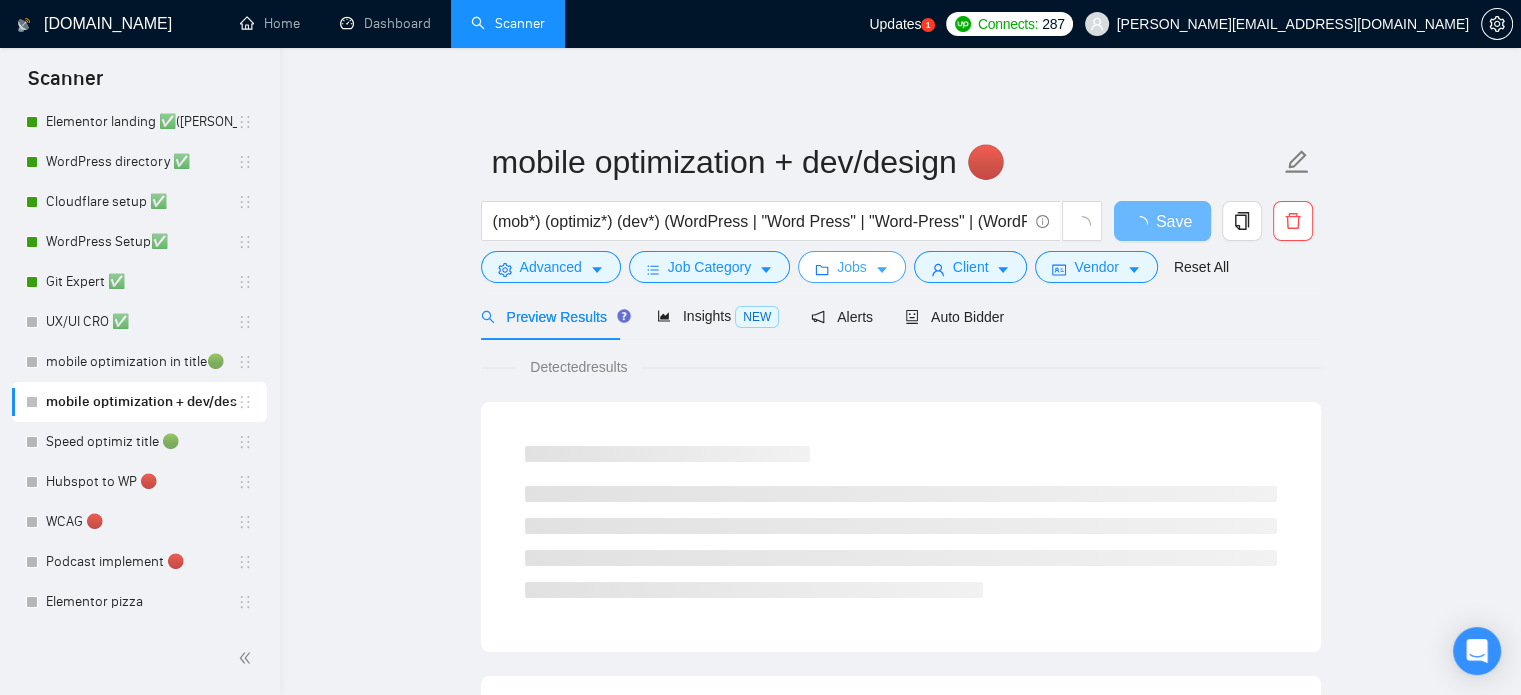 click 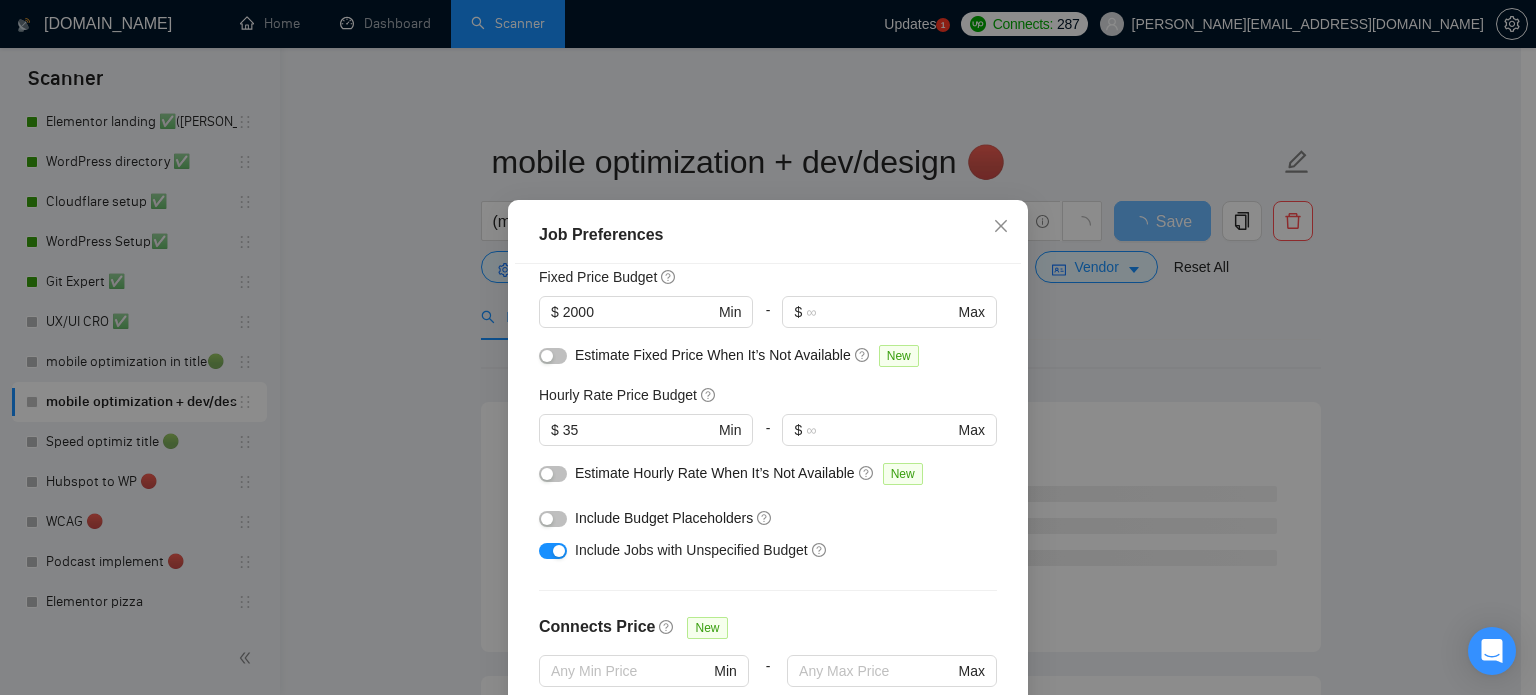 scroll, scrollTop: 40, scrollLeft: 0, axis: vertical 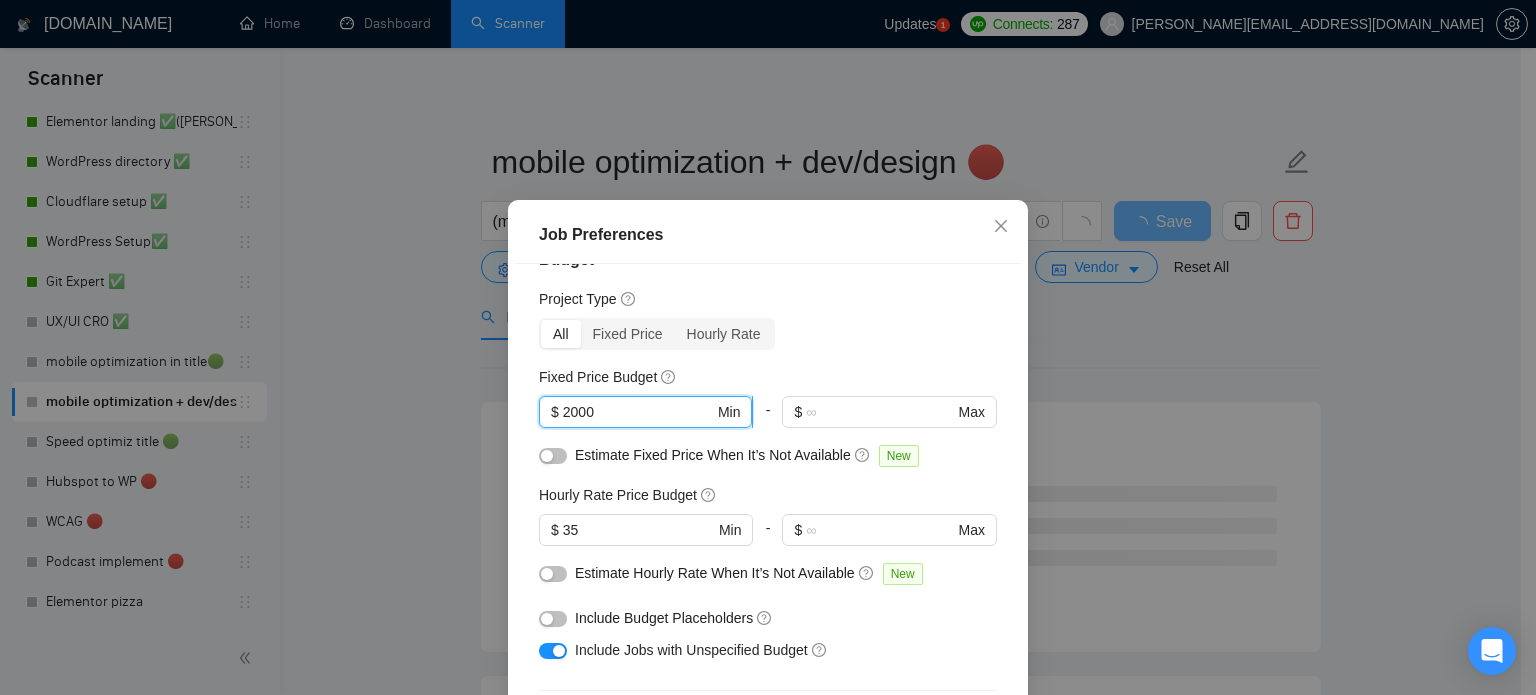click on "2000" at bounding box center (638, 412) 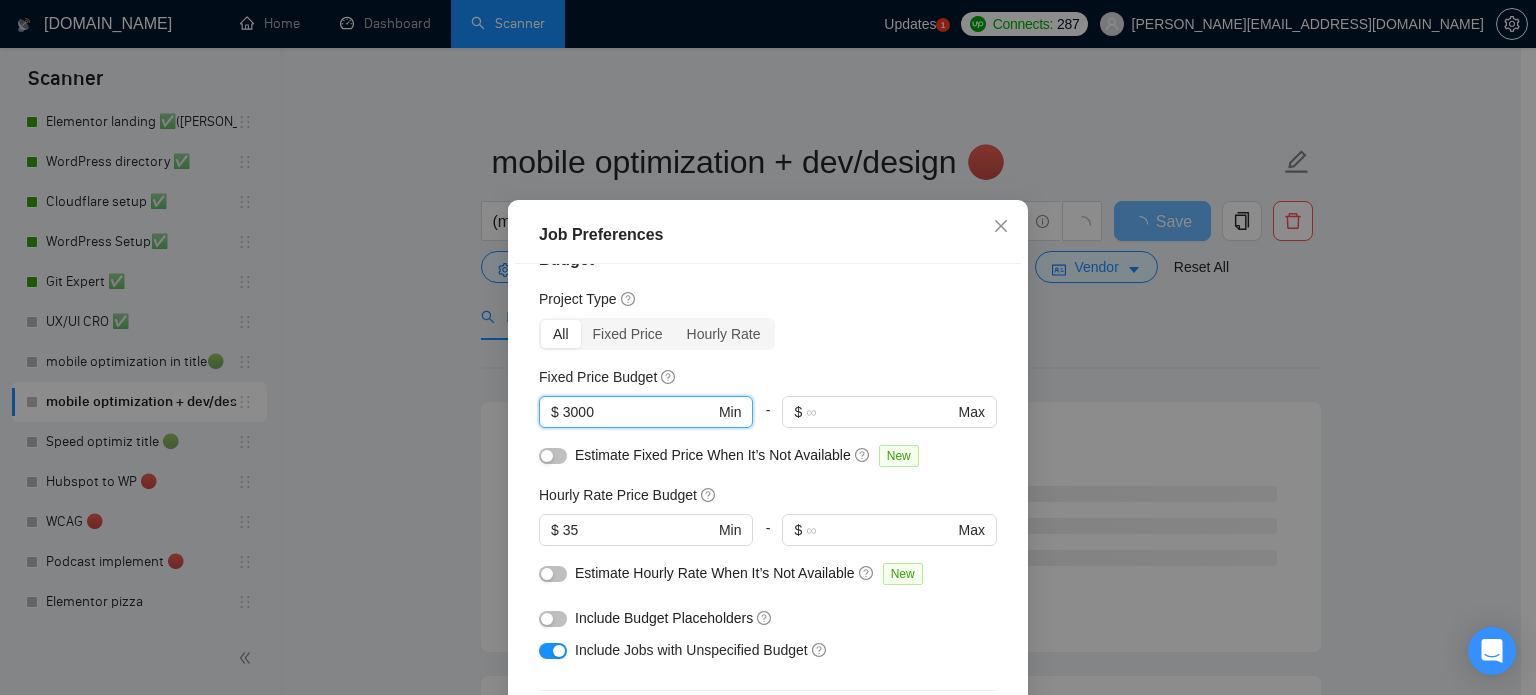 type on "3000" 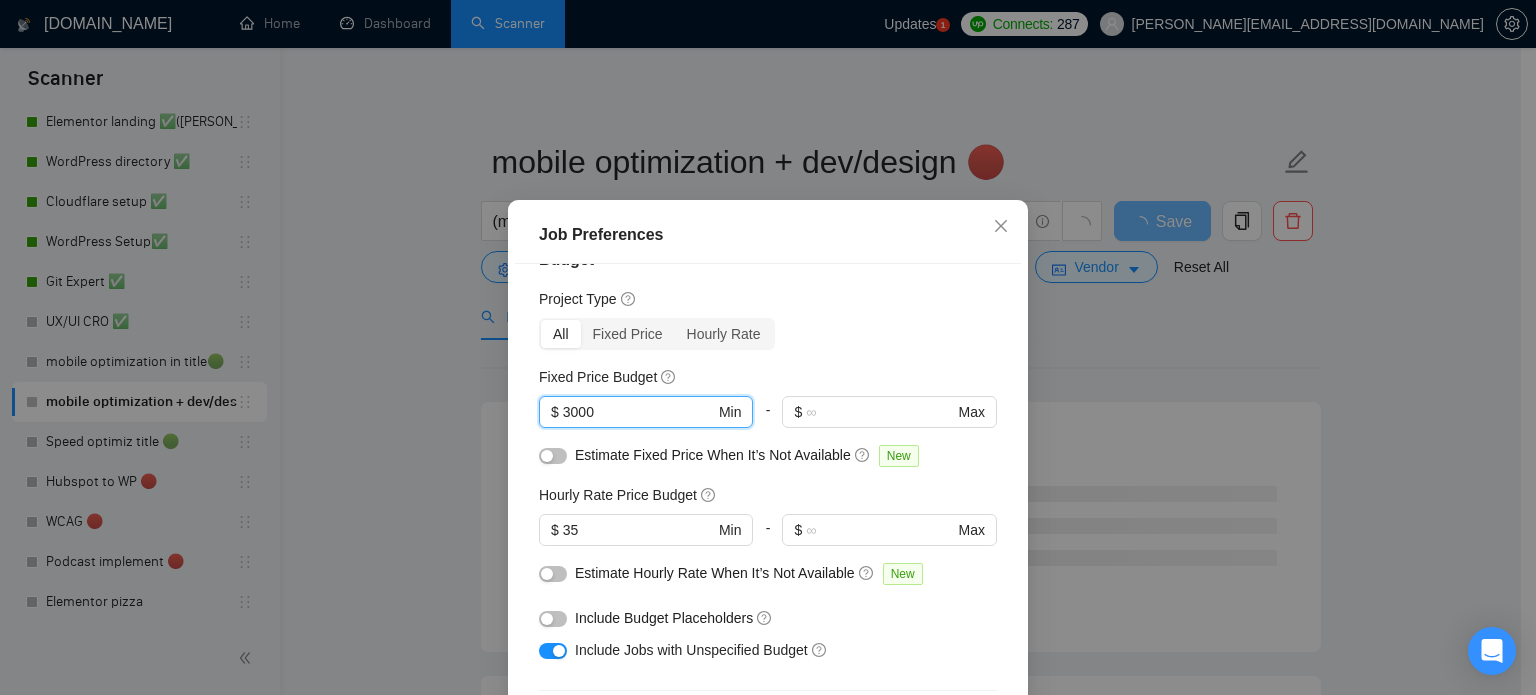 click on "Project Type" at bounding box center [768, 299] 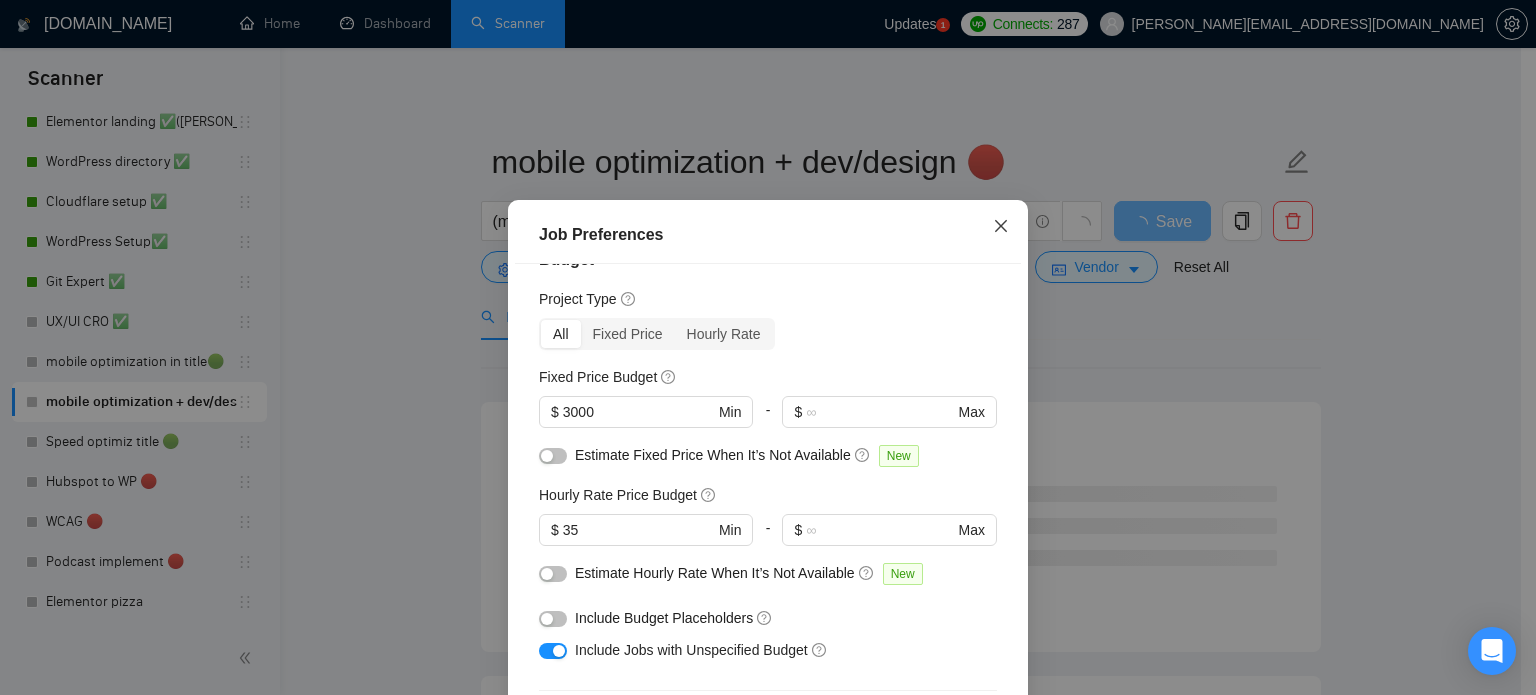 click 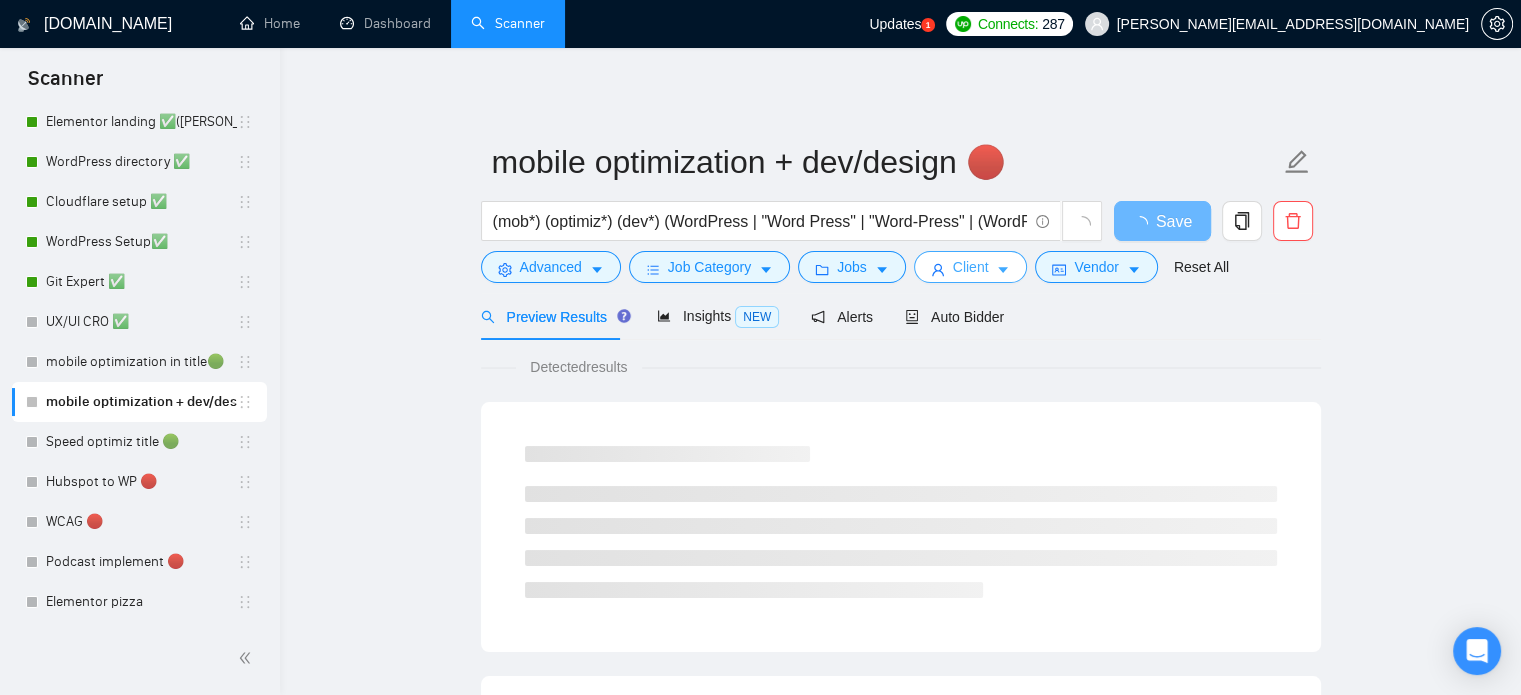 click on "Client" at bounding box center (971, 267) 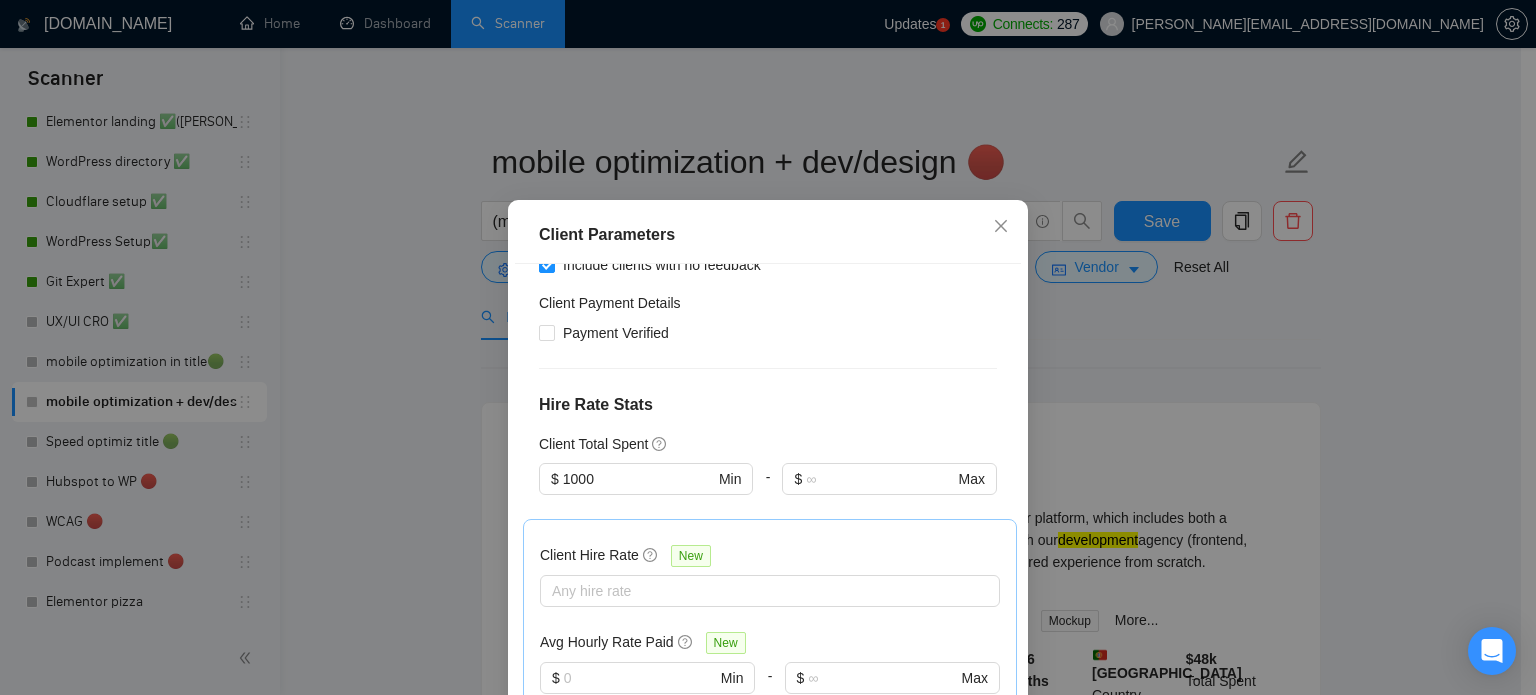 scroll, scrollTop: 100, scrollLeft: 0, axis: vertical 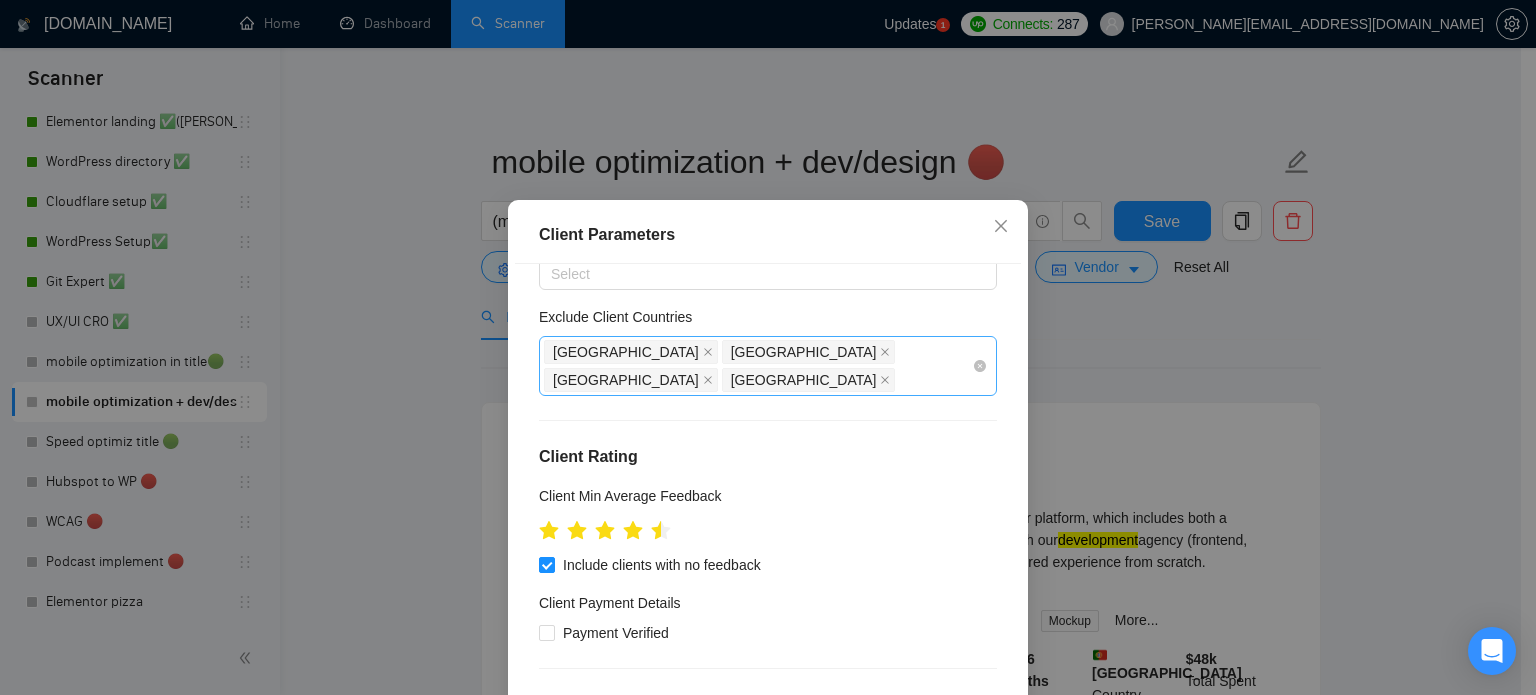 click on "Africa India Nigeria Bangladesh" at bounding box center [758, 366] 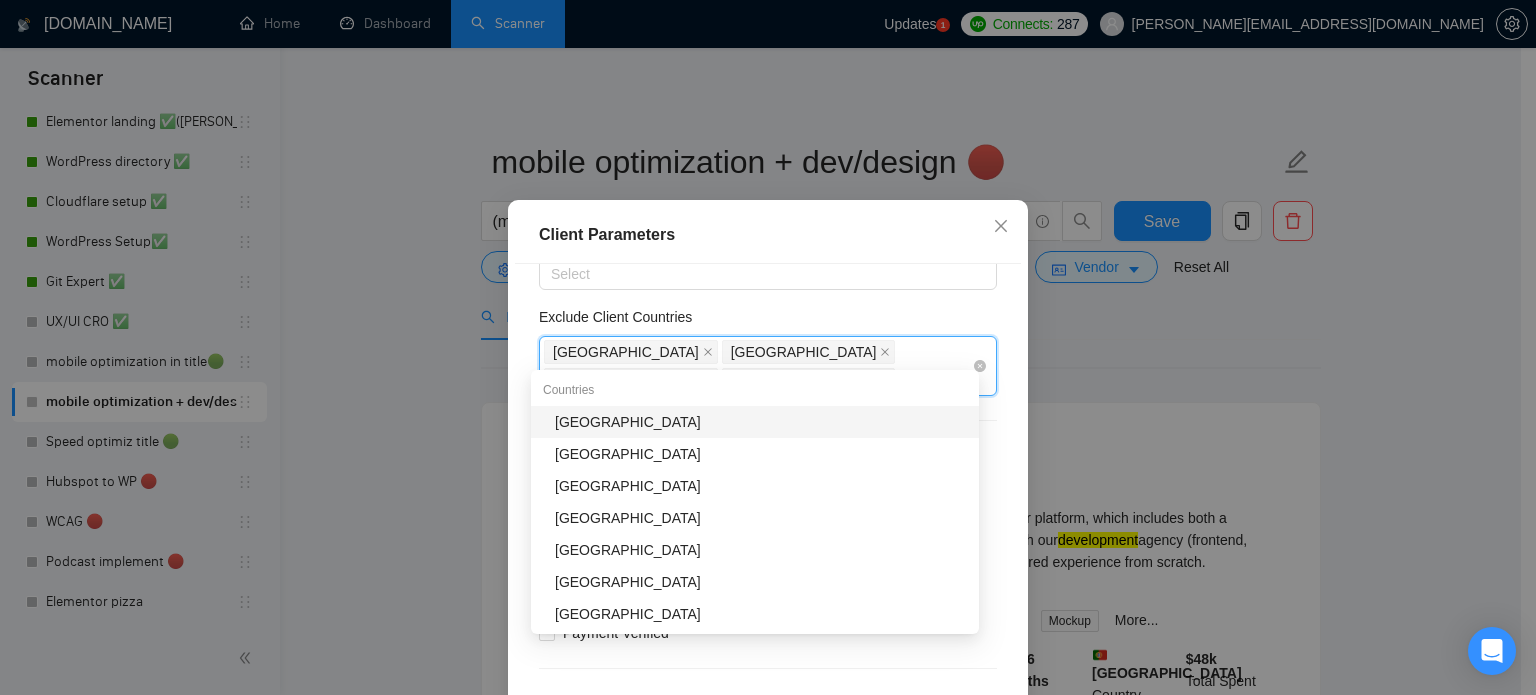 type on "paki" 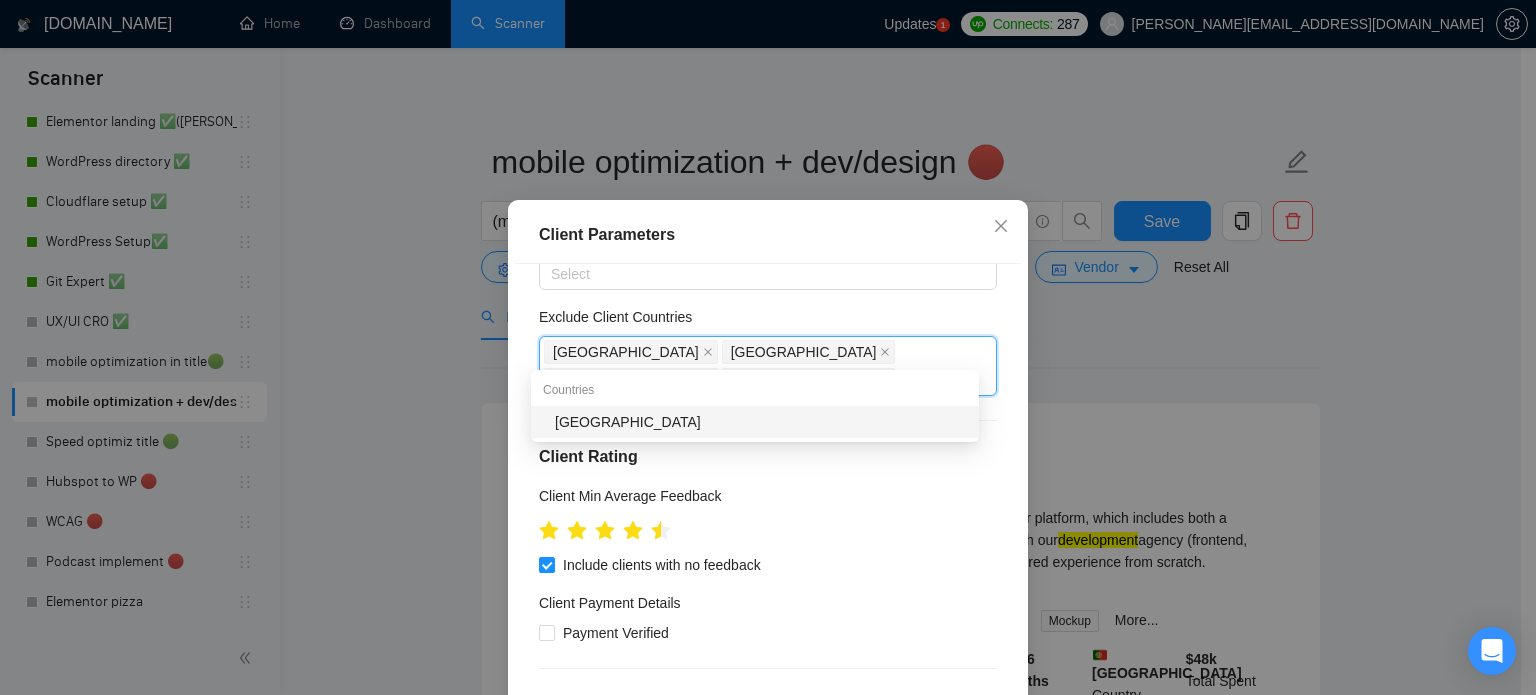 click on "[GEOGRAPHIC_DATA]" at bounding box center [755, 422] 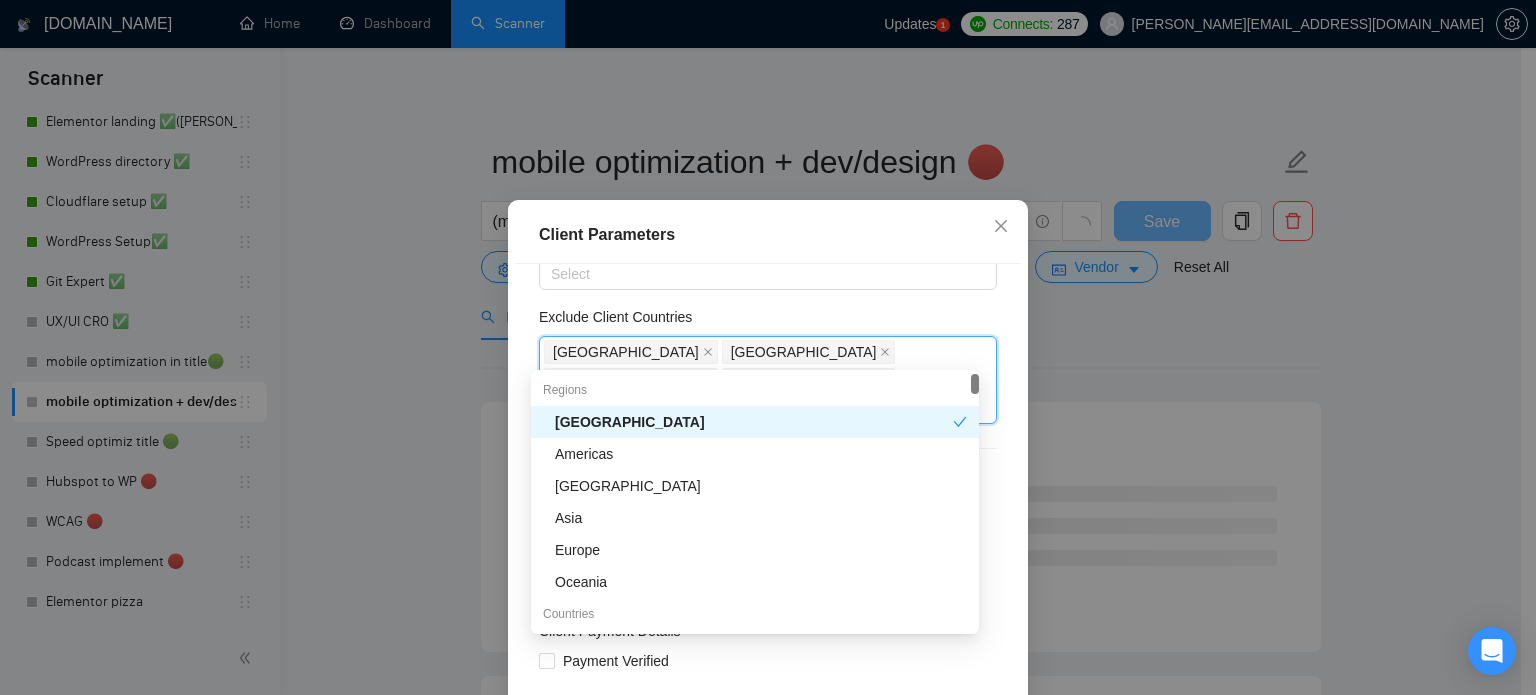 click on "Exclude Client Countries" at bounding box center [768, 321] 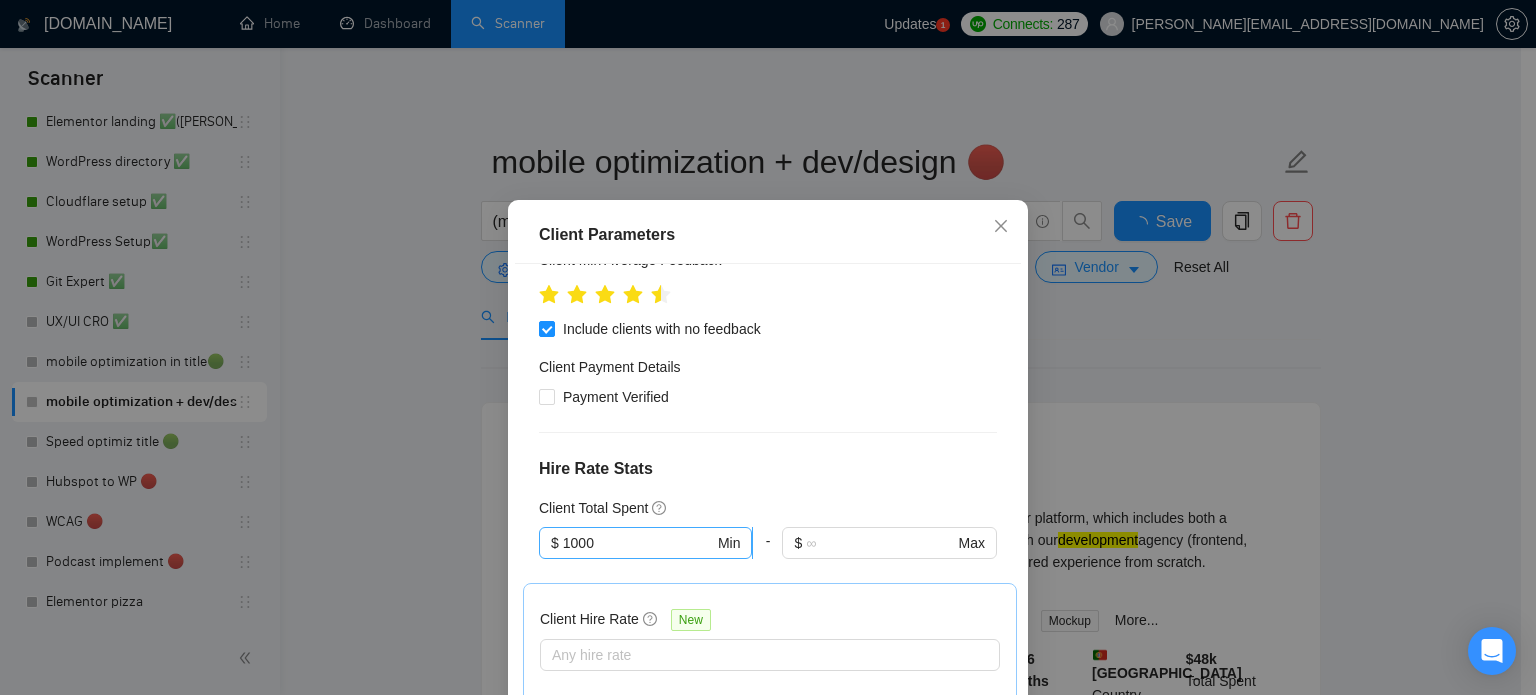 scroll, scrollTop: 300, scrollLeft: 0, axis: vertical 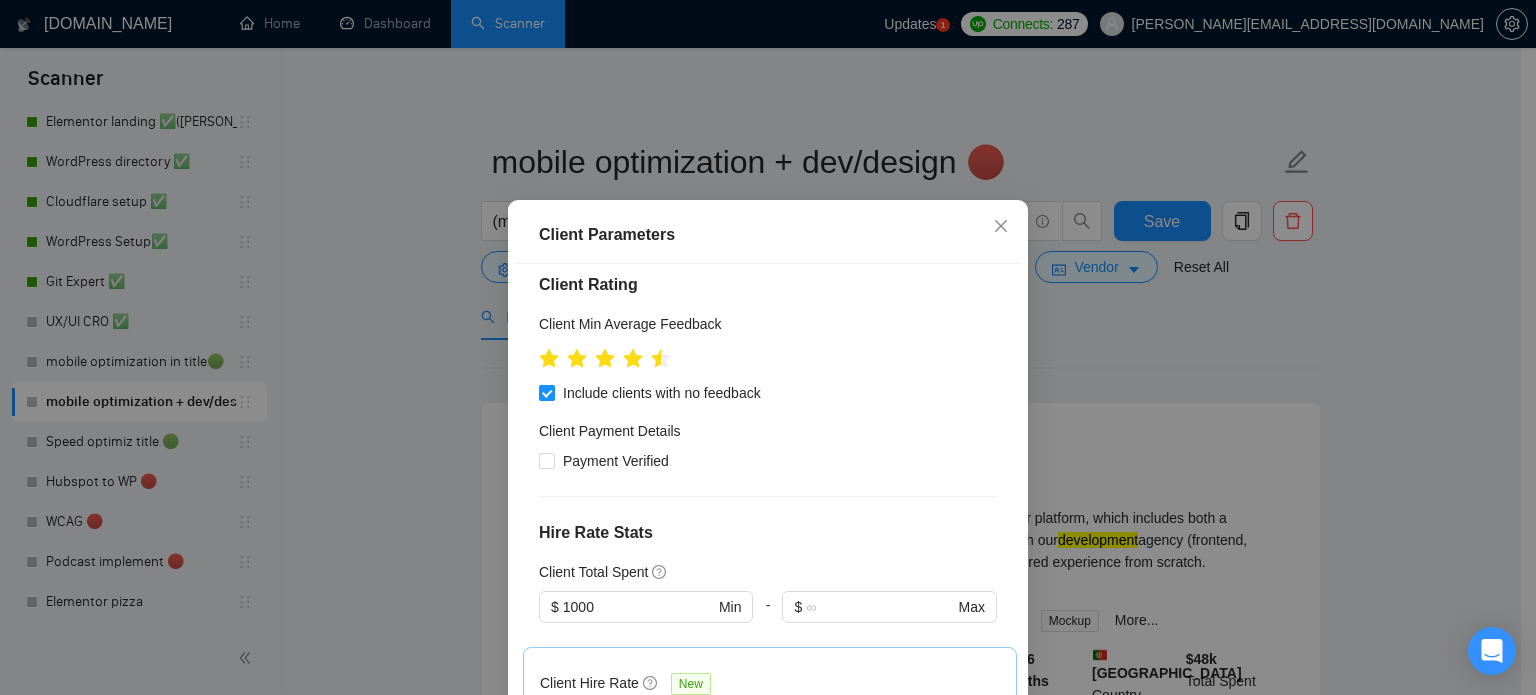 click on "Include clients with no feedback" at bounding box center [546, 392] 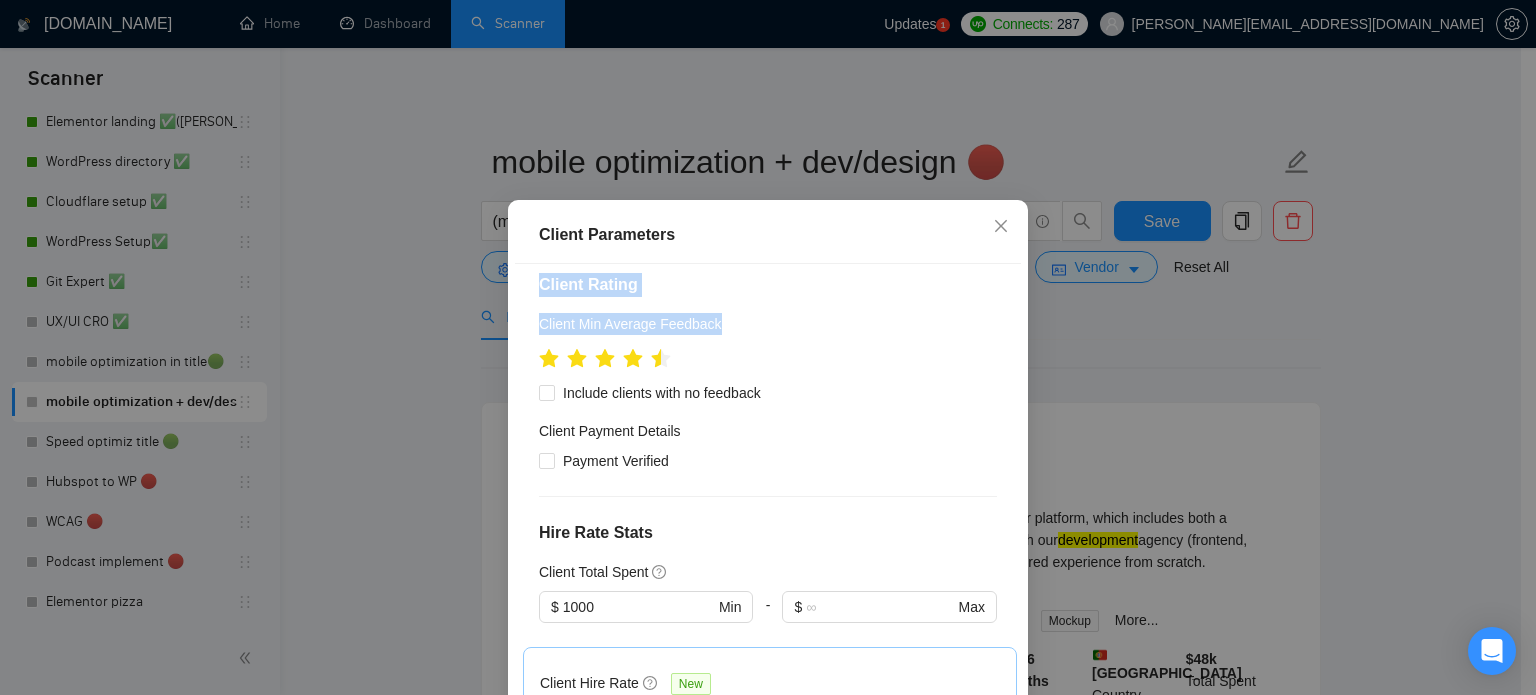 scroll, scrollTop: 265, scrollLeft: 0, axis: vertical 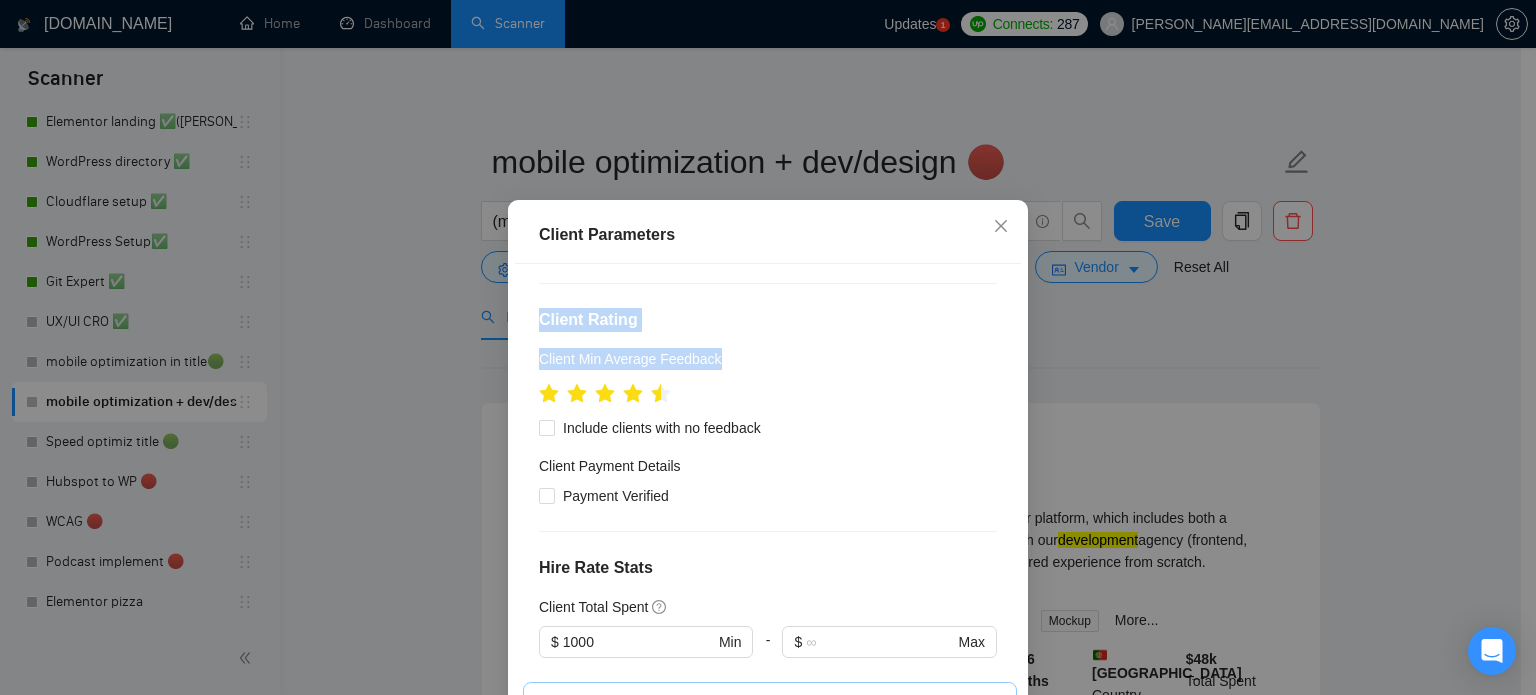 drag, startPoint x: 779, startPoint y: 214, endPoint x: 868, endPoint y: 283, distance: 112.61439 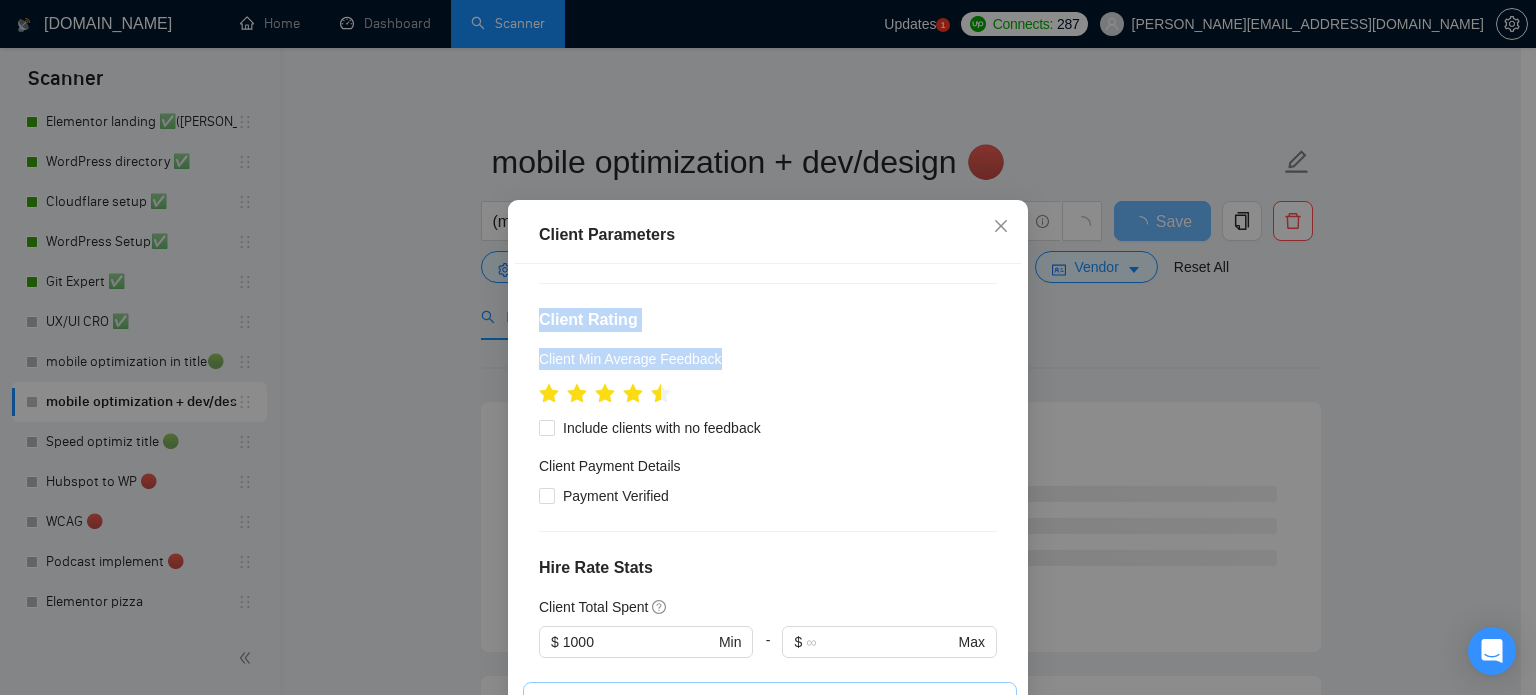 click on "Client Parameters Client Location Include Client Countries   Select Exclude Client Countries Africa India Nigeria Bangladesh Pakistan   Client Rating Client Min Average Feedback Include clients with no feedback Client Payment Details Payment Verified Hire Rate Stats   Client Total Spent $ 1000 Min - $ Max Client Hire Rate New   Any hire rate   Avg Hourly Rate Paid New $ Min - $ Max Include Clients without Sufficient History Client Profile Client Industry New   Any industry Client Company Size   Any company size Enterprise Clients New   Any clients Reset OK" at bounding box center (768, 347) 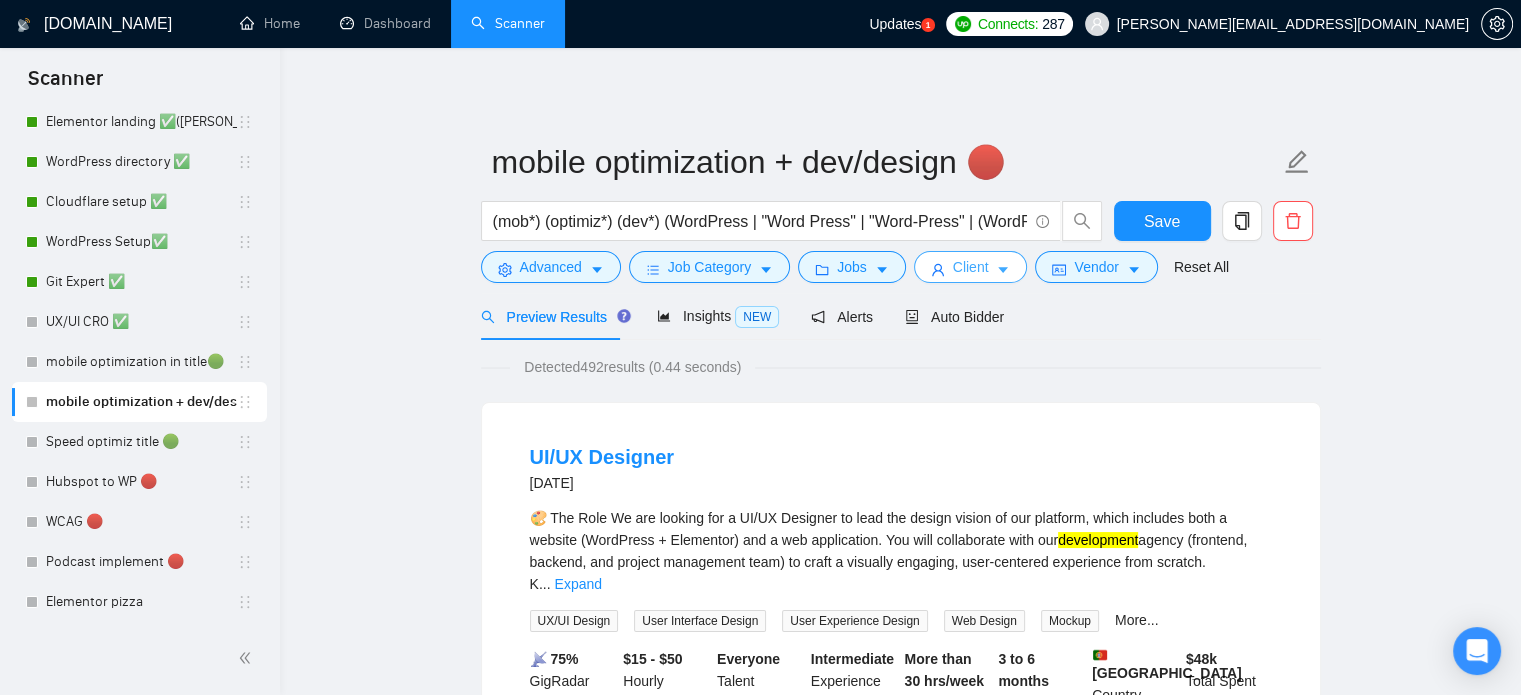 click 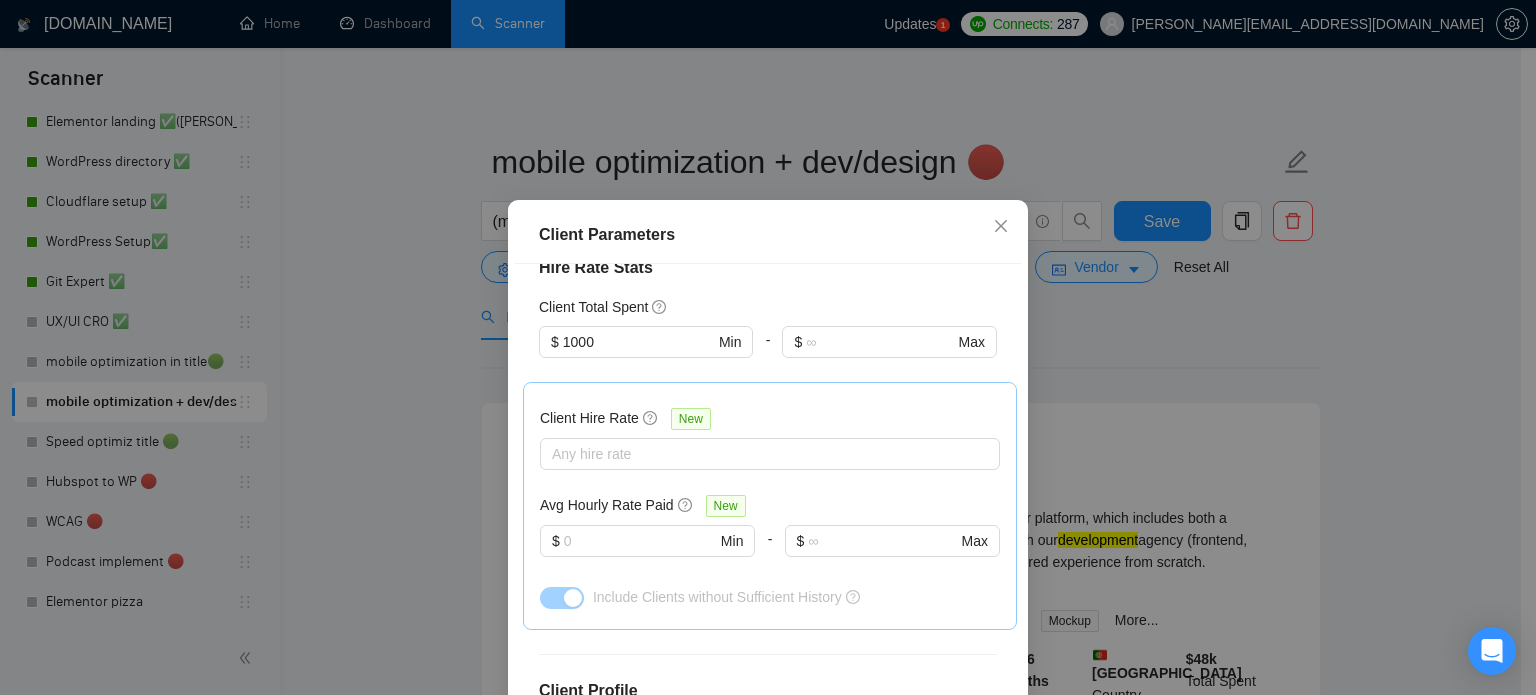 scroll, scrollTop: 465, scrollLeft: 0, axis: vertical 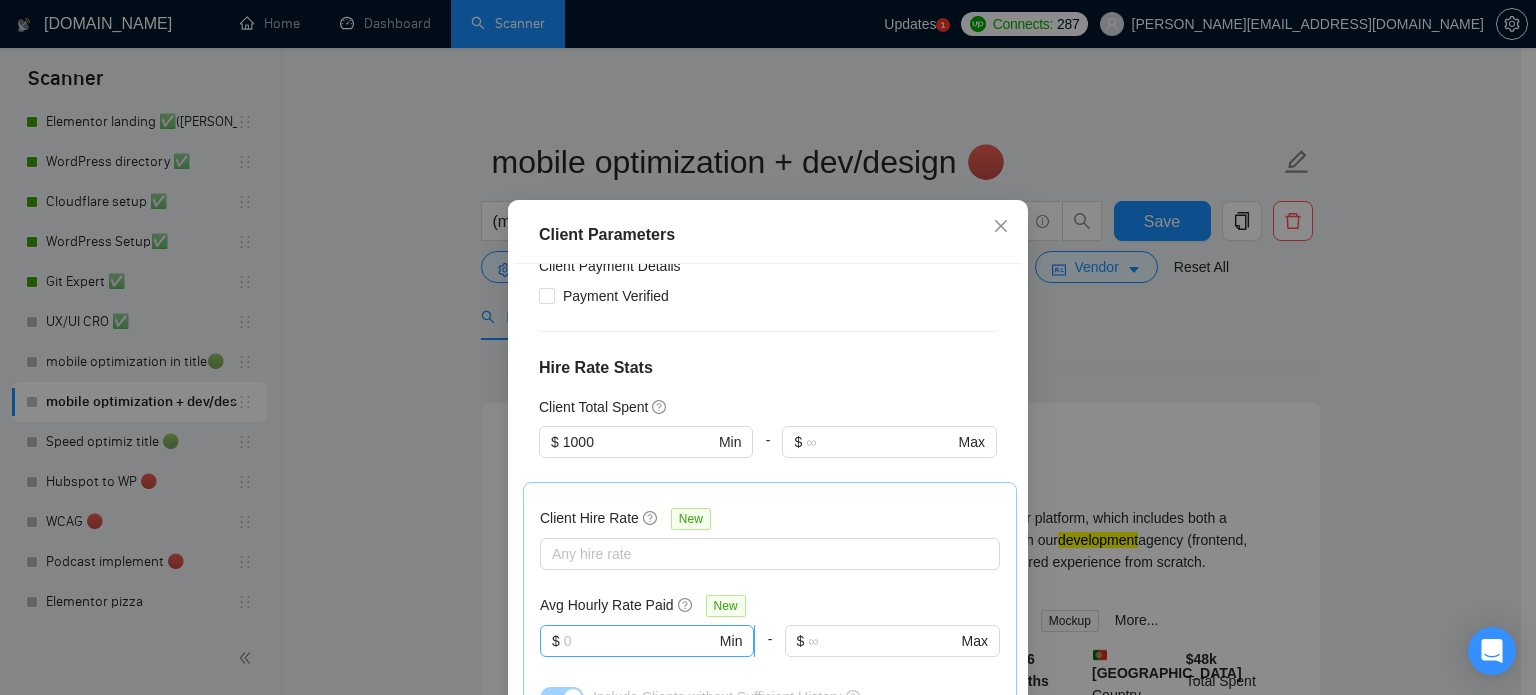 click at bounding box center [640, 641] 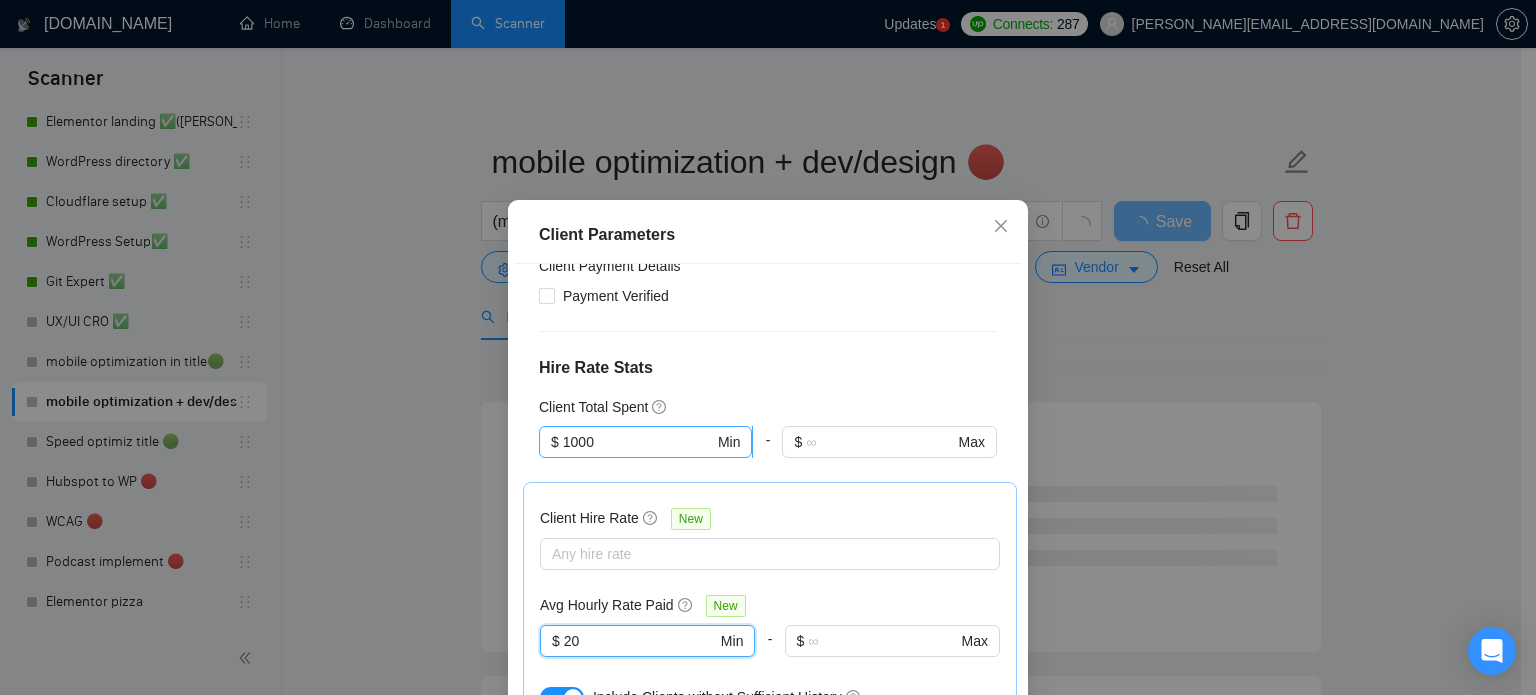 type on "20" 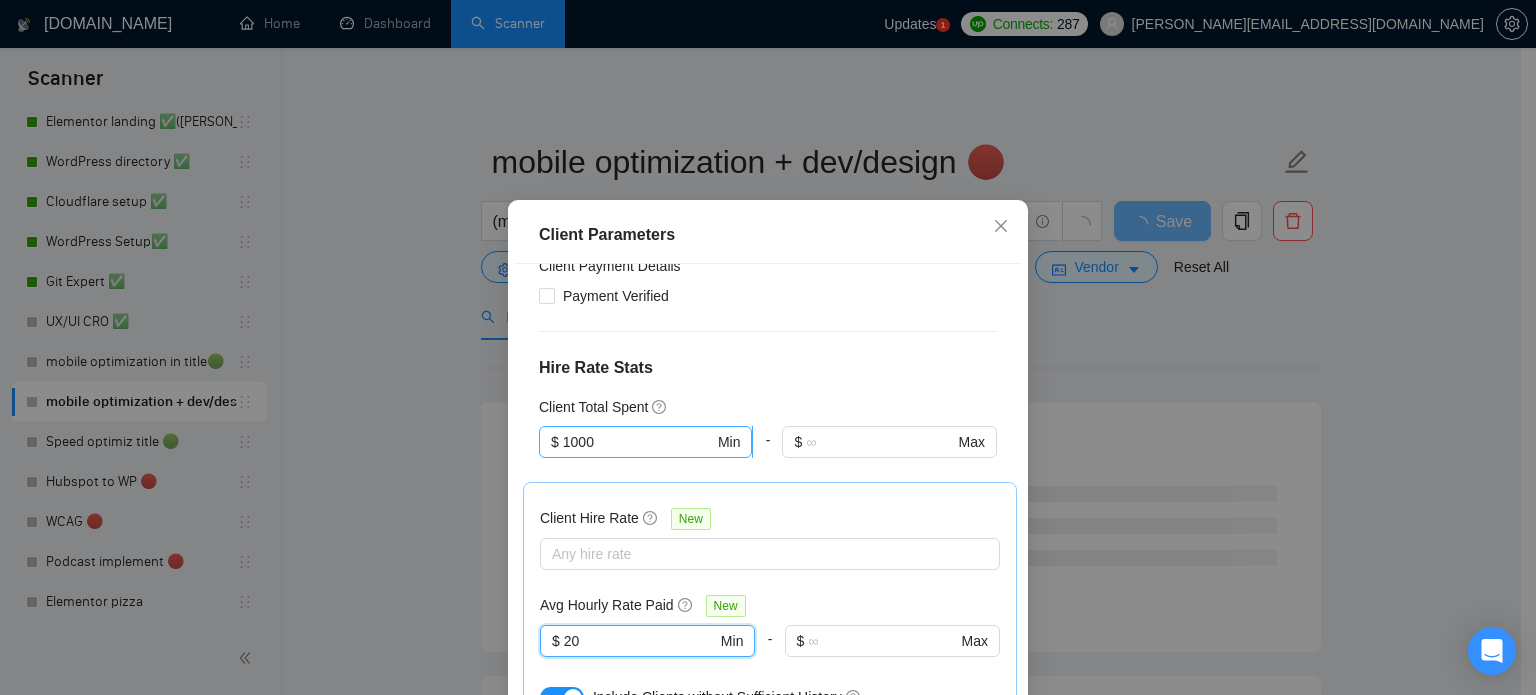 click on "1000" at bounding box center (638, 442) 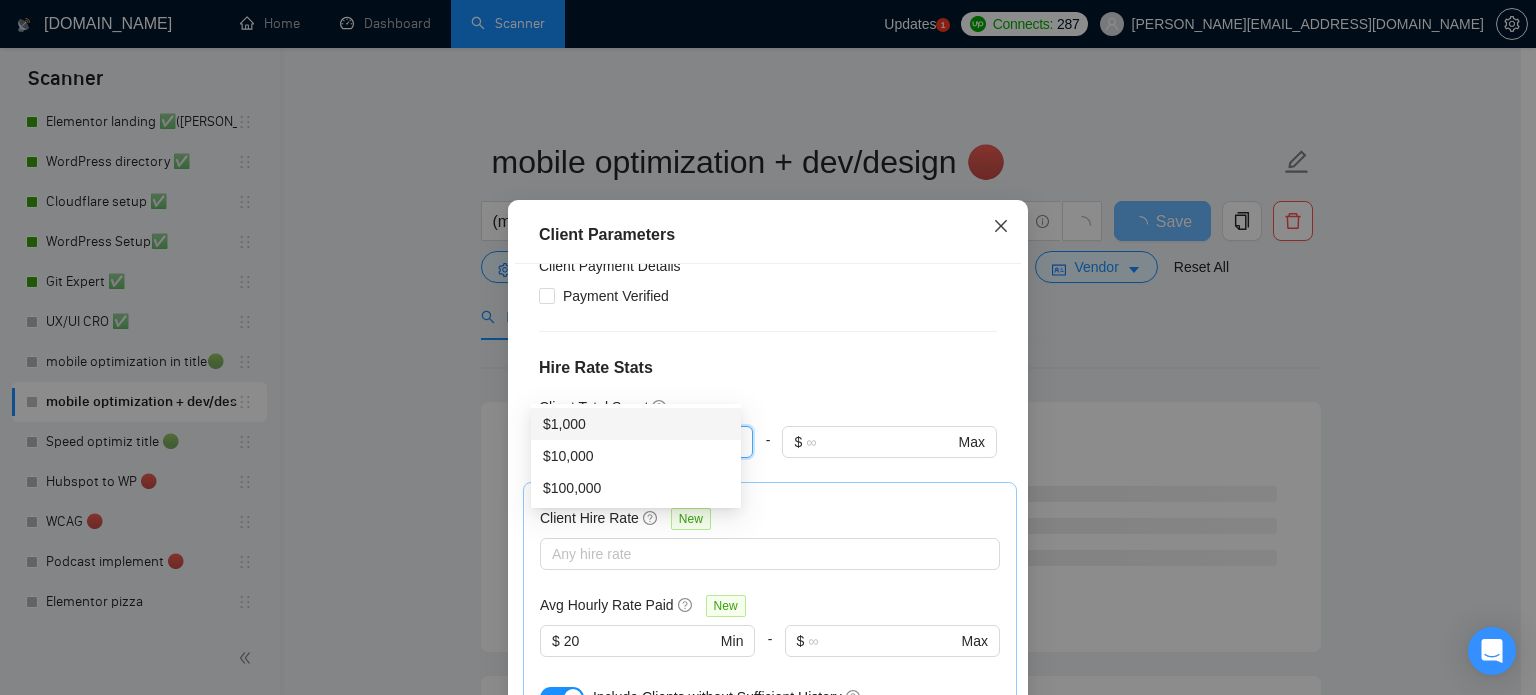 click 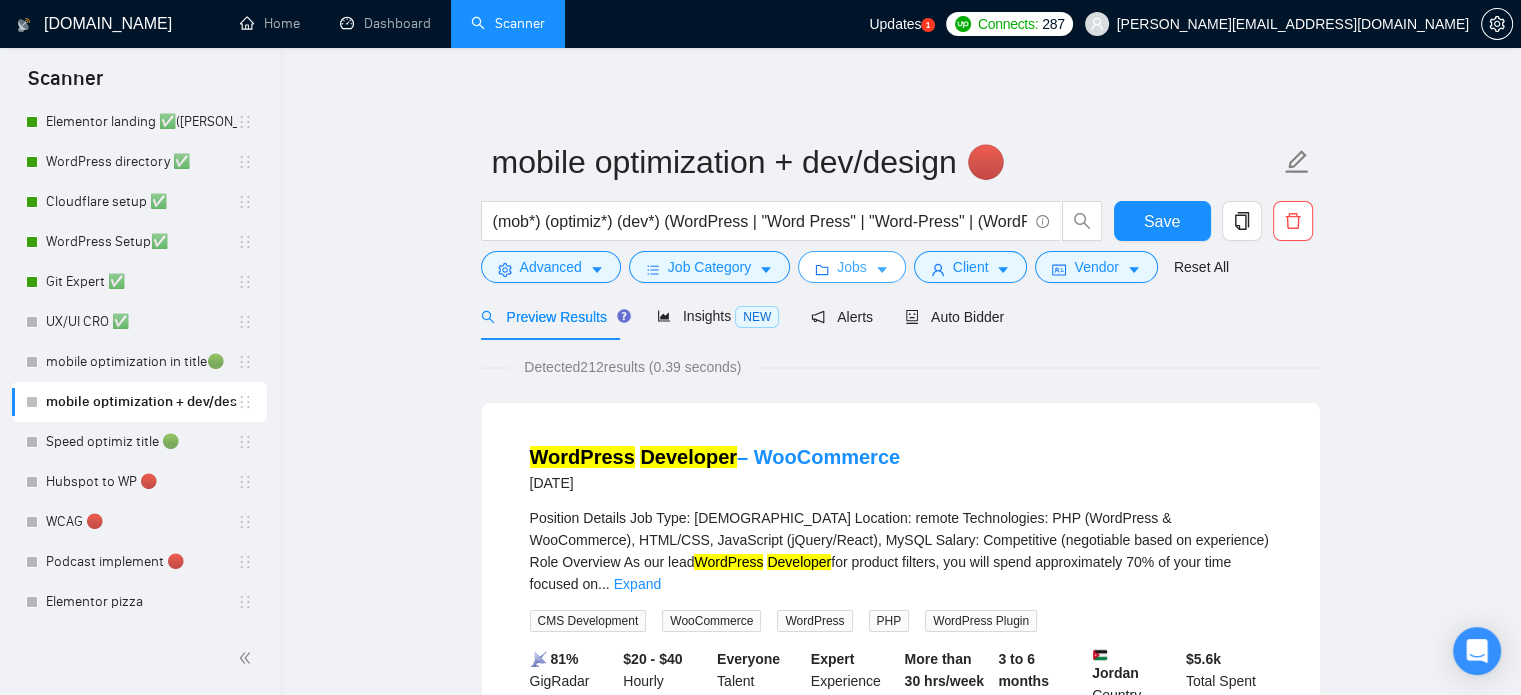 click on "Jobs" at bounding box center (852, 267) 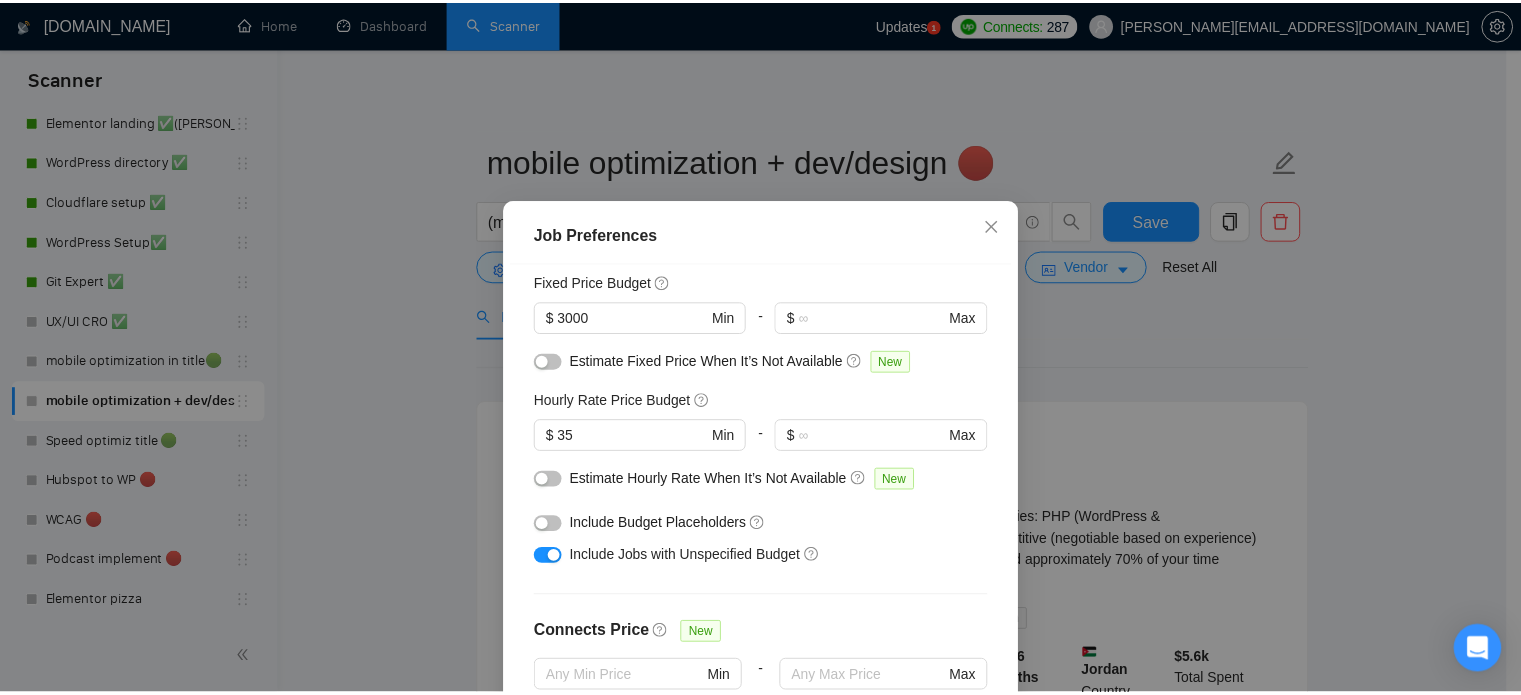 scroll, scrollTop: 0, scrollLeft: 0, axis: both 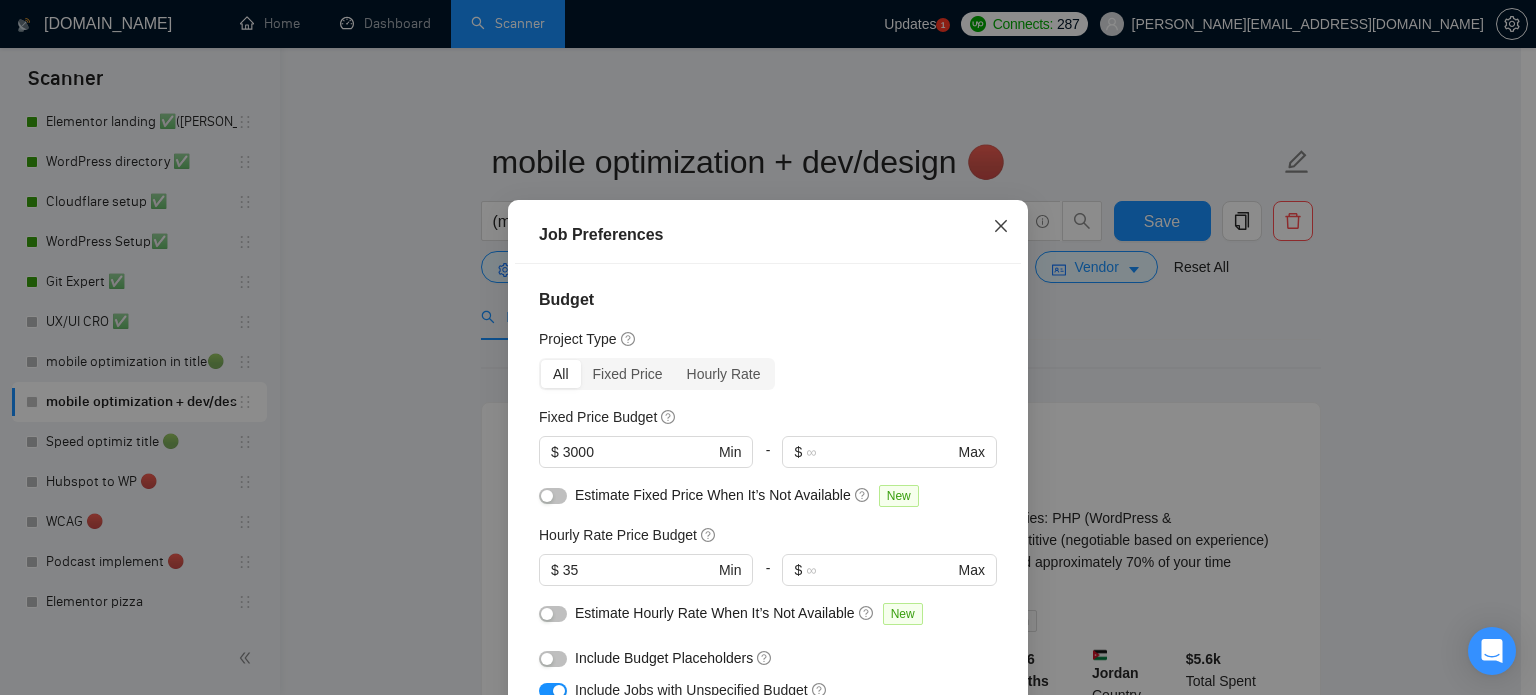 click at bounding box center [1001, 227] 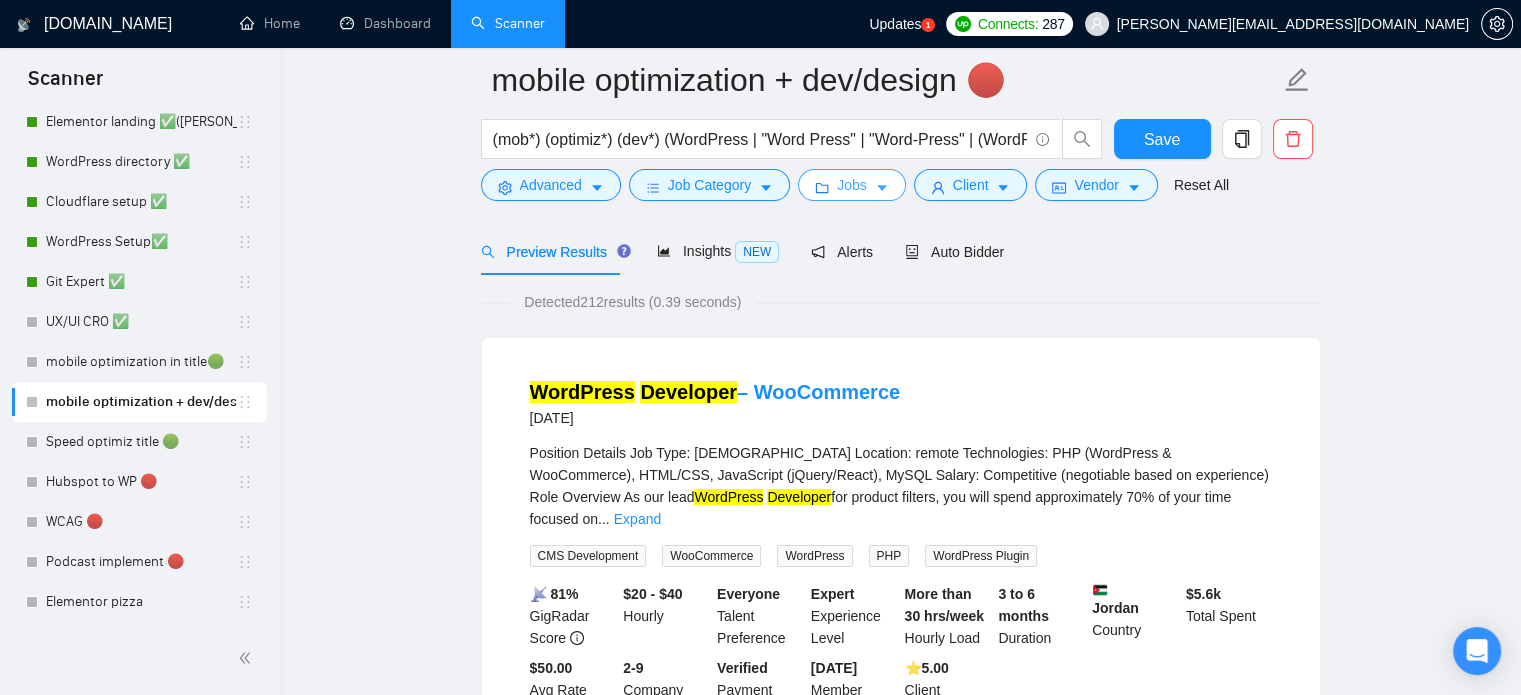 scroll, scrollTop: 100, scrollLeft: 0, axis: vertical 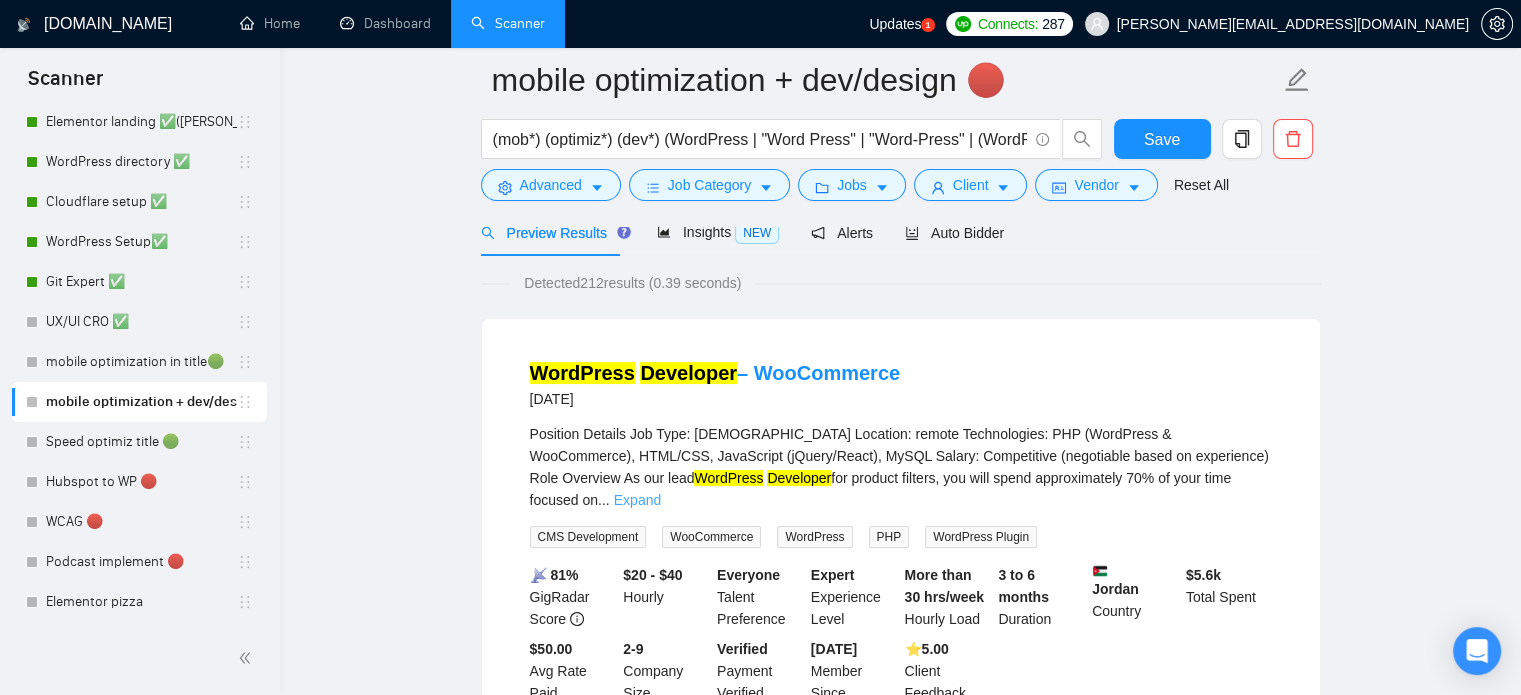 click on "Expand" at bounding box center (637, 500) 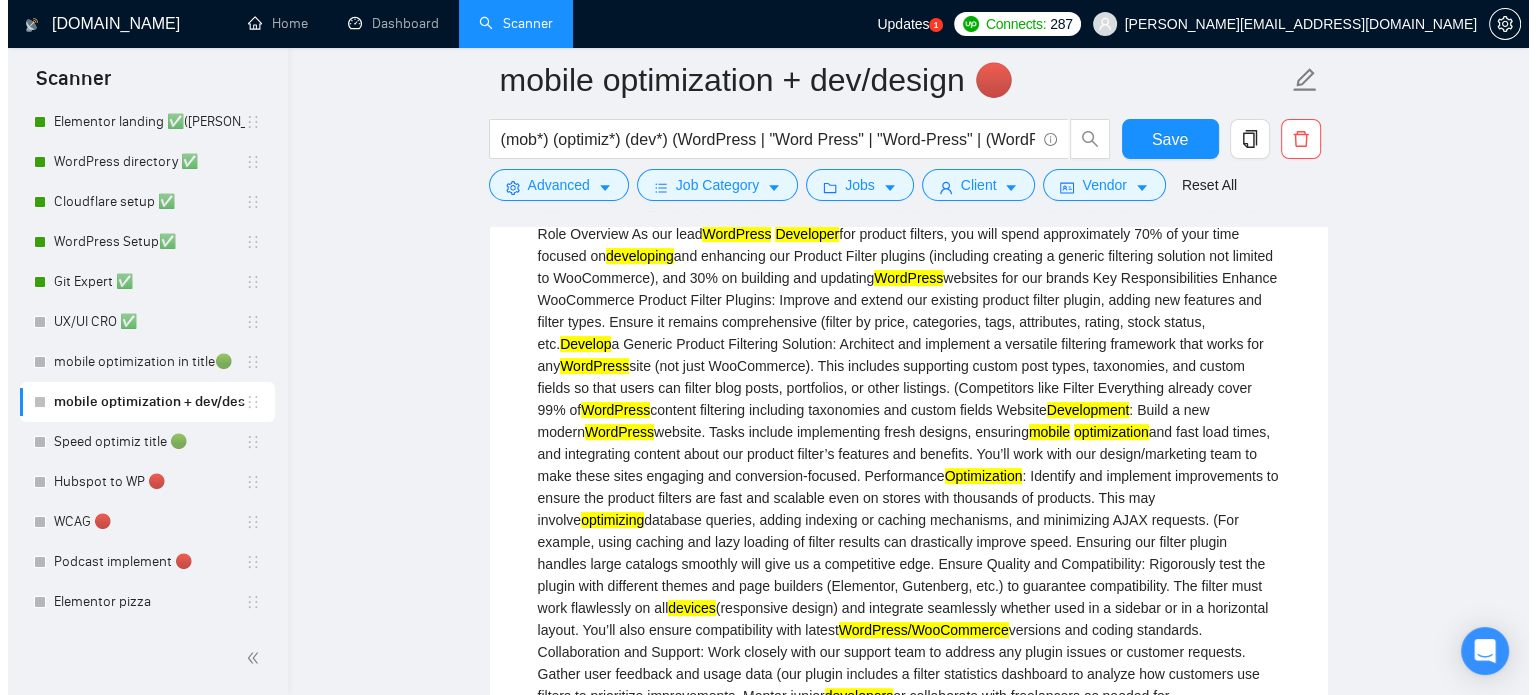 scroll, scrollTop: 100, scrollLeft: 0, axis: vertical 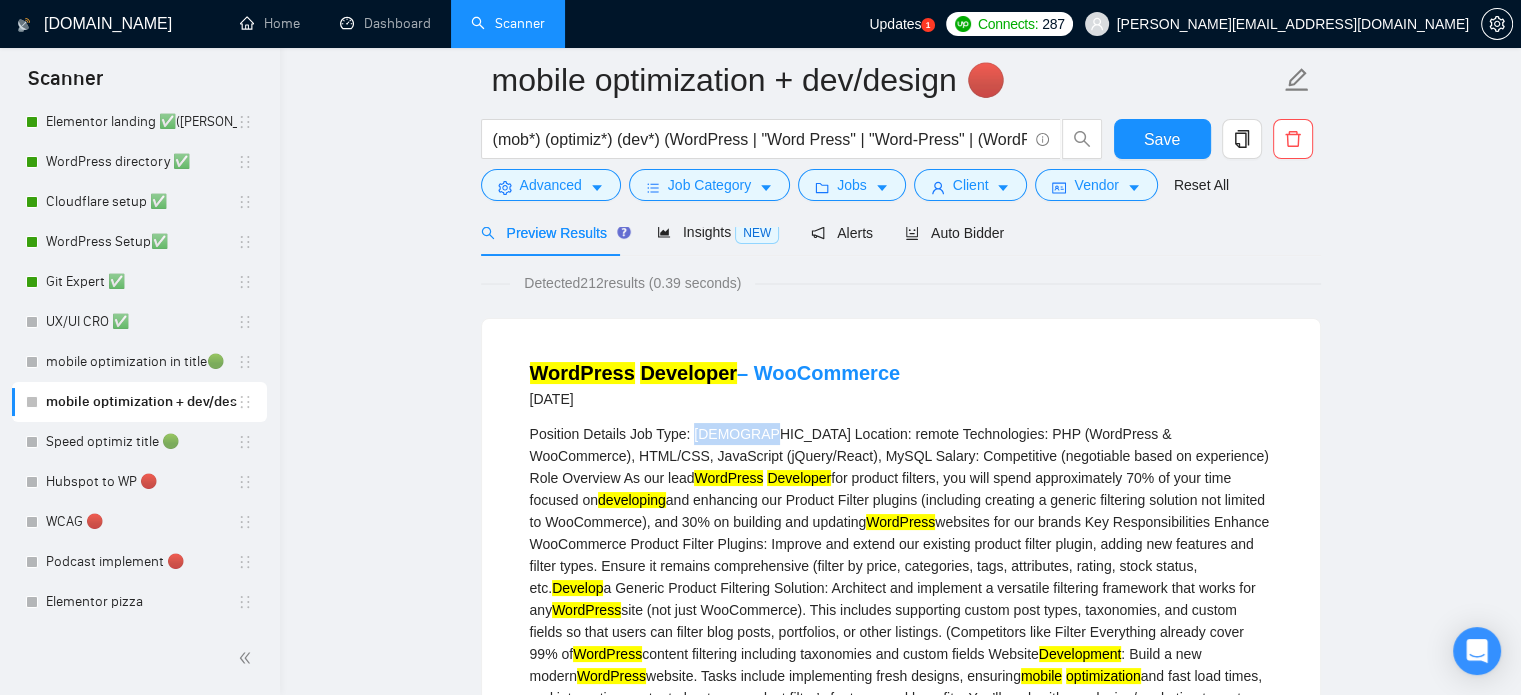 copy on "Full-time" 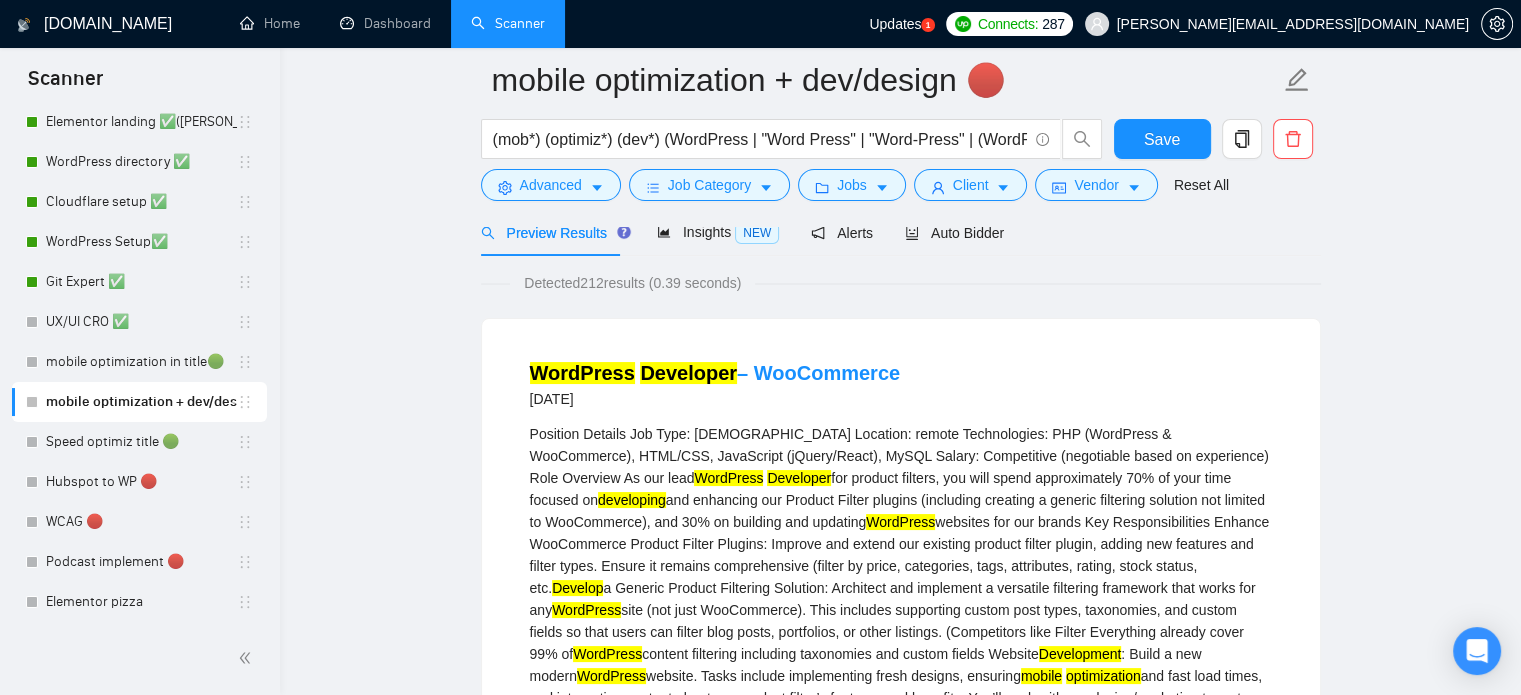 click on "Detected   212  results   (0.39 seconds) WordPress   Developer  – WooCommerce 2 days ago Position Details
Job Type: Full-time
Location: remote
Technologies: PHP (WordPress & WooCommerce), HTML/CSS, JavaScript (jQuery/React), MySQL
Salary: Competitive (negotiable based on experience)
Role Overview
As our lead  WordPress   Developer  for product filters, you will spend approximately 70% of your time focused on  developing  and enhancing our Product Filter plugins (including creating a generic filtering solution not limited to WooCommerce), and 30% on building and updating  WordPress  websites for our brands
Key Responsibilities
Enhance WooCommerce Product Filter Plugins: Improve and extend our existing product filter plugin, adding new features and filter types. Ensure it remains comprehensive (filter by price, categories, tags, attributes, rating, stock status, etc.
Develop  a Generic Product Filtering Solution: Architect and implement a versatile filtering framework that works for any  WordPress mobile" at bounding box center [901, 3135] 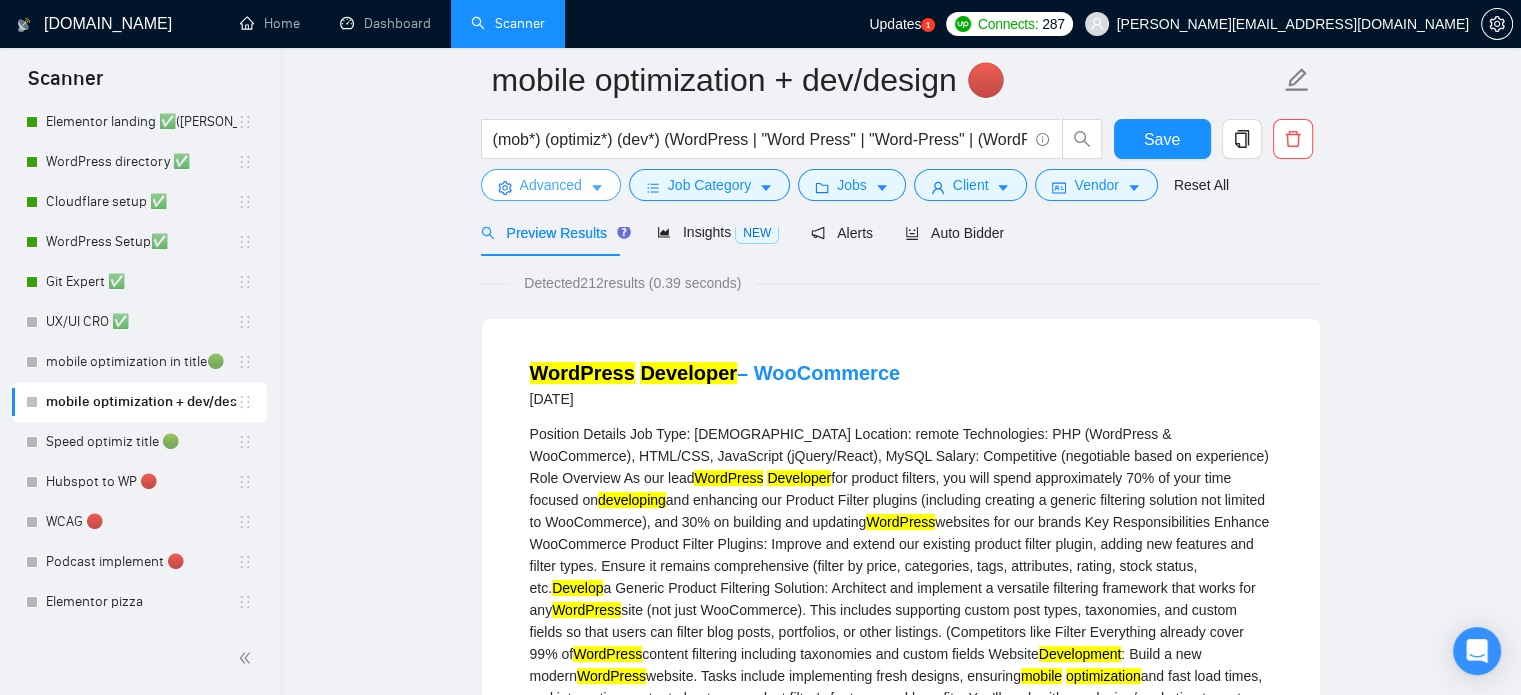 click on "Advanced" at bounding box center [551, 185] 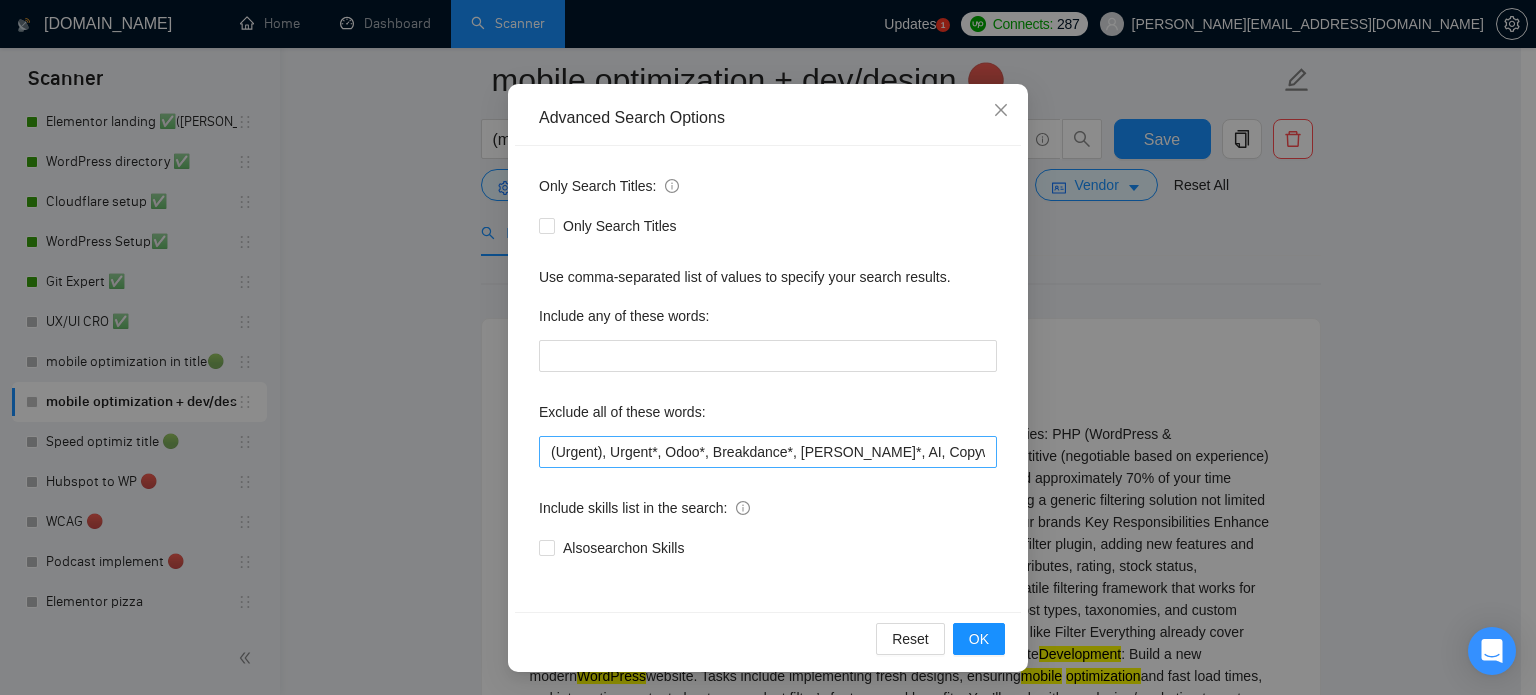 scroll, scrollTop: 136, scrollLeft: 0, axis: vertical 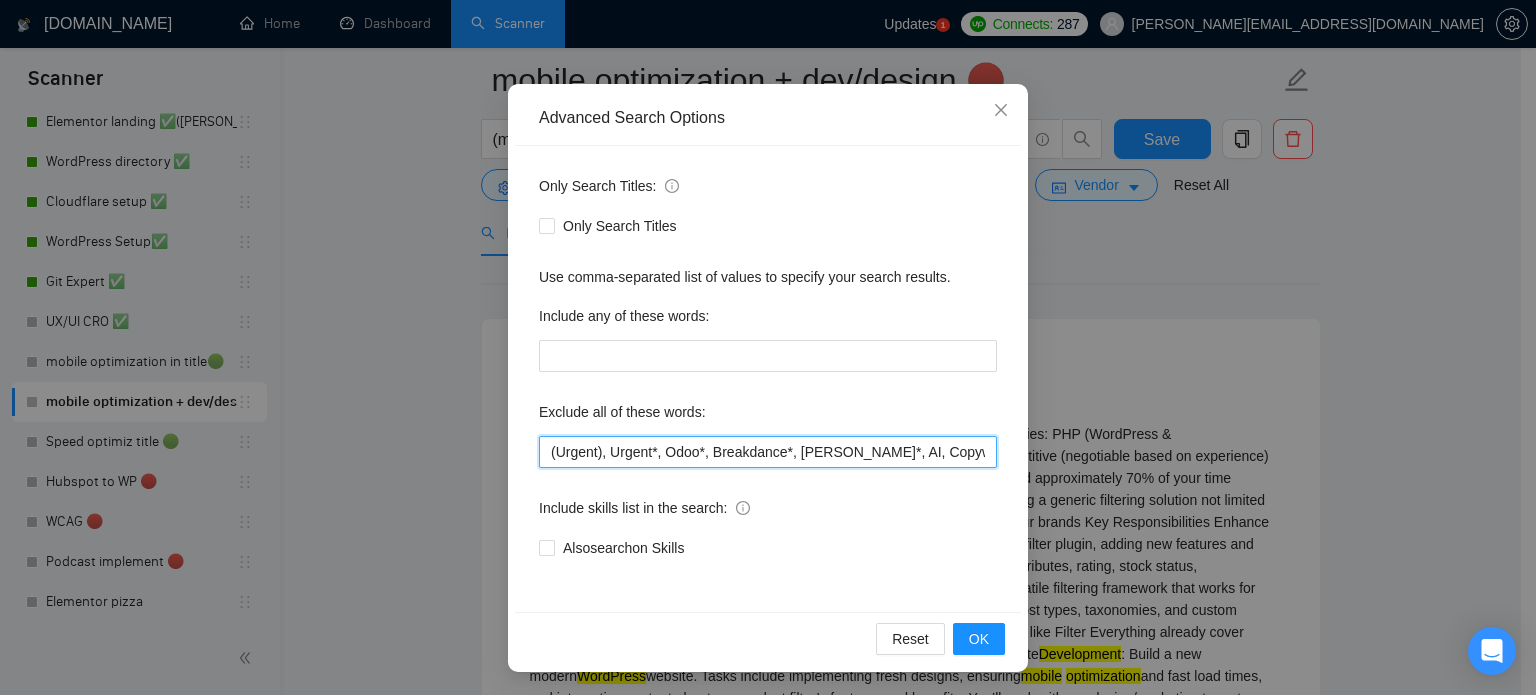 click on "(Urgent), Urgent*, Odoo*, Breakdance*, [PERSON_NAME]*, AI, Copywriter*, DevOps*, fix, adult*, webflow*, "web flow", (Wix*), Framer*, (Shopify*), Squarespace*, wpbakery*, Kajabi*, ClickFunnels*,  "Click Funnels", "Hub Spot", HubSpot*, "Bricks Builder", GoHighLevel*, (bug*), "short term", asap*, [DATE]*, [DATE]*, tutor*, coach*, "teach me", "no agency", "BigCommerce", "Big Commerce", python*,  react*, django*, zoho*, "join our team", "Oxygen Builder", no agencies, Funnelish*, und, die,Custom illustration, "Progressive Web App", (PWA), PWA*, Angular*,  Facebook ad,  Facebook ads" at bounding box center [768, 452] 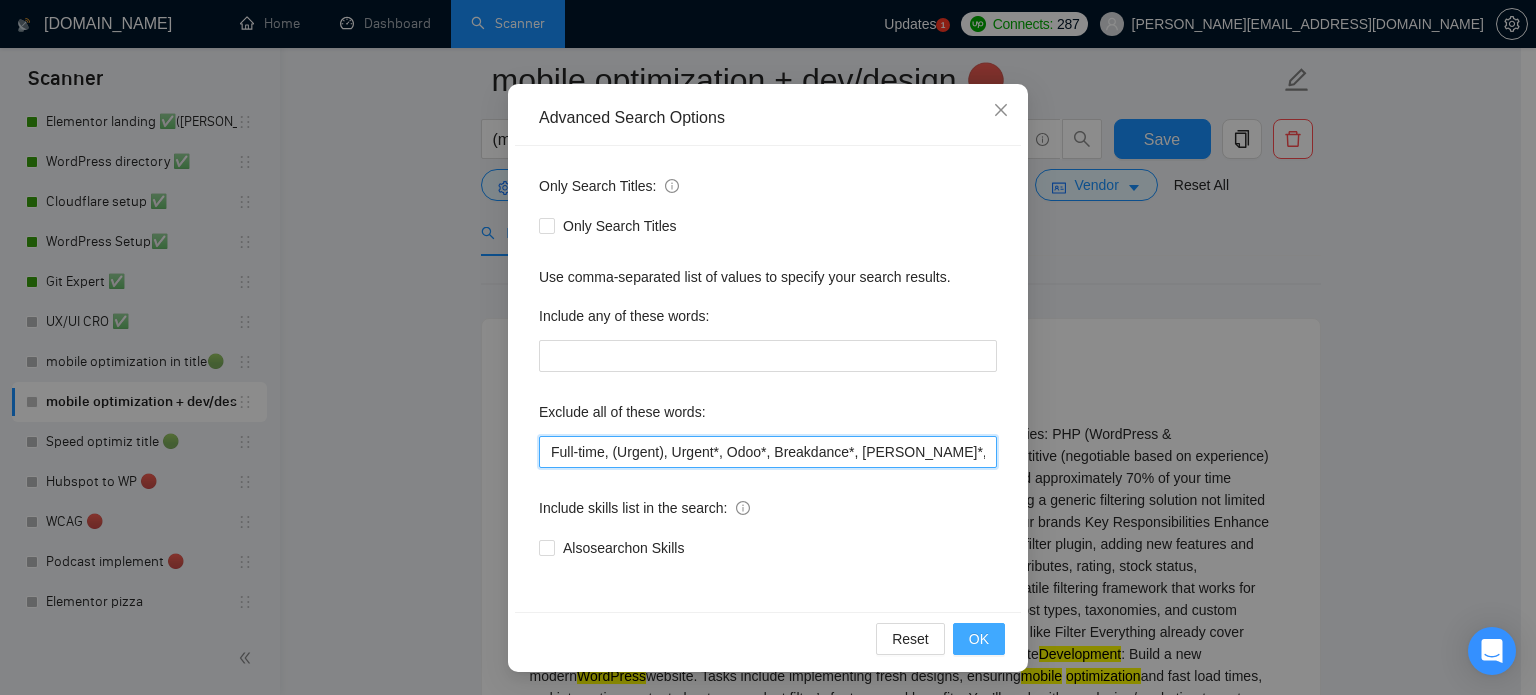 type on "Full-time, (Urgent), Urgent*, Odoo*, Breakdance*, Duda*, AI, Copywriter*, DevOps*, fix, adult*, webflow*, "web flow", (Wix*), Framer*, (Shopify*), Squarespace*, wpbakery*, Kajabi*, ClickFunnels*,  "Click Funnels", "Hub Spot", HubSpot*, "Bricks Builder", GoHighLevel*, (bug*), "short term", asap*, today*, tomorrow*, tutor*, coach*, "teach me", "no agency", "BigCommerce", "Big Commerce", python*,  react*, django*, zoho*, "join our team", "Oxygen Builder", no agencies, Funnelish*, und, die,Custom illustration, "Progressive Web App", (PWA), PWA*, Angular*,  Facebook ad,  Facebook ads" 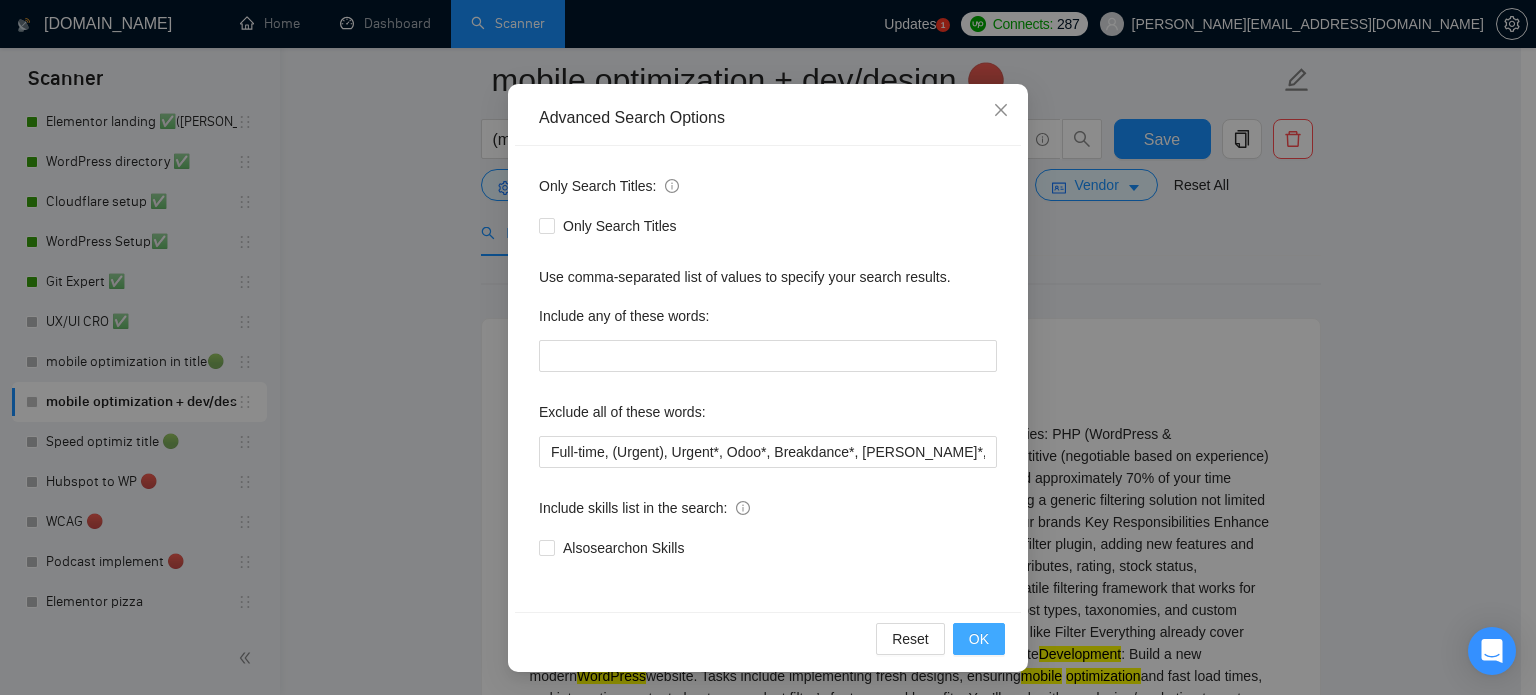 click on "OK" at bounding box center (979, 639) 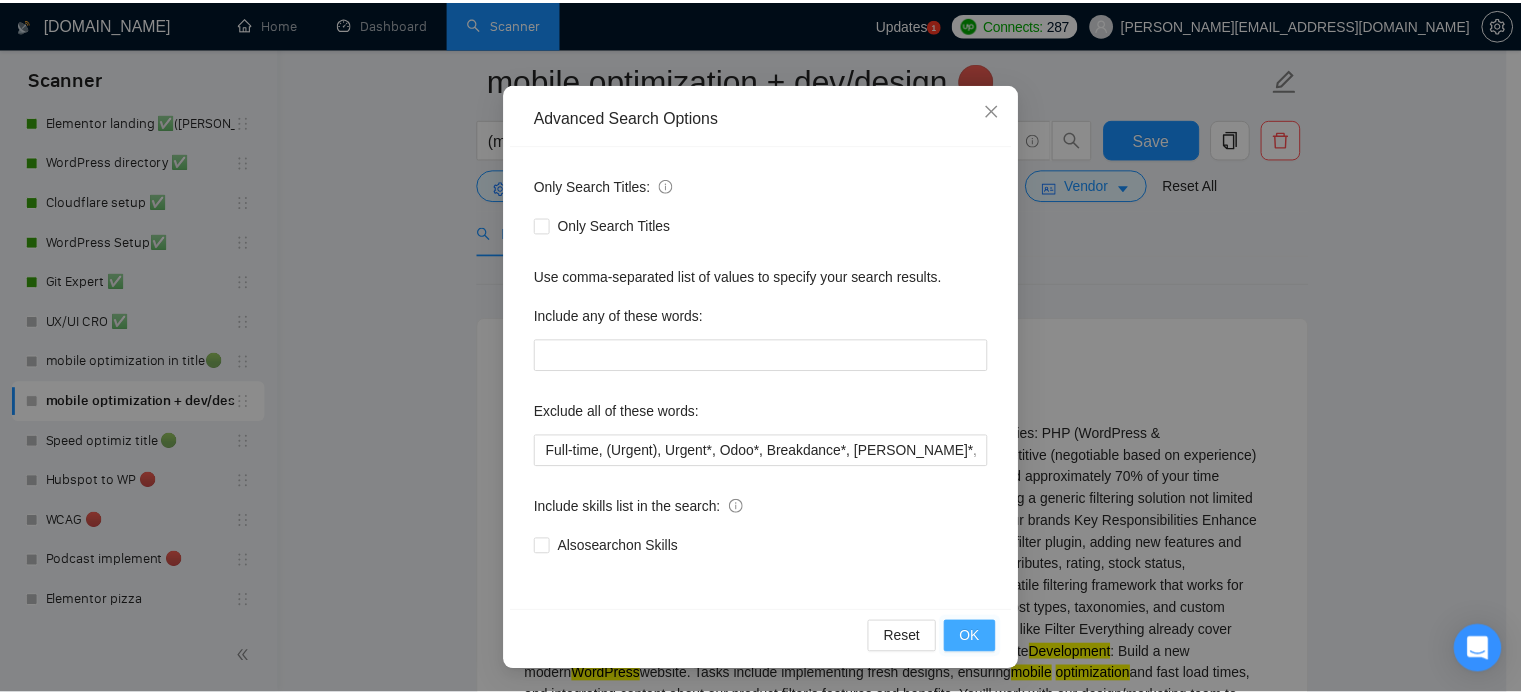 scroll, scrollTop: 36, scrollLeft: 0, axis: vertical 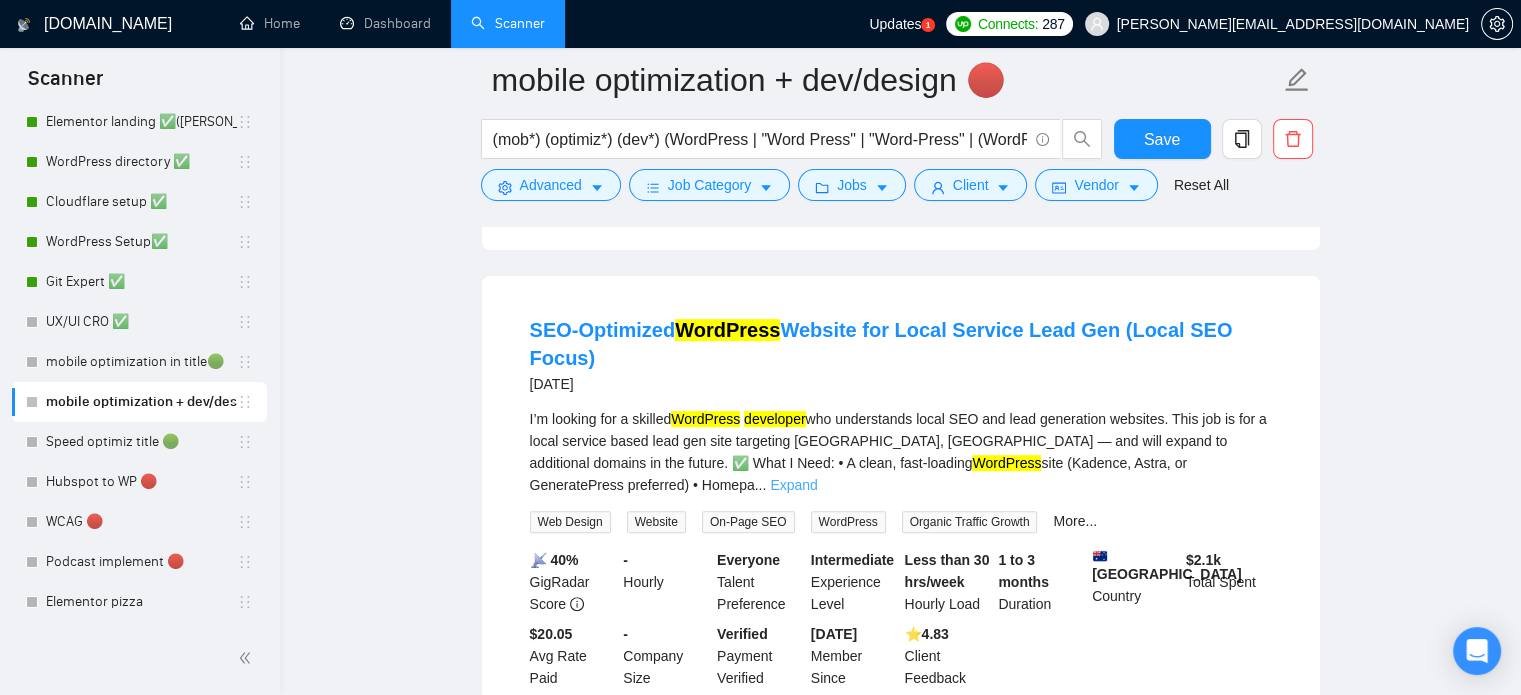 click on "Expand" at bounding box center [793, 485] 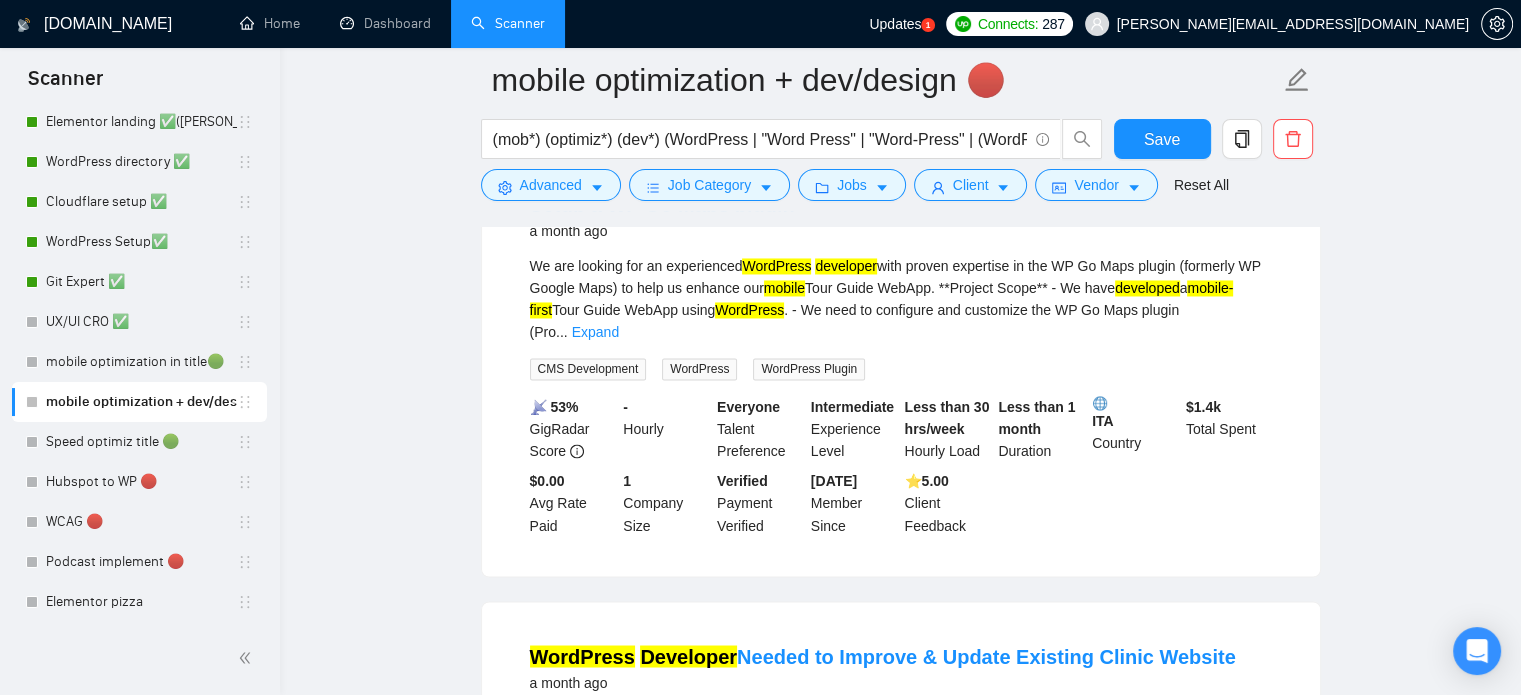 scroll, scrollTop: 3300, scrollLeft: 0, axis: vertical 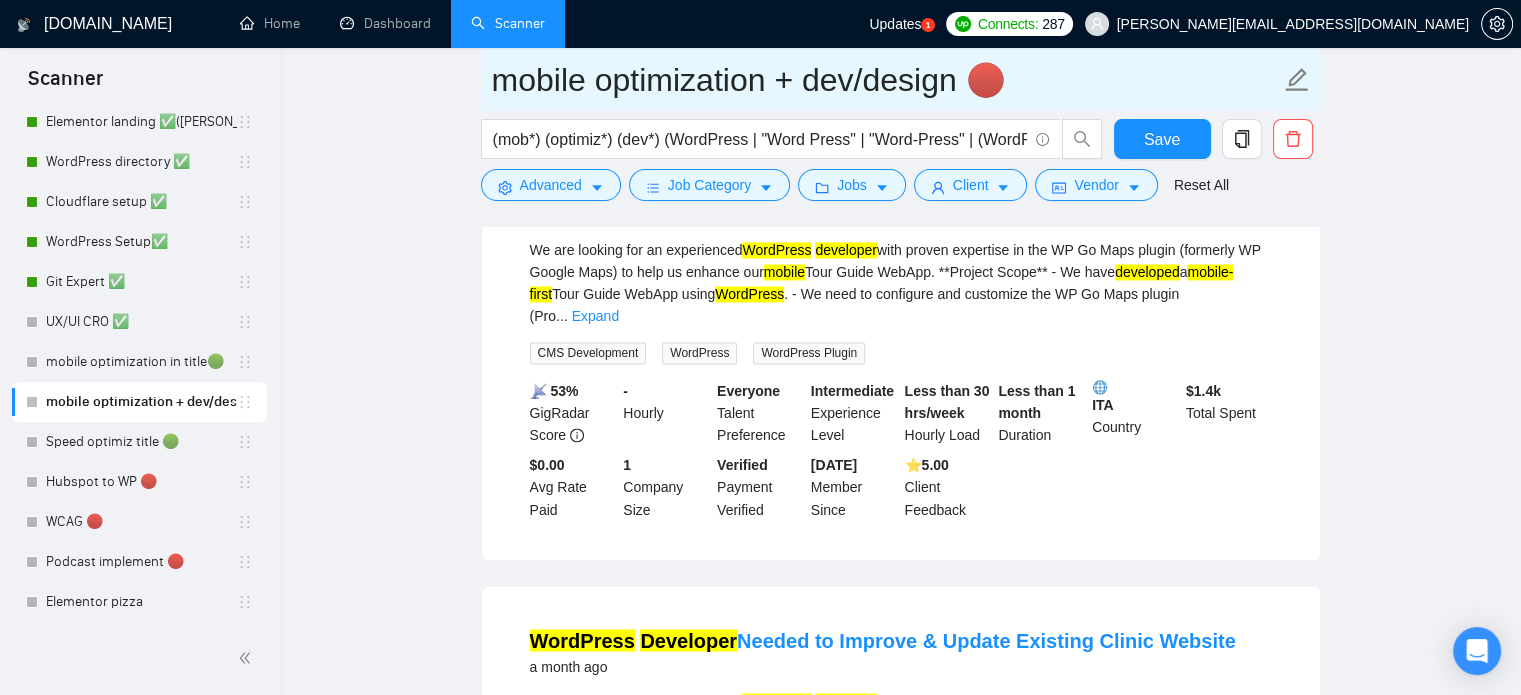 drag, startPoint x: 1034, startPoint y: 79, endPoint x: 1012, endPoint y: 78, distance: 22.022715 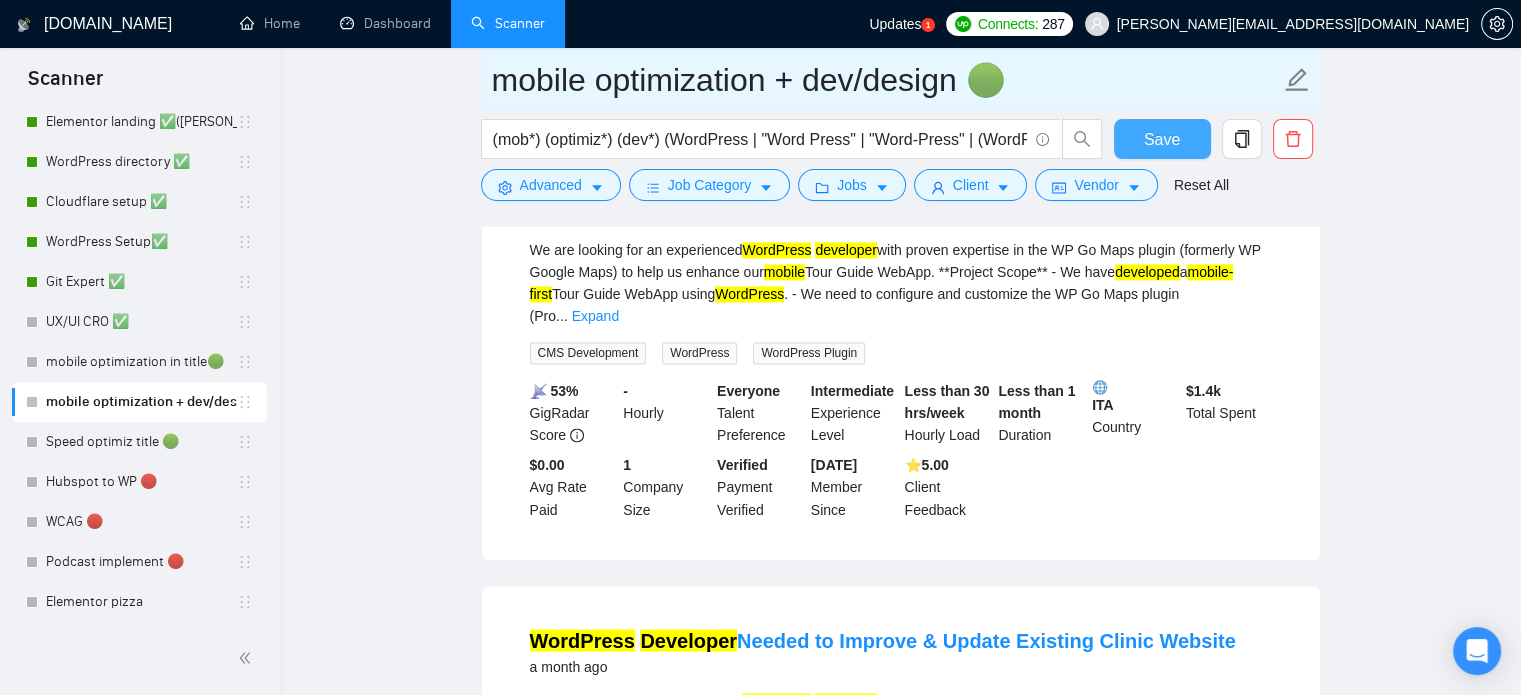 type on "mobile optimization + dev/design 🟢" 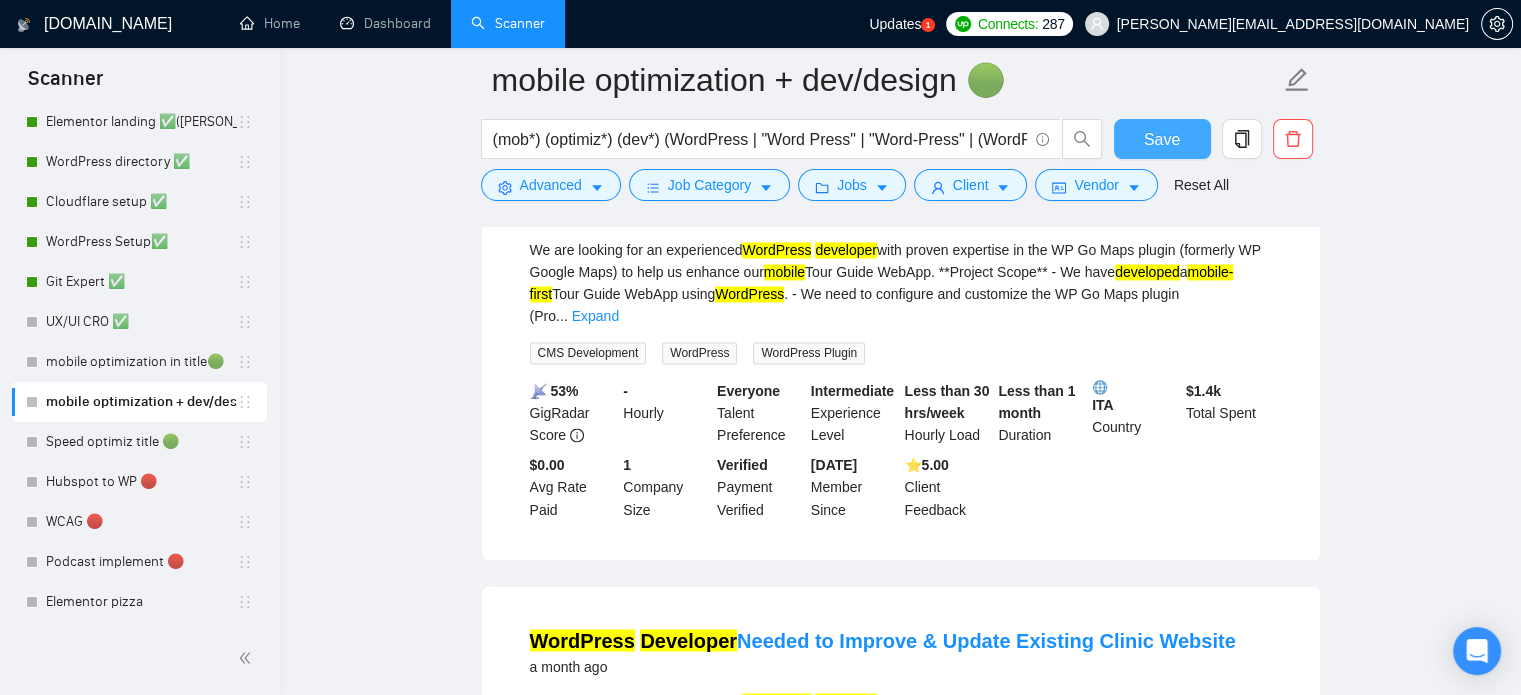 click on "Save" at bounding box center (1162, 139) 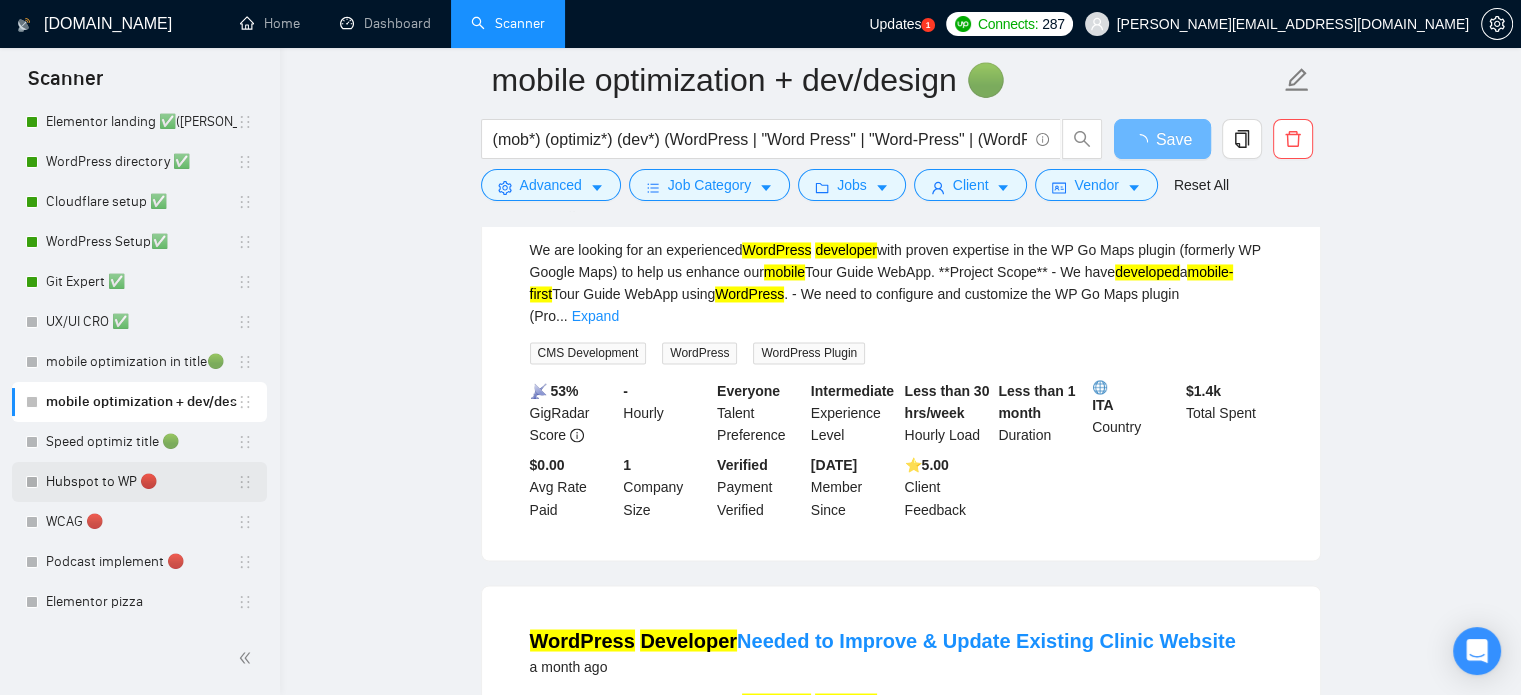 click on "Hubspot to WP 🔴" at bounding box center [141, 482] 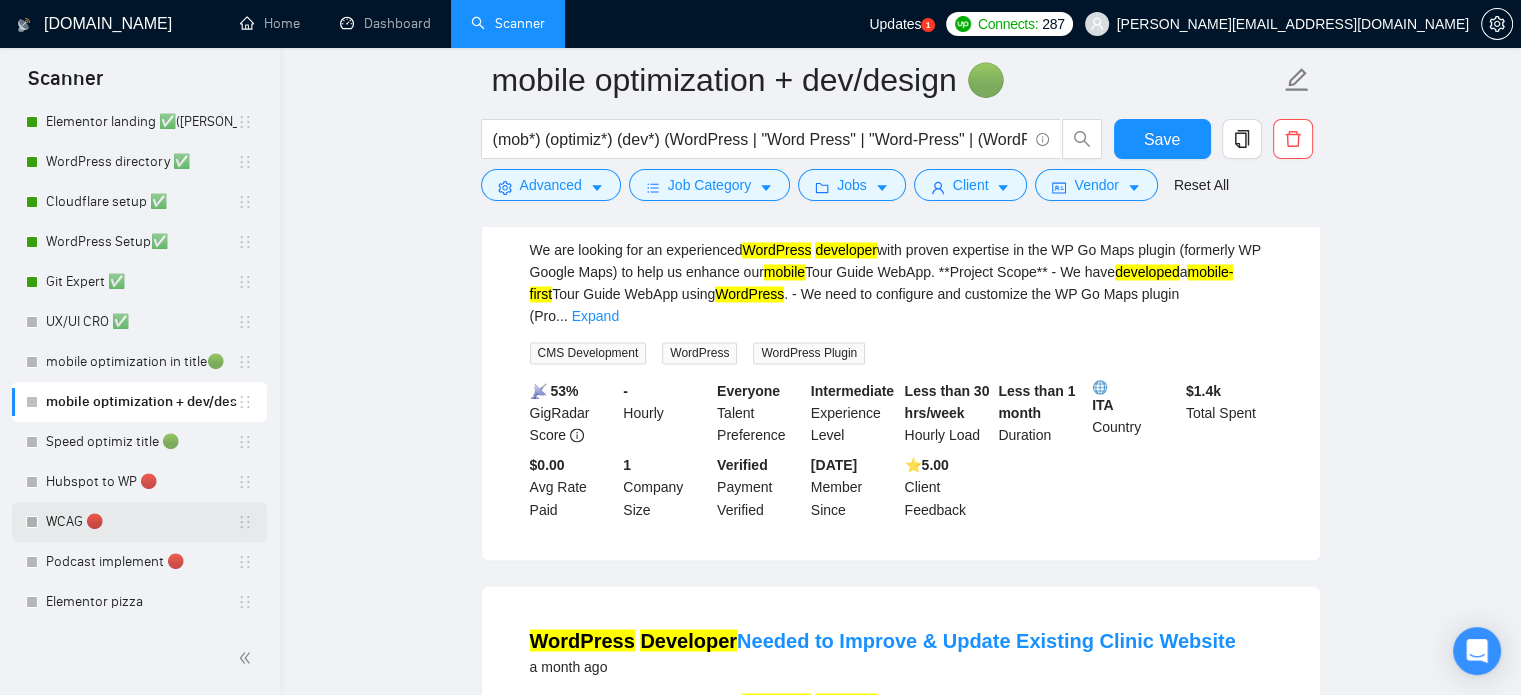 click on "WCAG 🔴" at bounding box center (141, 522) 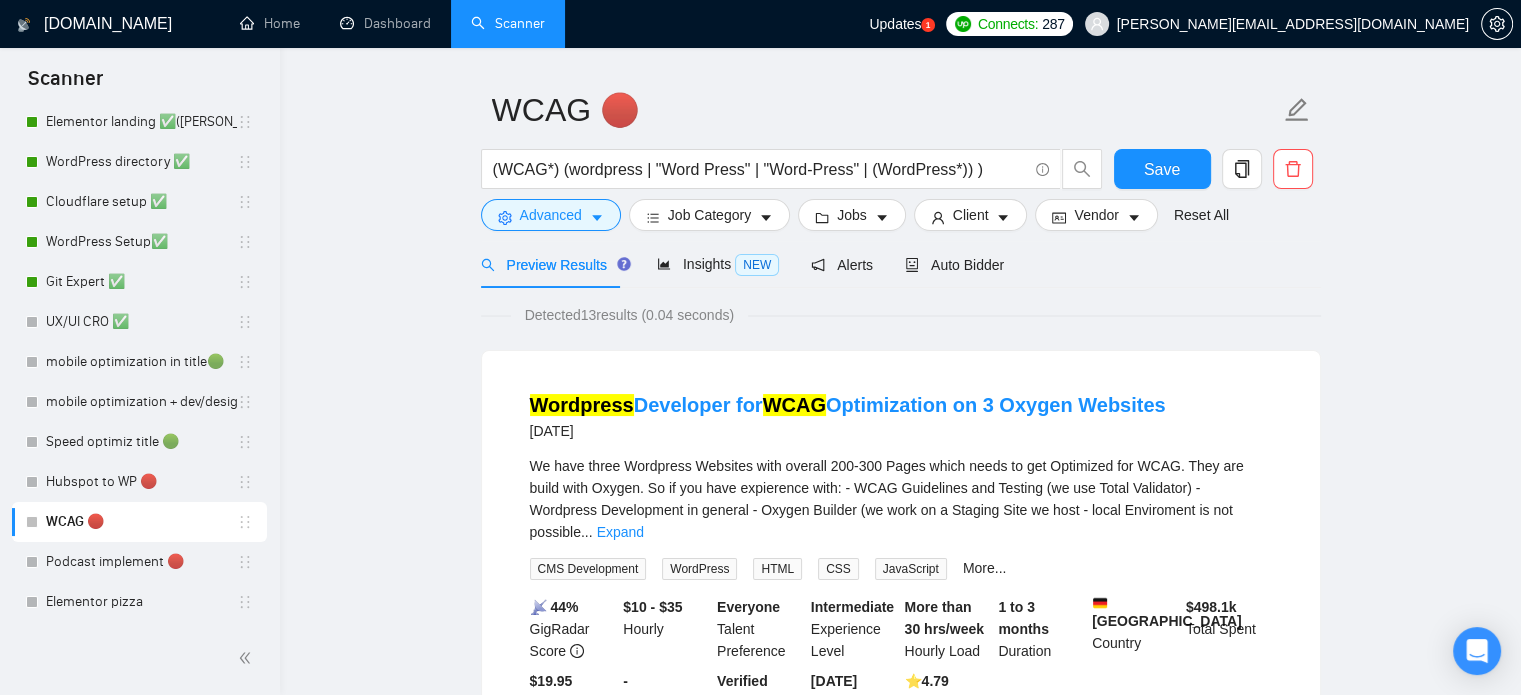 scroll, scrollTop: 0, scrollLeft: 0, axis: both 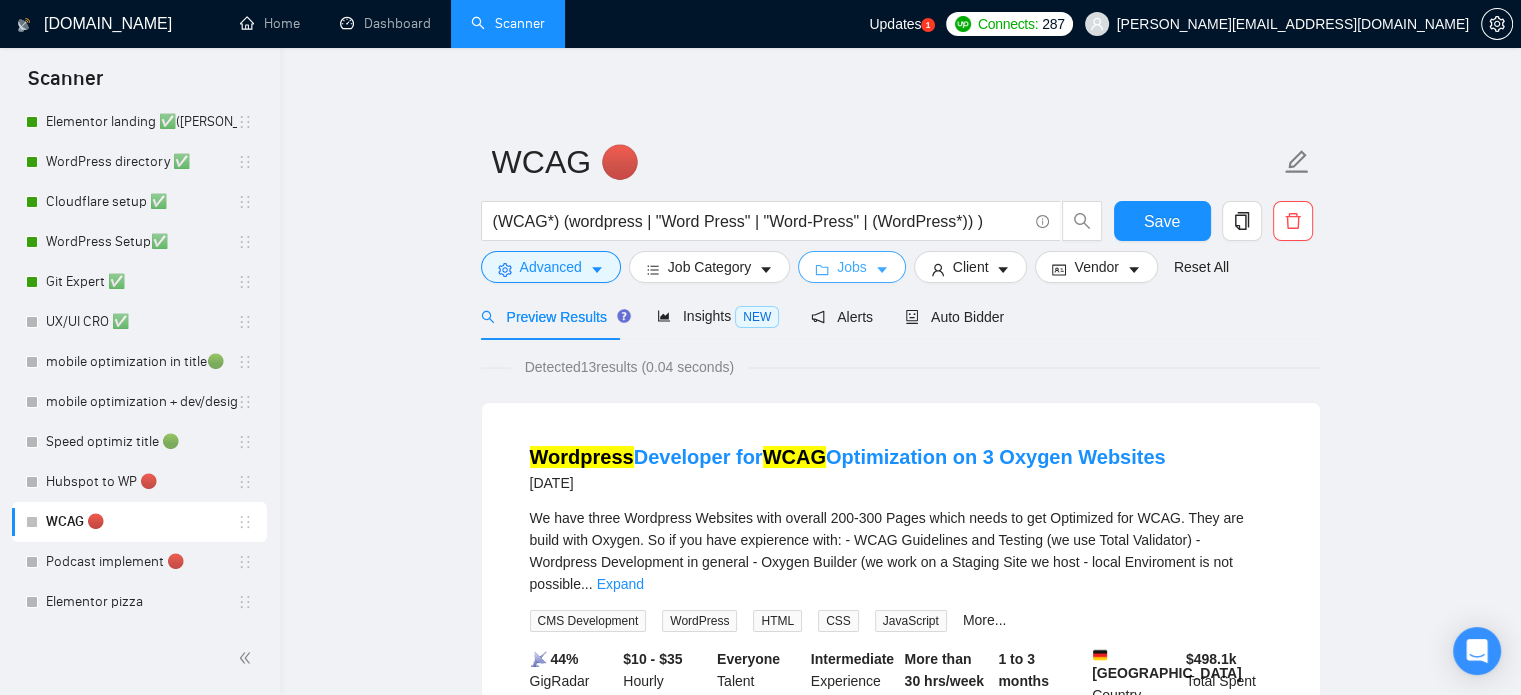 click on "Jobs" at bounding box center (852, 267) 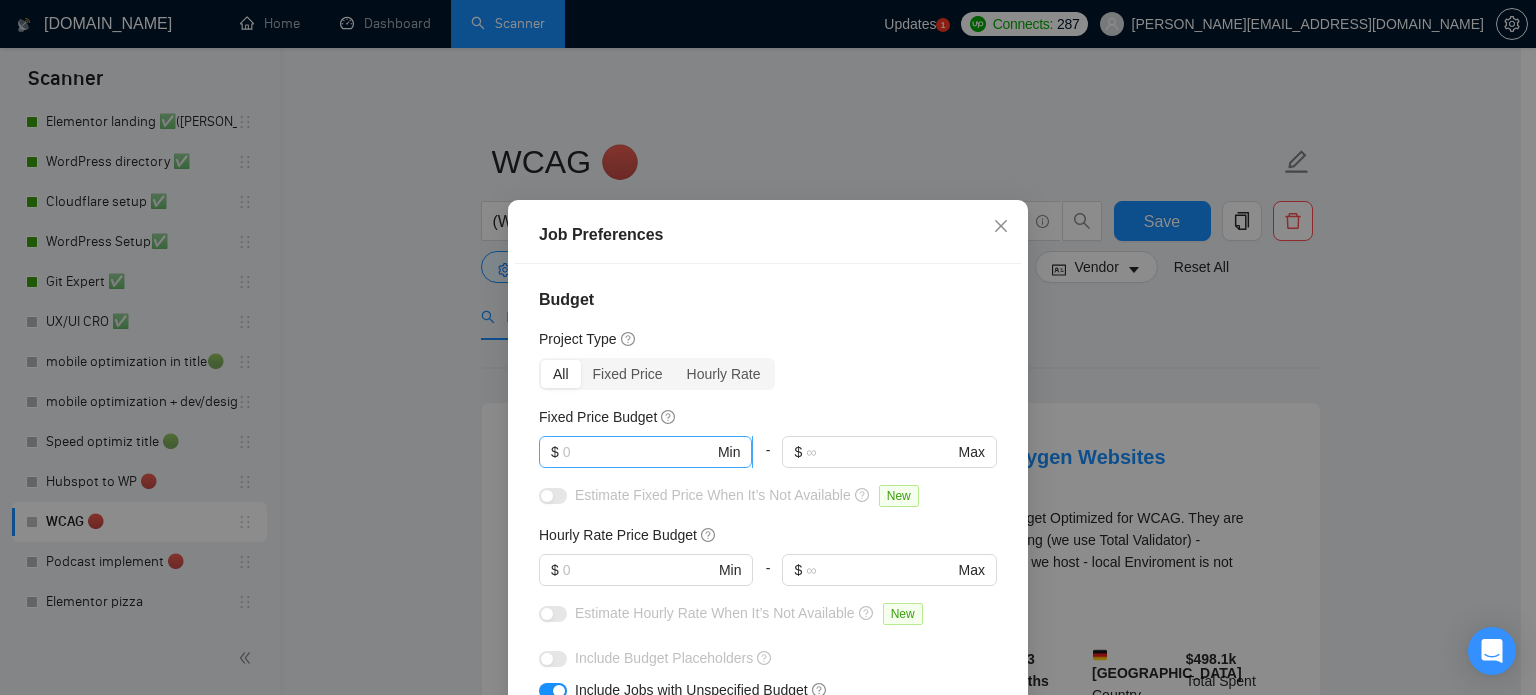 click at bounding box center (638, 452) 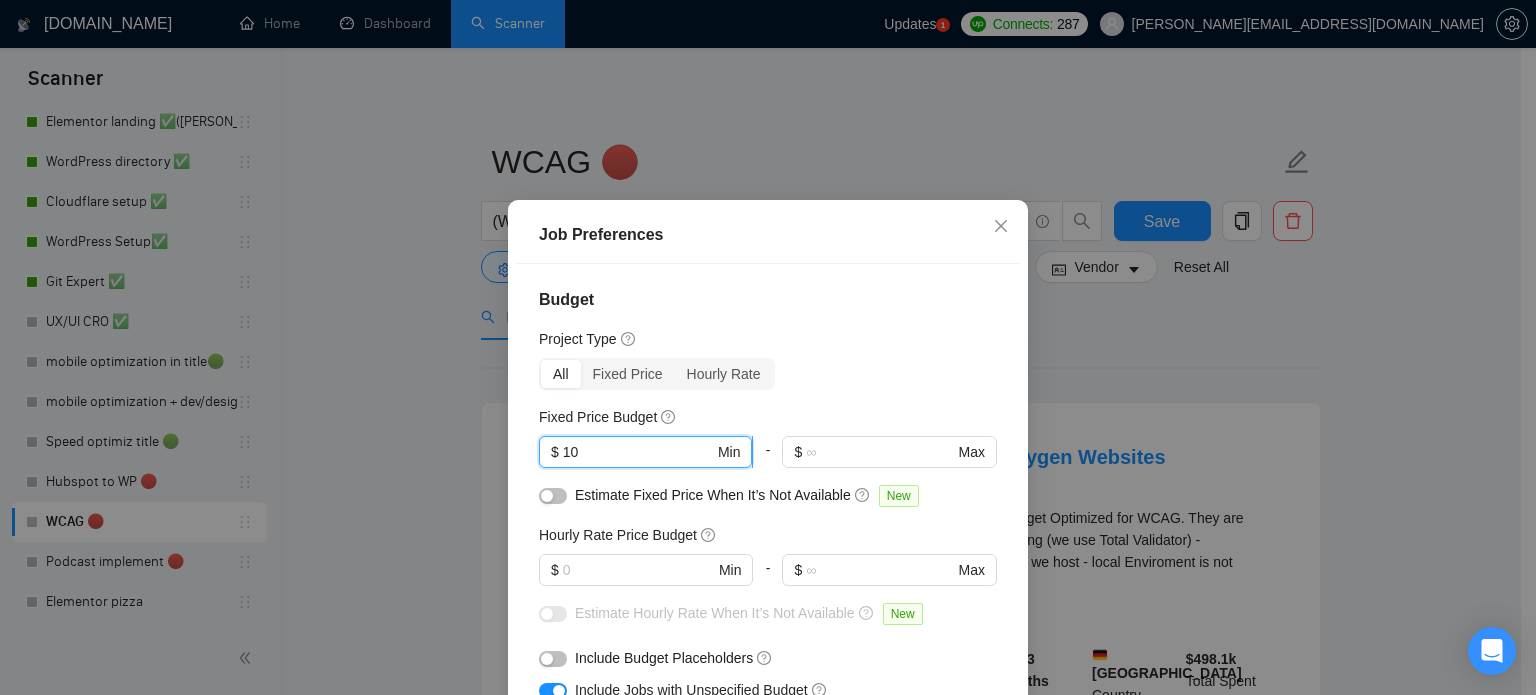 type on "1" 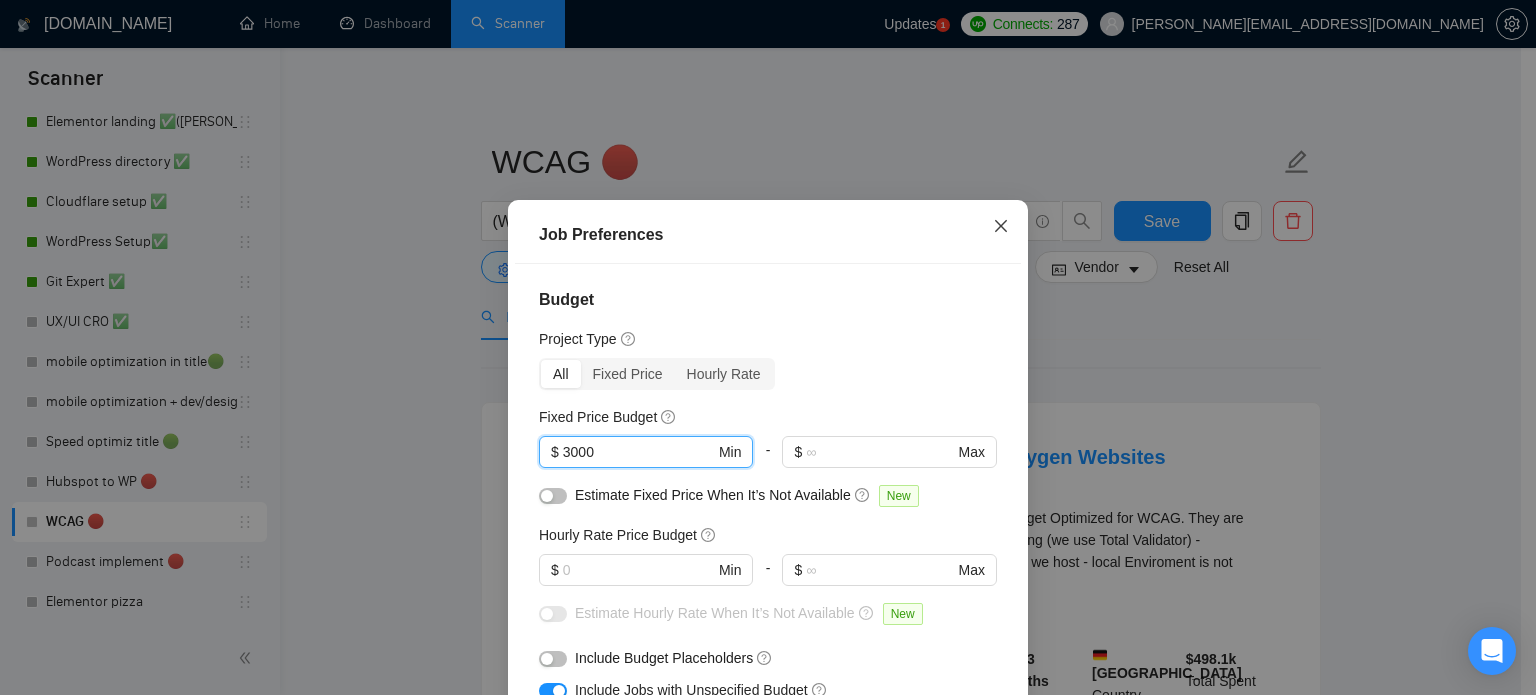 type on "3000" 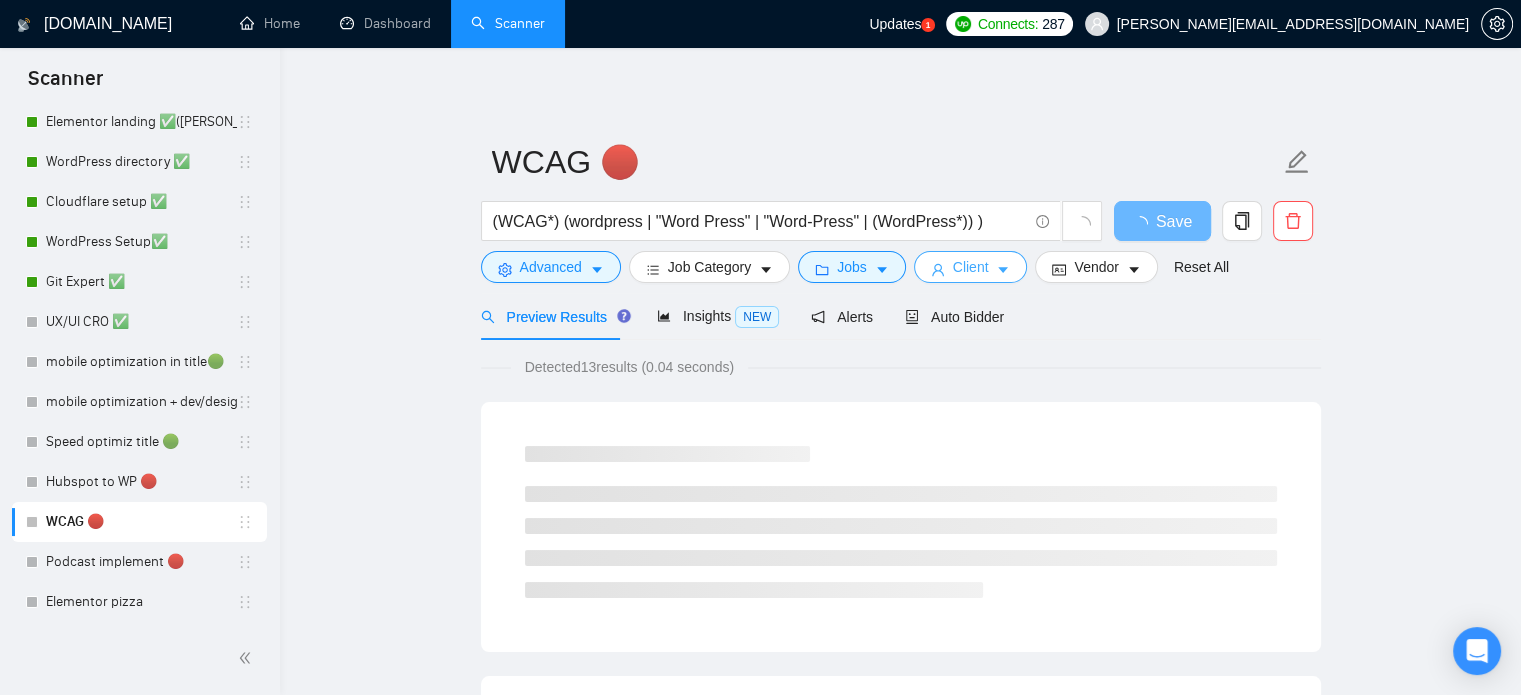 click on "Client" at bounding box center [971, 267] 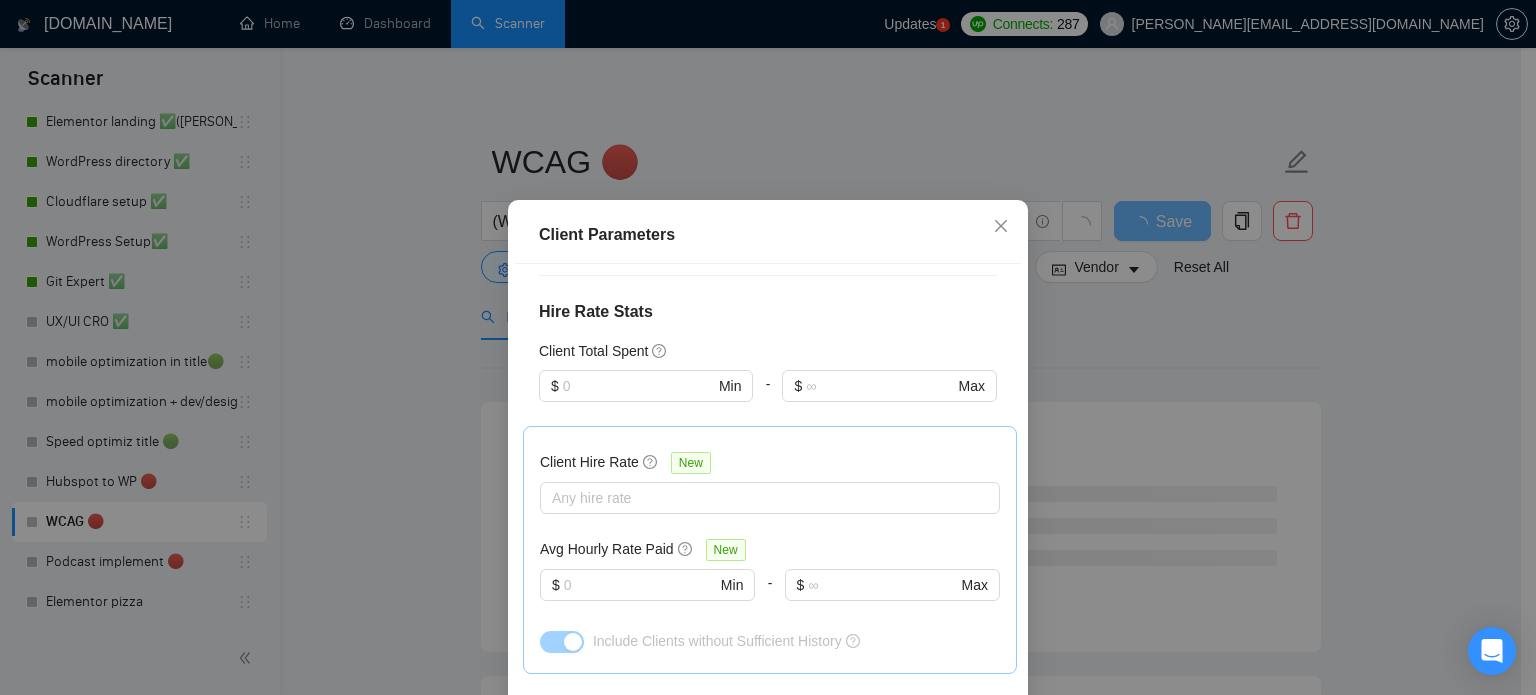 click on "Client Location Include Client Countries   Select Exclude Client Countries   Select Client Rating Client Min Average Feedback Include clients with no feedback Client Payment Details Payment Verified Hire Rate Stats   Client Total Spent $ Min - $ Max Client Hire Rate New   Any hire rate   Avg Hourly Rate Paid New $ Min - $ Max Include Clients without Sufficient History Client Profile Client Industry New   Any industry Client Company Size   Any company size Enterprise Clients New   Any clients" at bounding box center (768, 507) 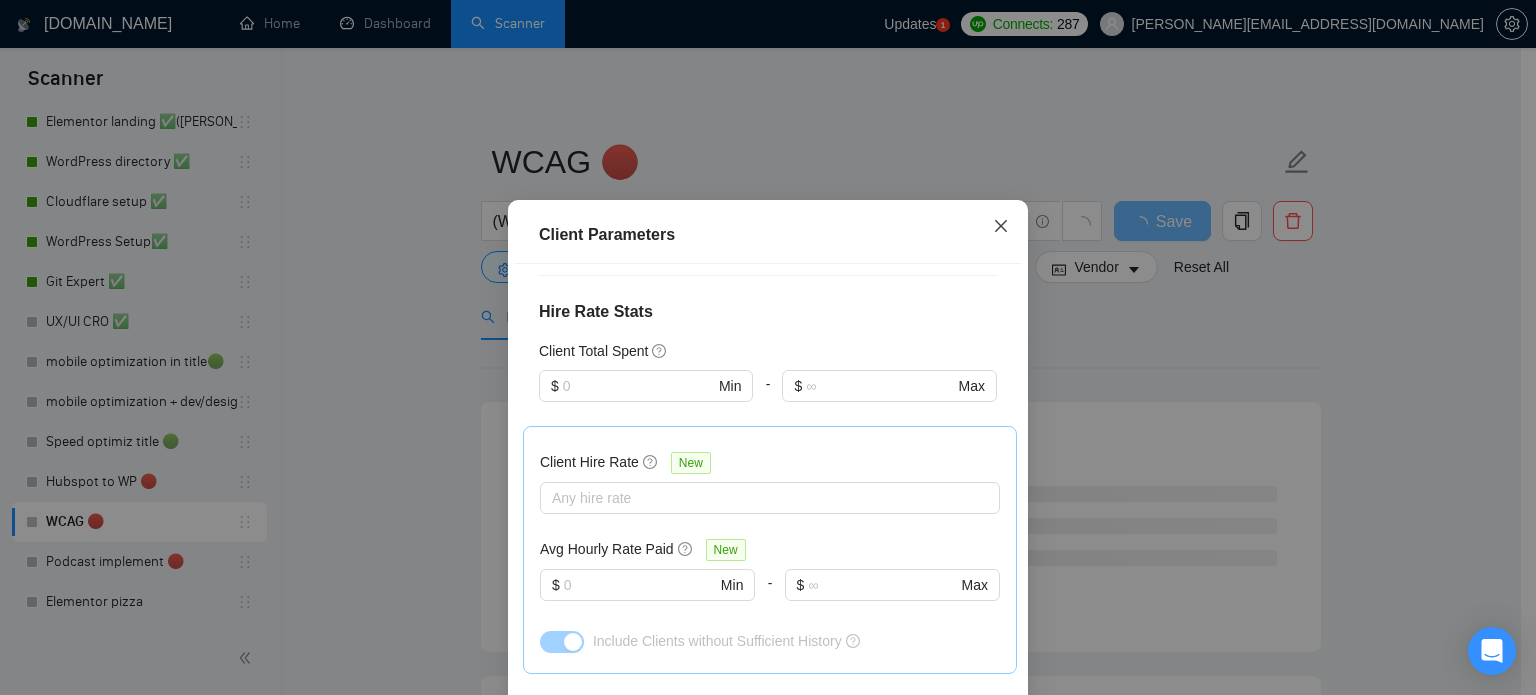 drag, startPoint x: 980, startPoint y: 239, endPoint x: 934, endPoint y: 243, distance: 46.173584 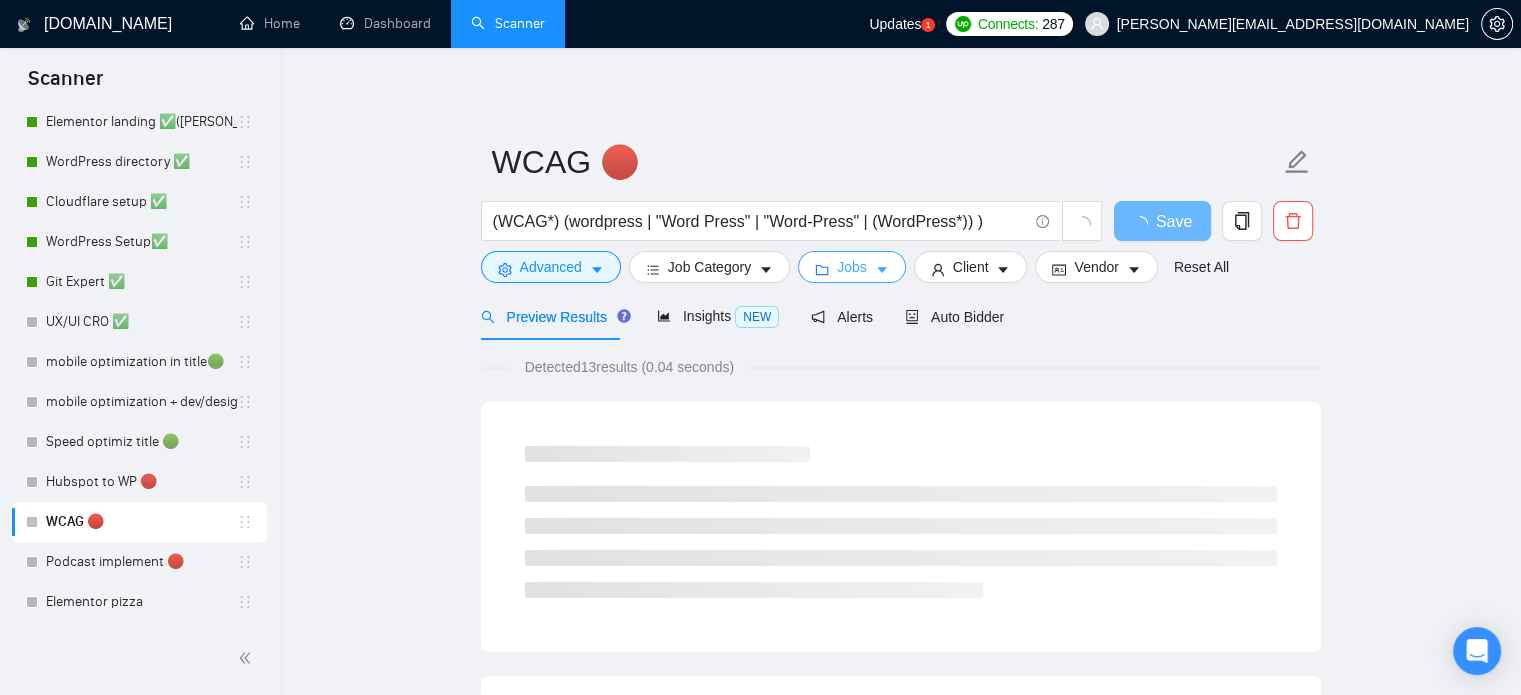 click on "Jobs" at bounding box center [852, 267] 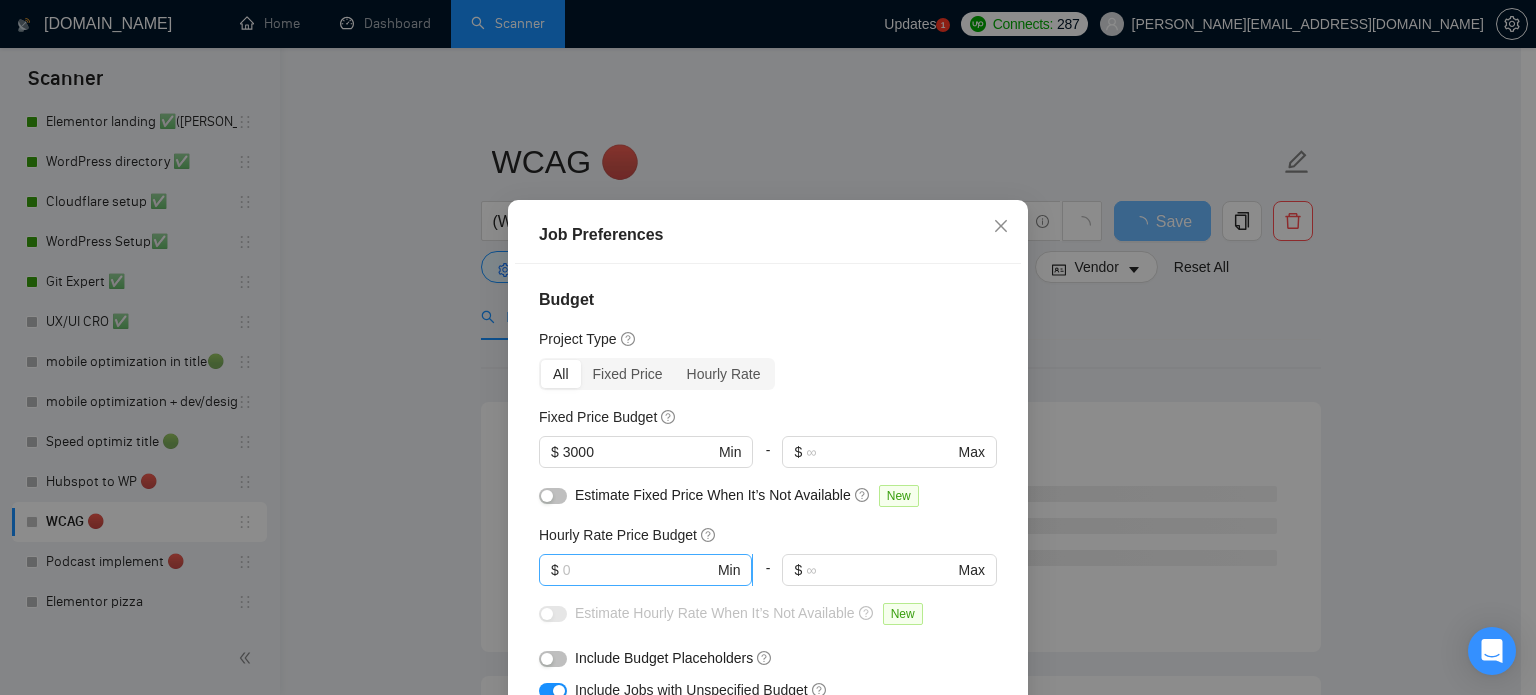 click at bounding box center (638, 570) 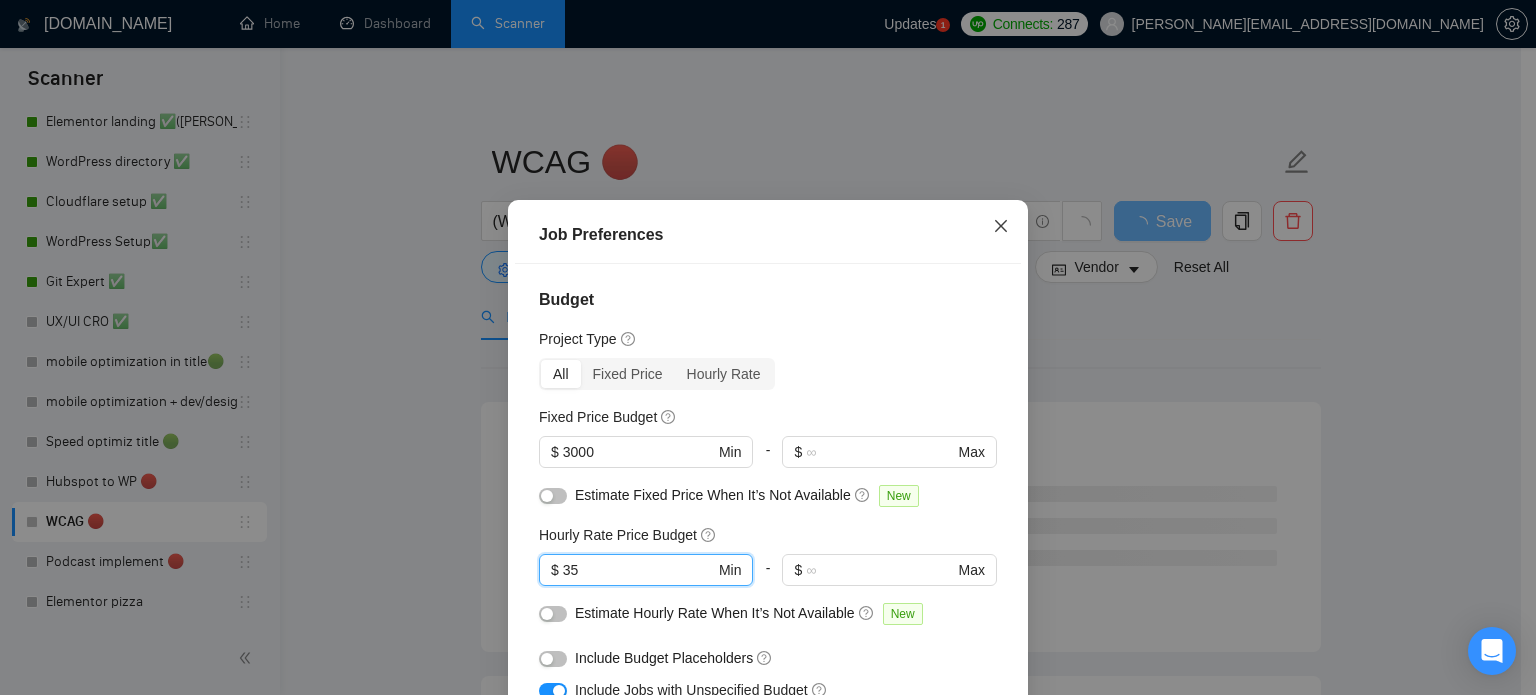 type on "35" 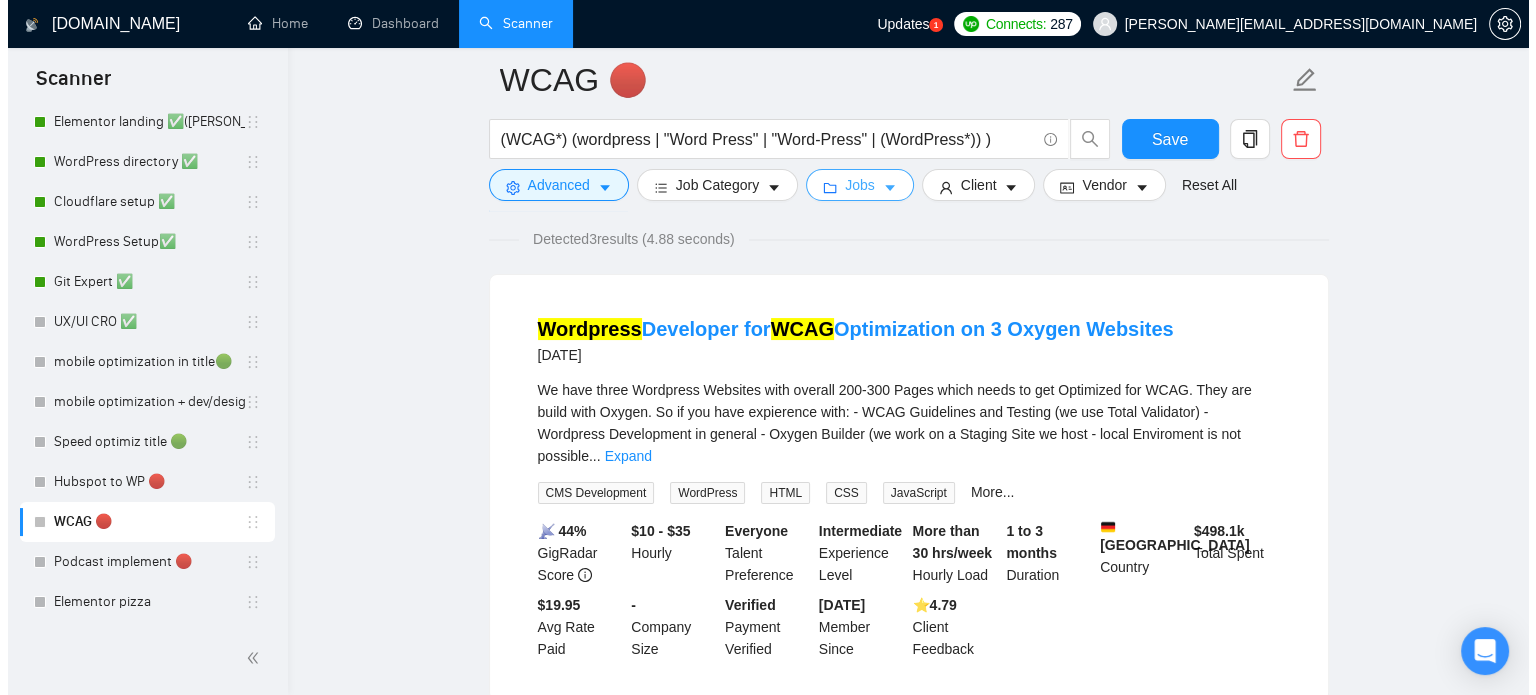 scroll, scrollTop: 0, scrollLeft: 0, axis: both 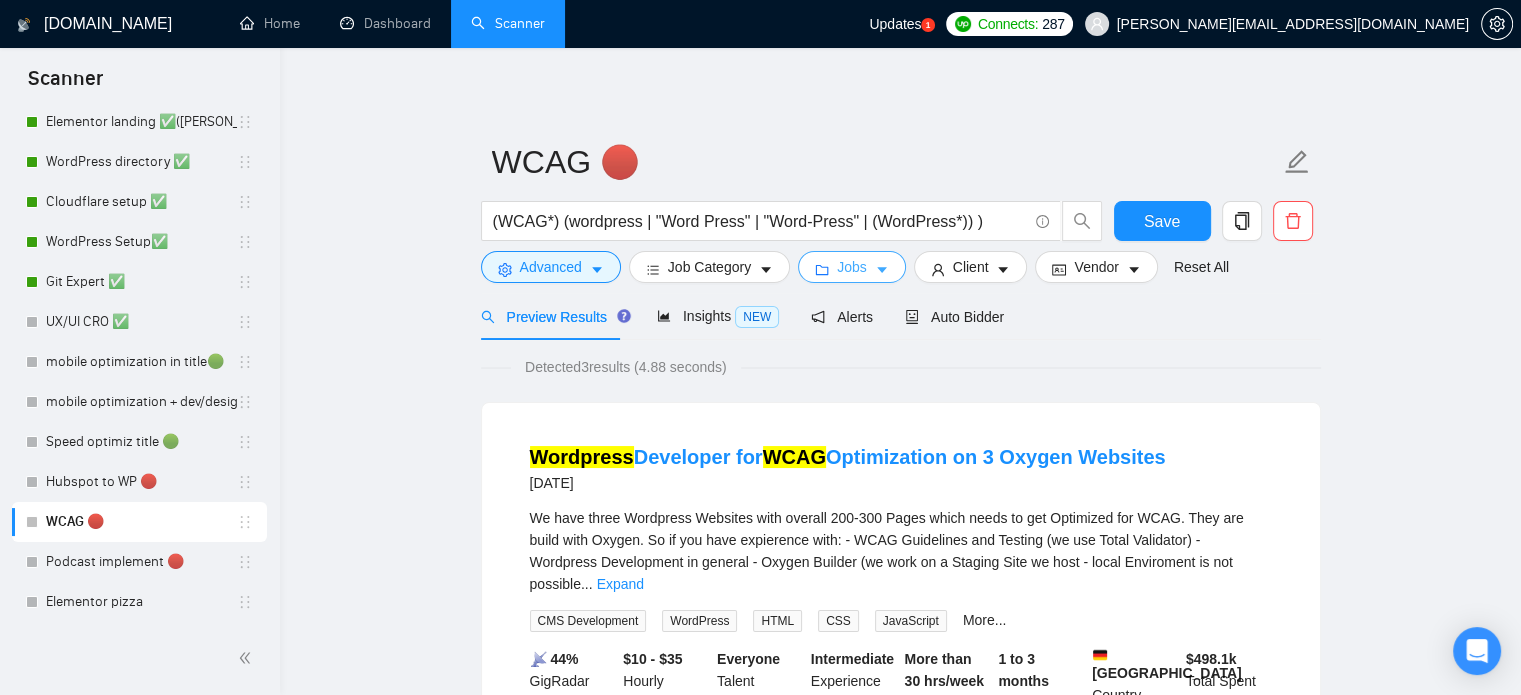 click on "Jobs" at bounding box center [852, 267] 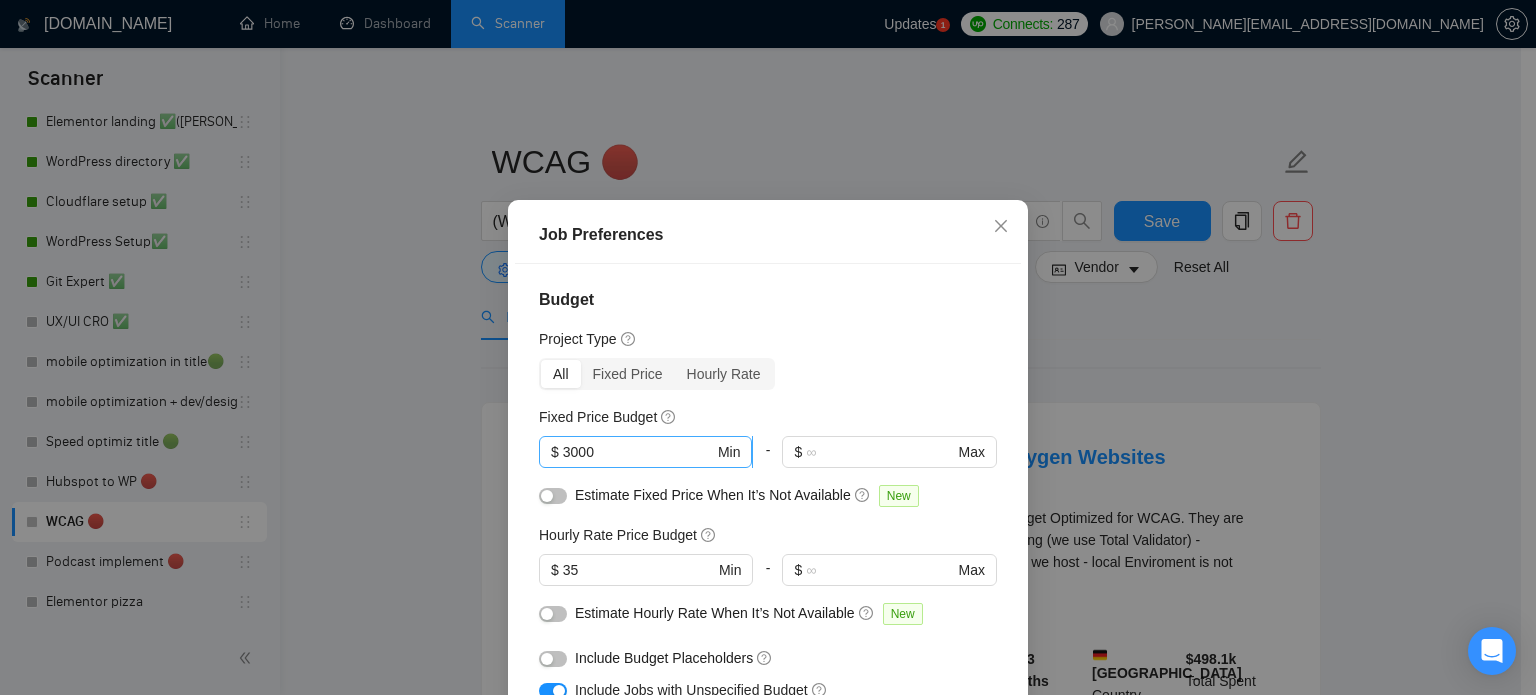 click on "3000" at bounding box center (638, 452) 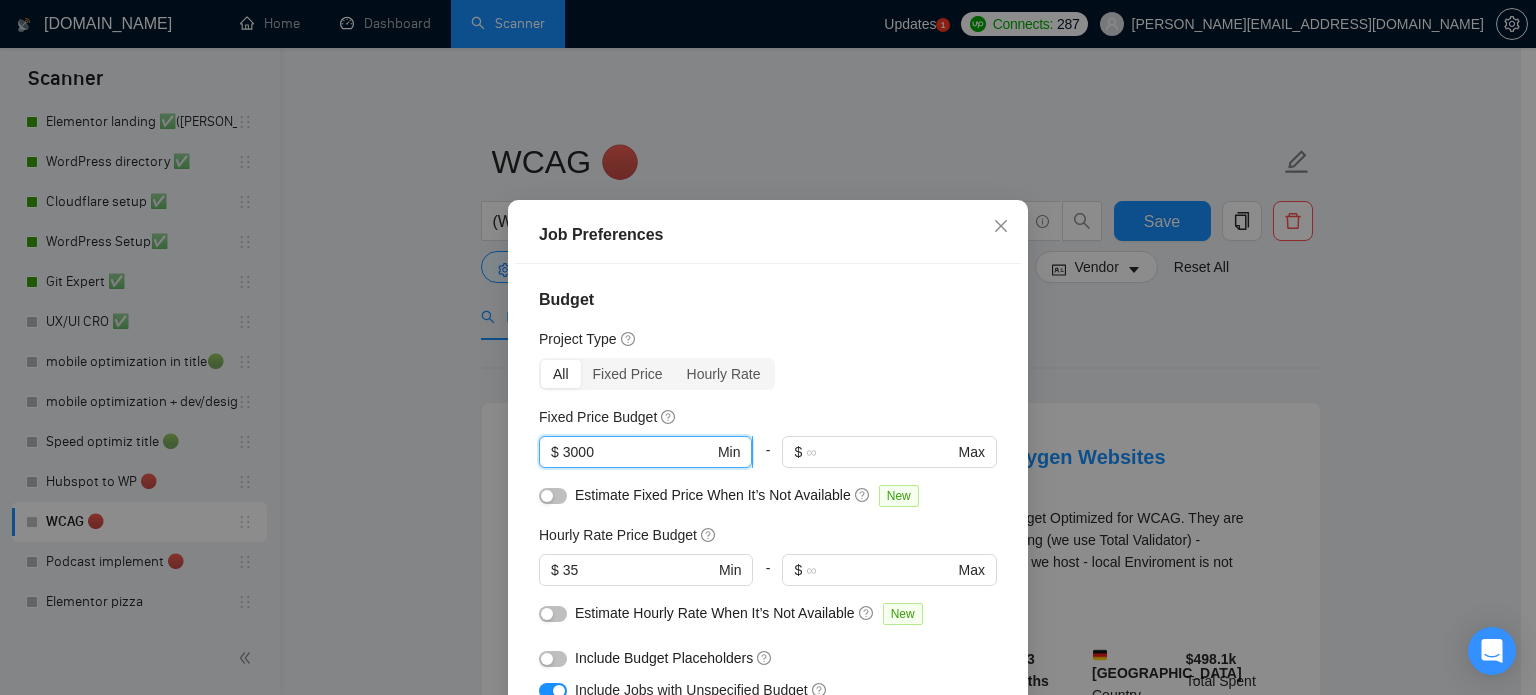click on "3000" at bounding box center [638, 452] 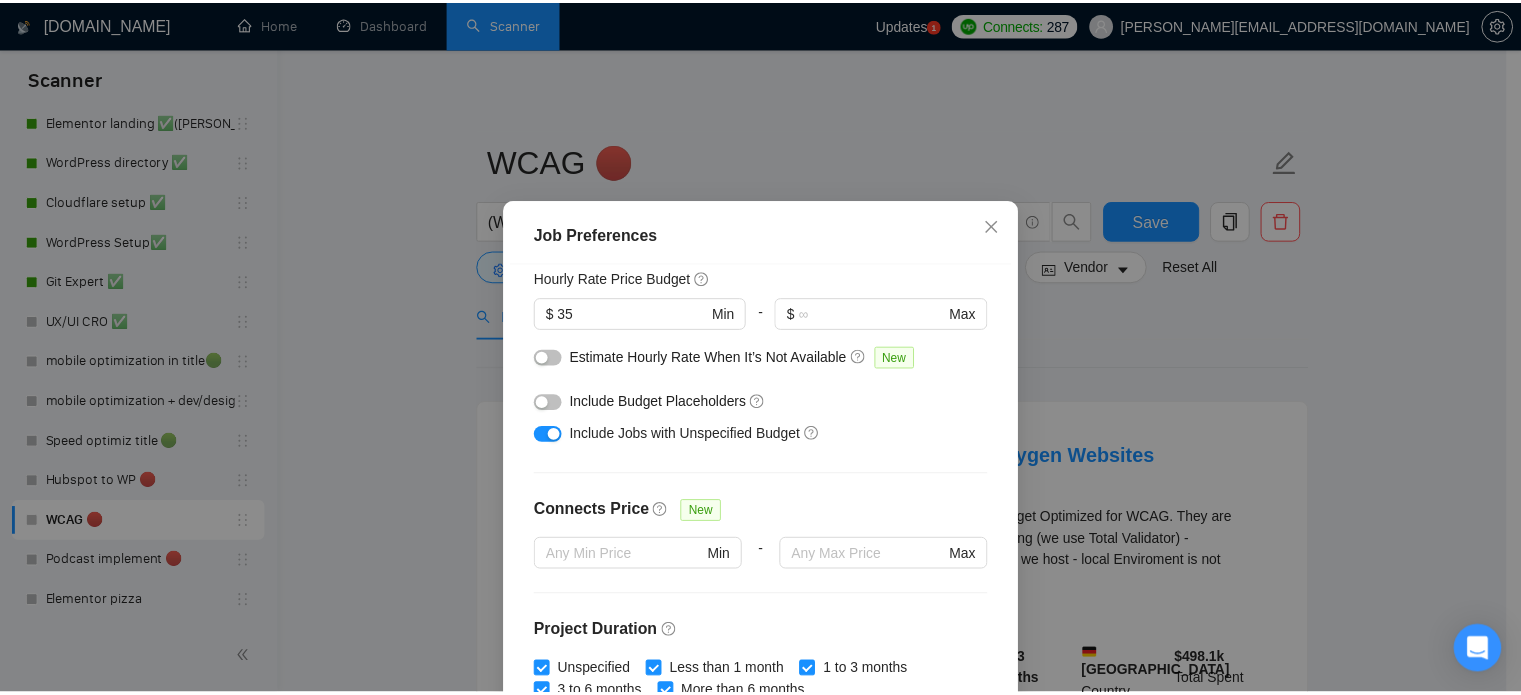scroll, scrollTop: 300, scrollLeft: 0, axis: vertical 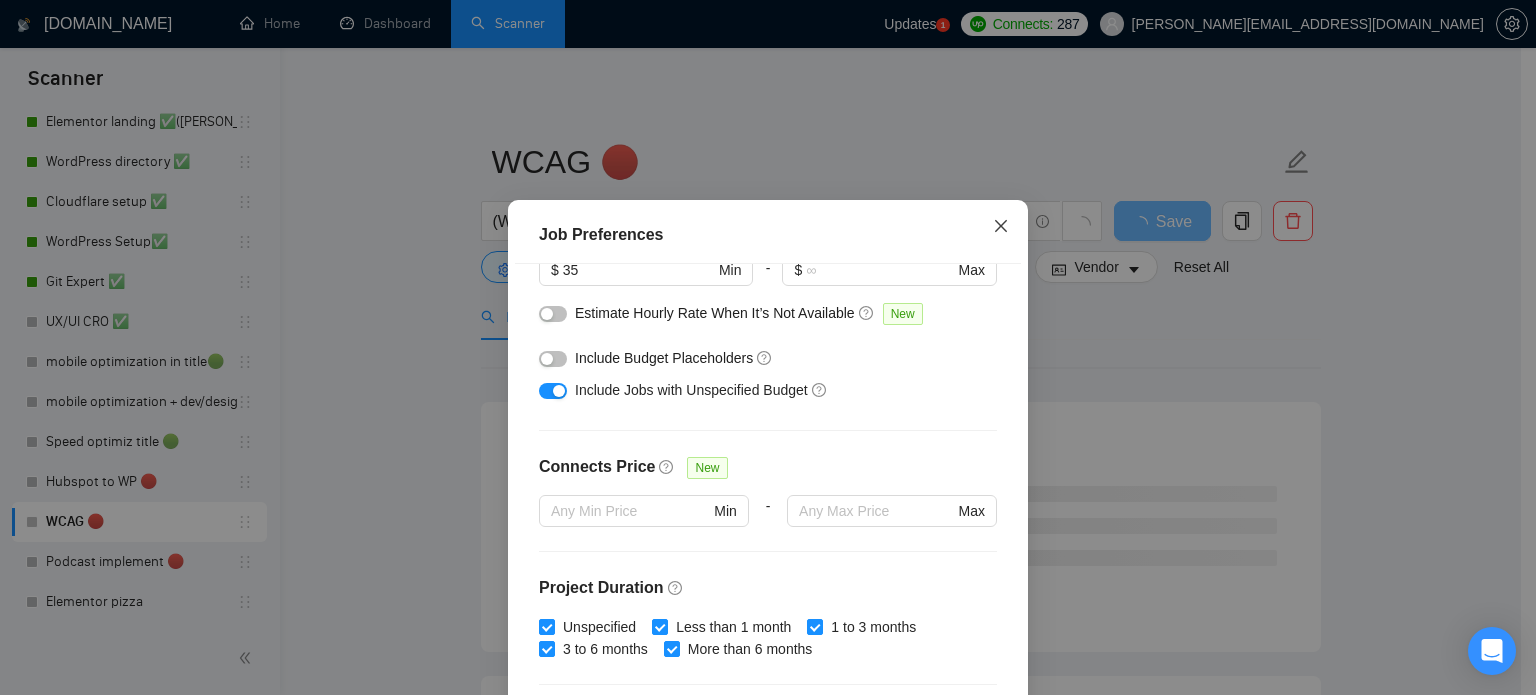 type on "1000" 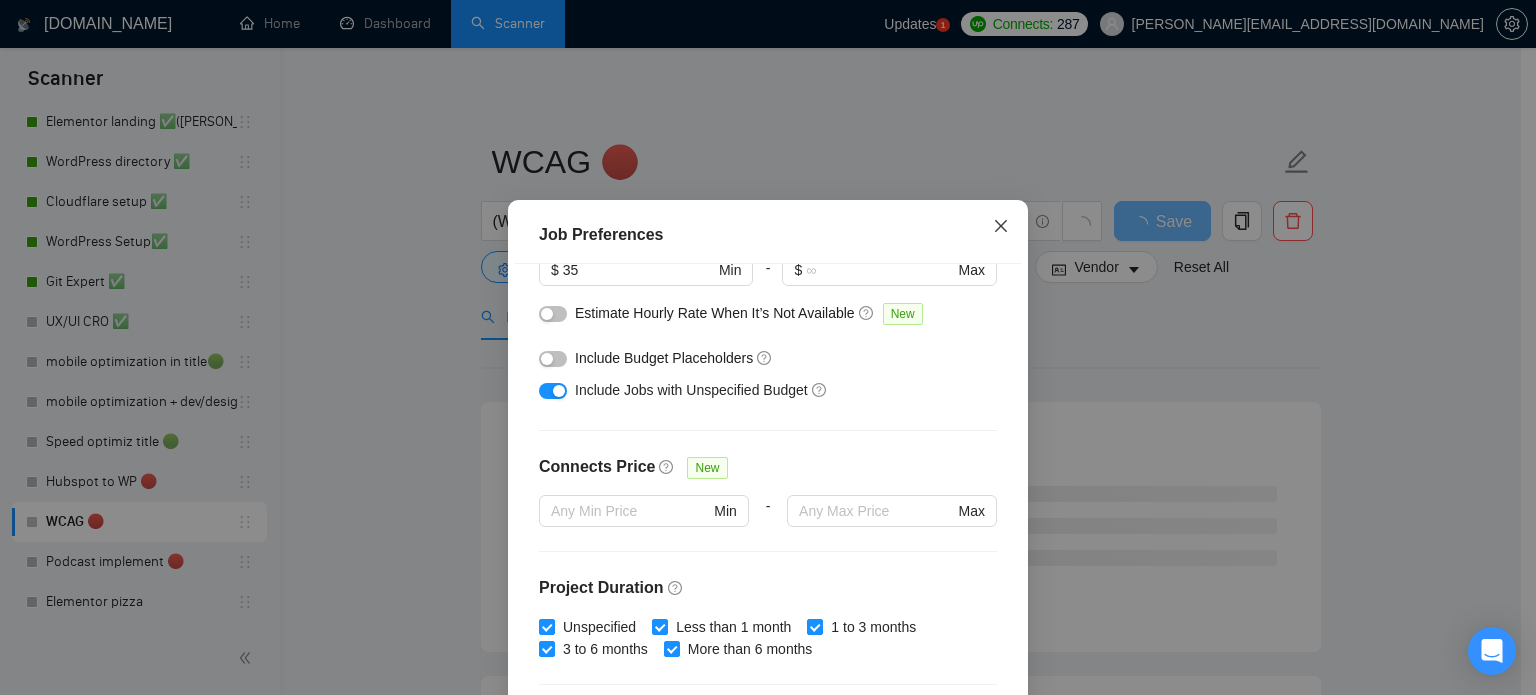 click at bounding box center (1001, 227) 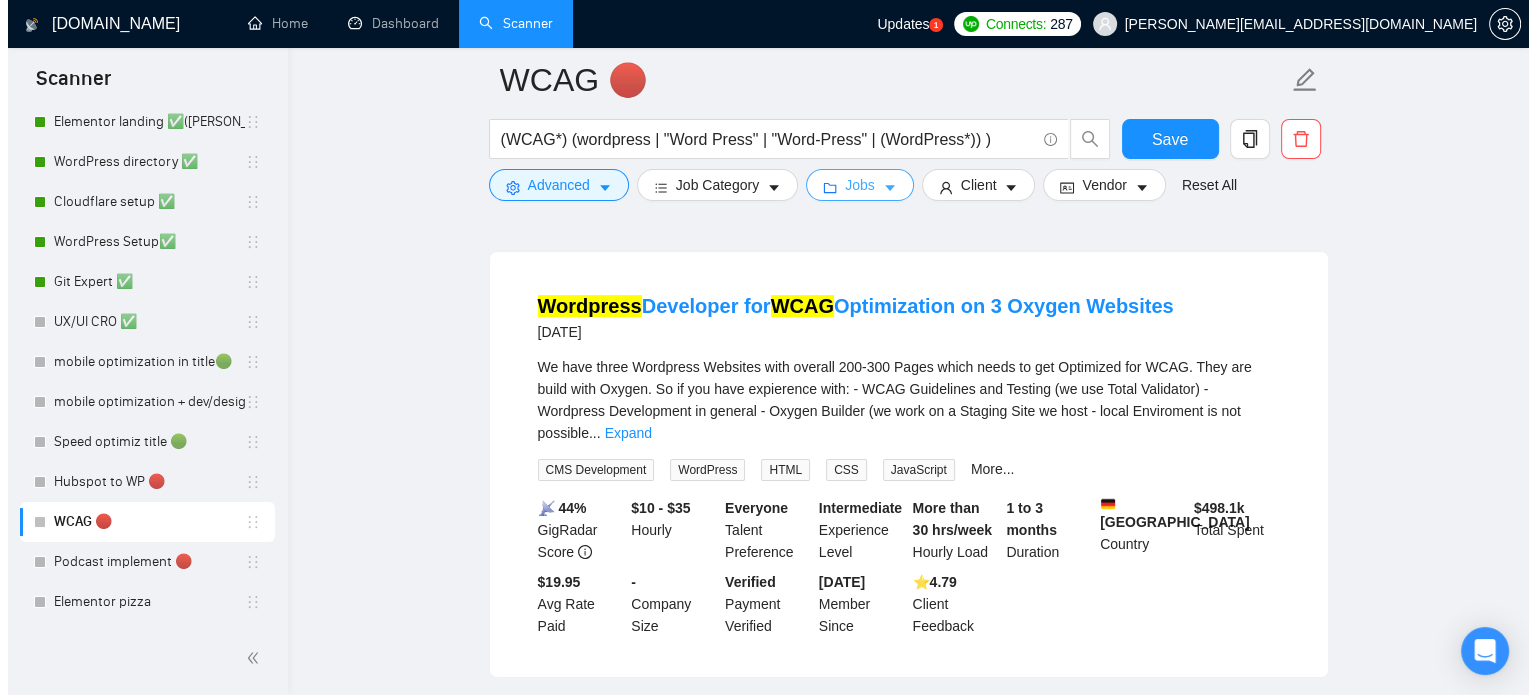scroll, scrollTop: 0, scrollLeft: 0, axis: both 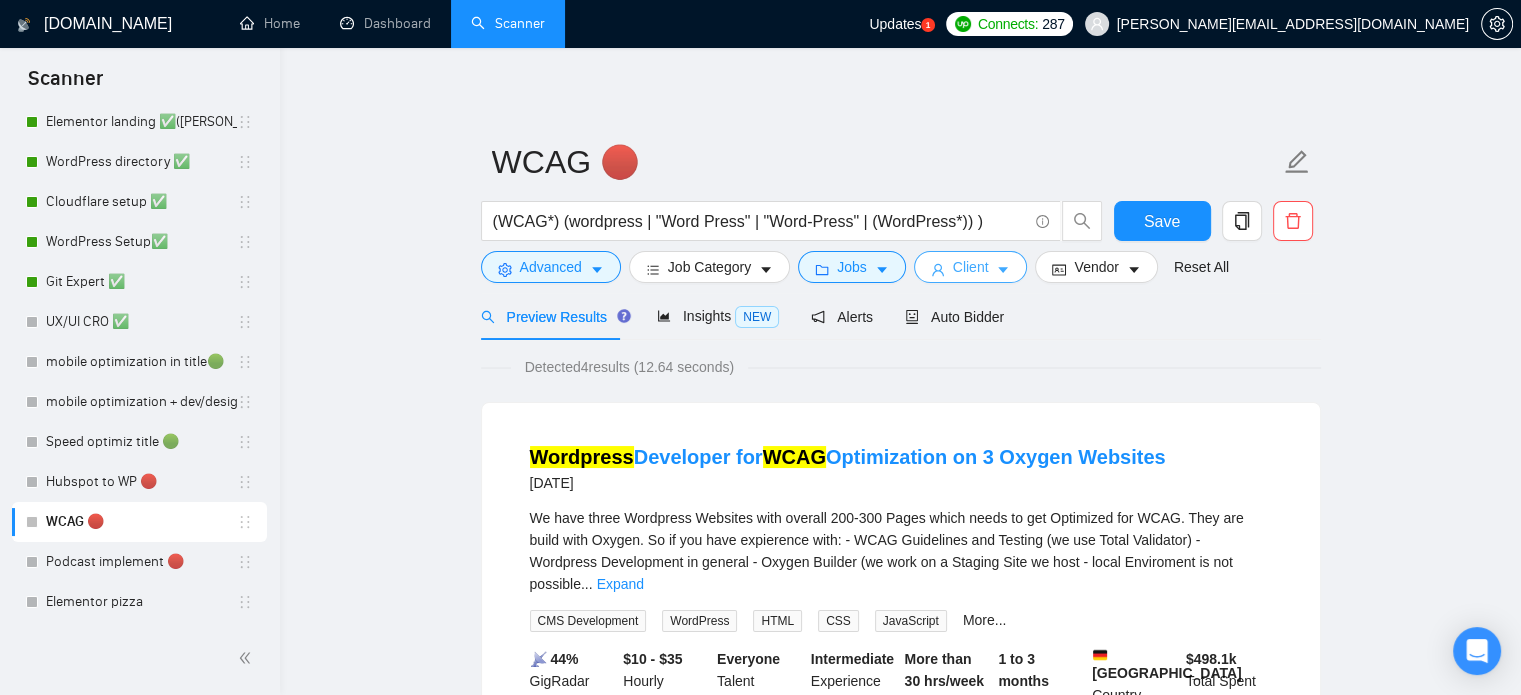 click on "Client" at bounding box center [971, 267] 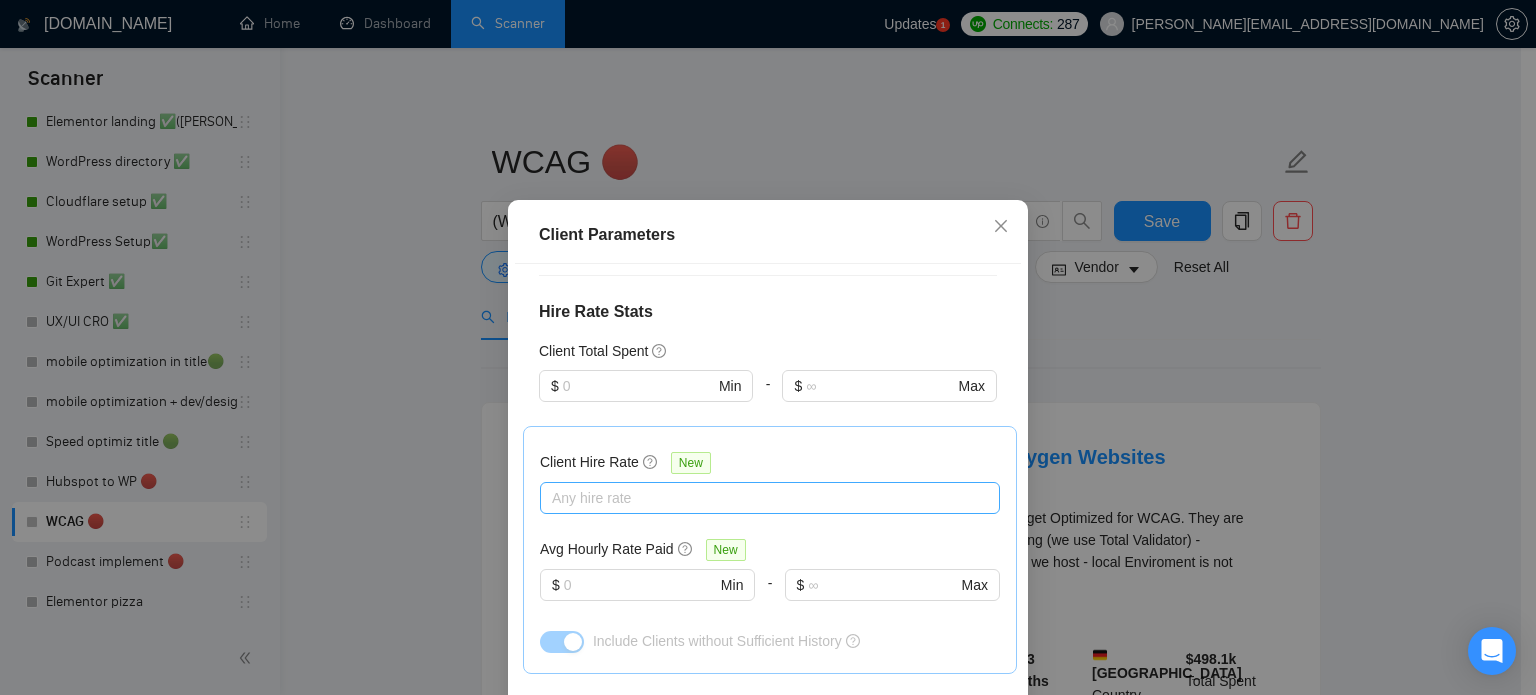 click at bounding box center (760, 498) 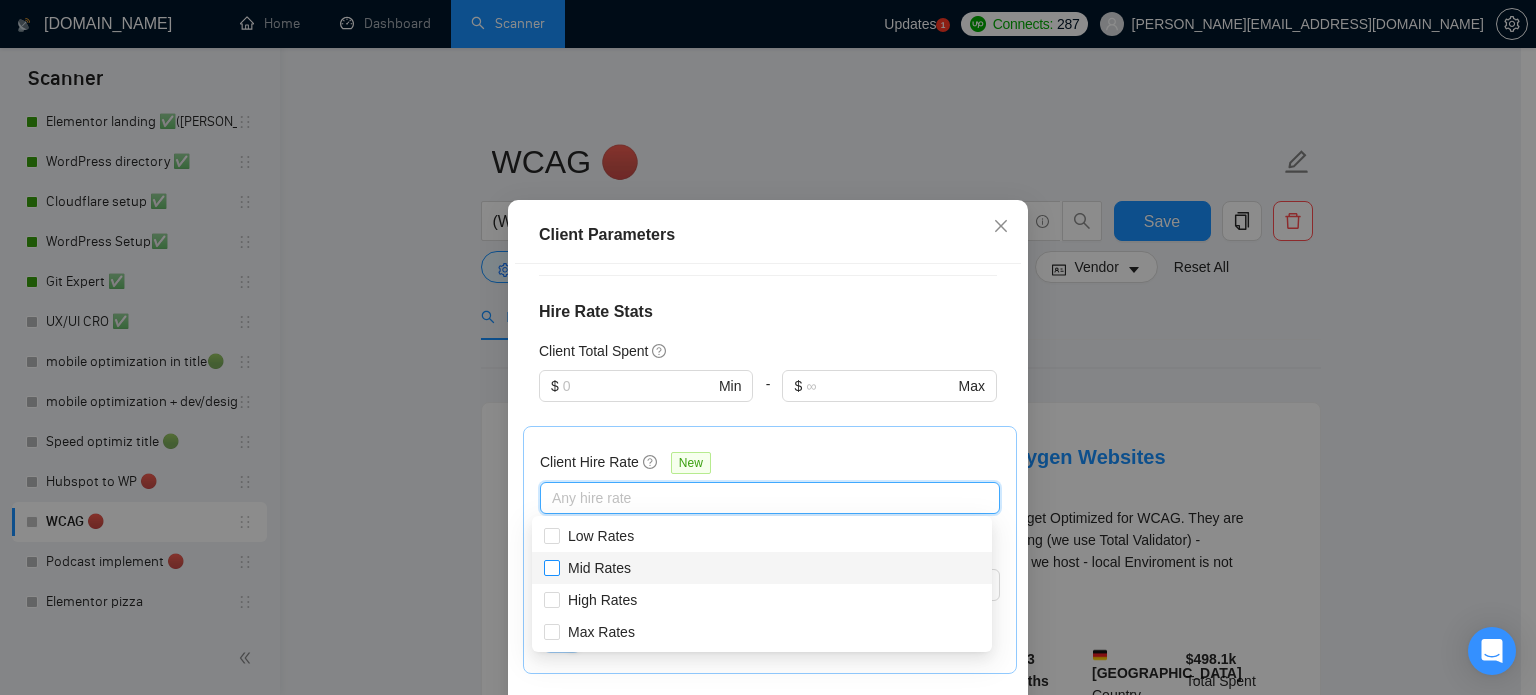 click on "Mid Rates" at bounding box center [599, 568] 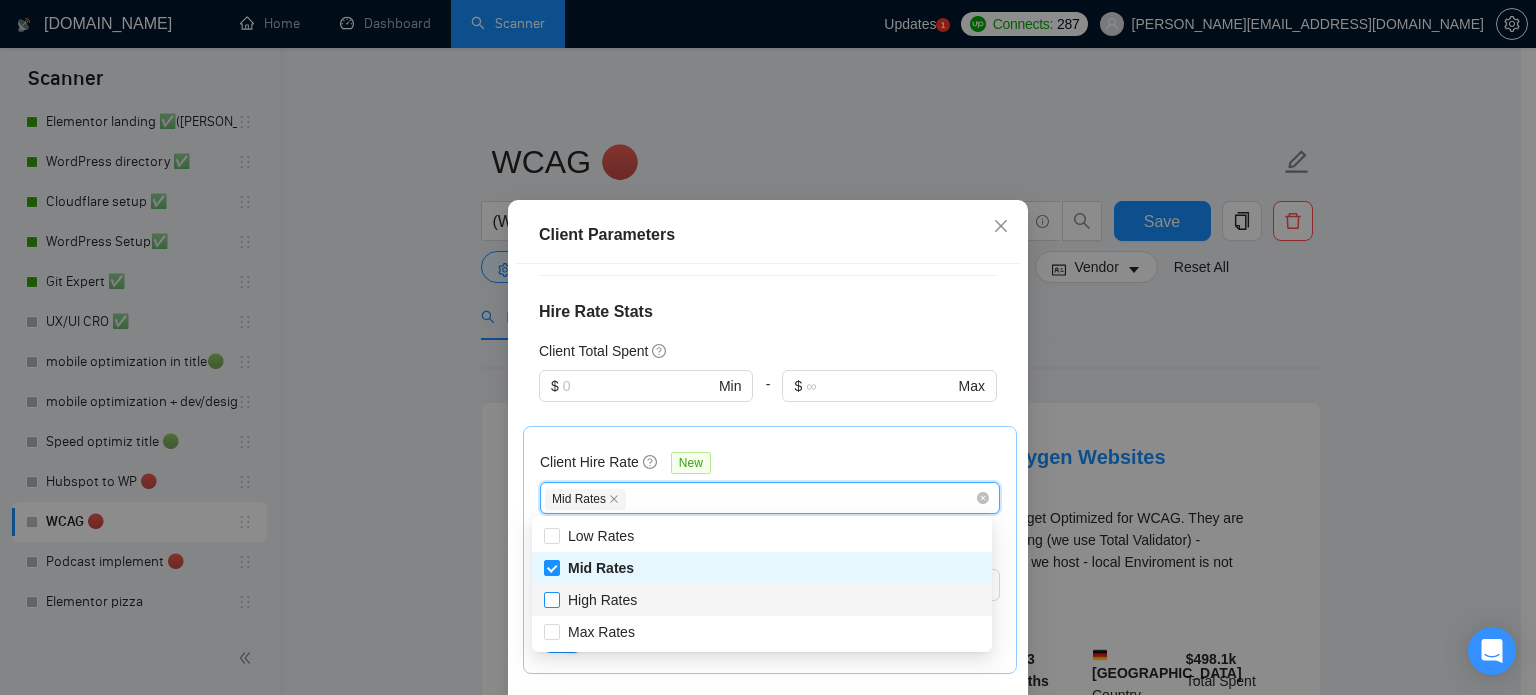 click on "High Rates" at bounding box center (602, 600) 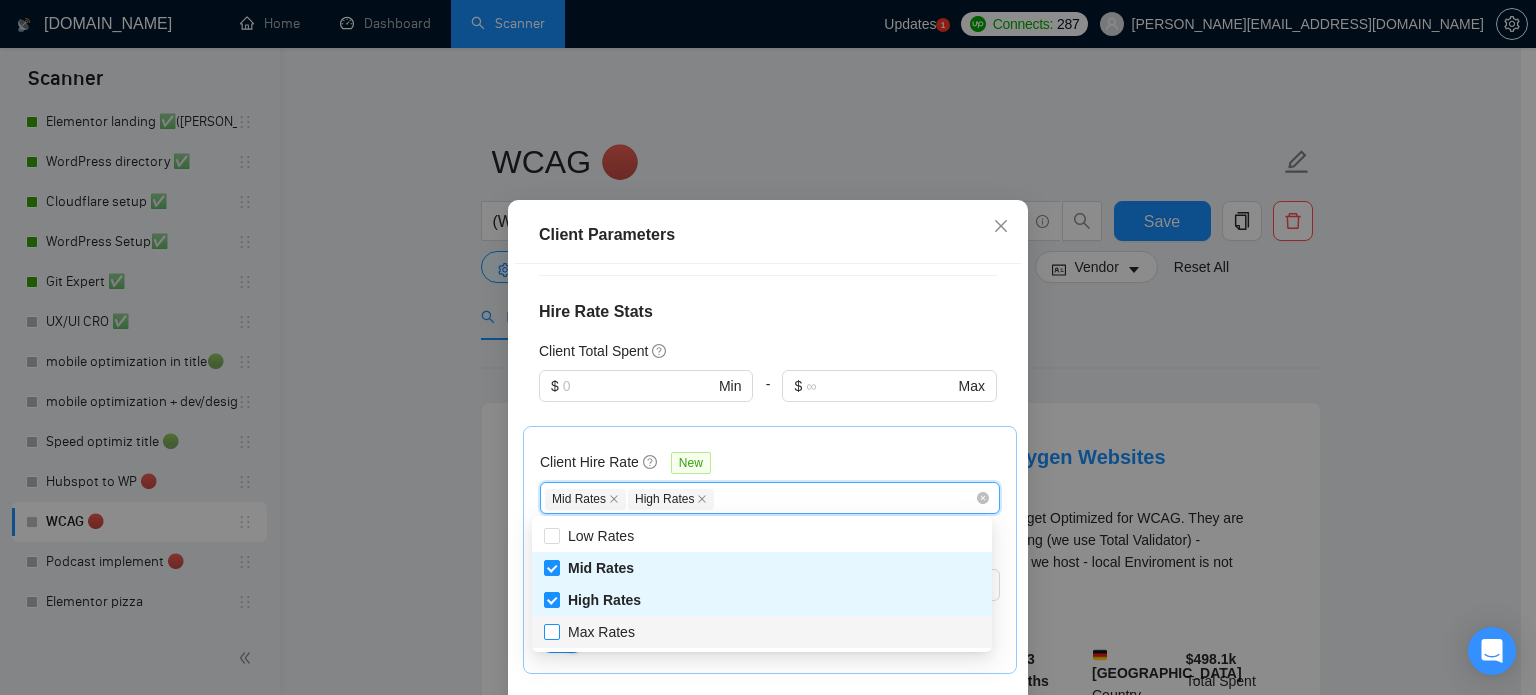 click on "Max Rates" at bounding box center [601, 632] 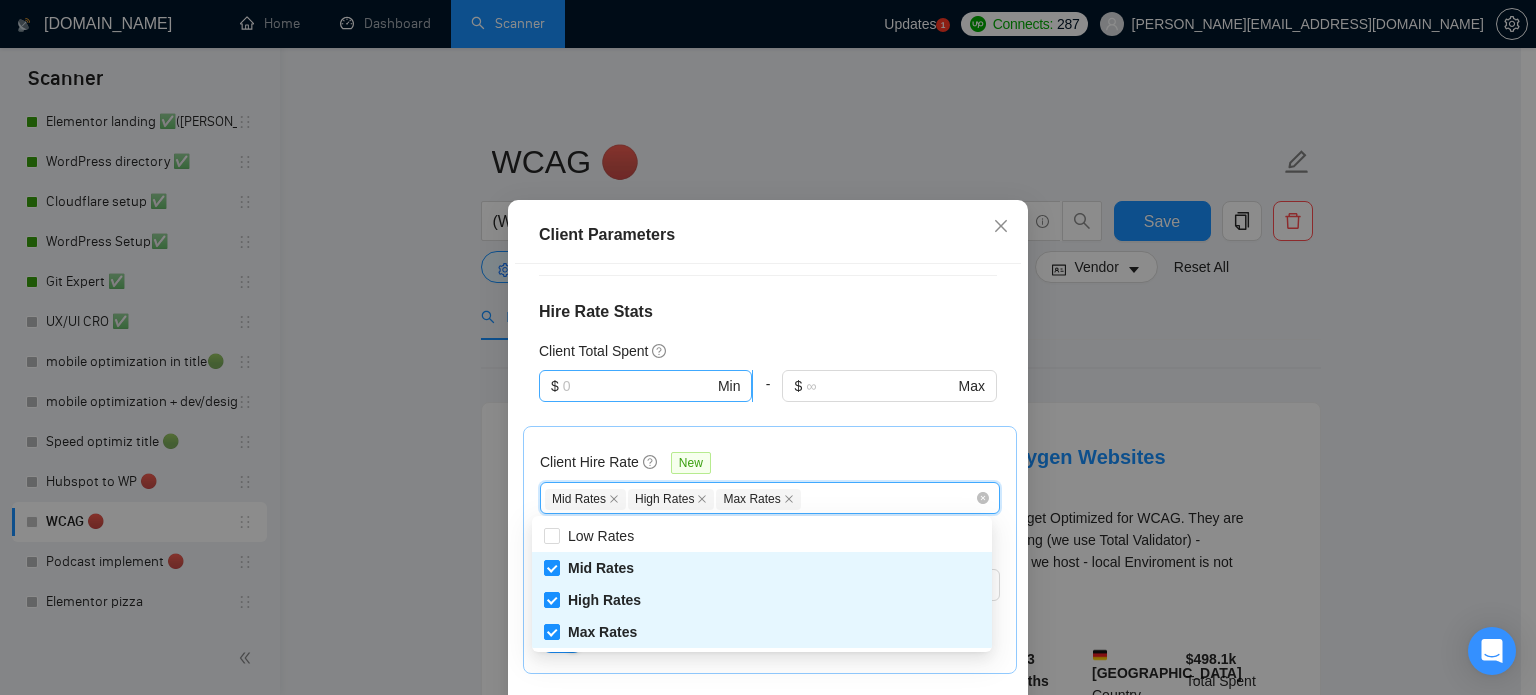 click at bounding box center (638, 386) 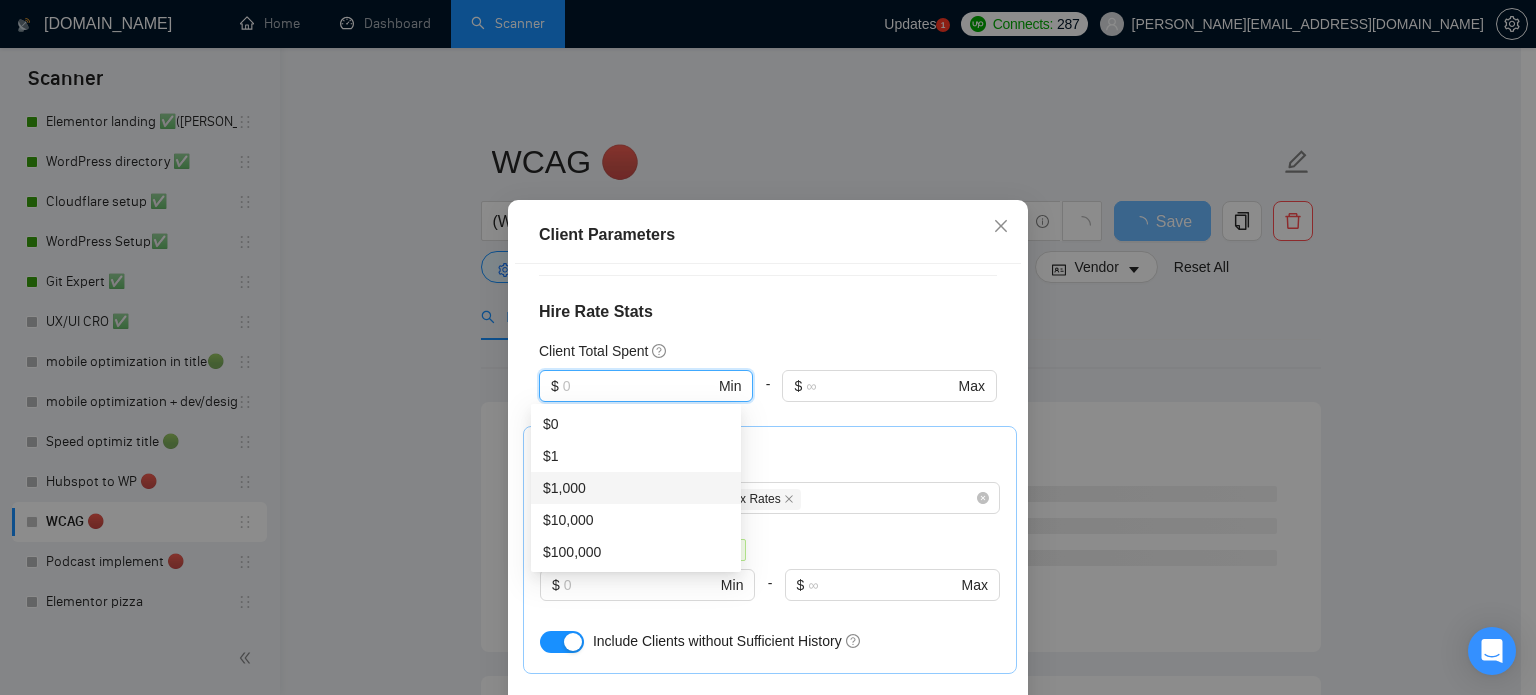 click on "$1,000" at bounding box center (636, 488) 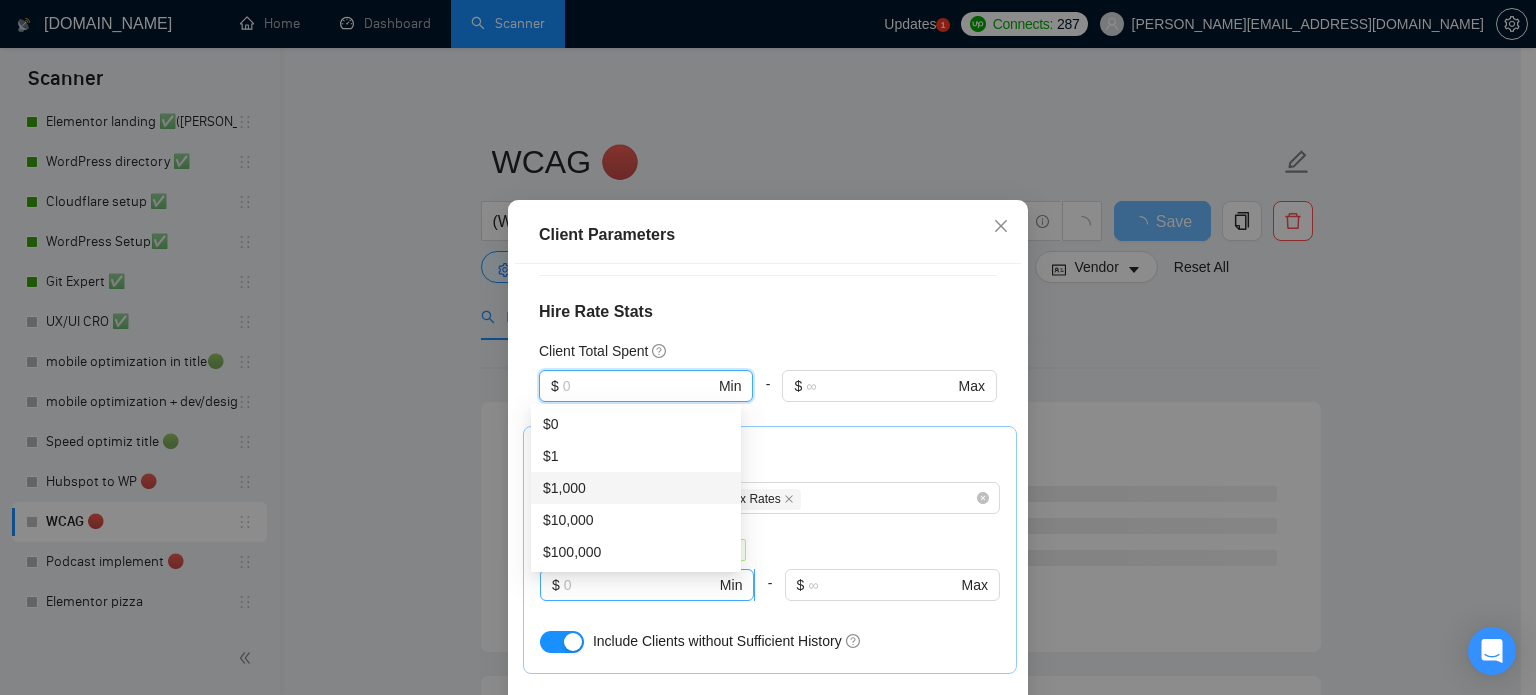type on "1000" 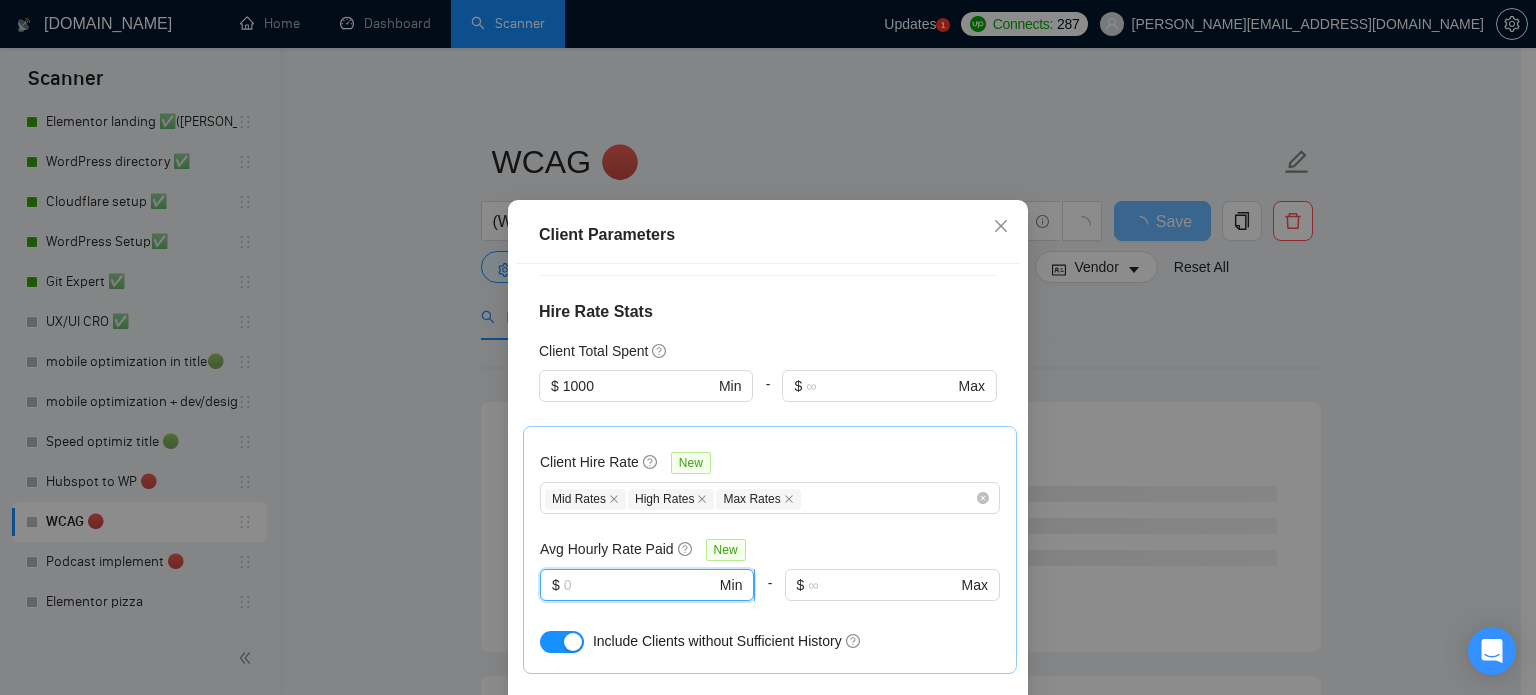 click at bounding box center (640, 585) 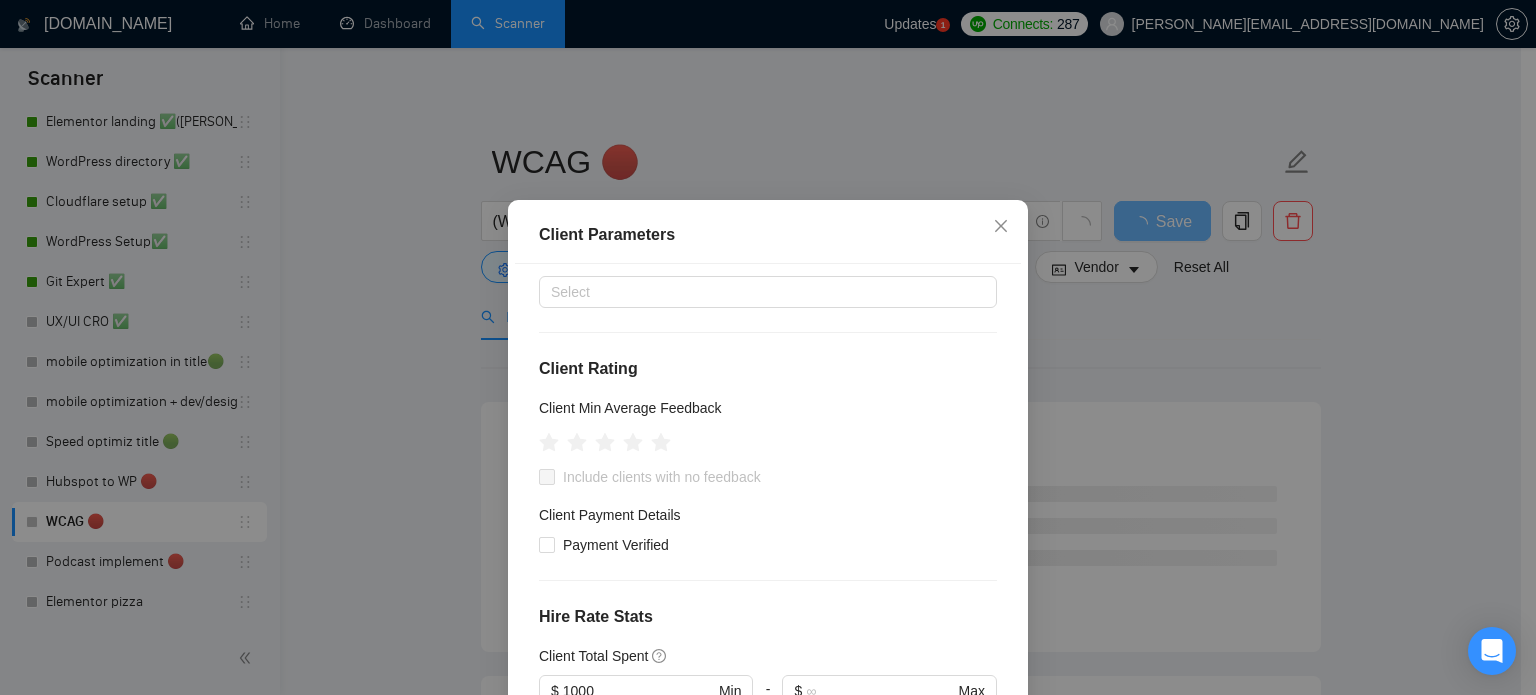 scroll, scrollTop: 0, scrollLeft: 0, axis: both 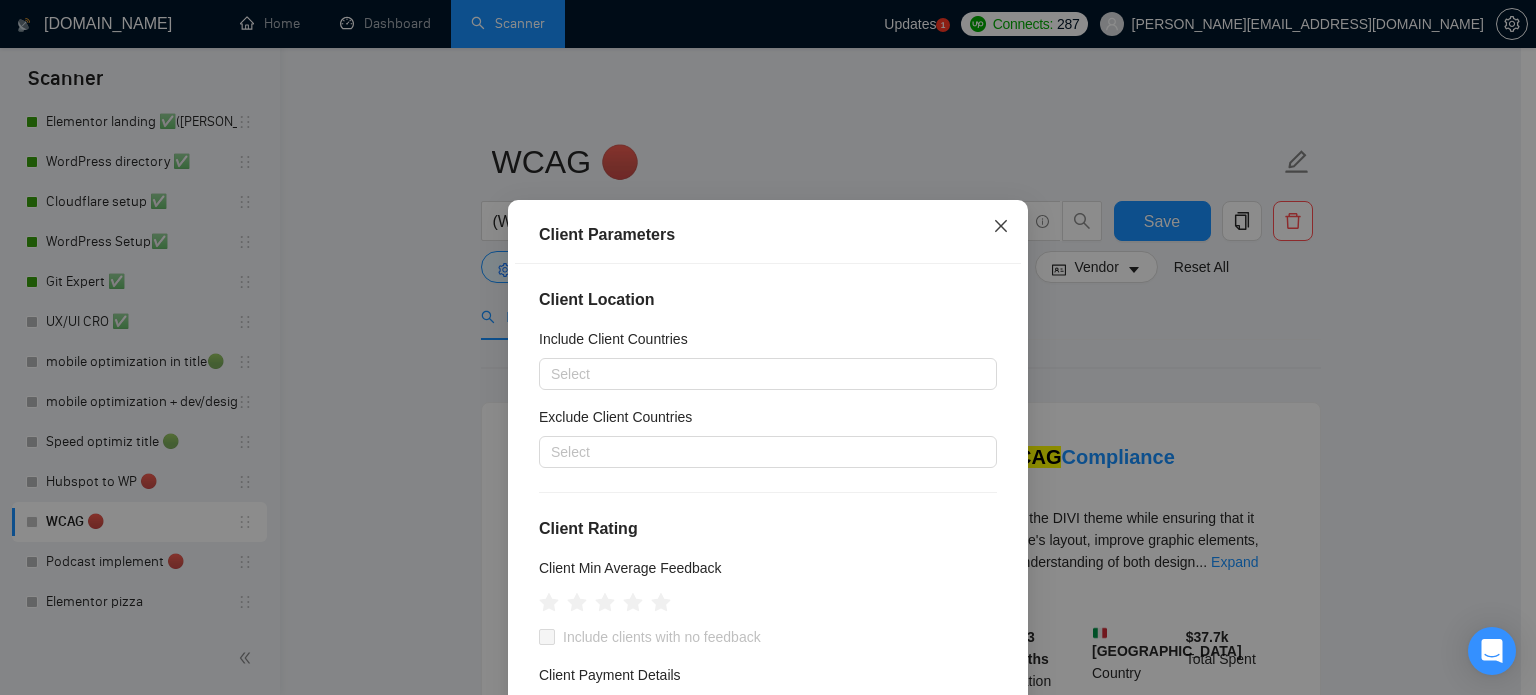 type on "20" 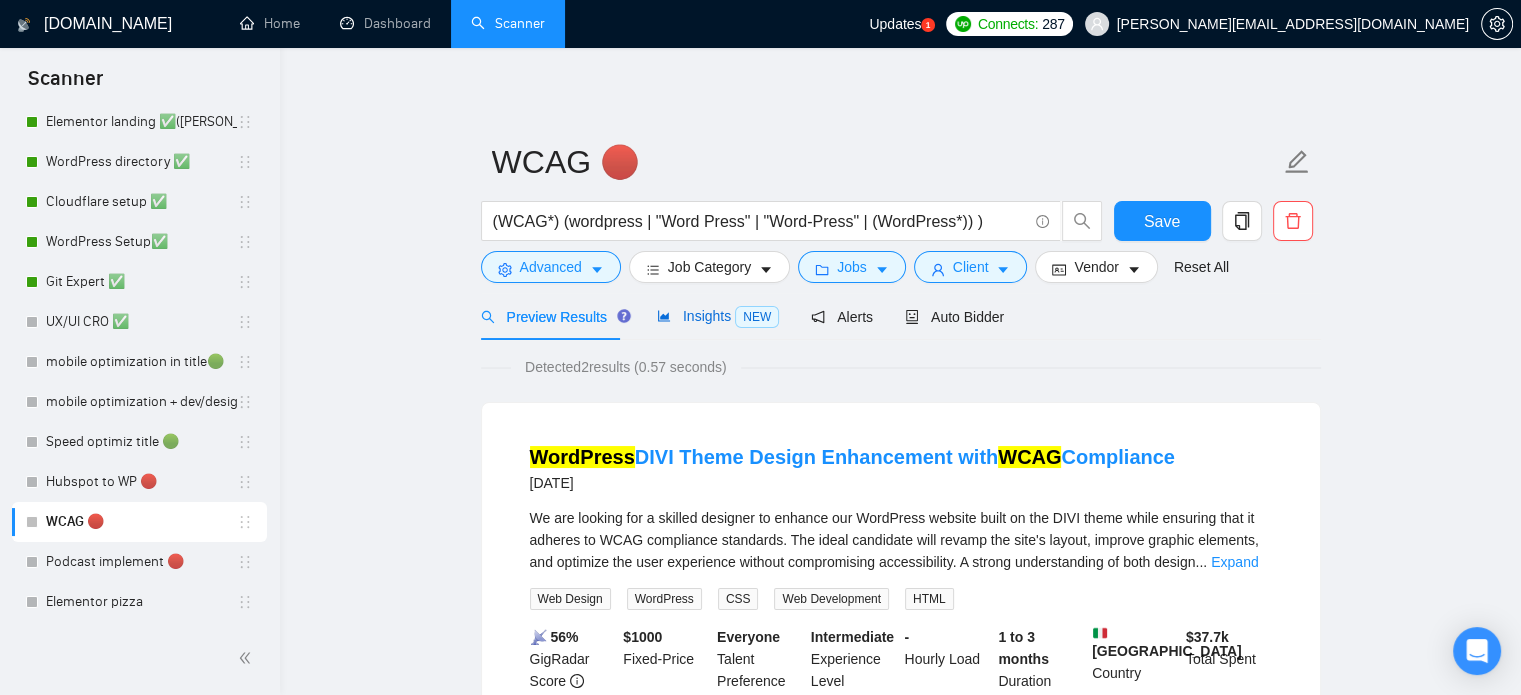 click on "Insights NEW" at bounding box center (718, 316) 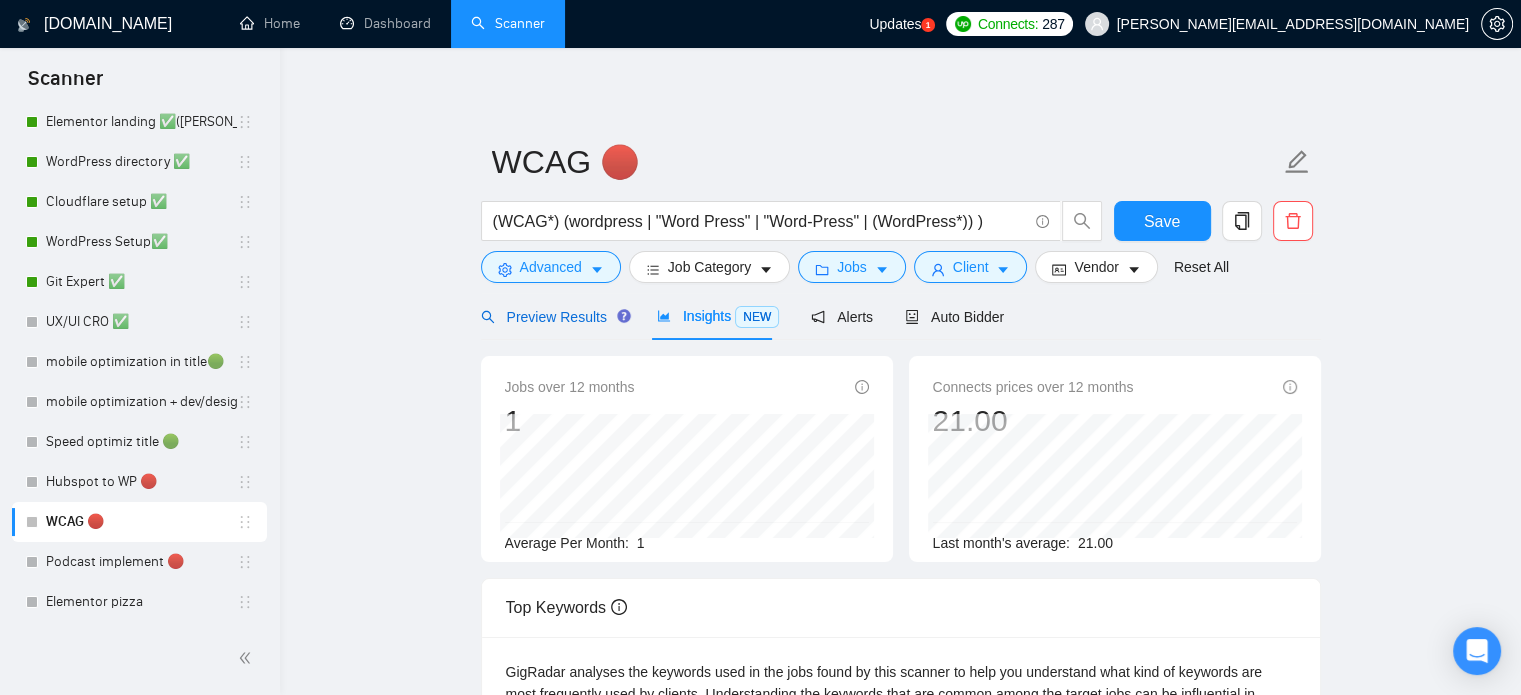 click on "Preview Results" at bounding box center [553, 317] 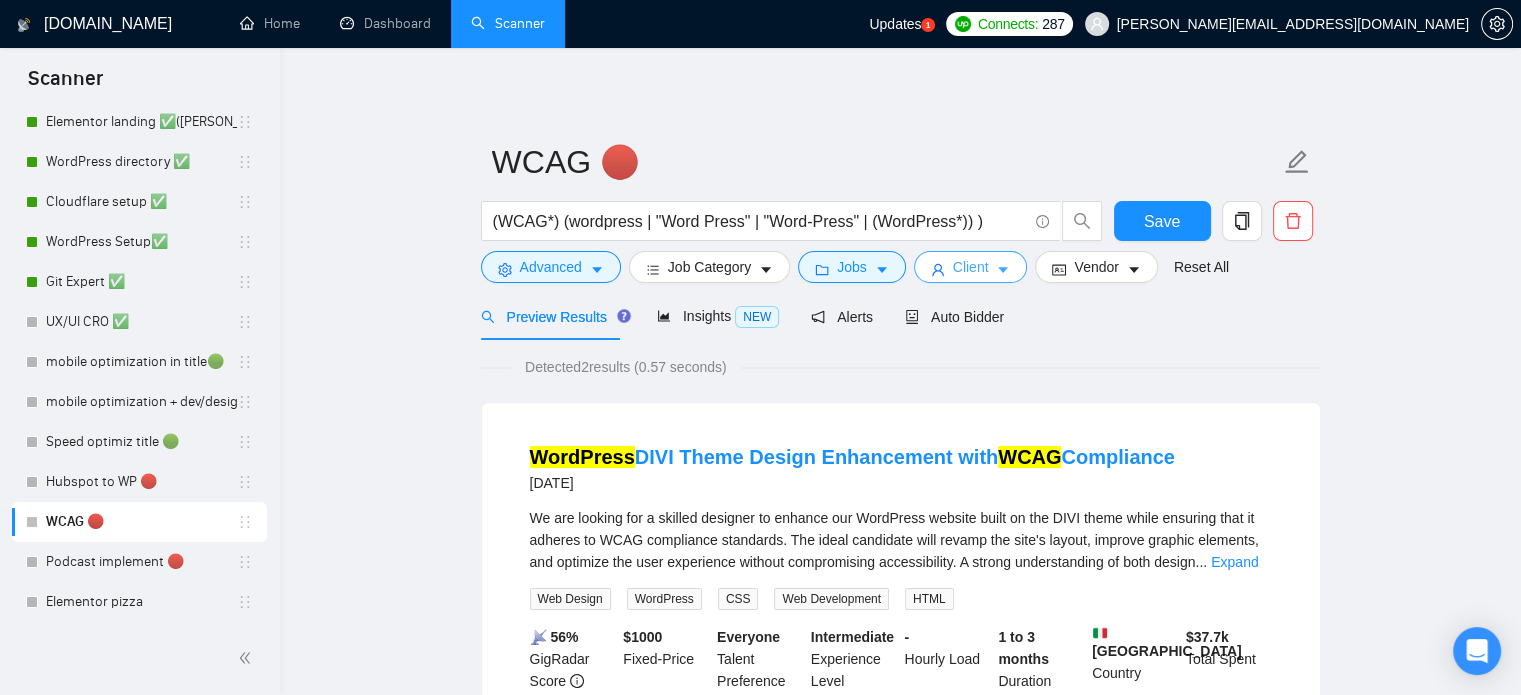 click on "Client" at bounding box center (971, 267) 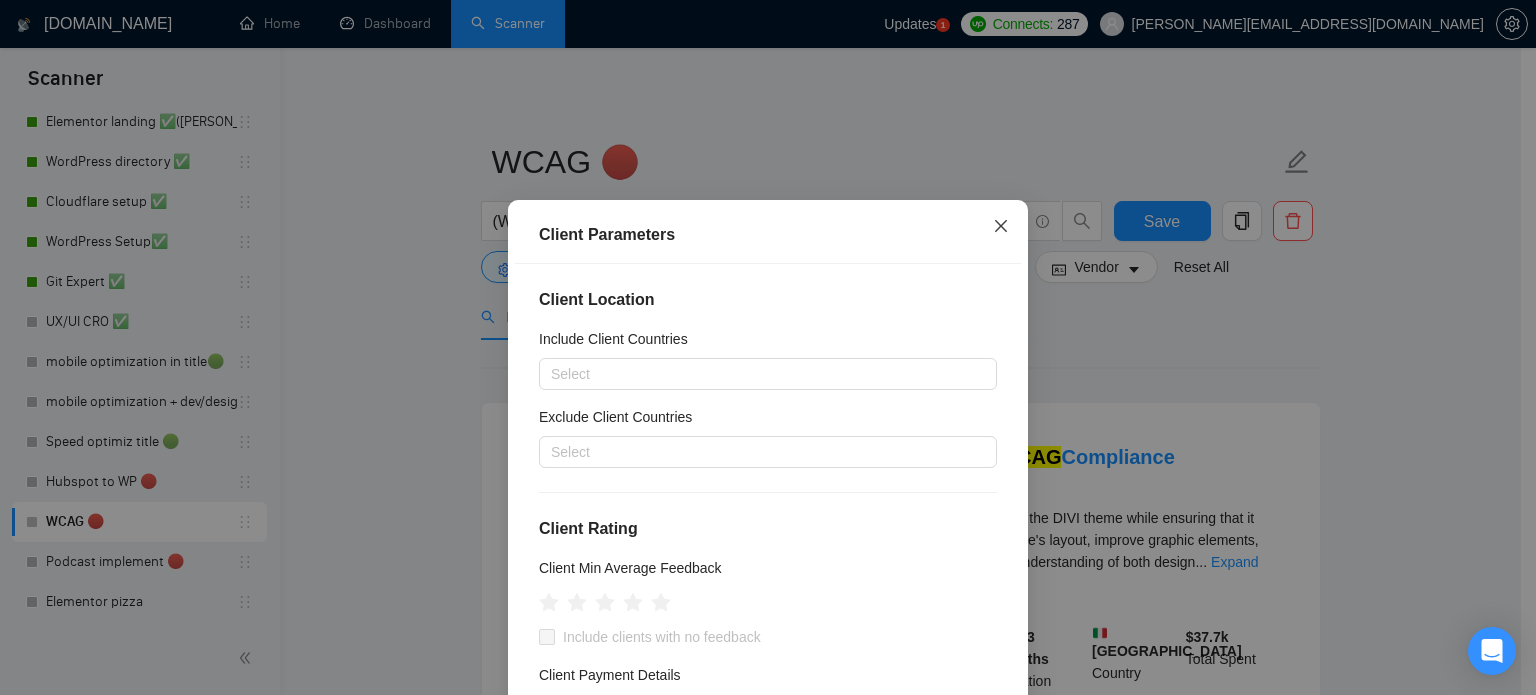 click 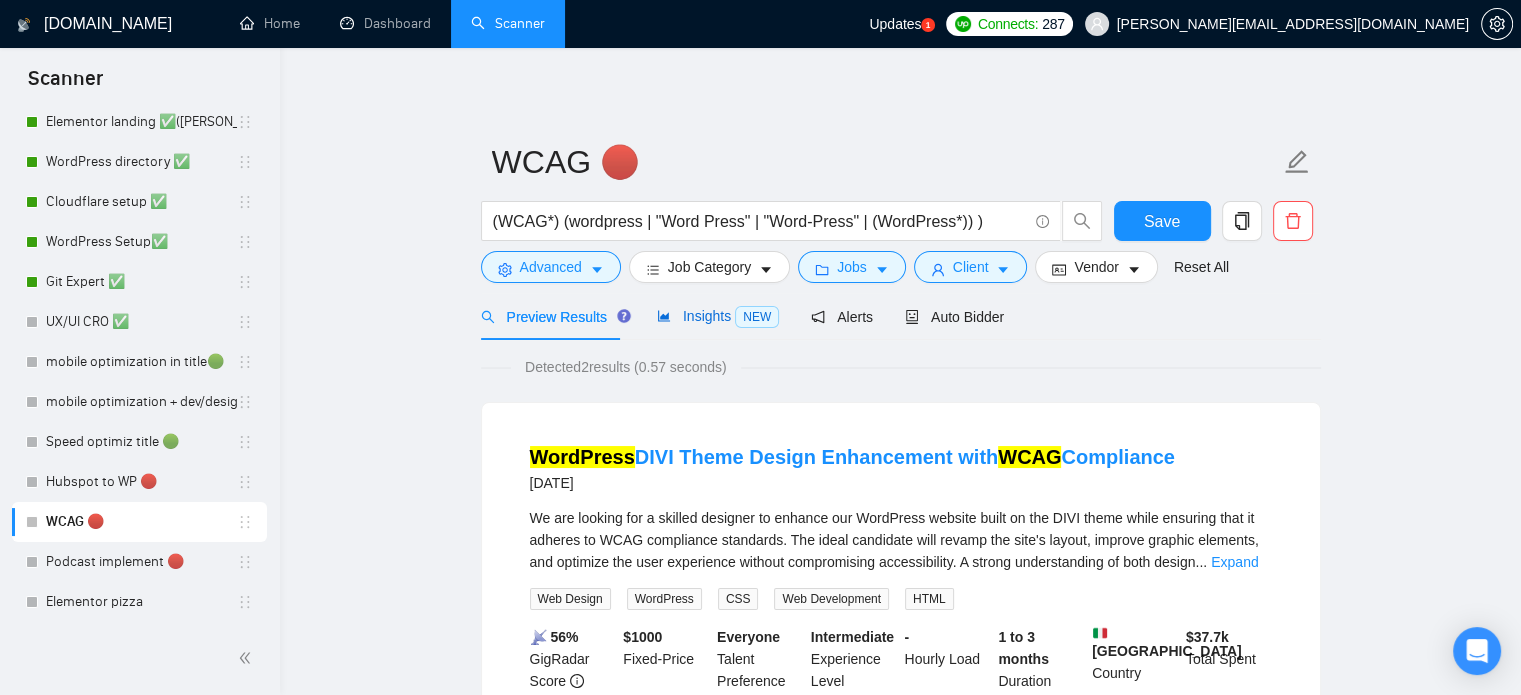 click on "Insights NEW" at bounding box center (718, 316) 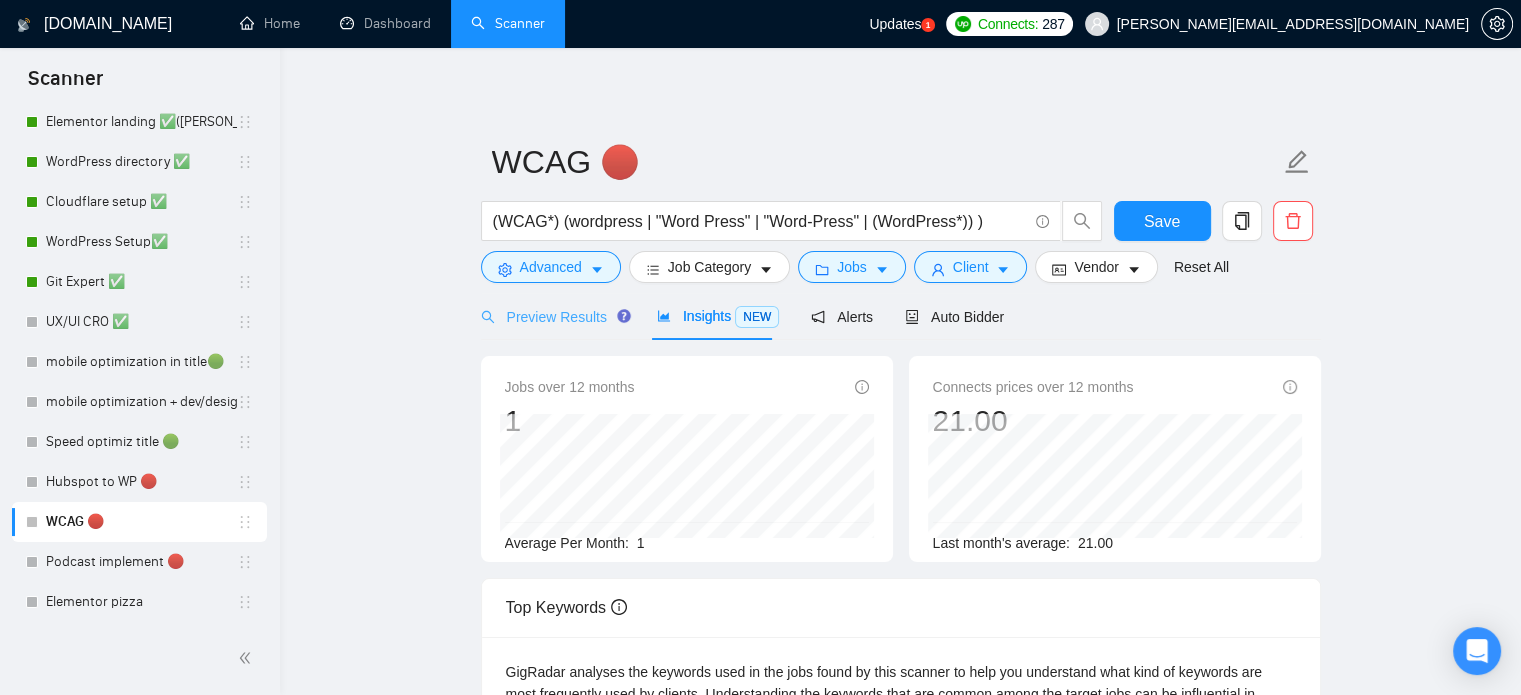click on "Preview Results" at bounding box center (553, 316) 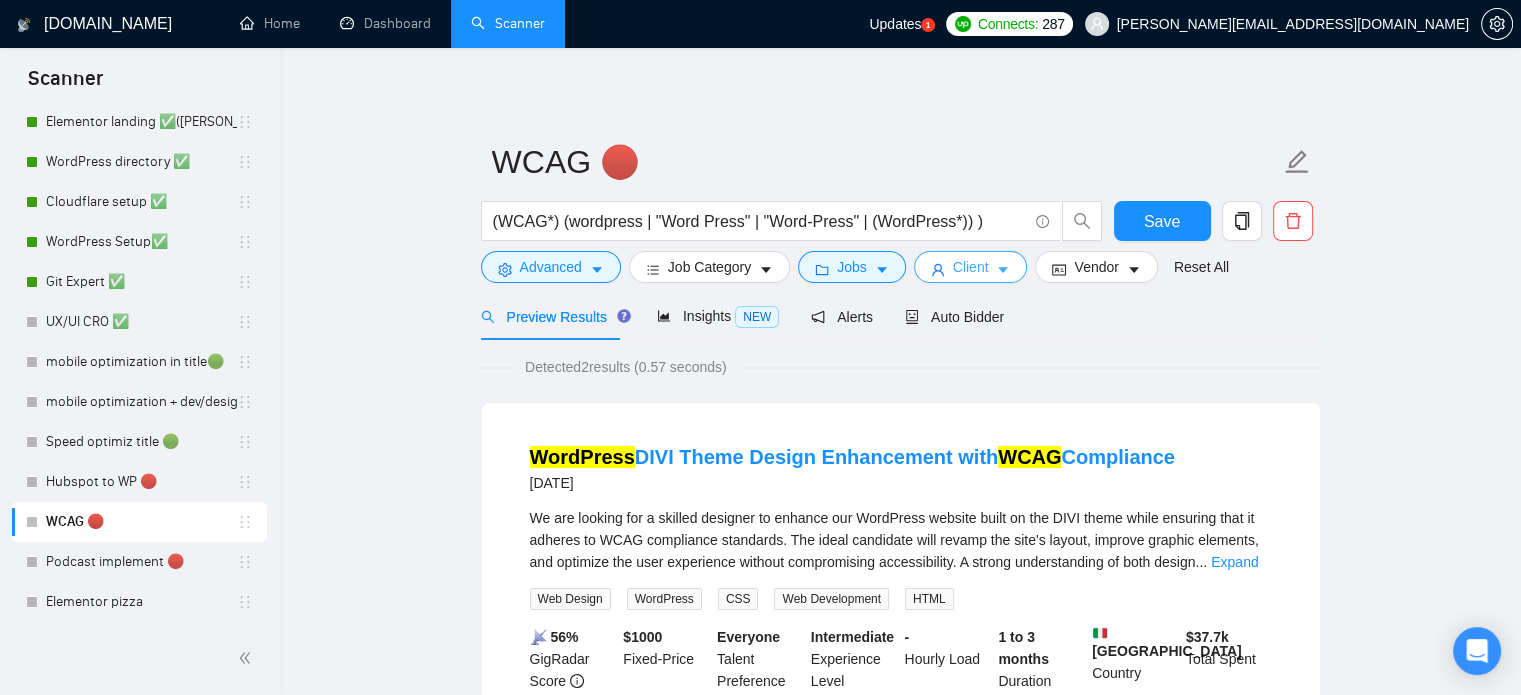 click on "Client" at bounding box center (971, 267) 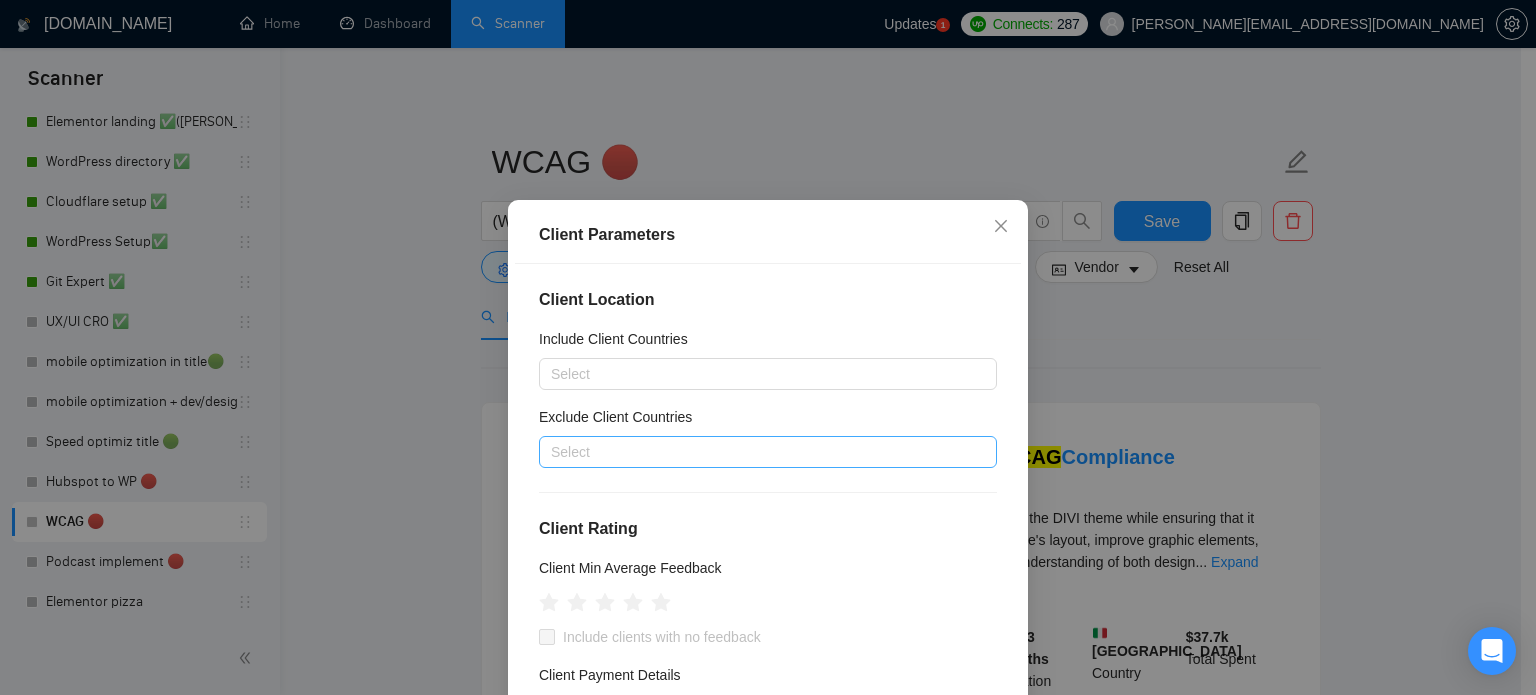 click at bounding box center [758, 452] 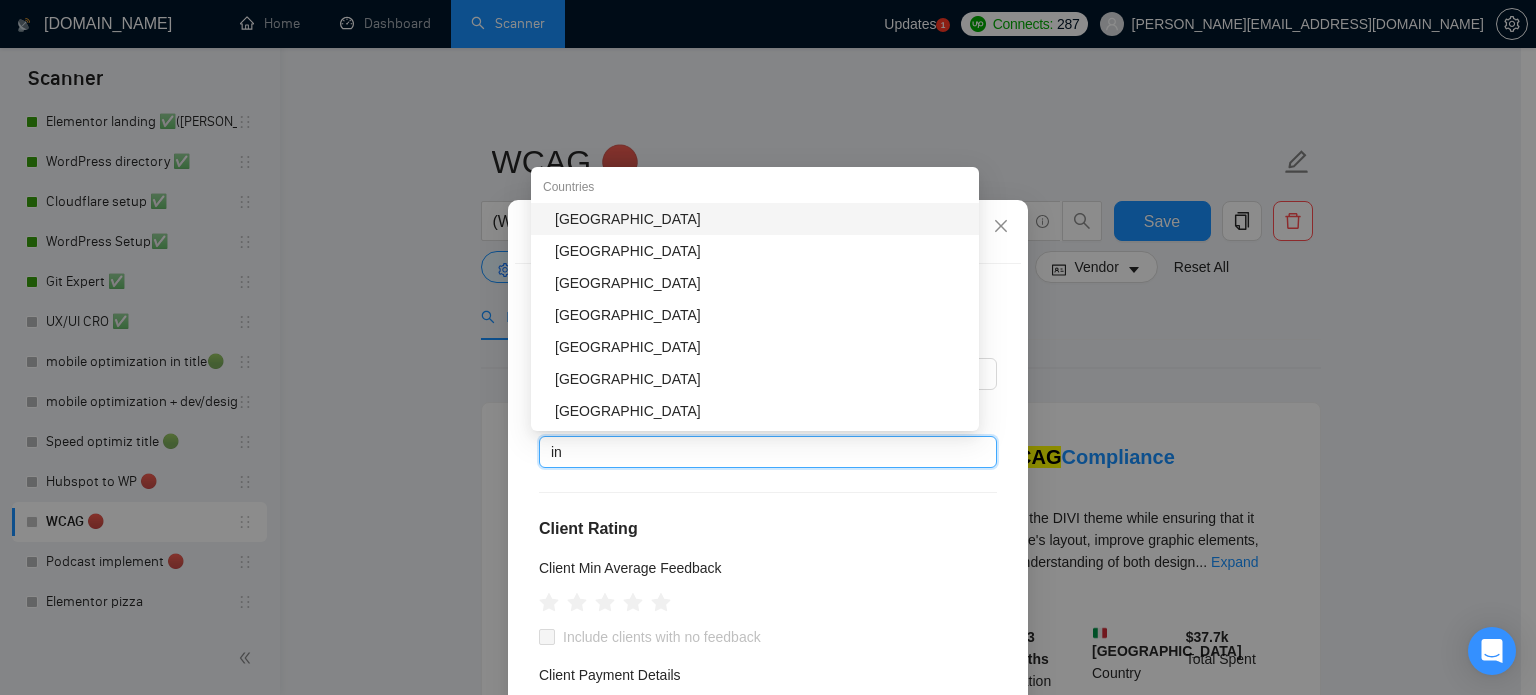 type on "ind" 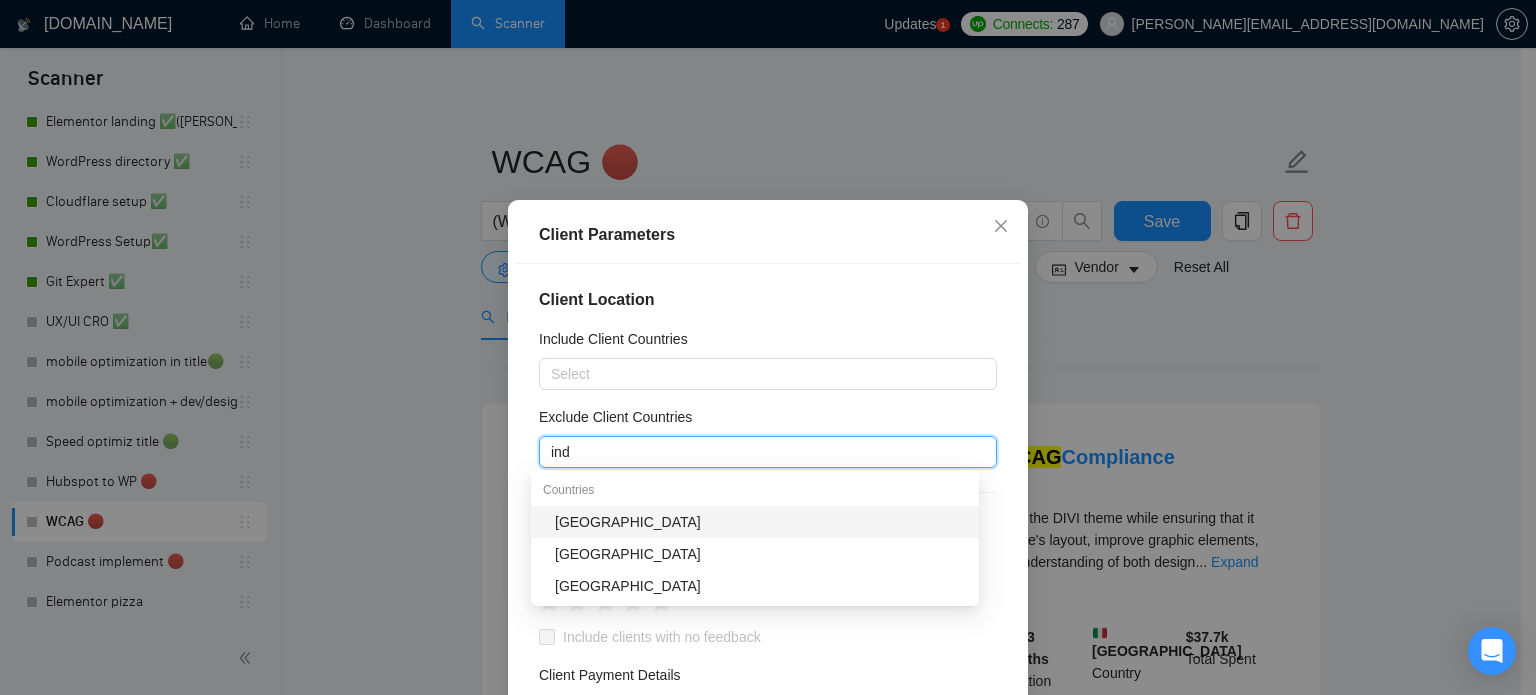 click on "[GEOGRAPHIC_DATA]" at bounding box center (761, 522) 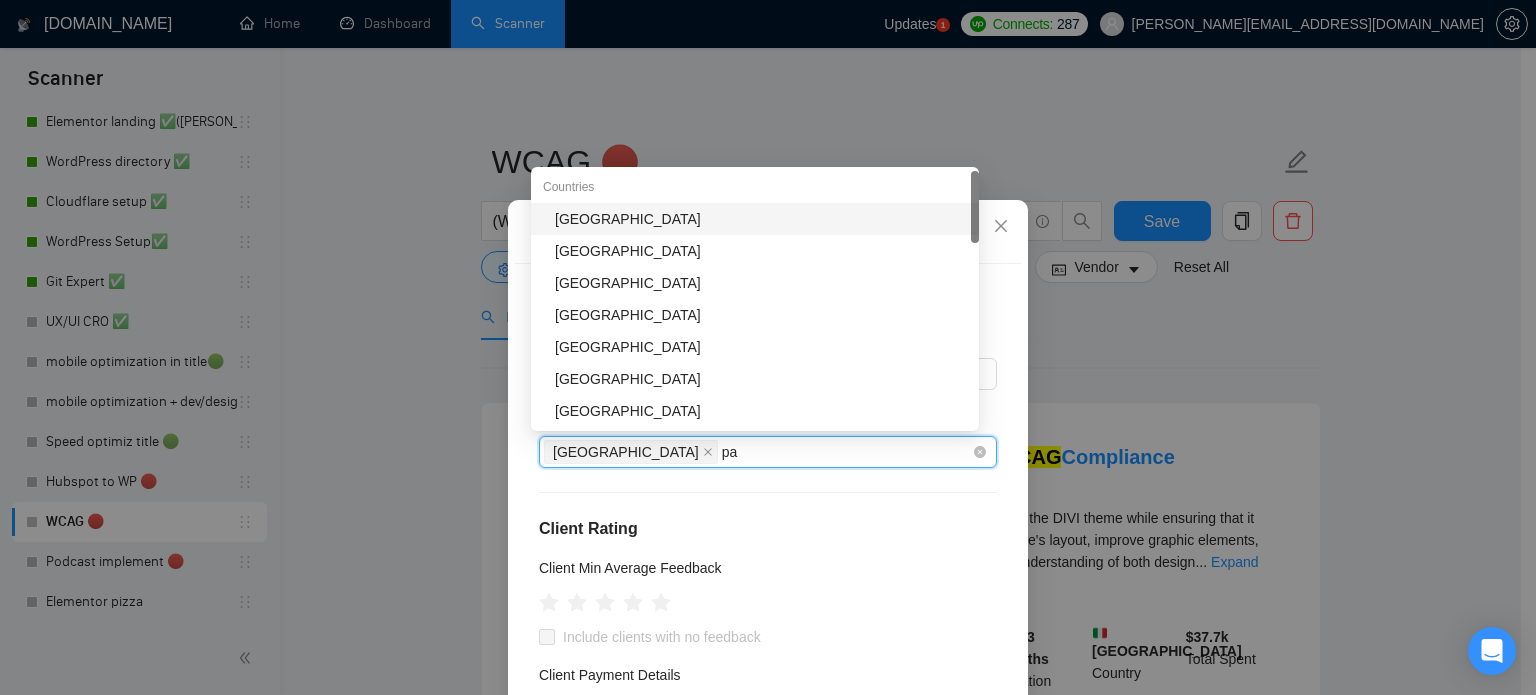 type on "pak" 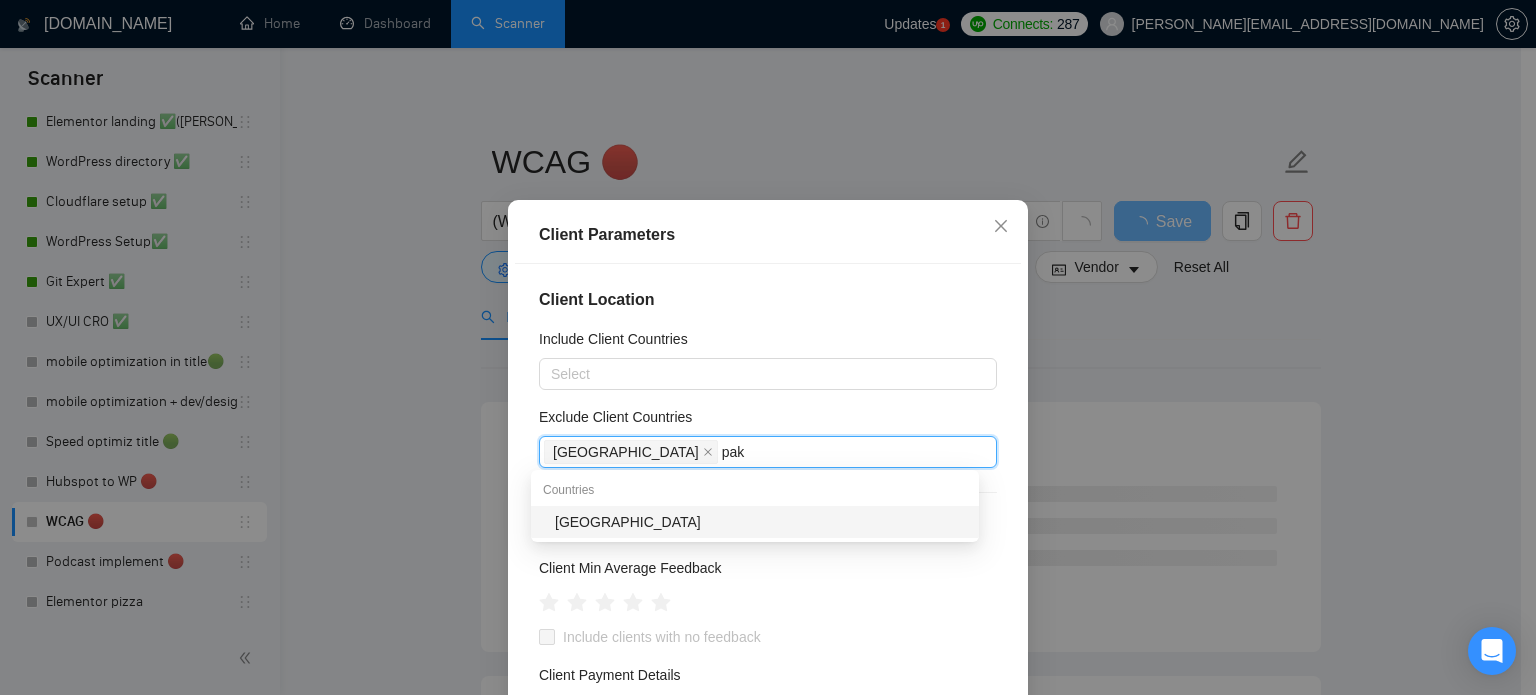 click on "[GEOGRAPHIC_DATA]" at bounding box center (761, 522) 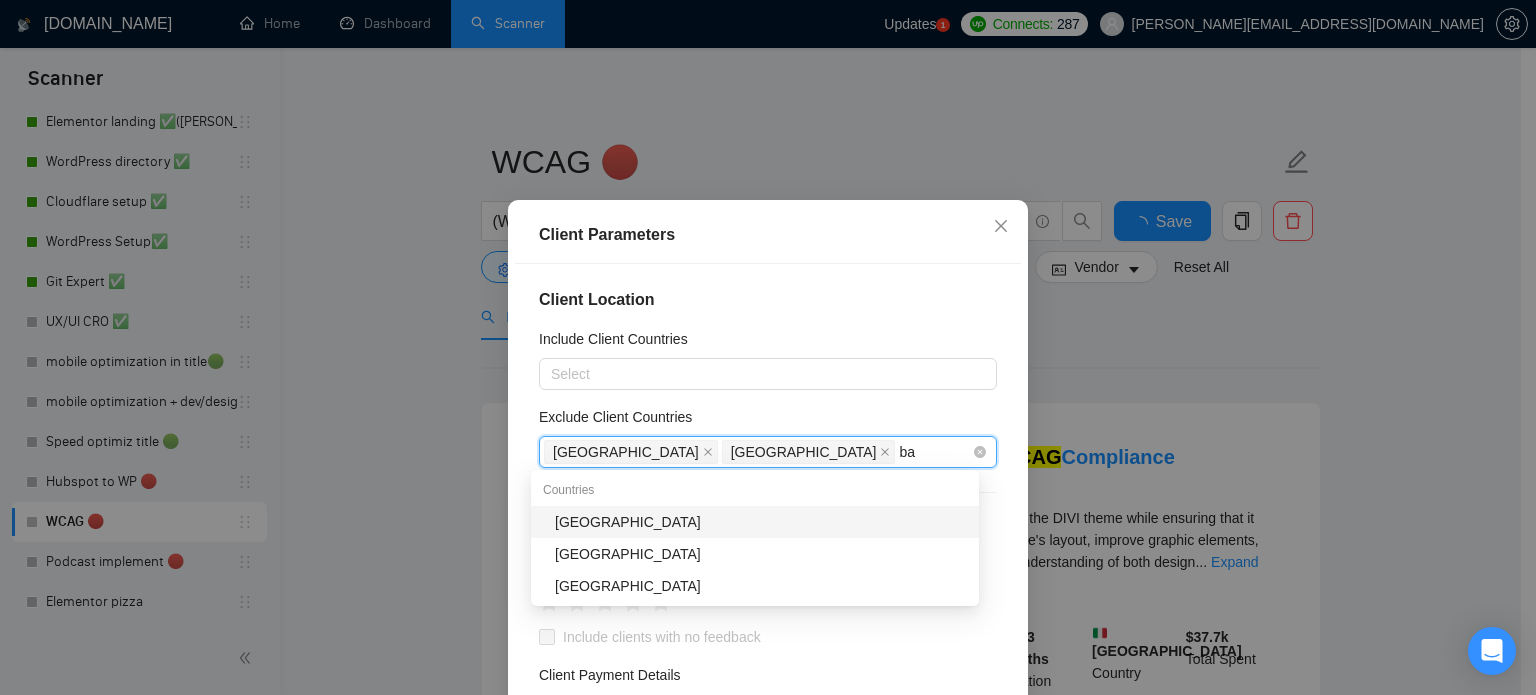 type on "ban" 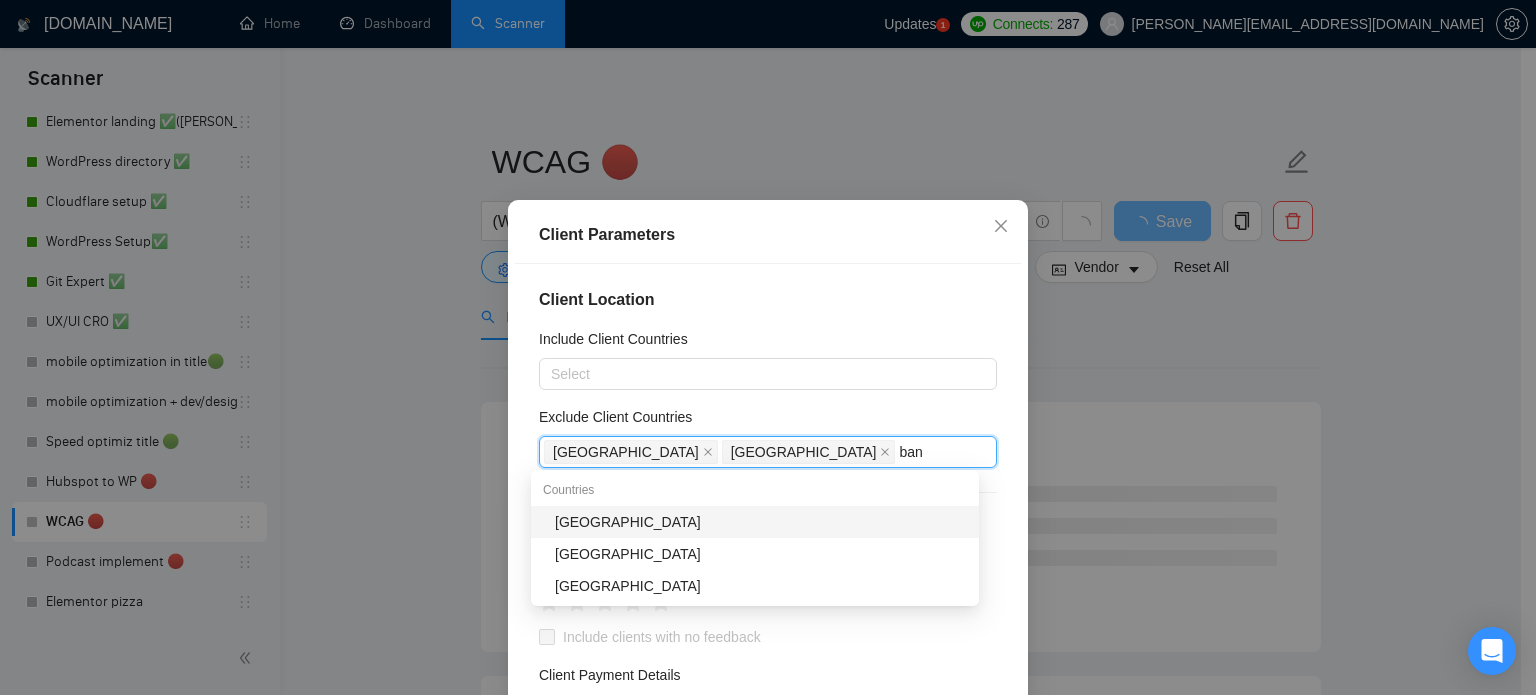 click on "[GEOGRAPHIC_DATA]" at bounding box center [761, 522] 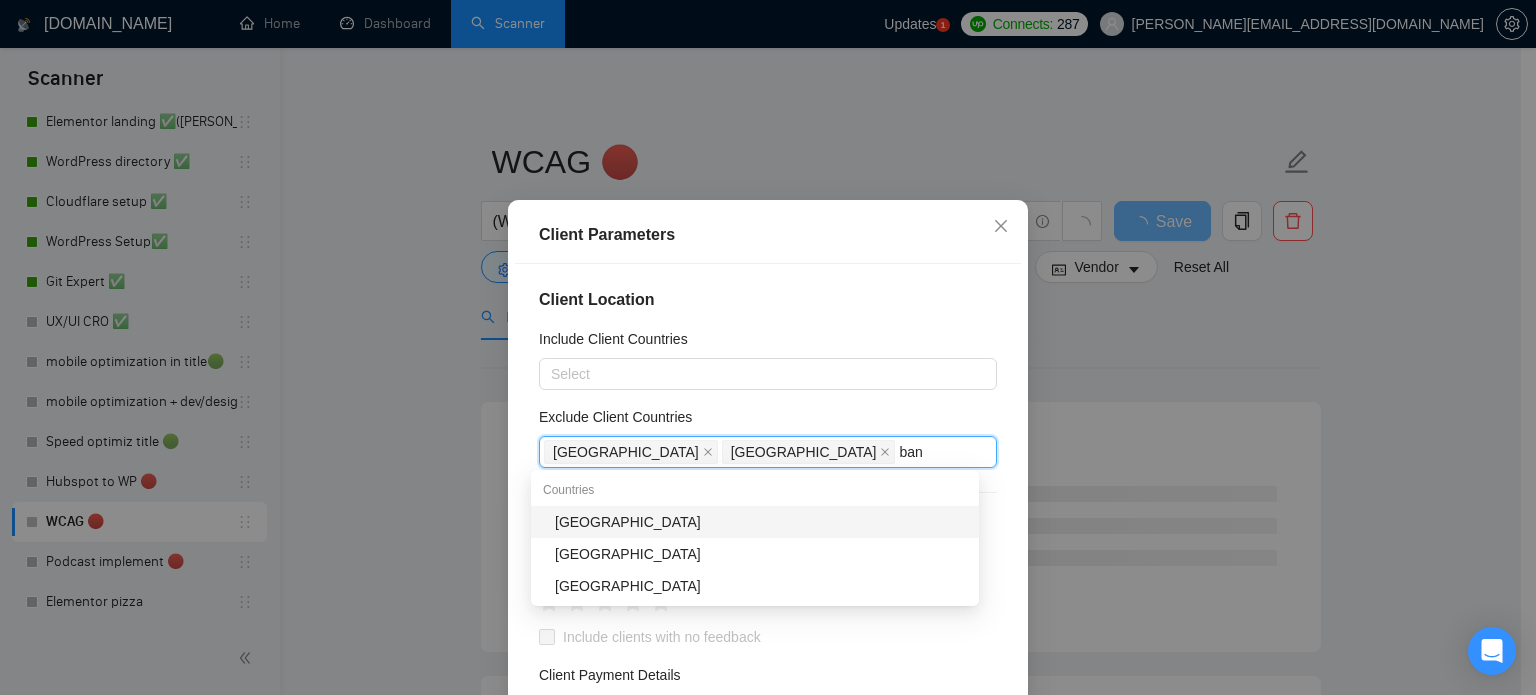 type 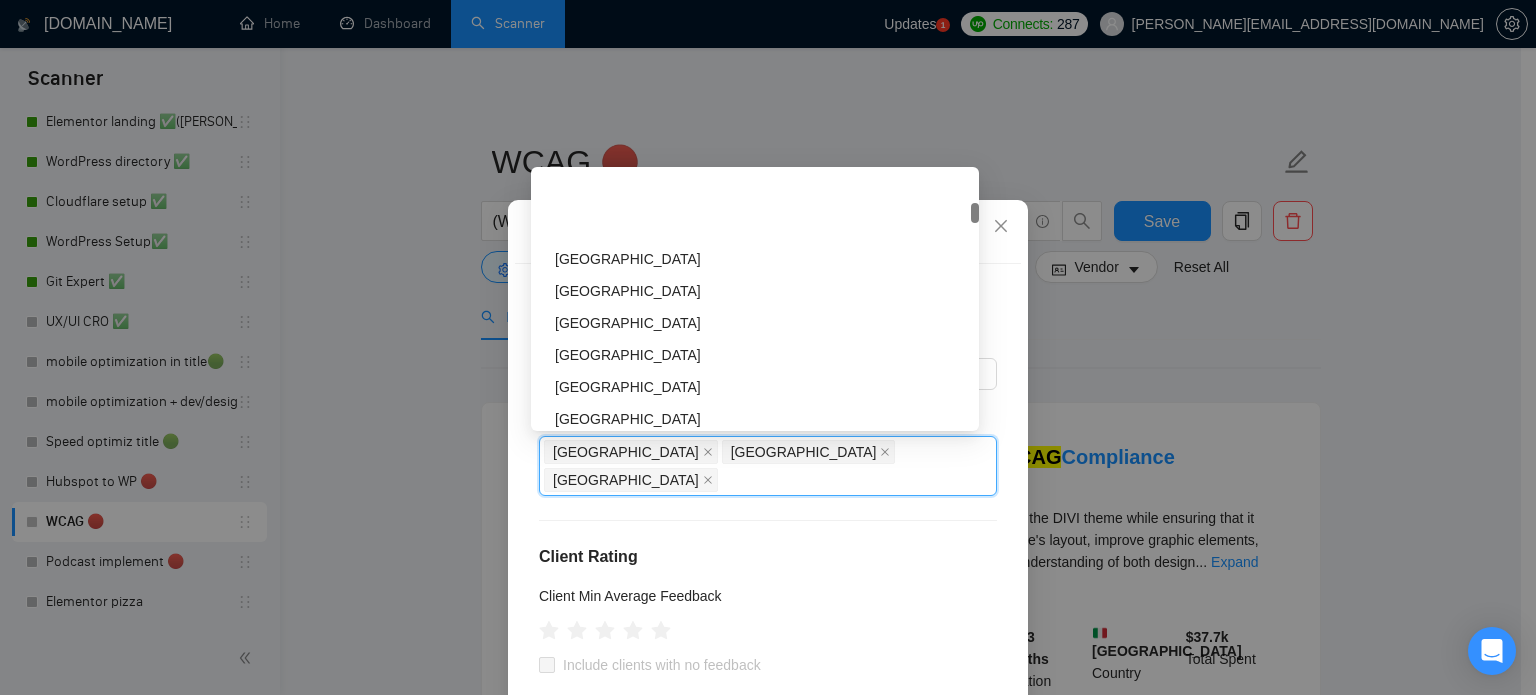 scroll, scrollTop: 700, scrollLeft: 0, axis: vertical 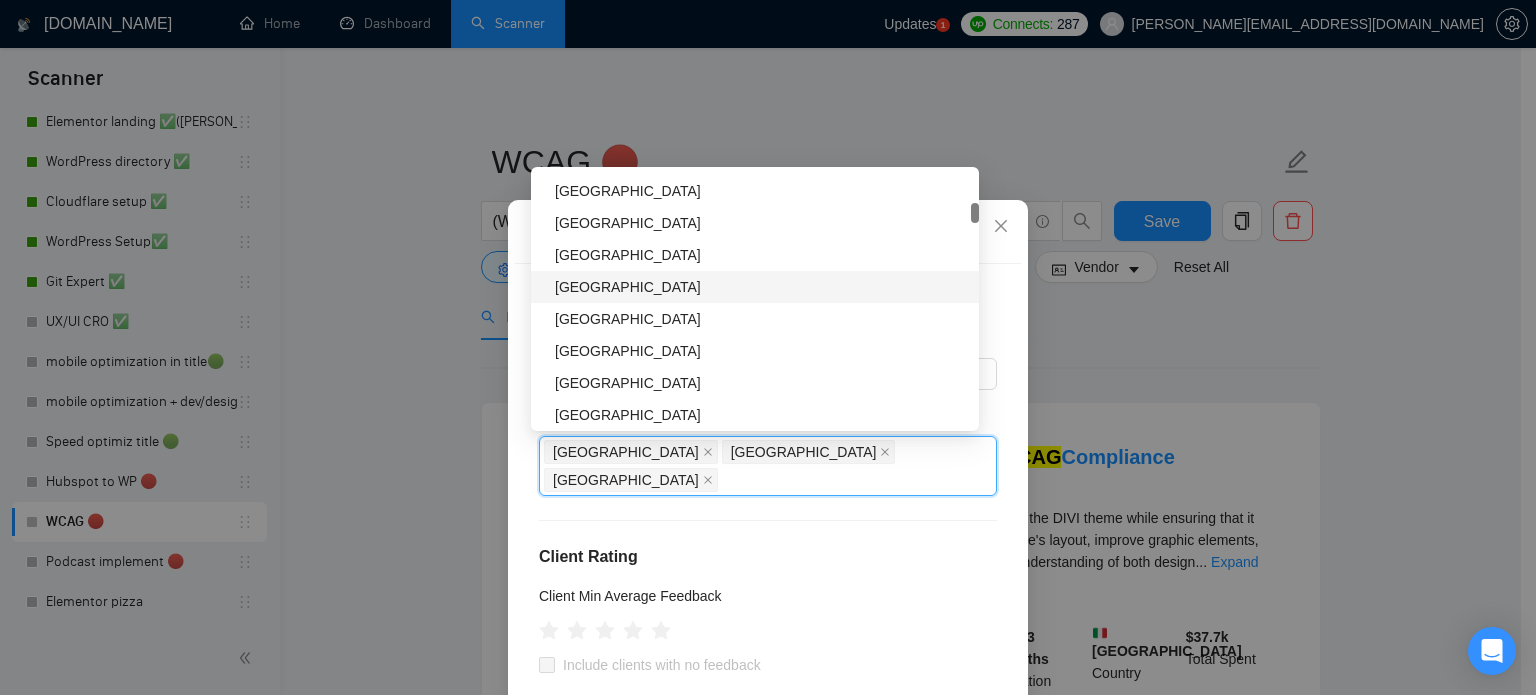 click on "[GEOGRAPHIC_DATA]" at bounding box center (761, 287) 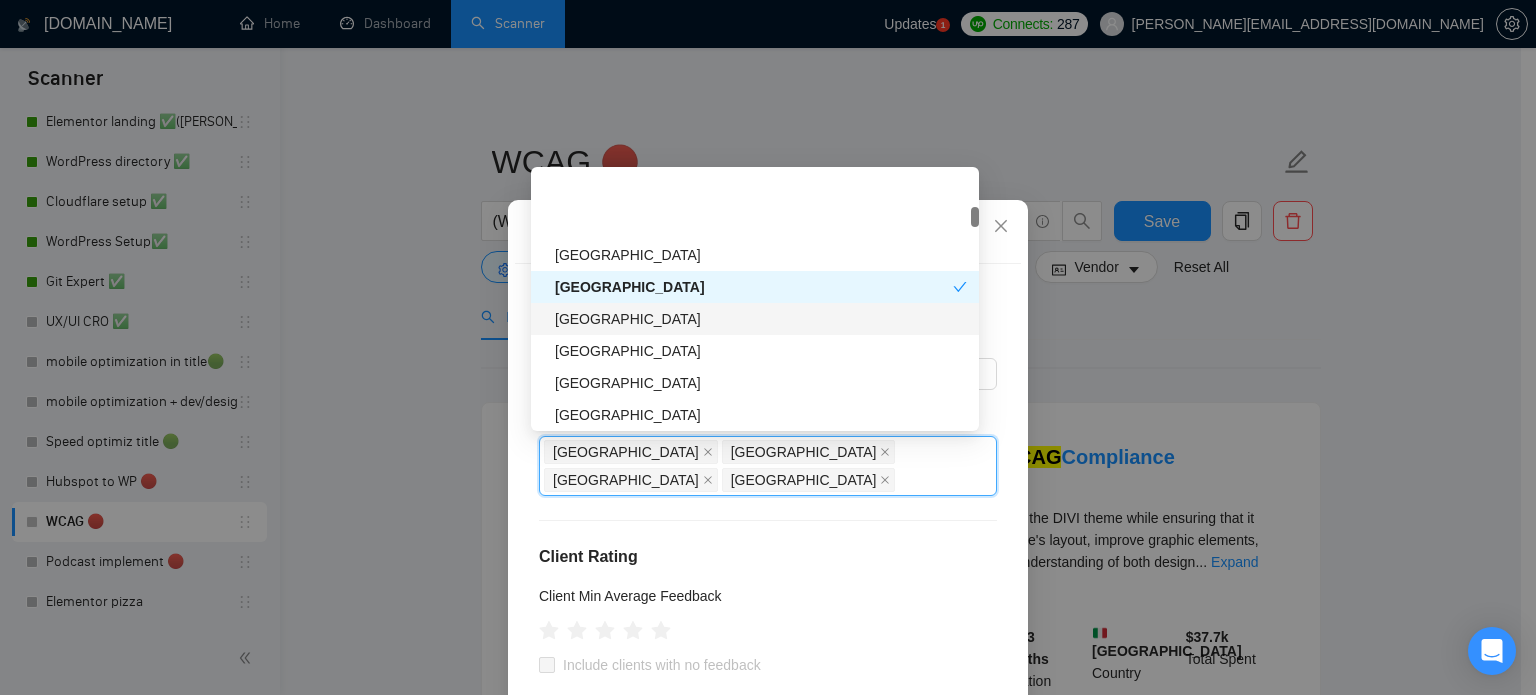 scroll, scrollTop: 800, scrollLeft: 0, axis: vertical 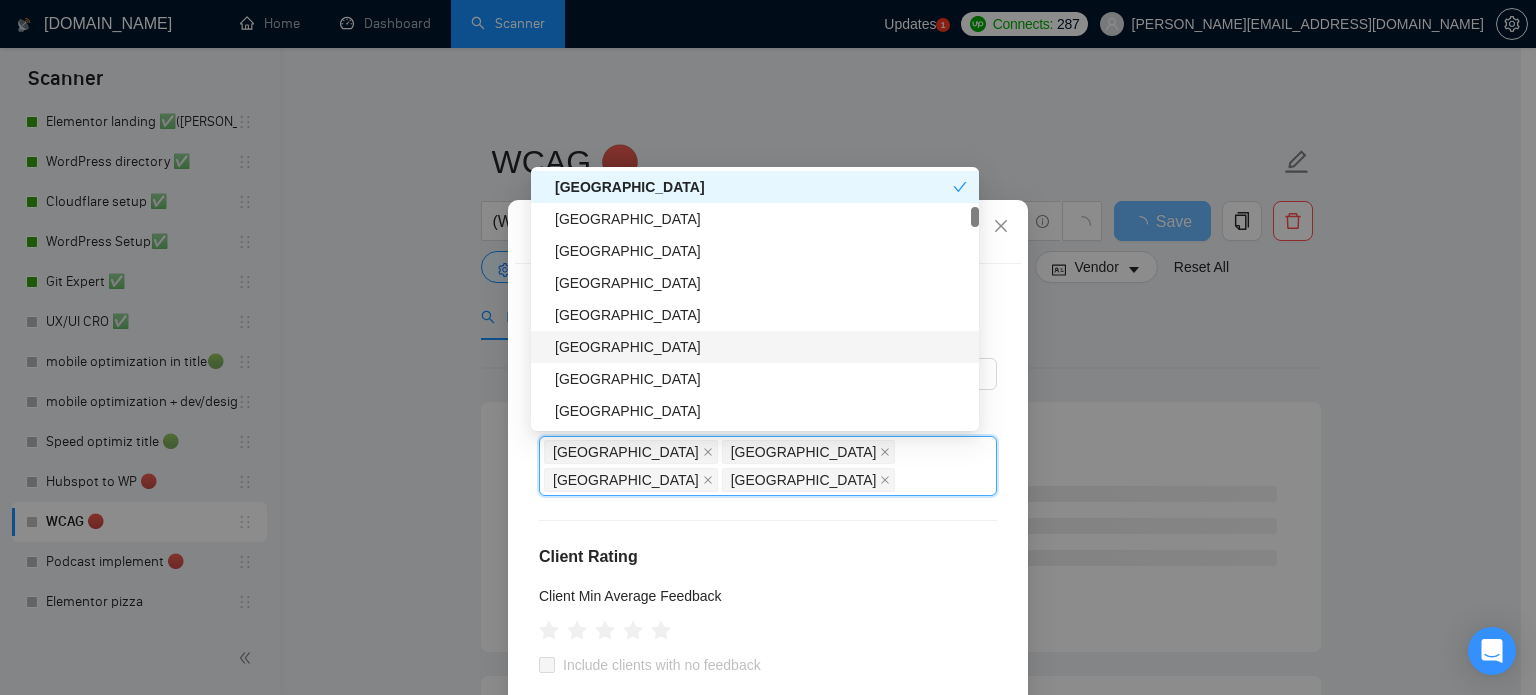 click on "[GEOGRAPHIC_DATA]" at bounding box center (761, 347) 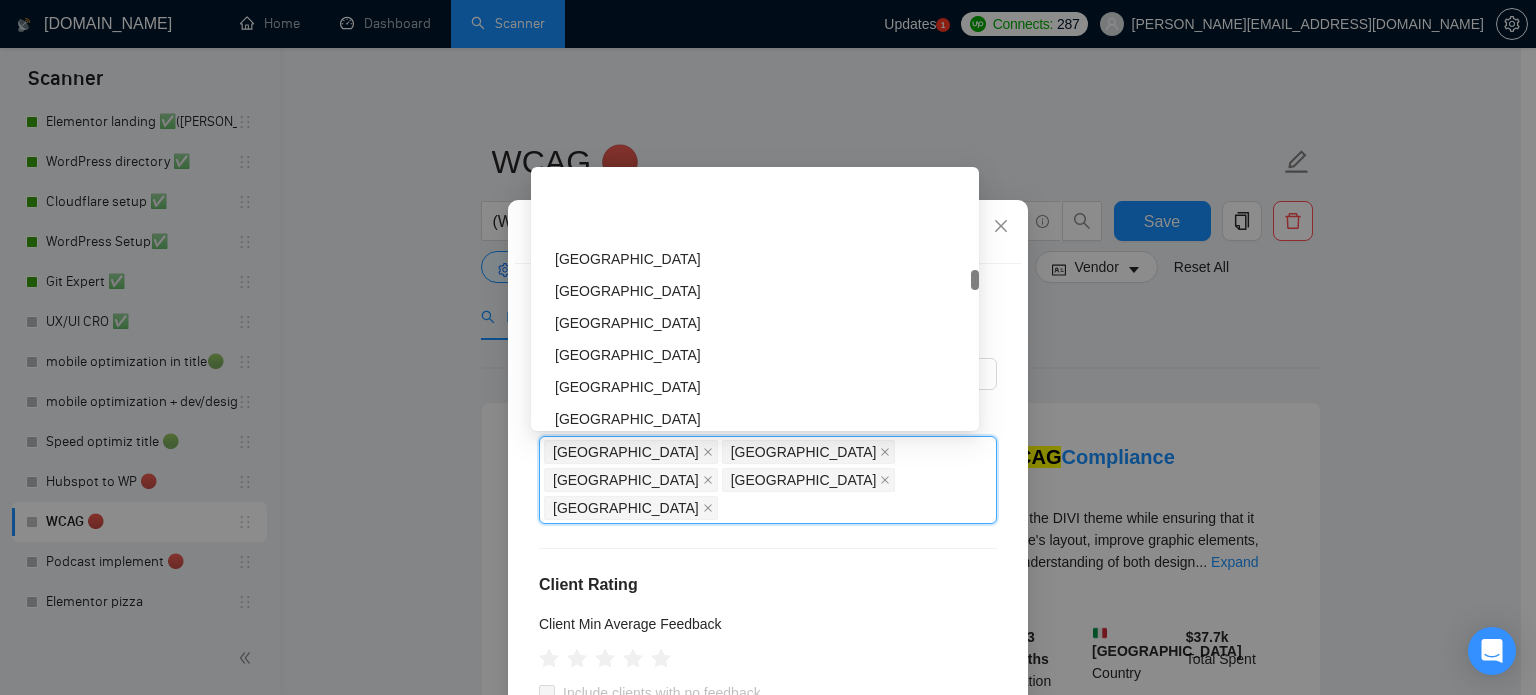 scroll, scrollTop: 2300, scrollLeft: 0, axis: vertical 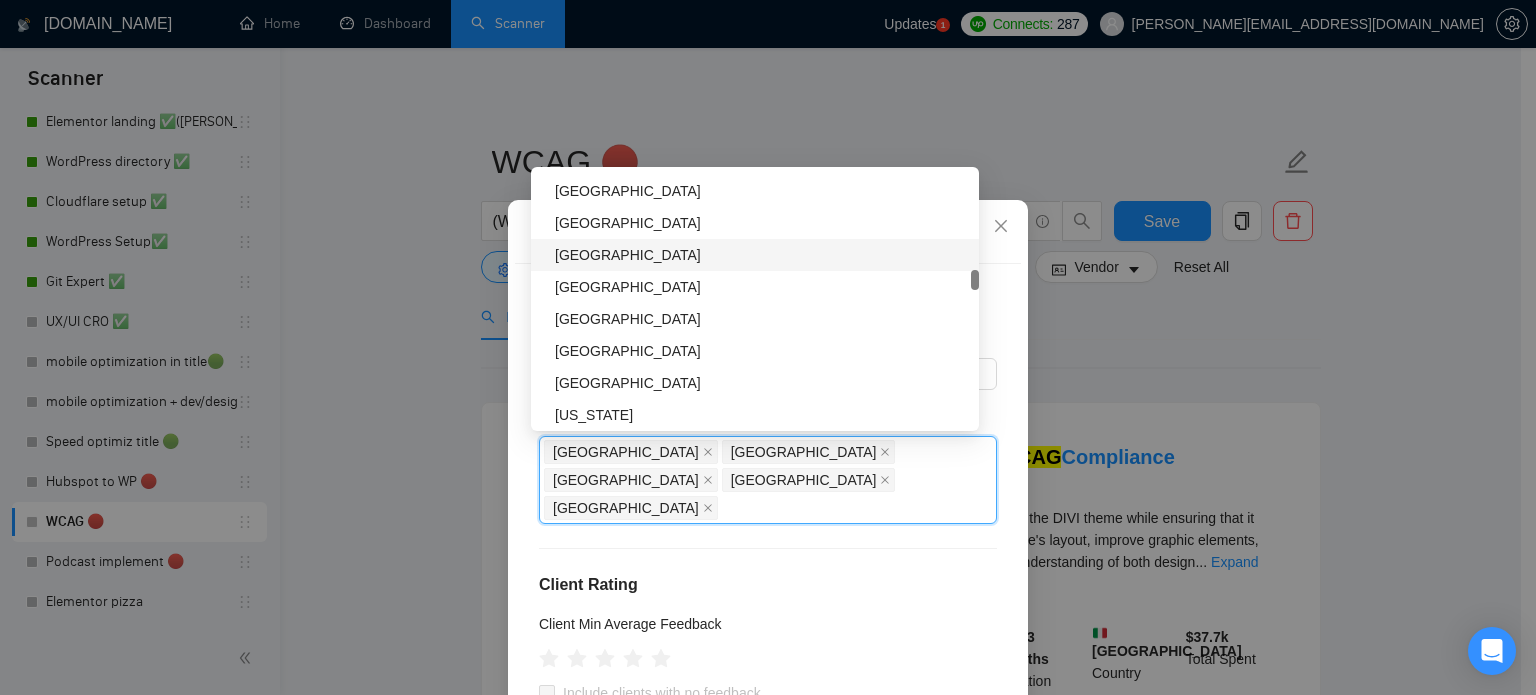 click on "[GEOGRAPHIC_DATA]" at bounding box center [761, 255] 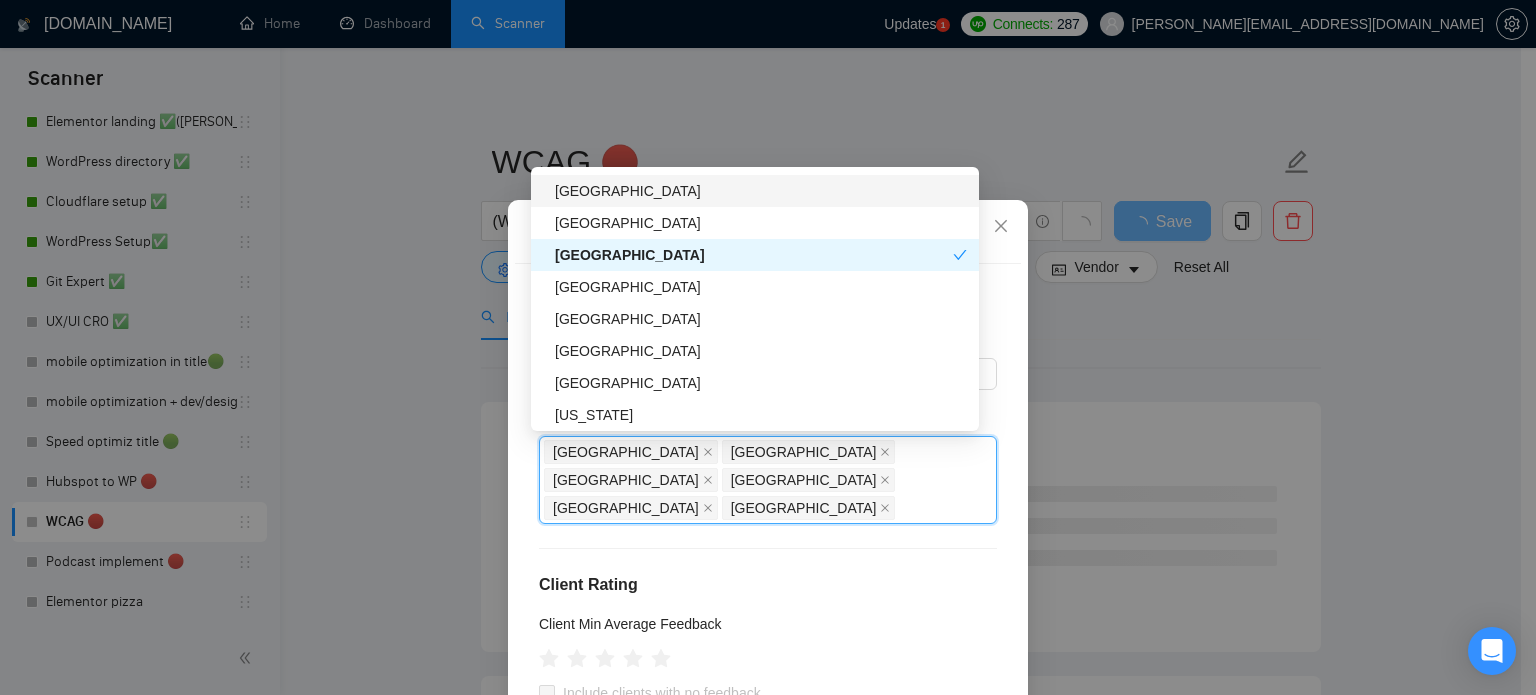 click on "[GEOGRAPHIC_DATA]" at bounding box center [761, 191] 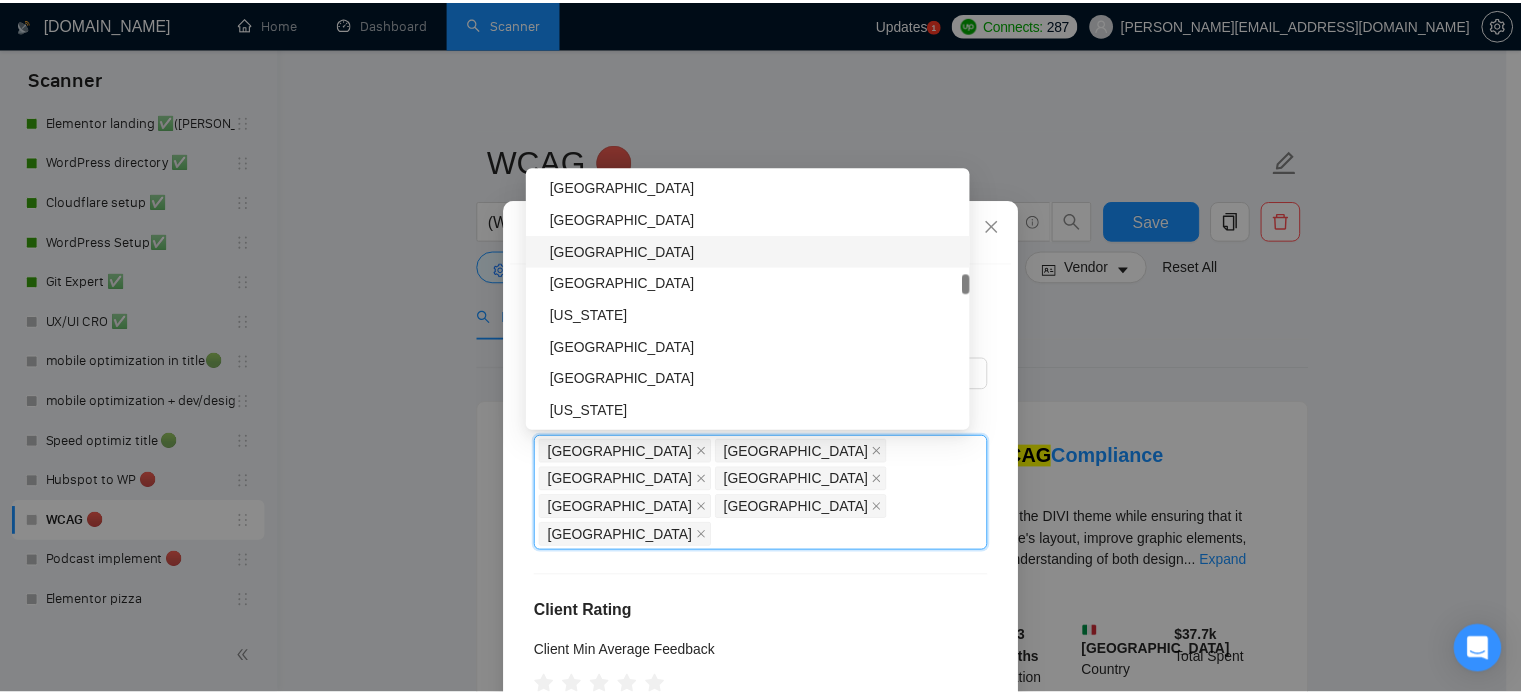 scroll, scrollTop: 2500, scrollLeft: 0, axis: vertical 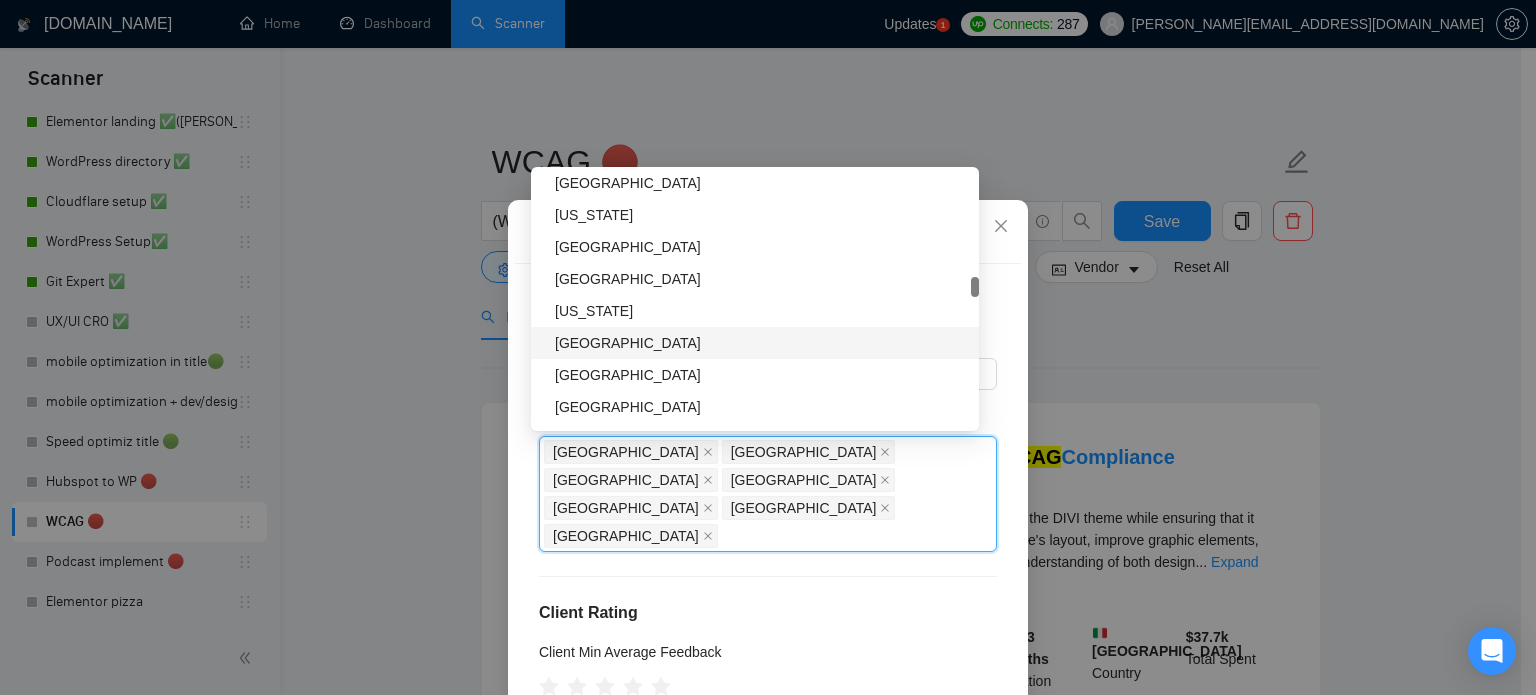 click on "Client Parameters Client Location Include Client Countries   Select Exclude Client Countries India Pakistan Bangladesh Russia Nigeria Belarus Bahrain   Client Rating Client Min Average Feedback Include clients with no feedback Client Payment Details Payment Verified Hire Rate Stats   Client Total Spent $ 1000 Min - $ Max Client Hire Rate New Mid Rates High Rates Max Rates     Avg Hourly Rate Paid New $ 20 Min - $ Max Include Clients without Sufficient History Client Profile Client Industry New   Any industry Client Company Size   Any company size Enterprise Clients New   Any clients Reset OK" at bounding box center [768, 347] 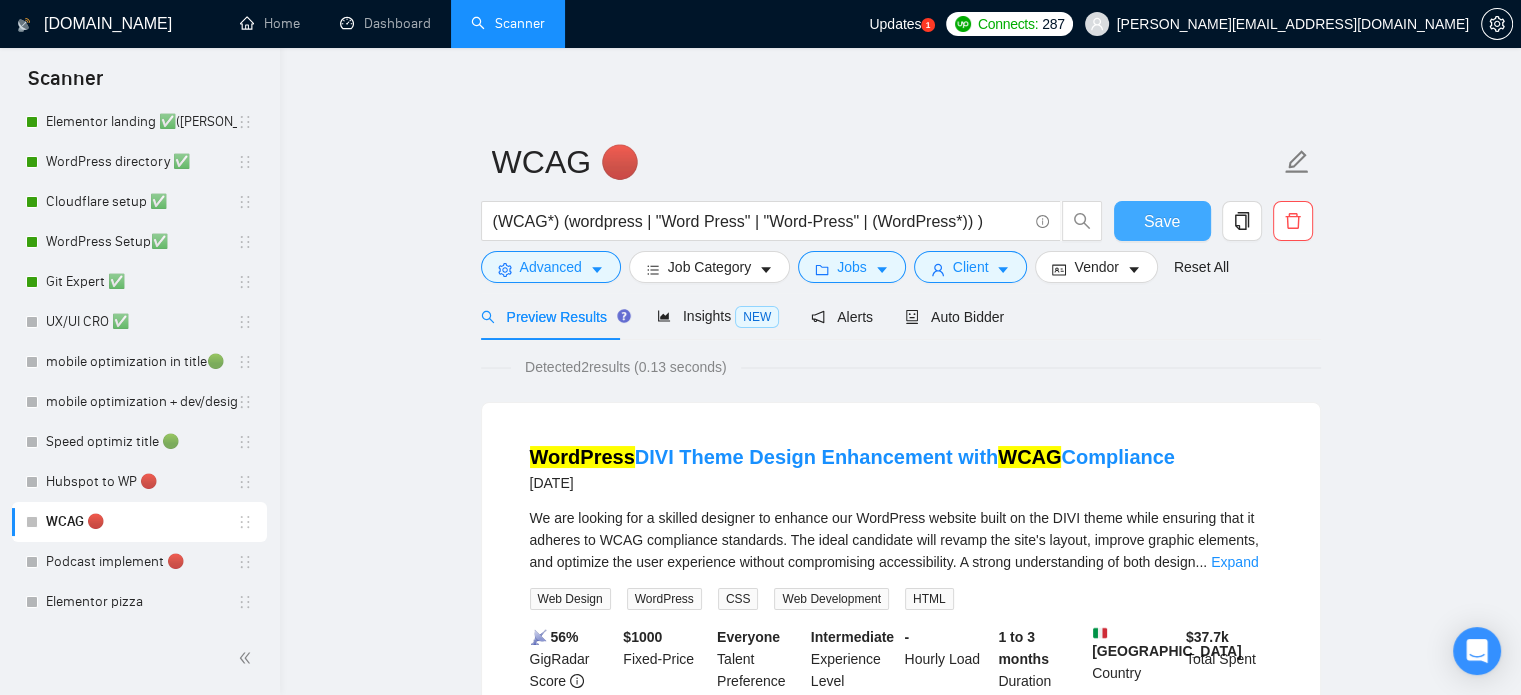 click on "Save" at bounding box center (1162, 221) 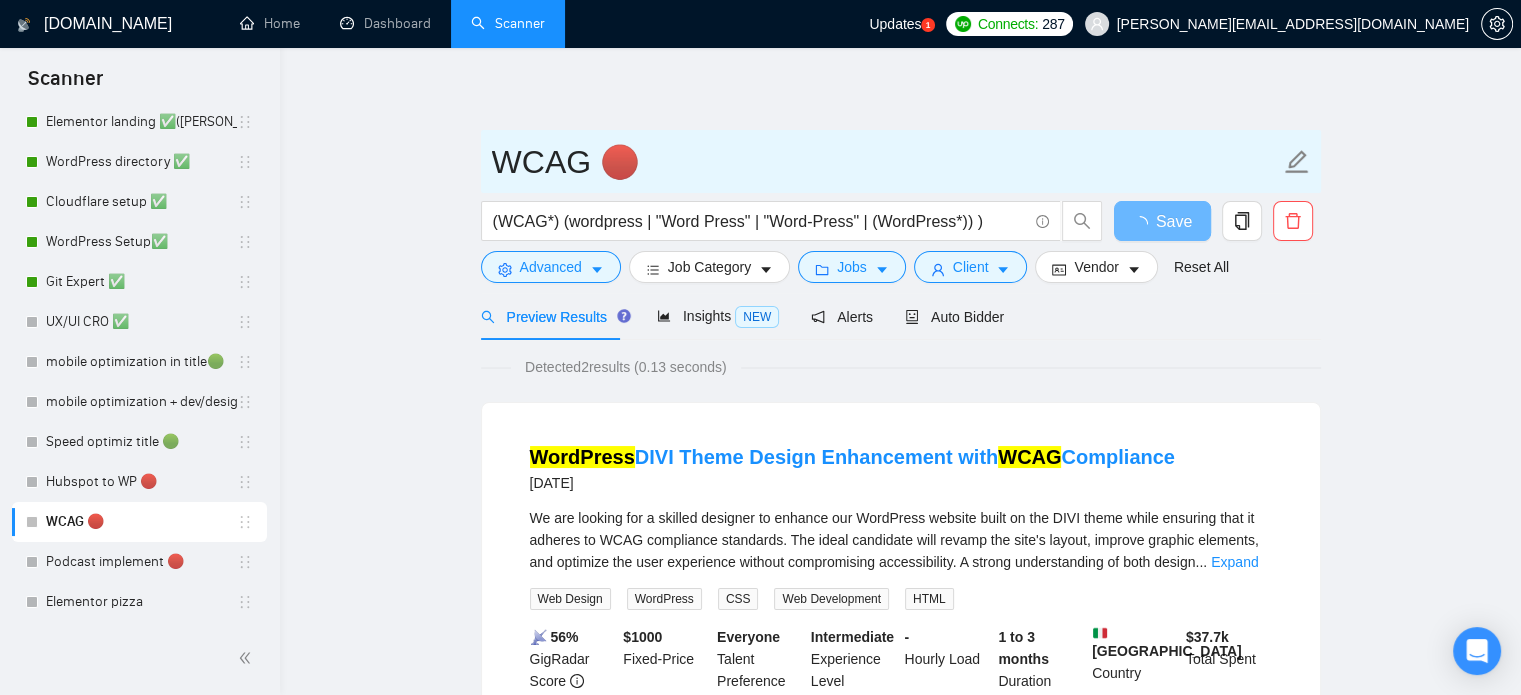 drag, startPoint x: 602, startPoint y: 164, endPoint x: 624, endPoint y: 164, distance: 22 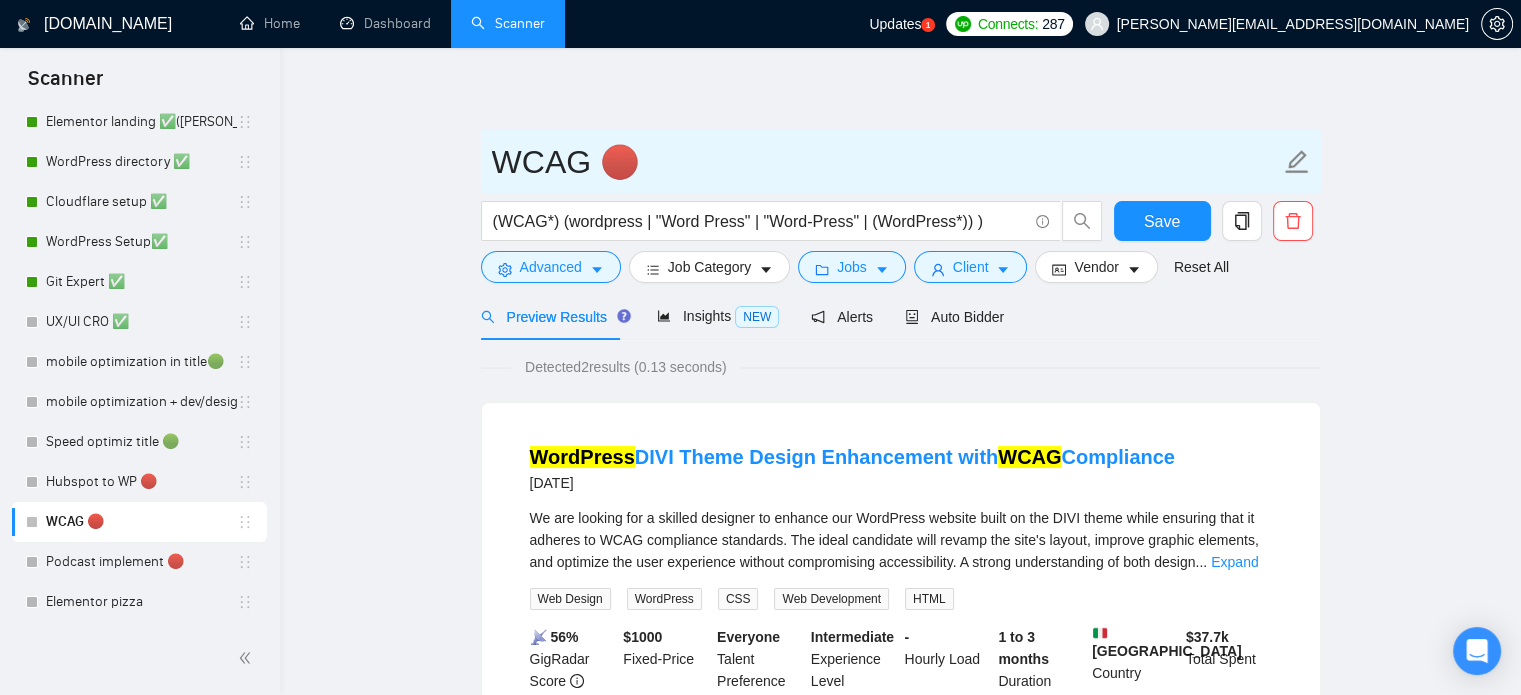 paste 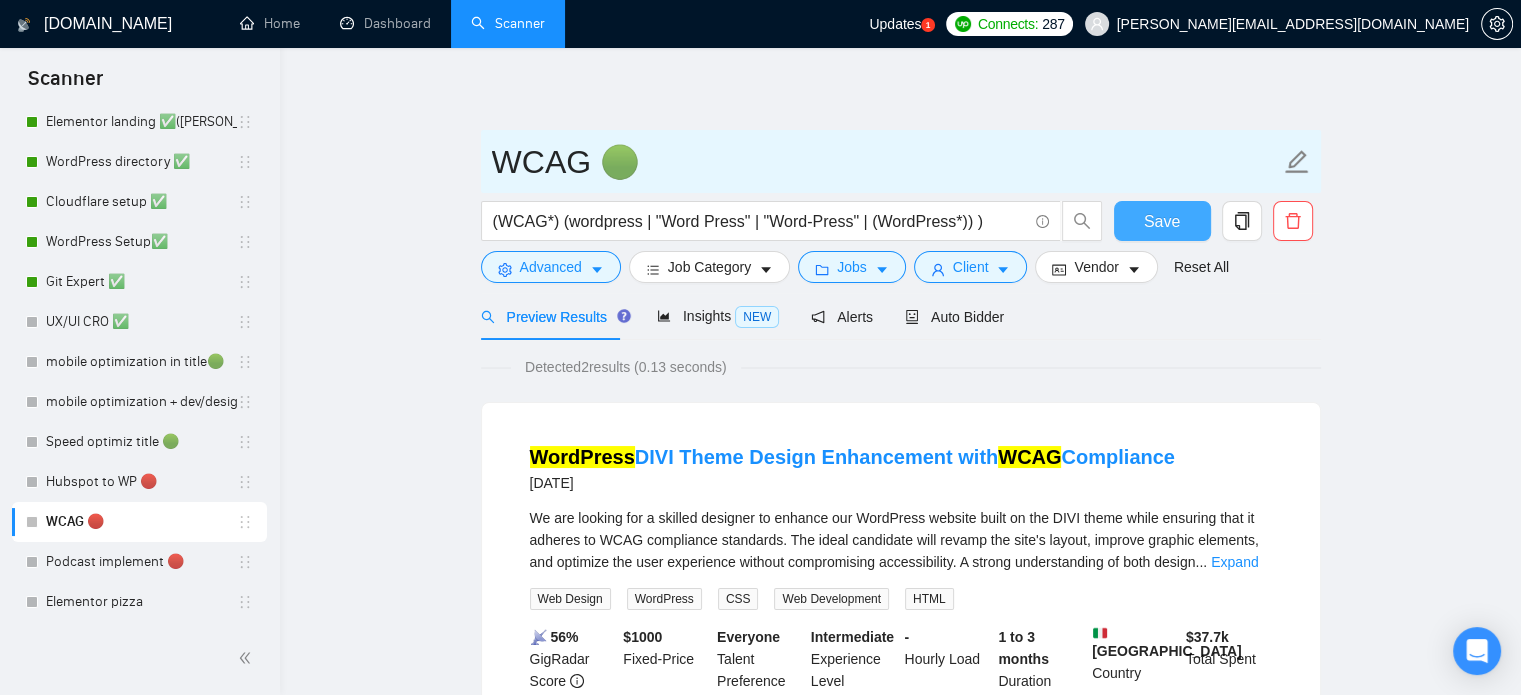 type on "WCAG 🟢" 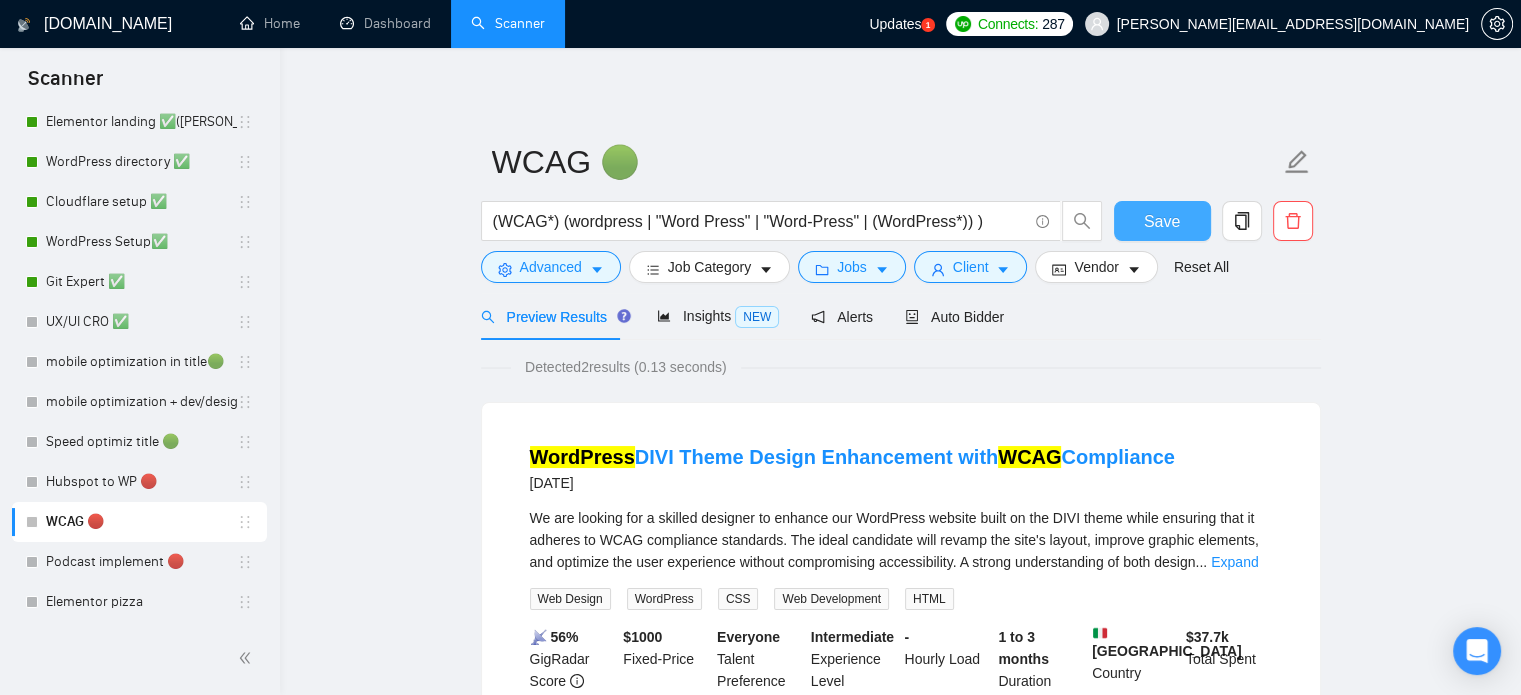 click on "Save" at bounding box center (1162, 221) 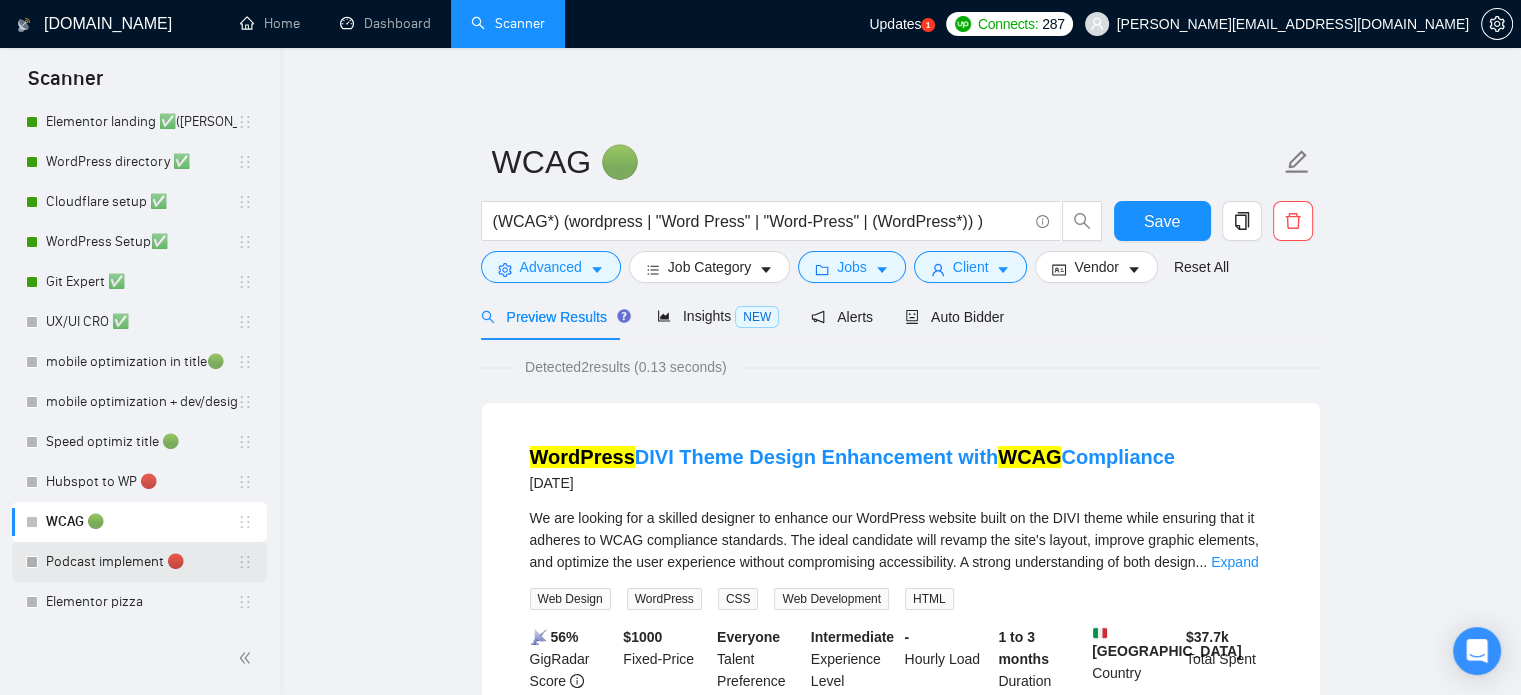 click on "Podcast implement 🔴" at bounding box center (141, 562) 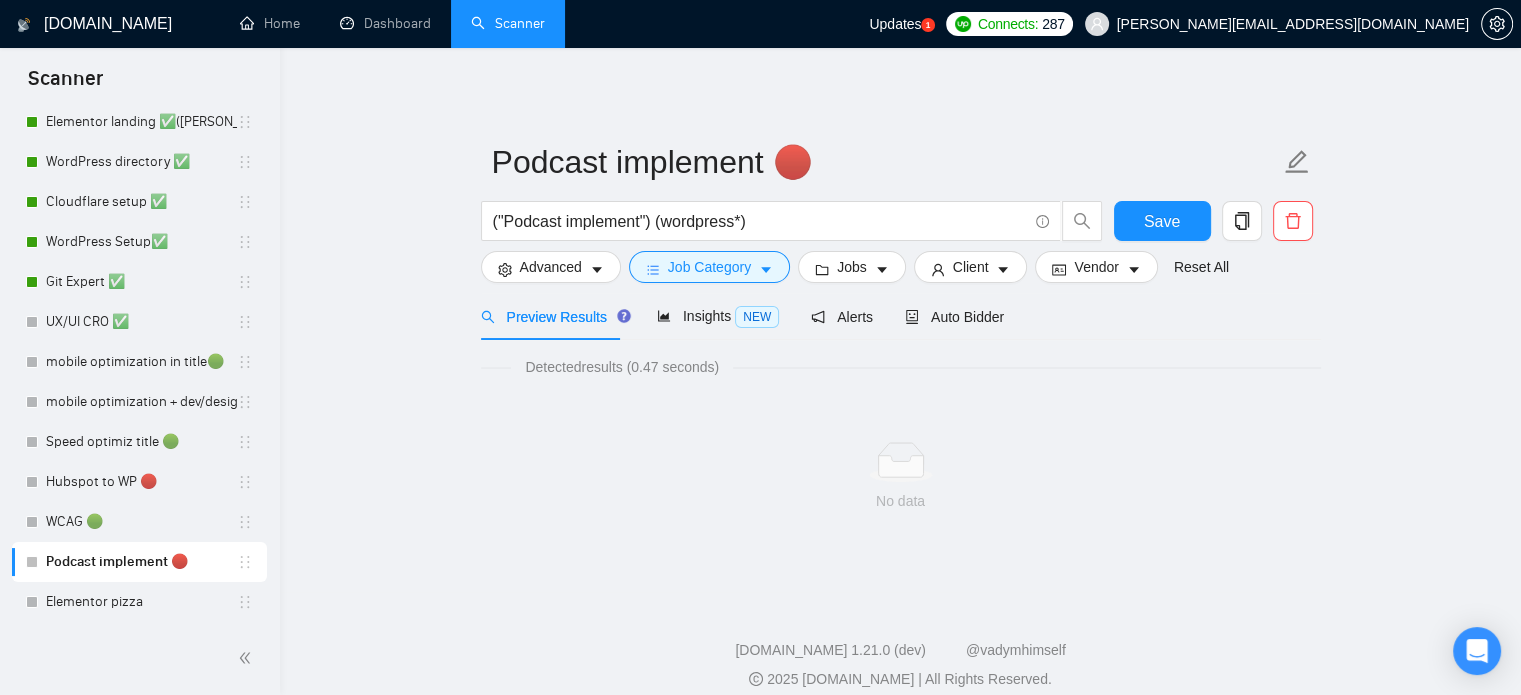 click on "Podcast implement 🔴 ("Podcast implement") (wordpress*) Save Advanced   Job Category   Jobs   Client   Vendor   Reset All Preview Results Insights NEW Alerts Auto Bidder Detected   results   (0.47 seconds) No data" at bounding box center (900, 320) 